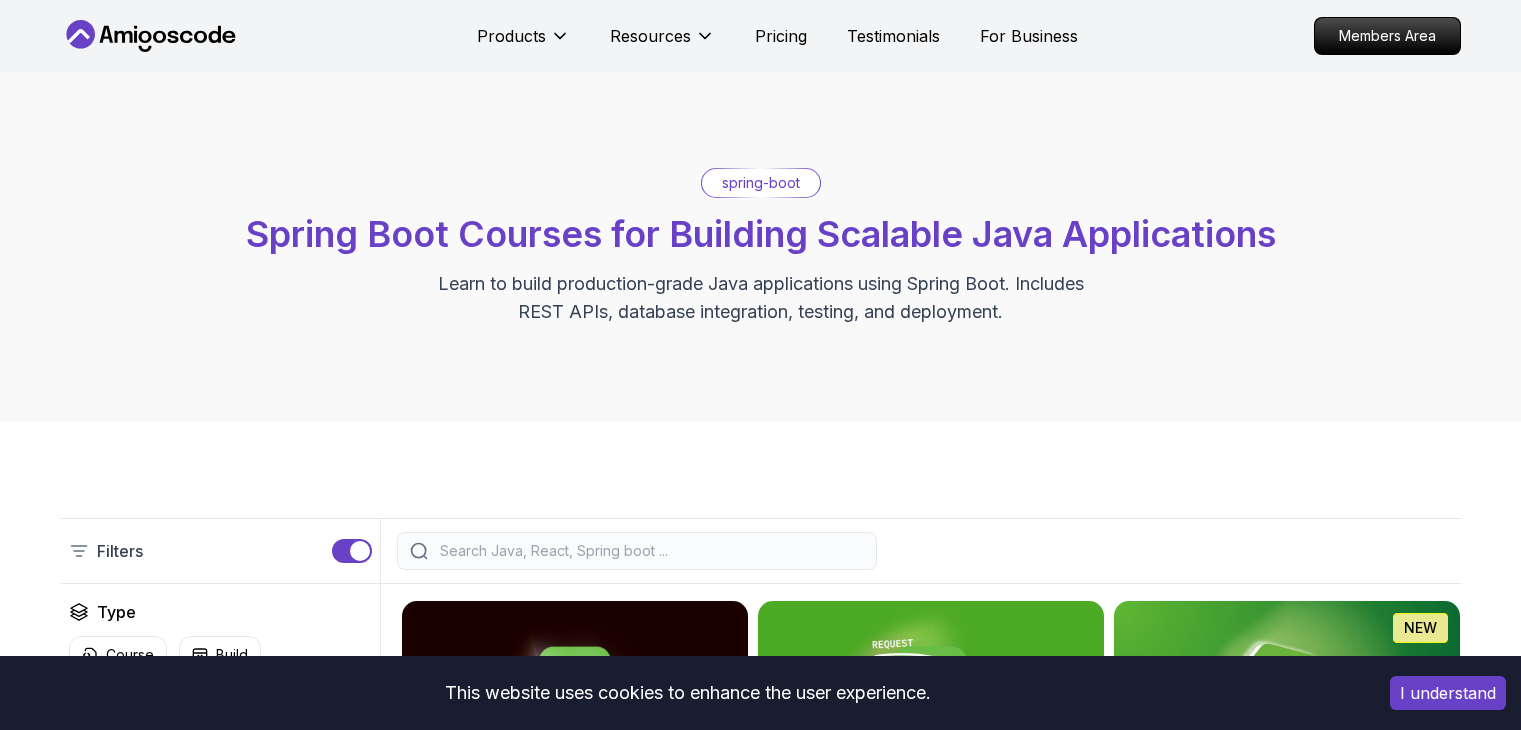 scroll, scrollTop: 503, scrollLeft: 0, axis: vertical 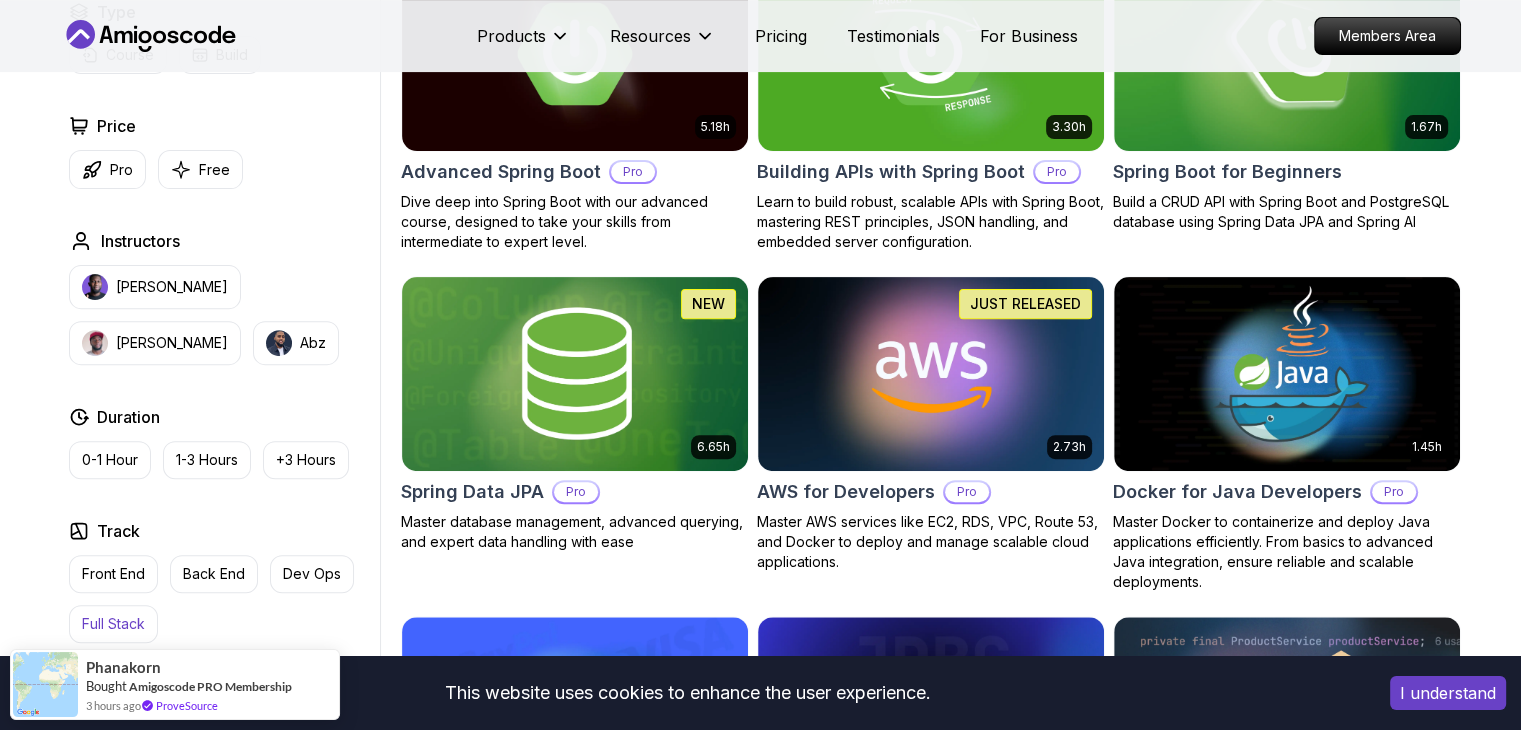 click on "Full Stack" at bounding box center [113, 624] 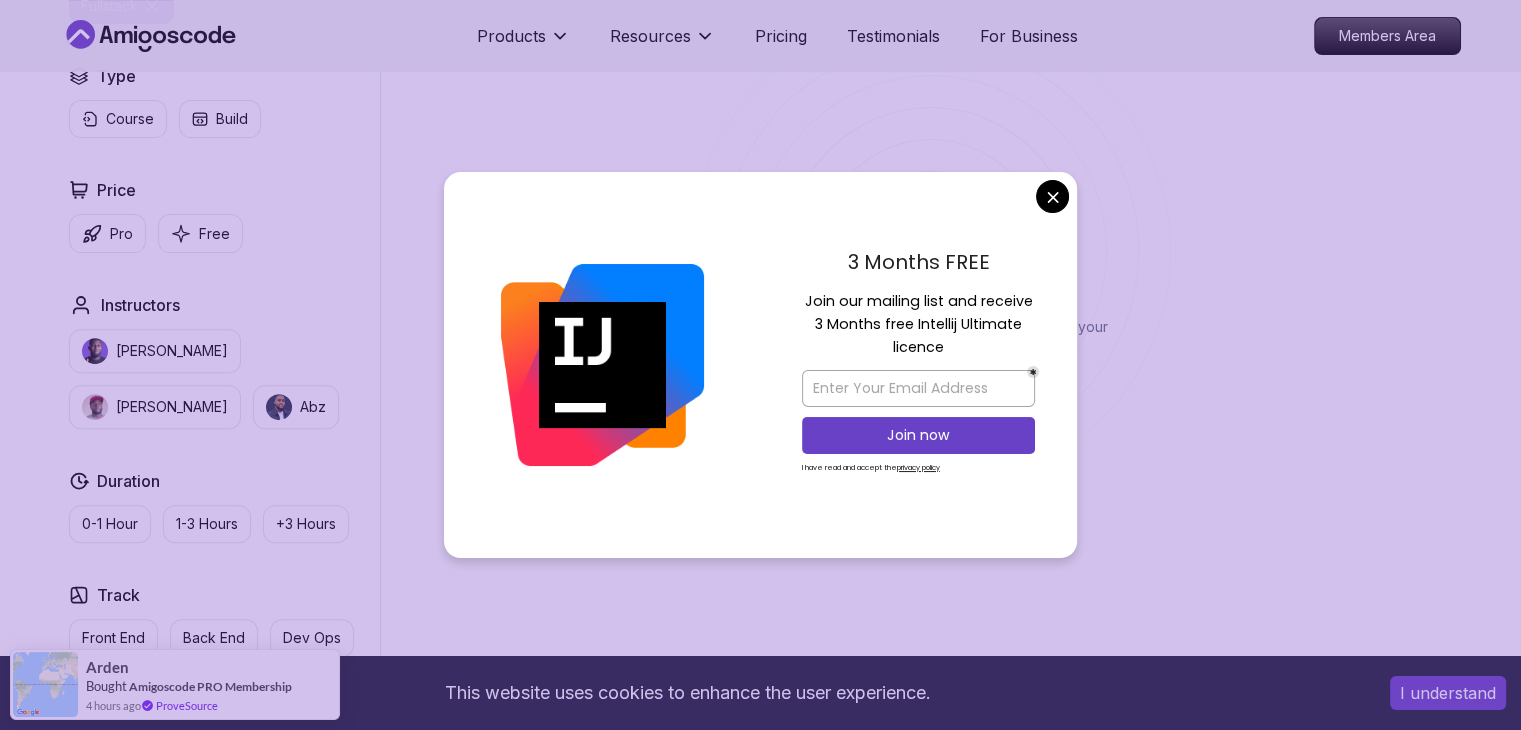 click on "3 Months FREE Join our mailing list and receive 3 Months free Intellij Ultimate licence Join now I have read and accept the  privacy policy" at bounding box center [918, 365] 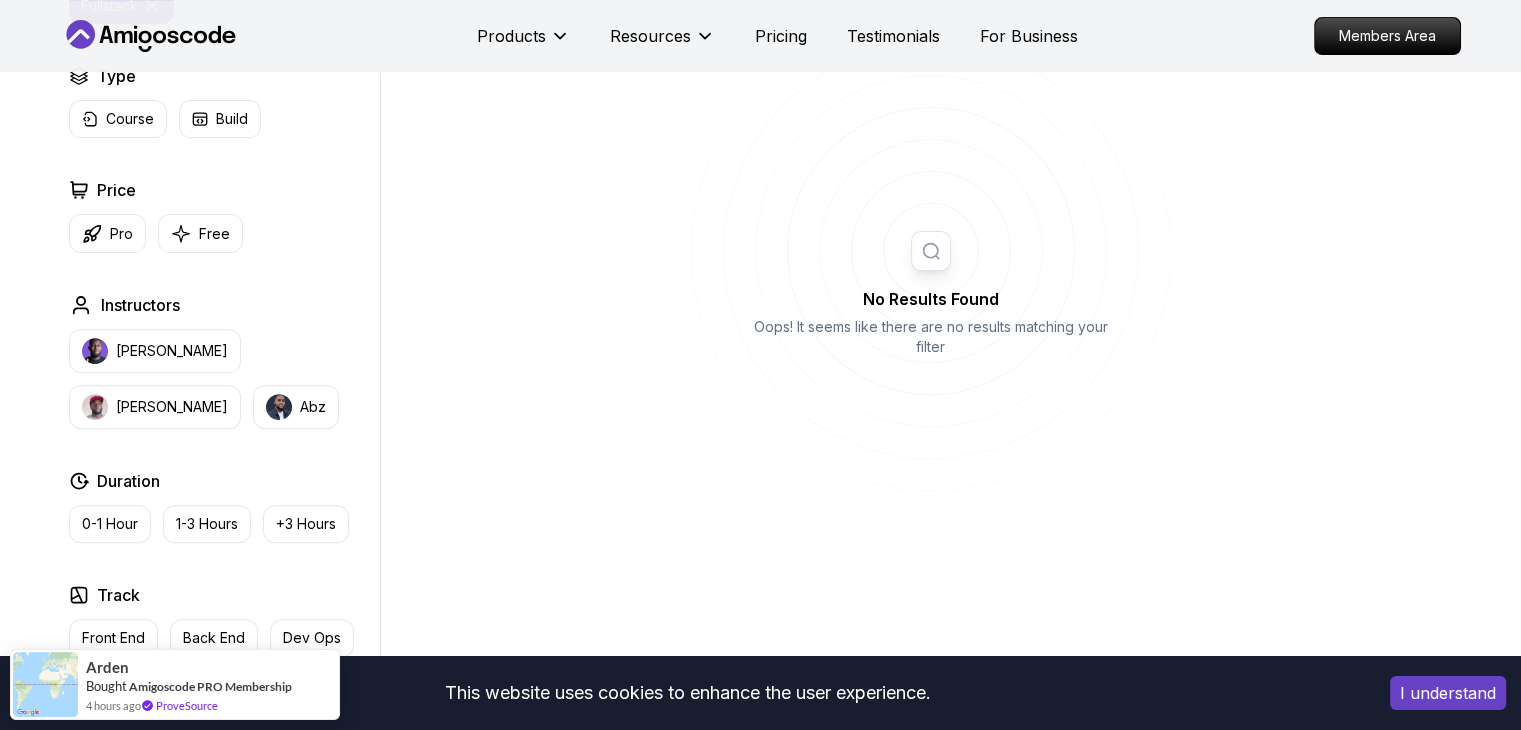 click on "This website uses cookies to enhance the user experience. I understand Products Resources Pricing Testimonials For Business Members Area Products Resources Pricing Testimonials For Business Members Area spring-boot Spring Boot Courses for Building Scalable Java Applications Learn to build production-grade Java applications using Spring Boot. Includes REST APIs, database integration, testing, and deployment. Filters 1 Filters 1 Applied Filters Clear All fullstack Type Course Build Price Pro Free Instructors Nelson Djalo Richard Abz Duration 0-1 Hour 1-3 Hours +3 Hours Track Front End Back End Dev Ops Full Stack Level Junior Mid-level Senior No Results Found Oops! It seems like there are no results matching your filter The One-Stop Platform for   Developers Get unlimited access to coding   courses ,   Quizzes ,   Builds  and   Tools . Start your journey or level up your career with Amigoscode today! Start for Free Check Courses JOIN OUR NEWSLETTER We'll send you a nice letter once per week. No spam. Submit soon" at bounding box center [760, 624] 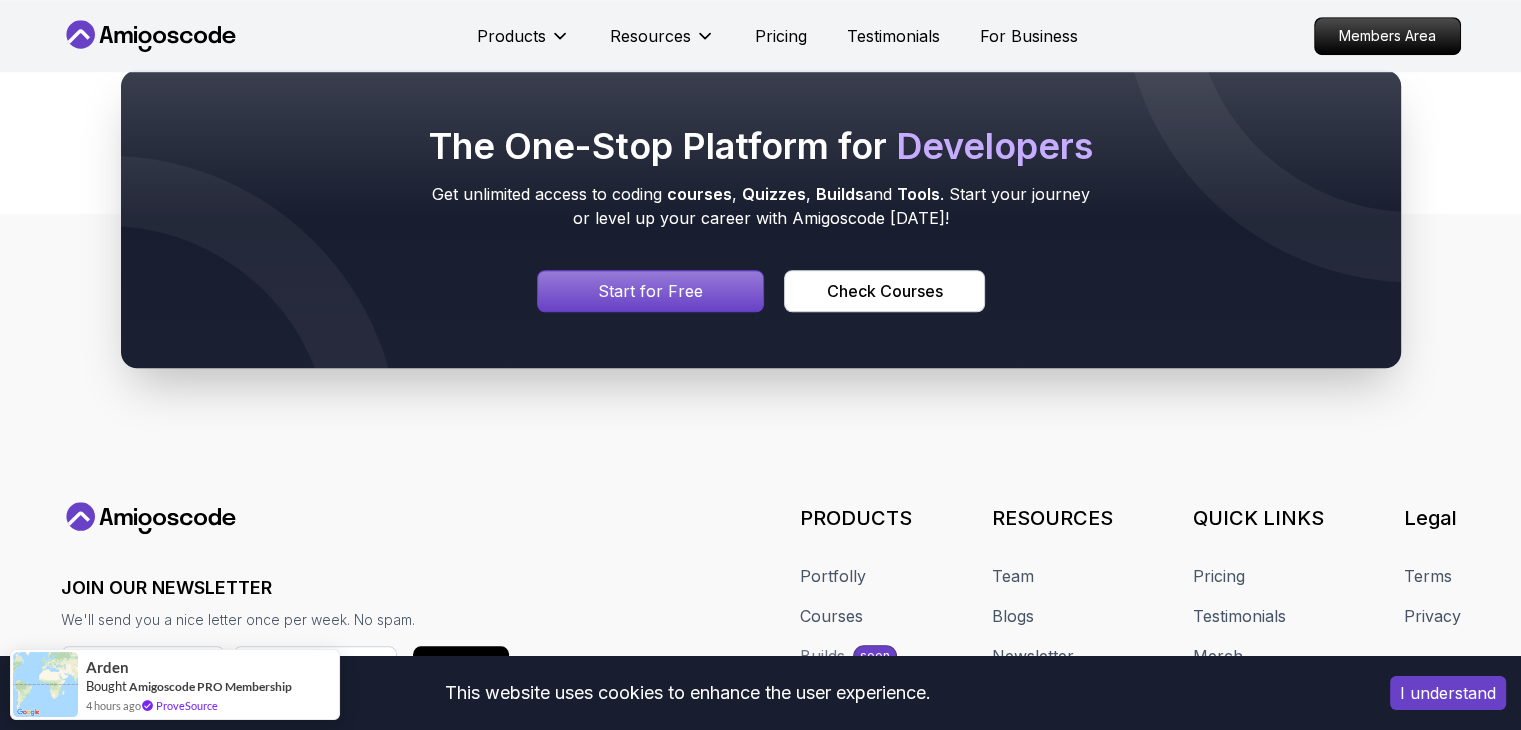 scroll, scrollTop: 1520, scrollLeft: 0, axis: vertical 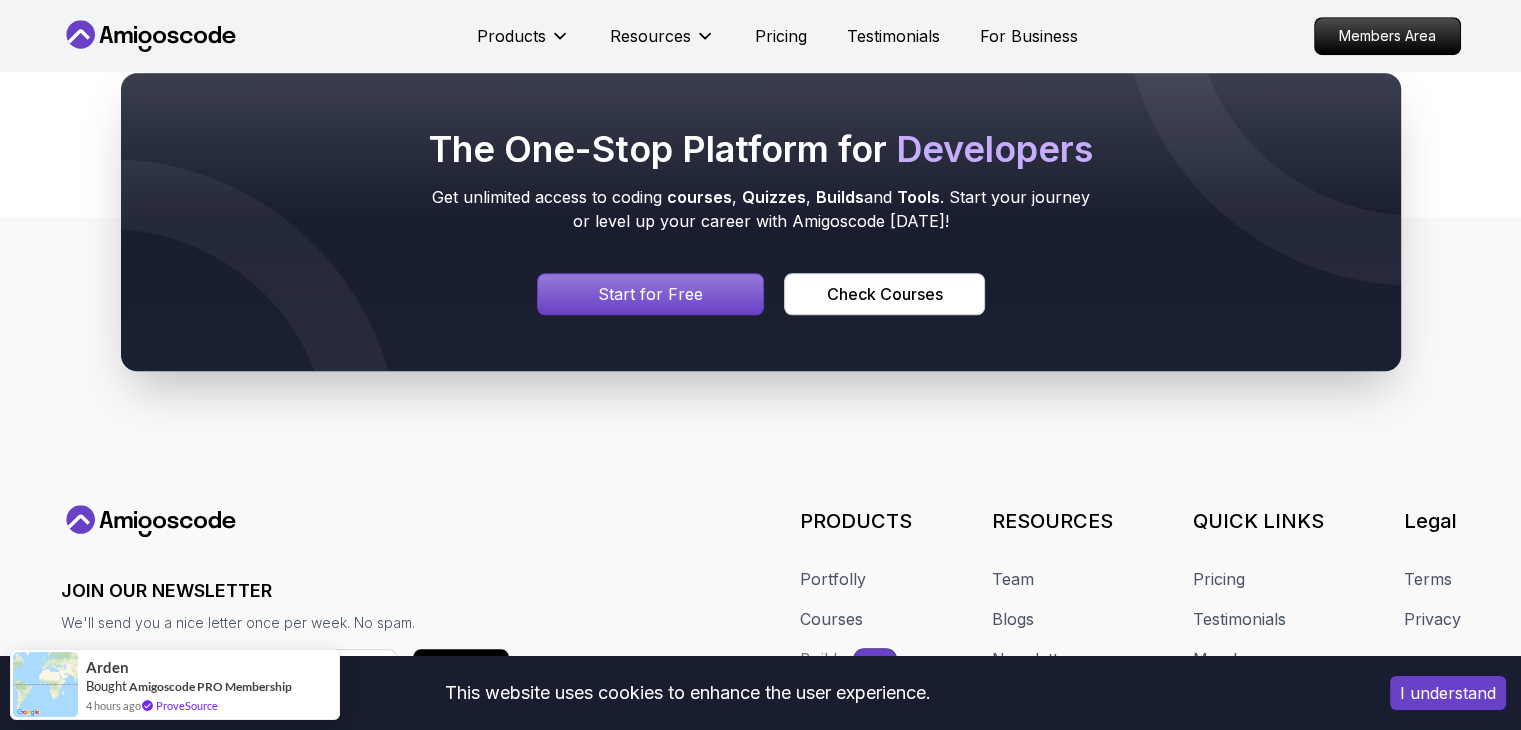 click on "Start for Free" at bounding box center (650, 294) 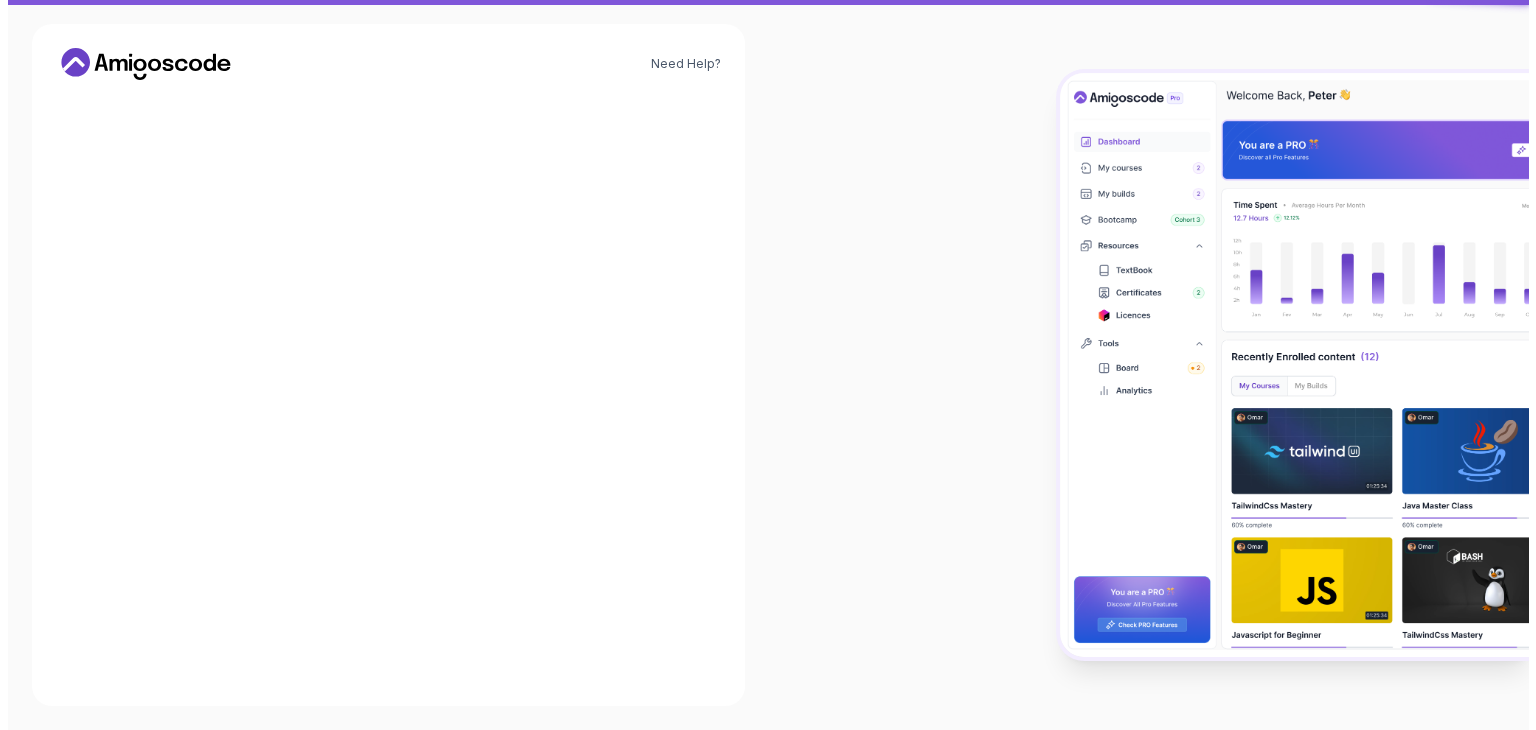 scroll, scrollTop: 0, scrollLeft: 0, axis: both 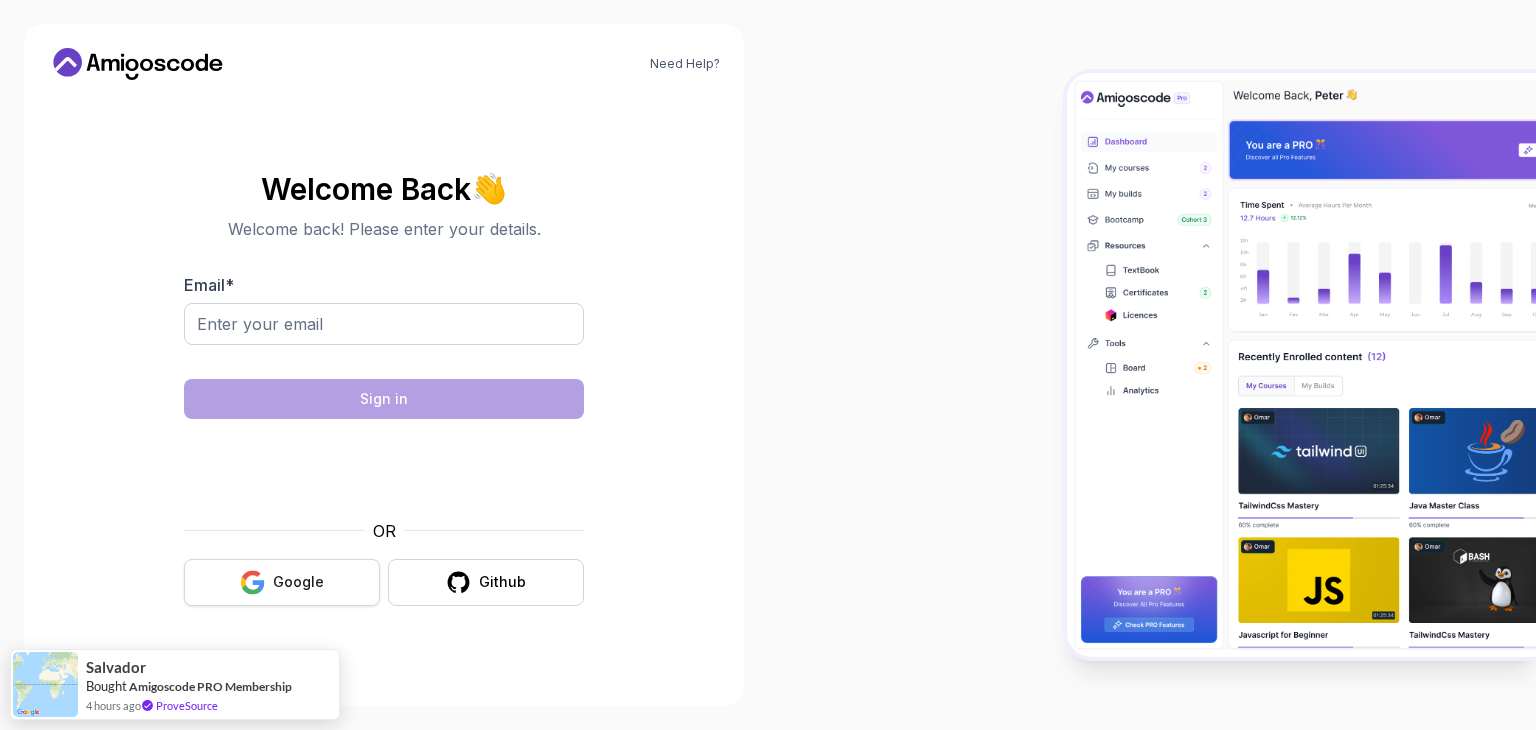 click on "Google" at bounding box center [282, 582] 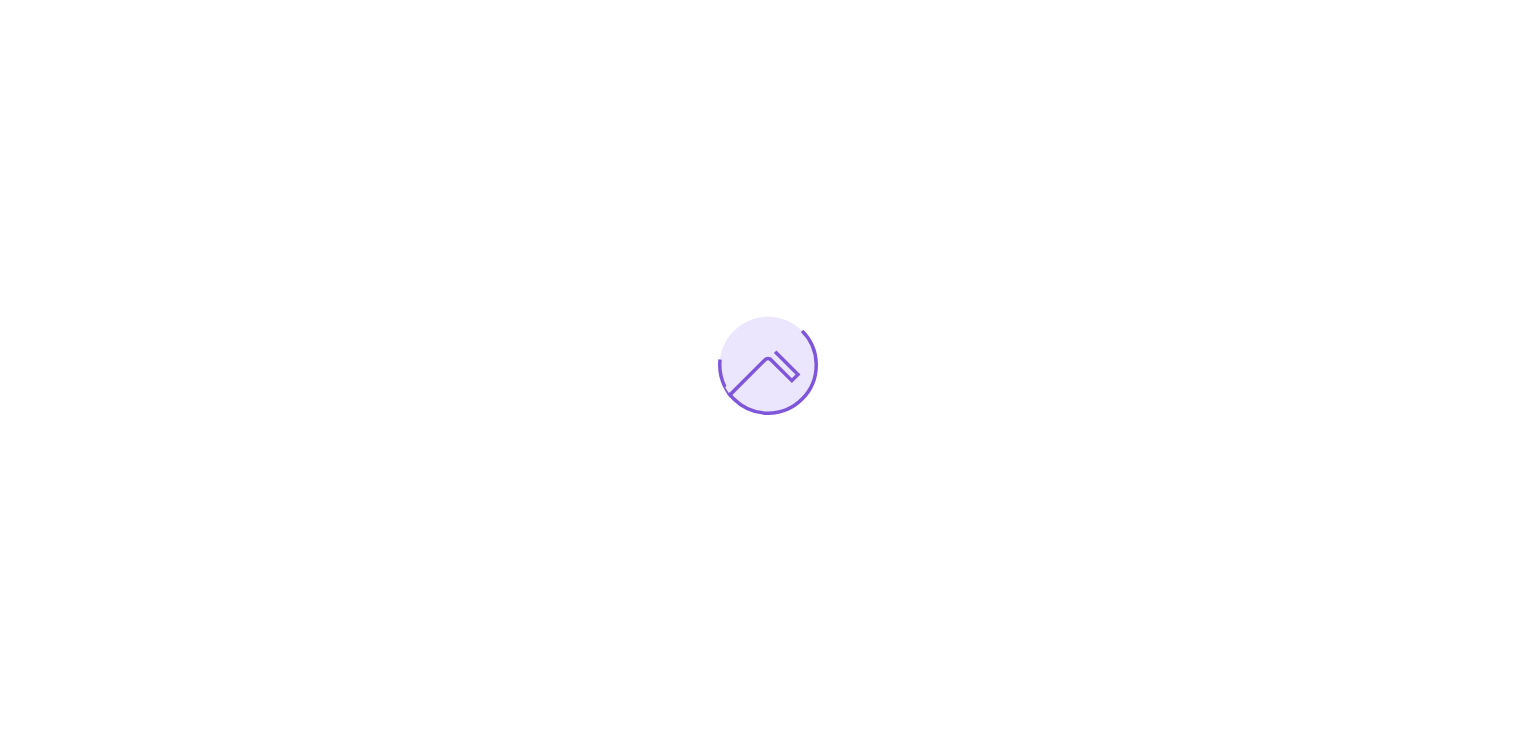 scroll, scrollTop: 0, scrollLeft: 0, axis: both 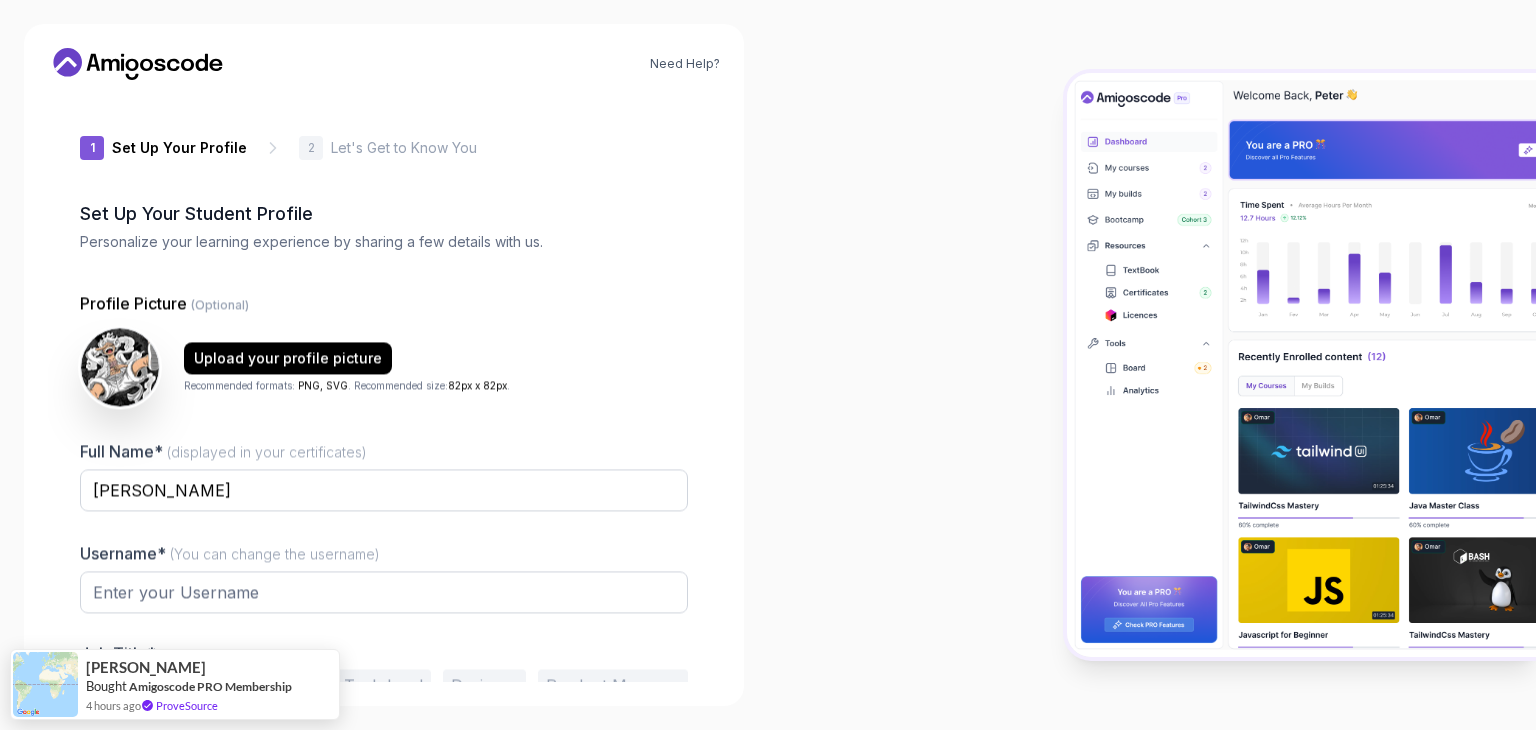 type on "swiftmongoose1daa4" 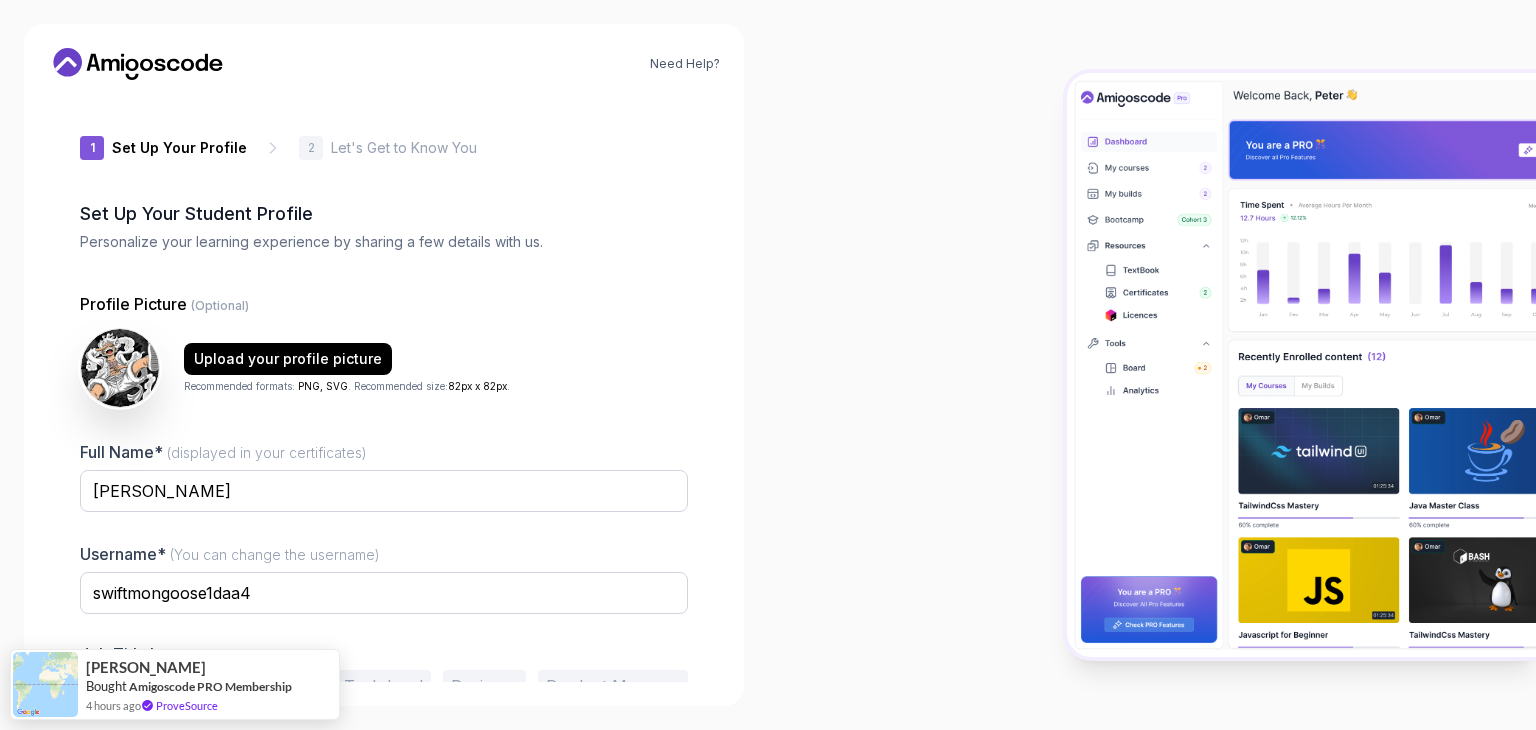 scroll, scrollTop: 104, scrollLeft: 0, axis: vertical 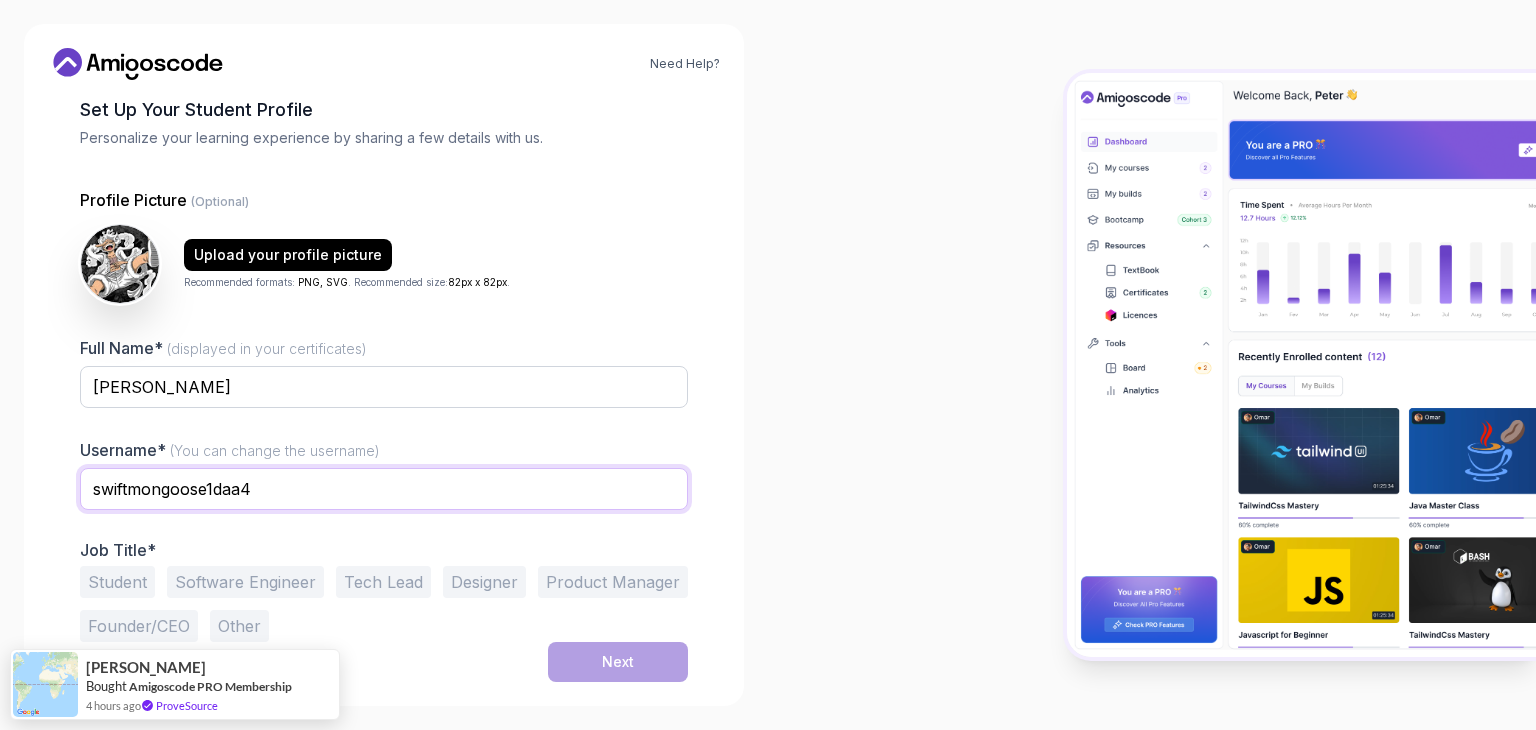 click on "swiftmongoose1daa4" at bounding box center [384, 489] 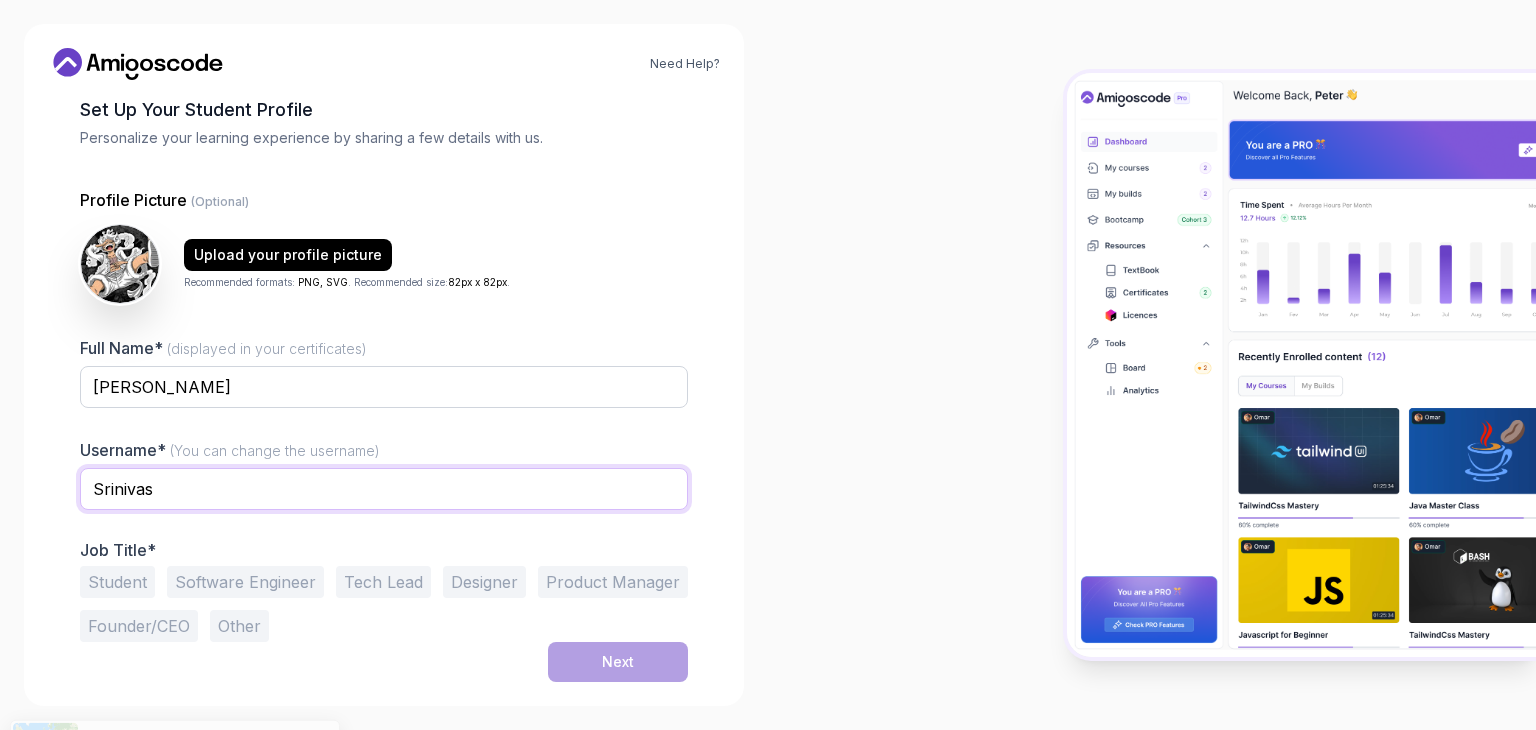 type on "Srinivas" 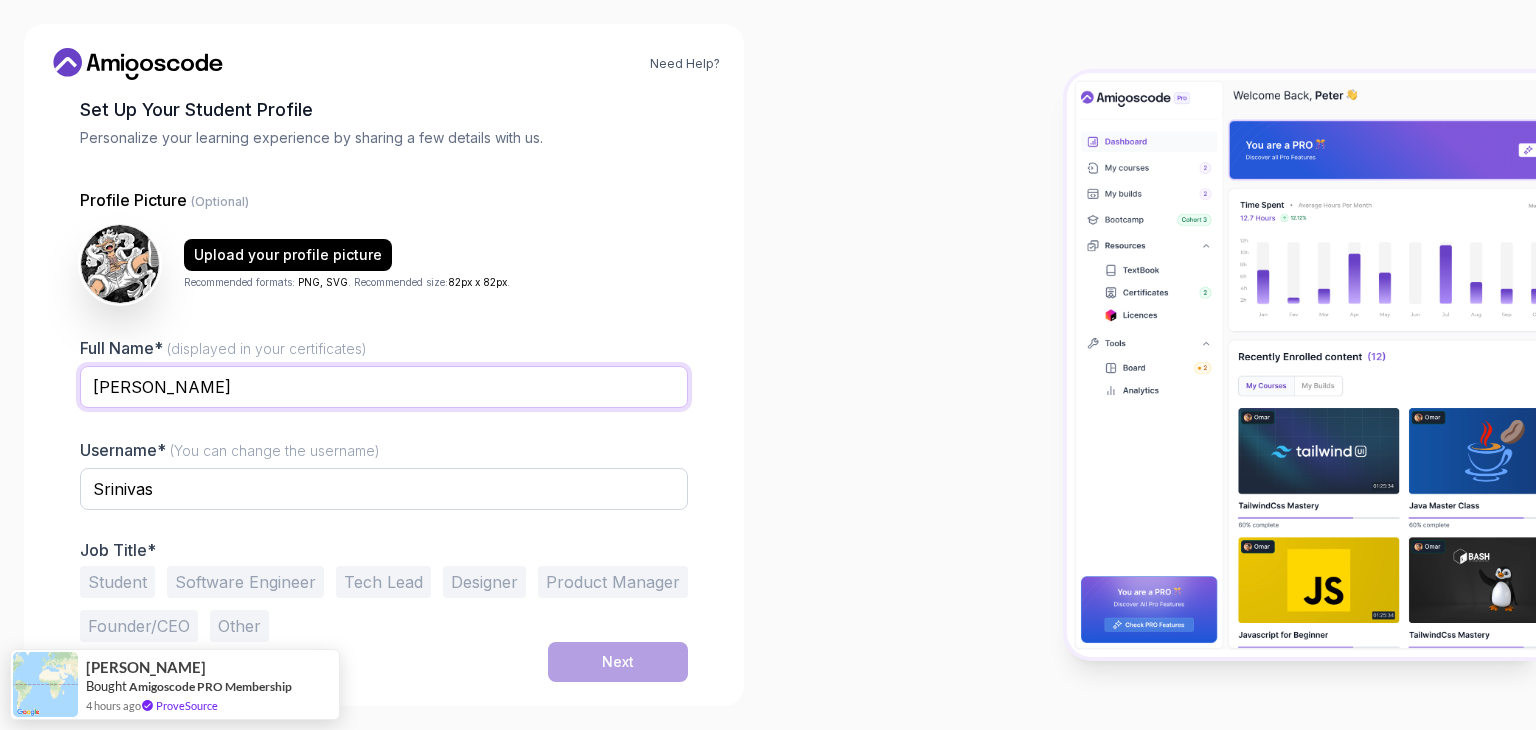 click on "Srinivasa Rao" at bounding box center (384, 387) 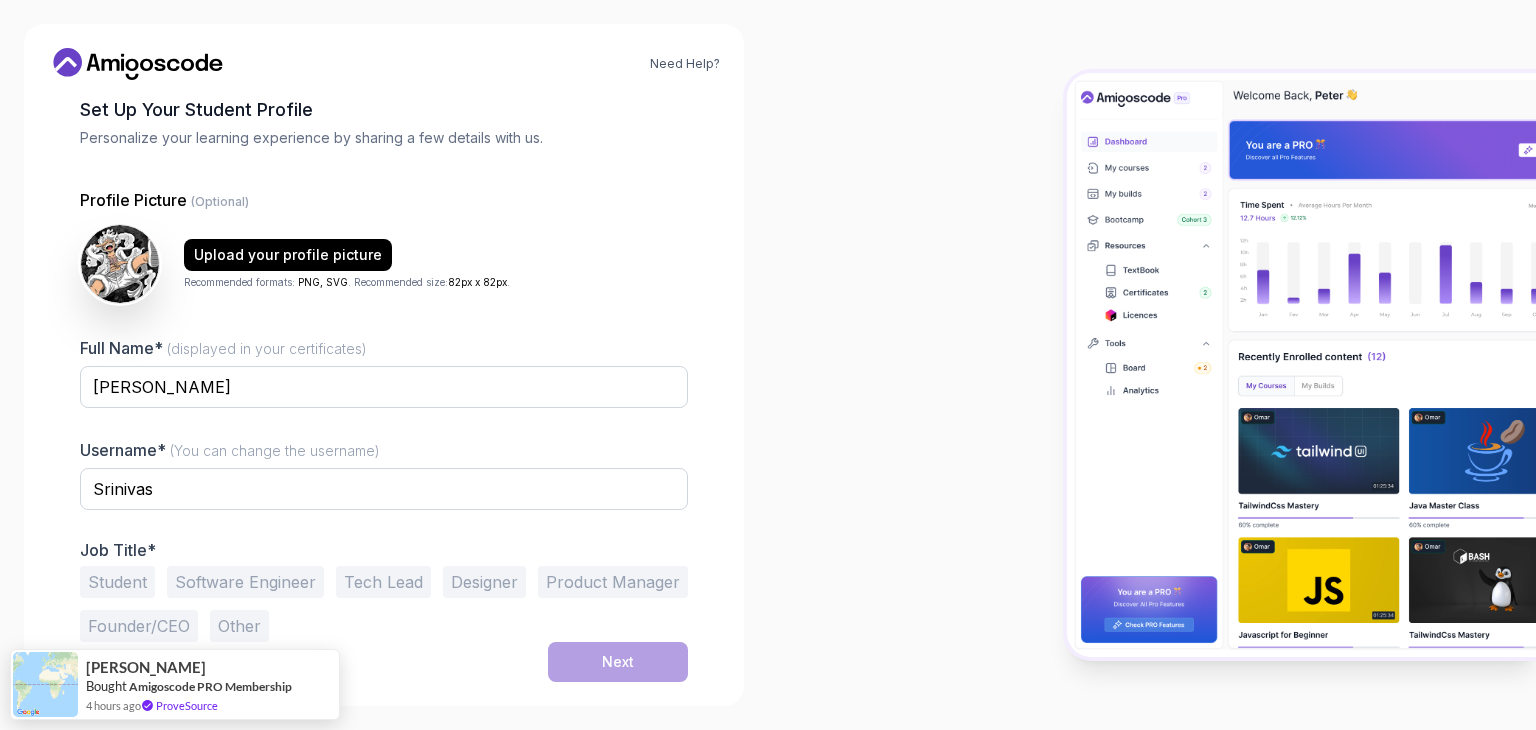 click on "Student" at bounding box center (117, 582) 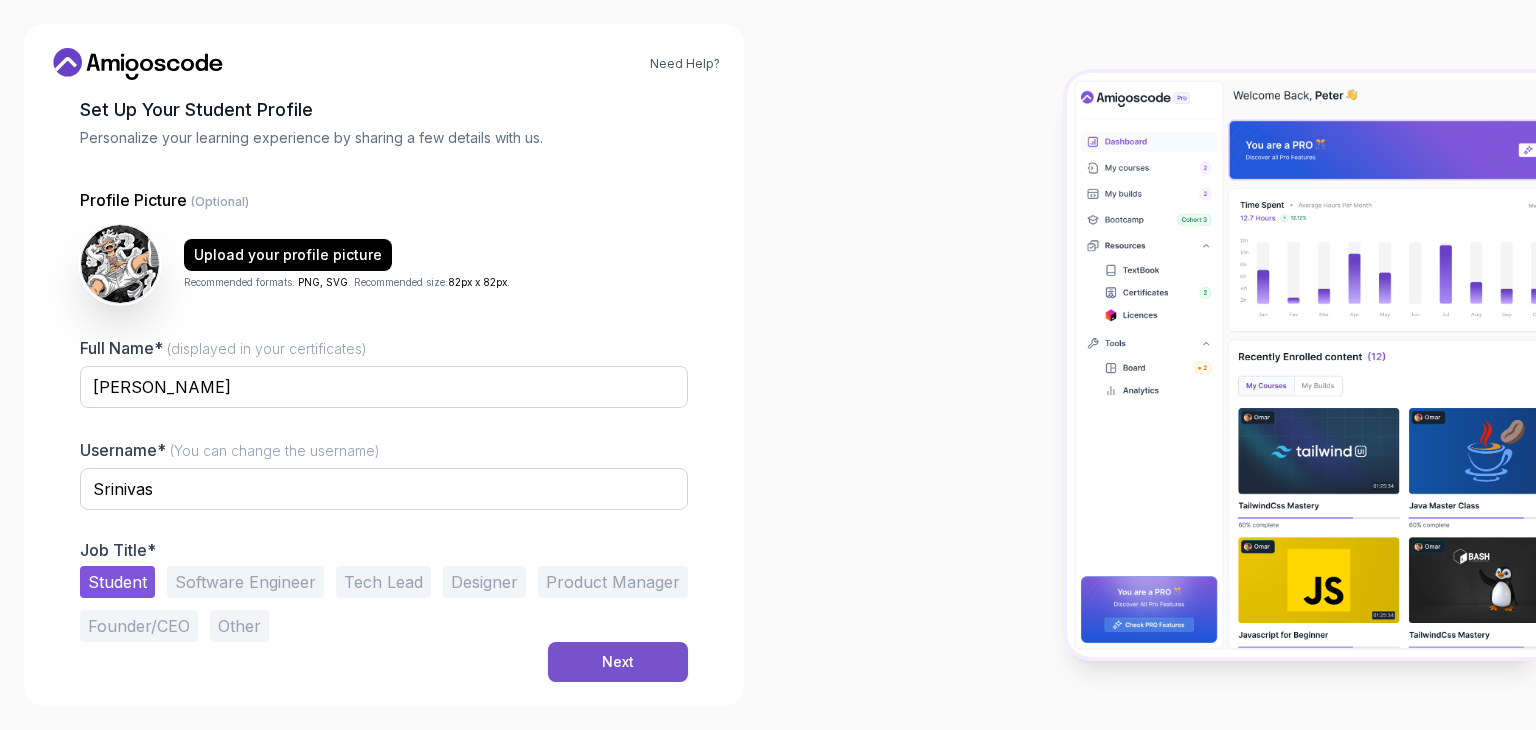 click on "Next" at bounding box center [618, 662] 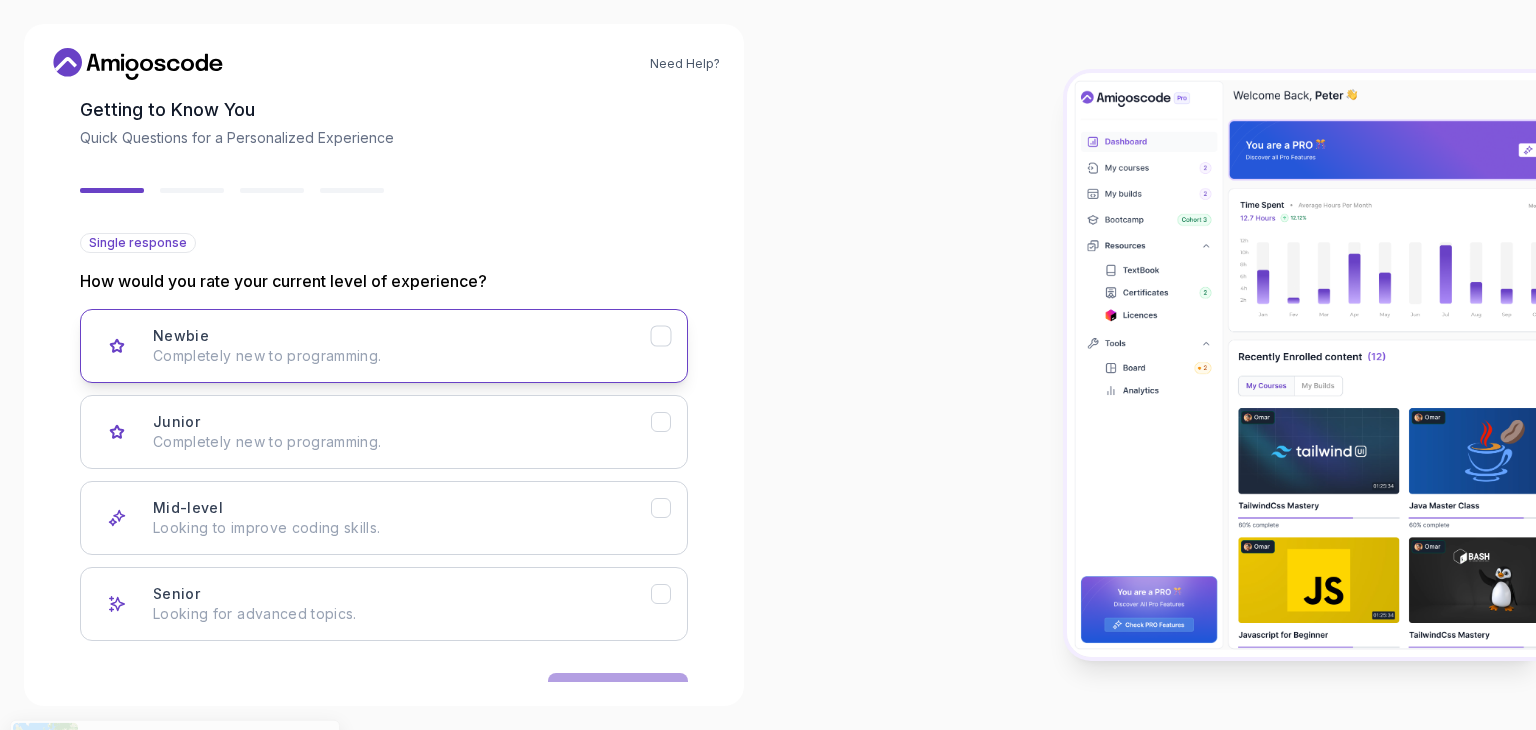click on "Completely new to programming." at bounding box center (402, 356) 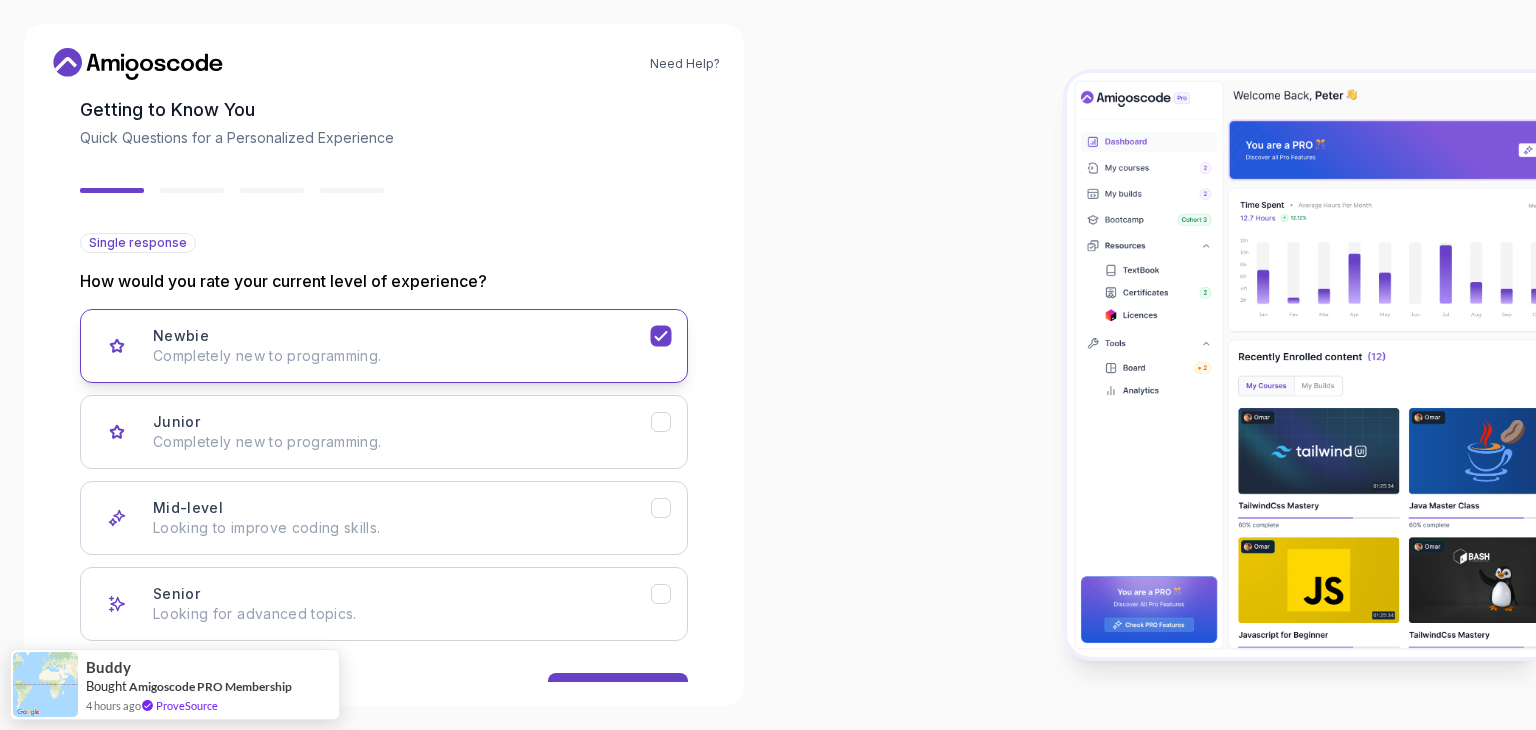 scroll, scrollTop: 165, scrollLeft: 0, axis: vertical 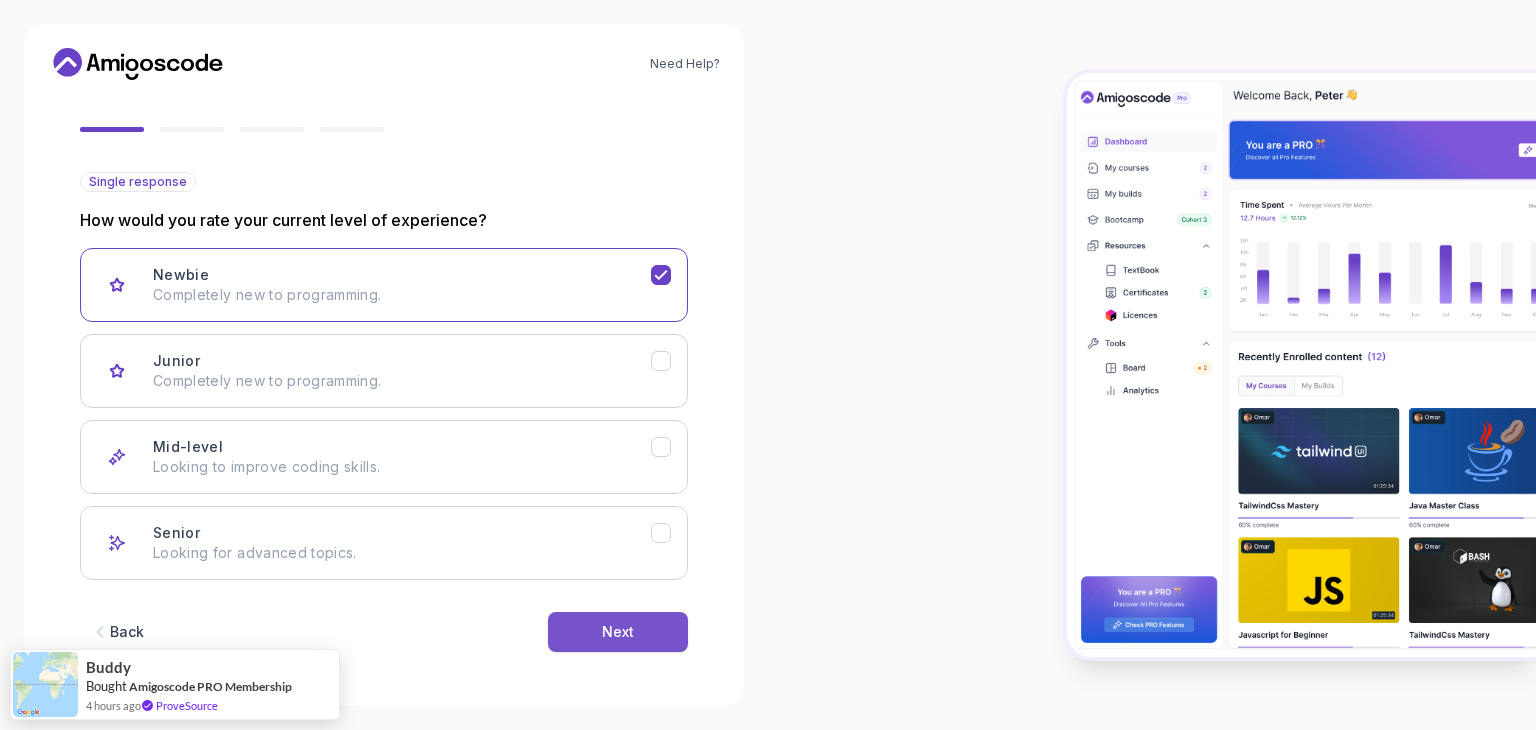 click on "Next" at bounding box center [618, 632] 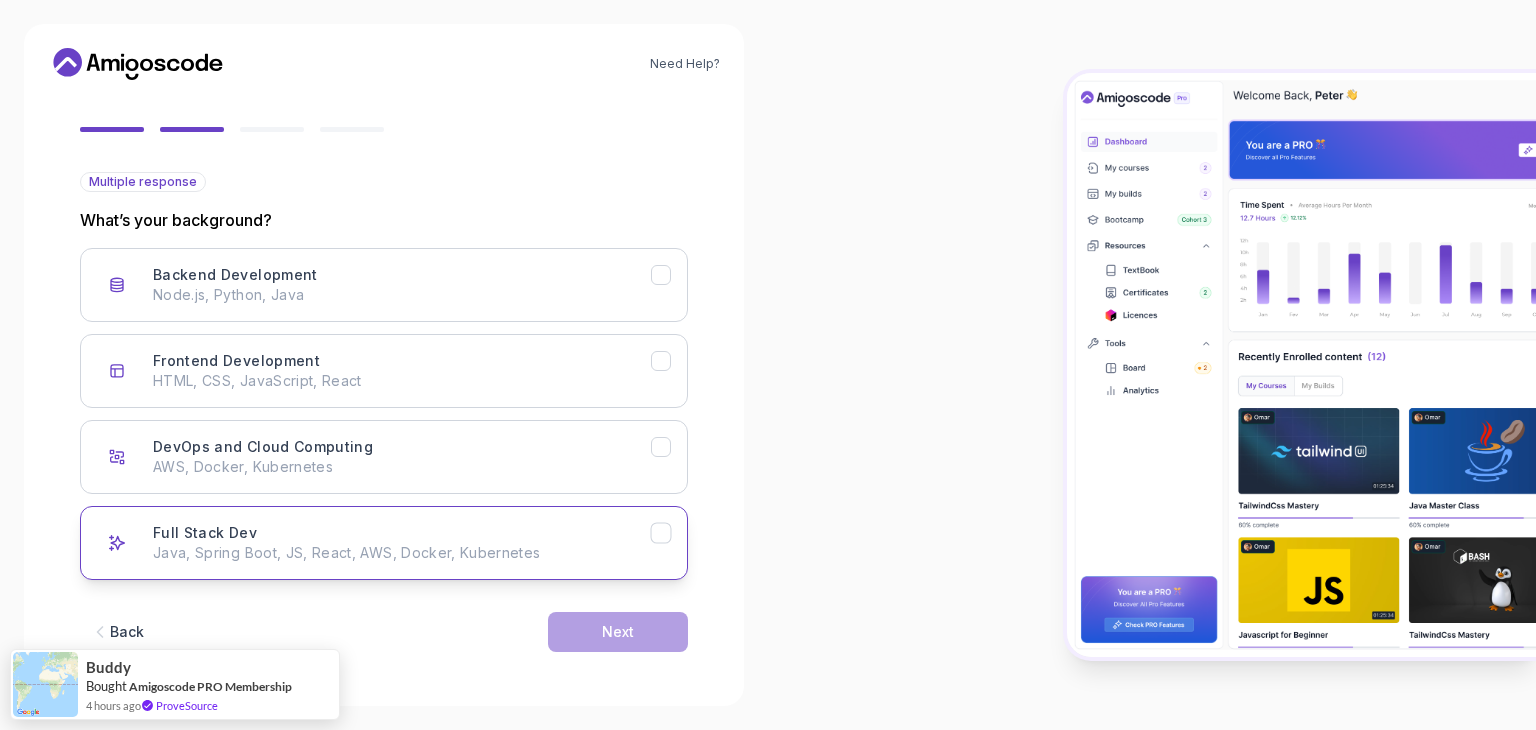 click on "Full Stack Dev Java, Spring Boot, JS, React, AWS, Docker, Kubernetes" at bounding box center [384, 543] 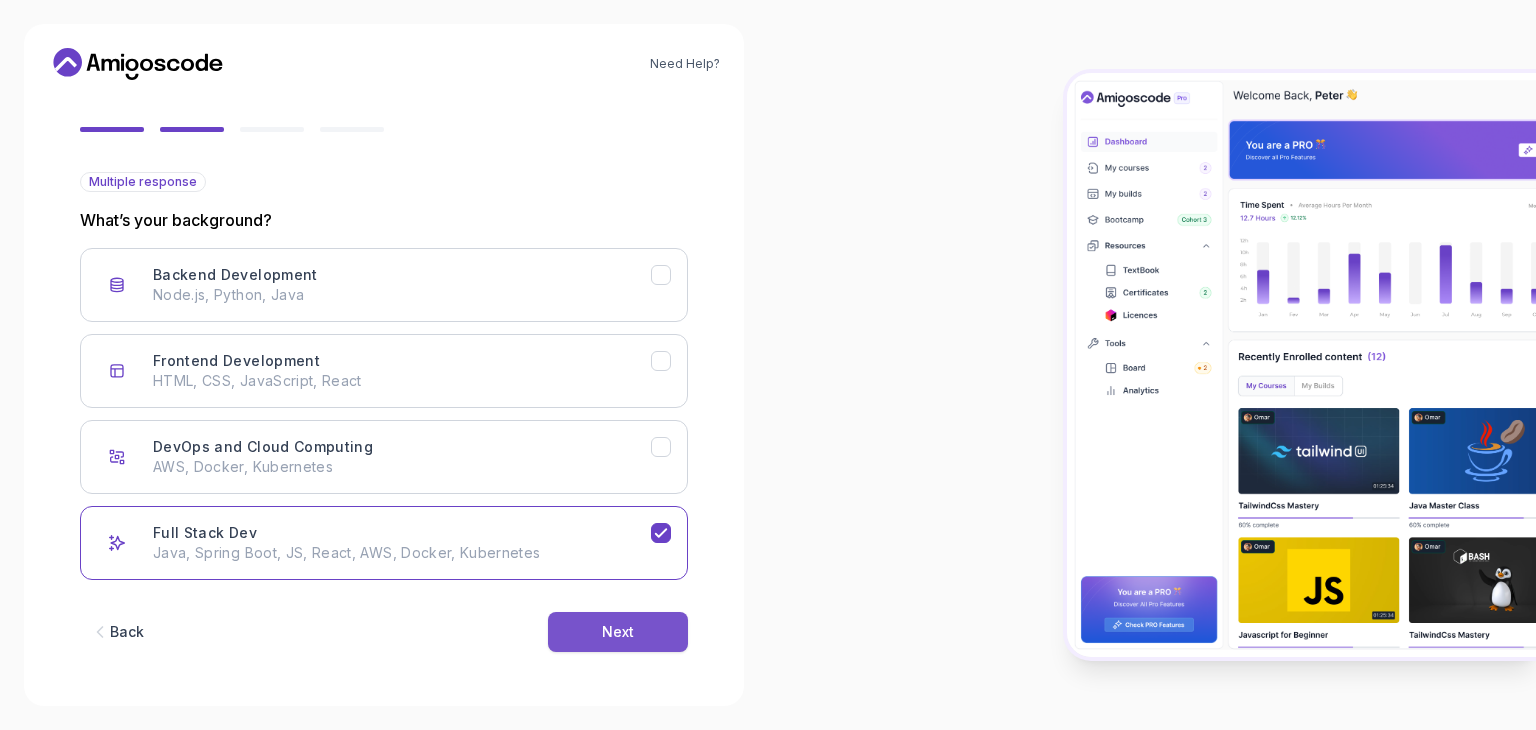 click on "Next" at bounding box center [618, 632] 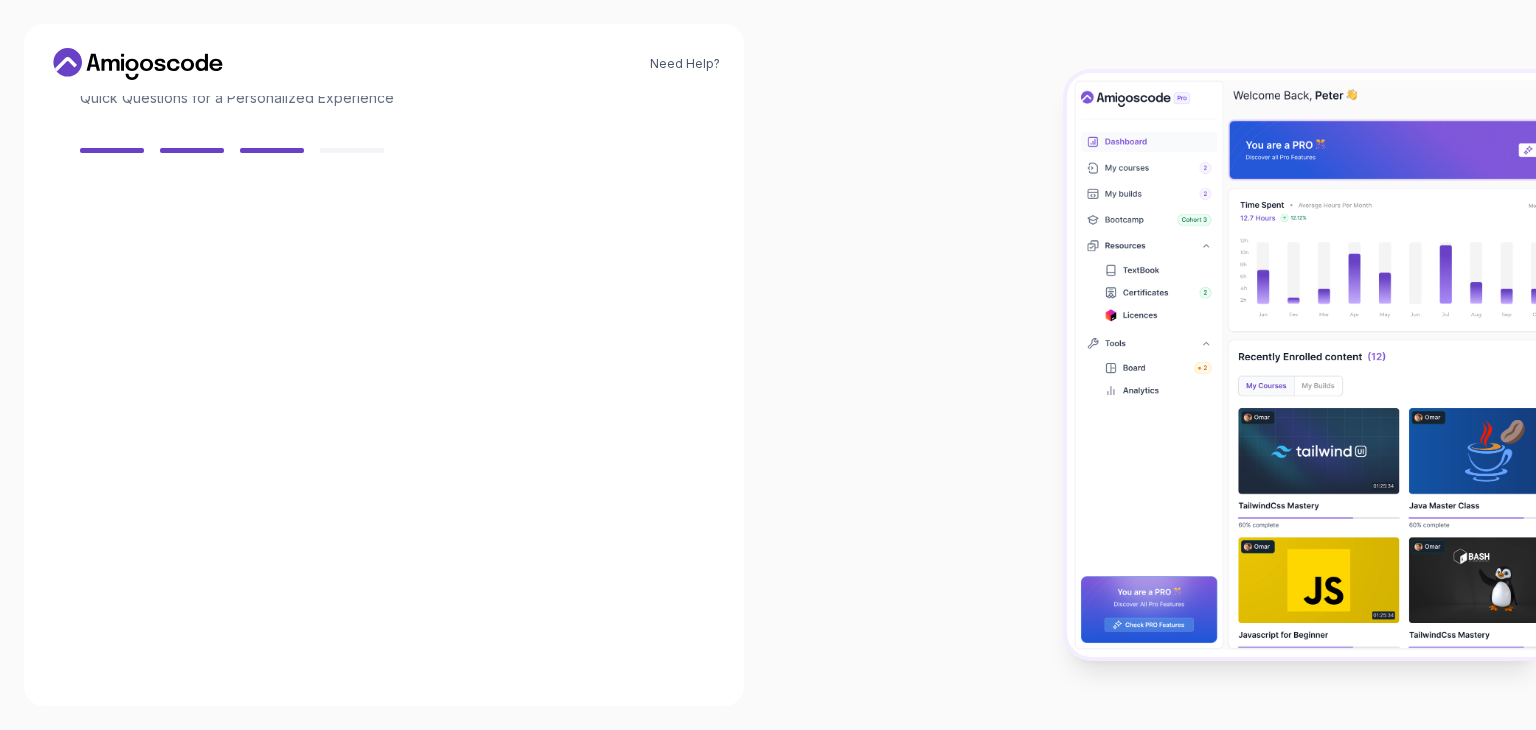 scroll, scrollTop: 143, scrollLeft: 0, axis: vertical 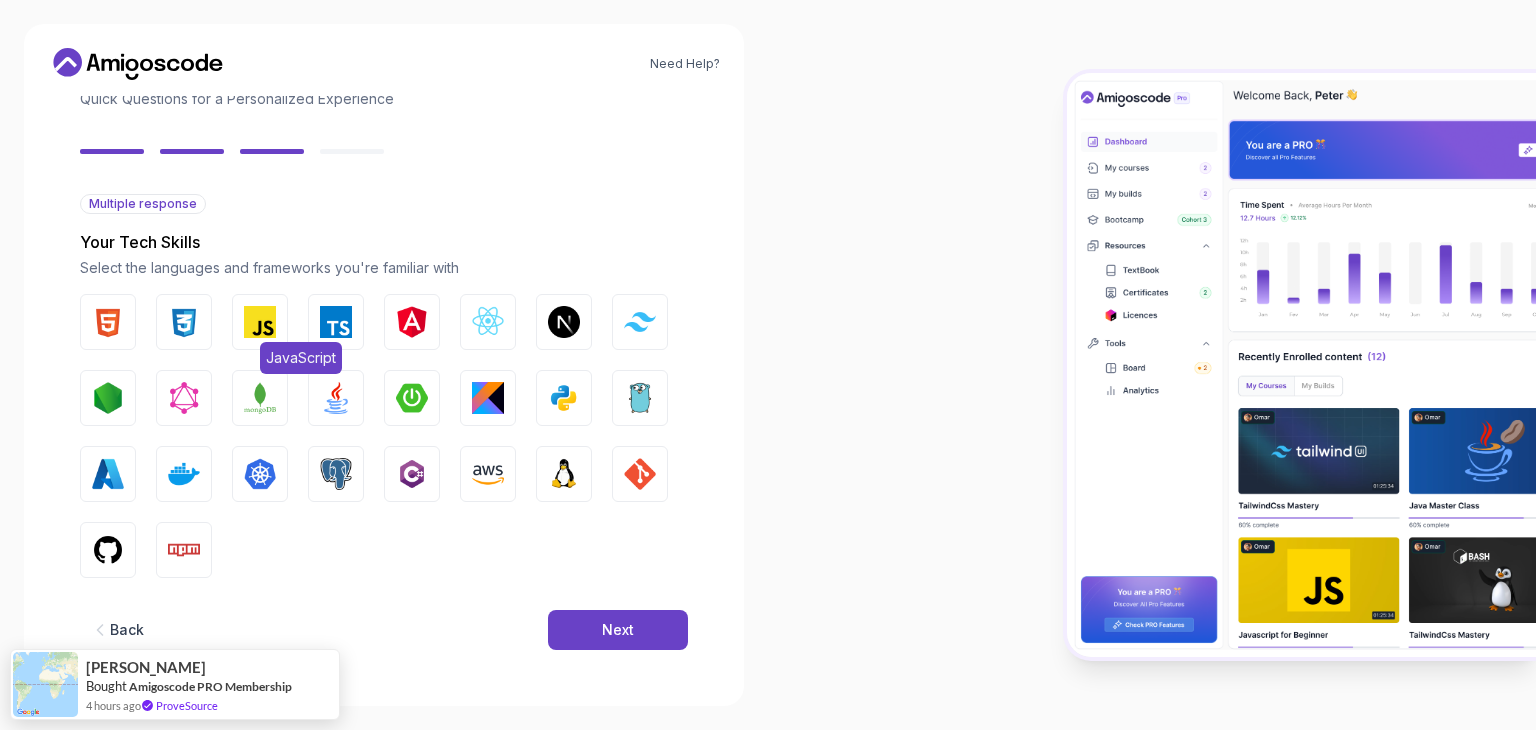 click at bounding box center (260, 322) 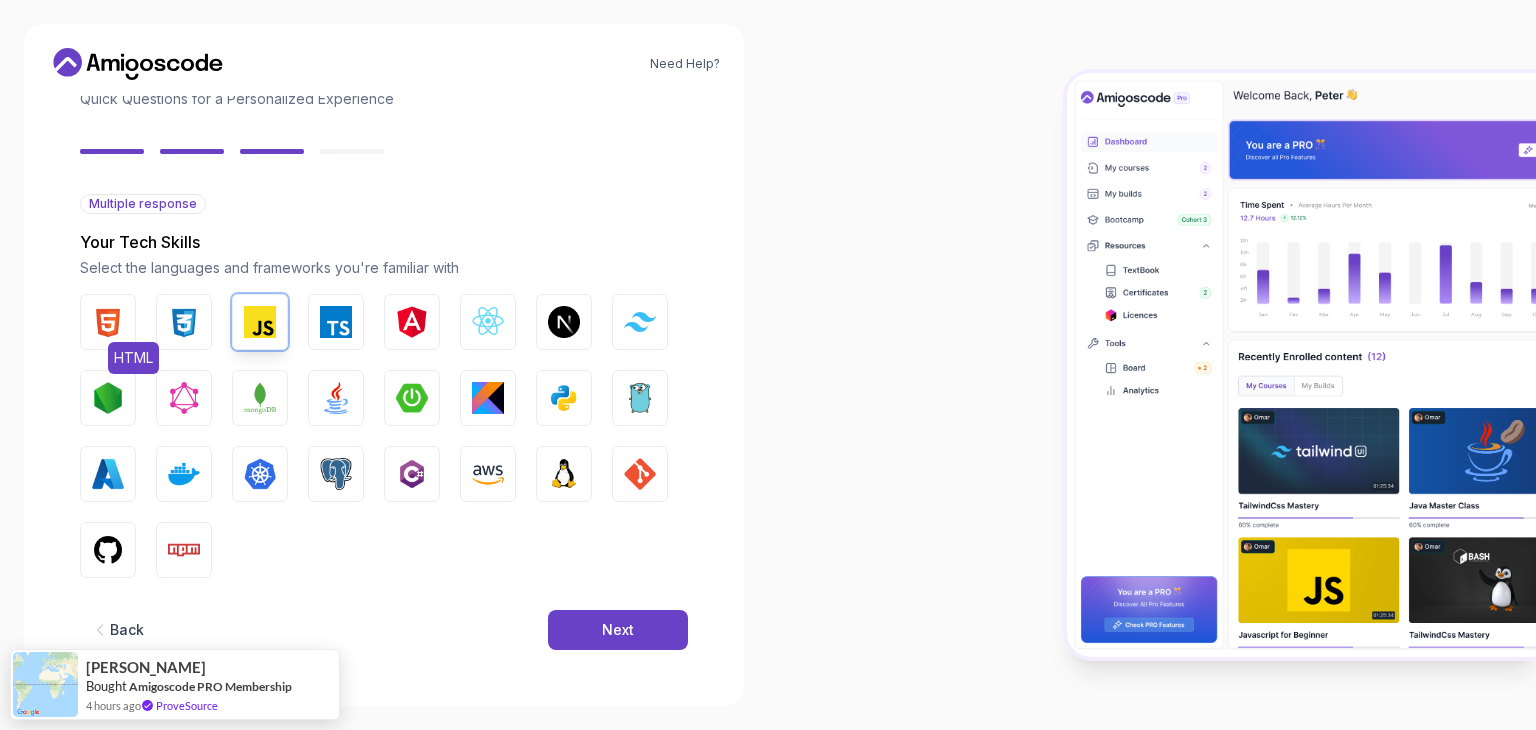 click at bounding box center [108, 322] 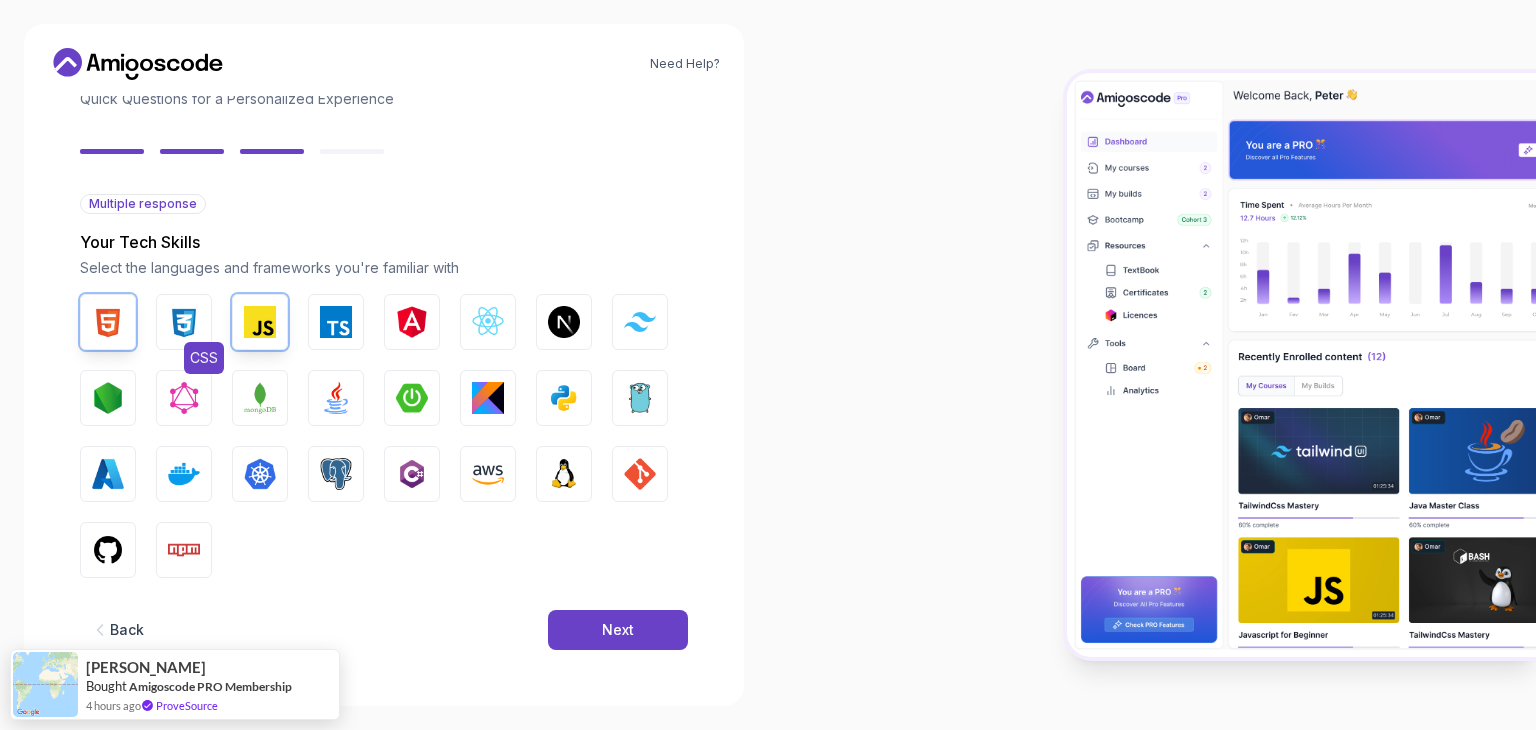 click at bounding box center [184, 322] 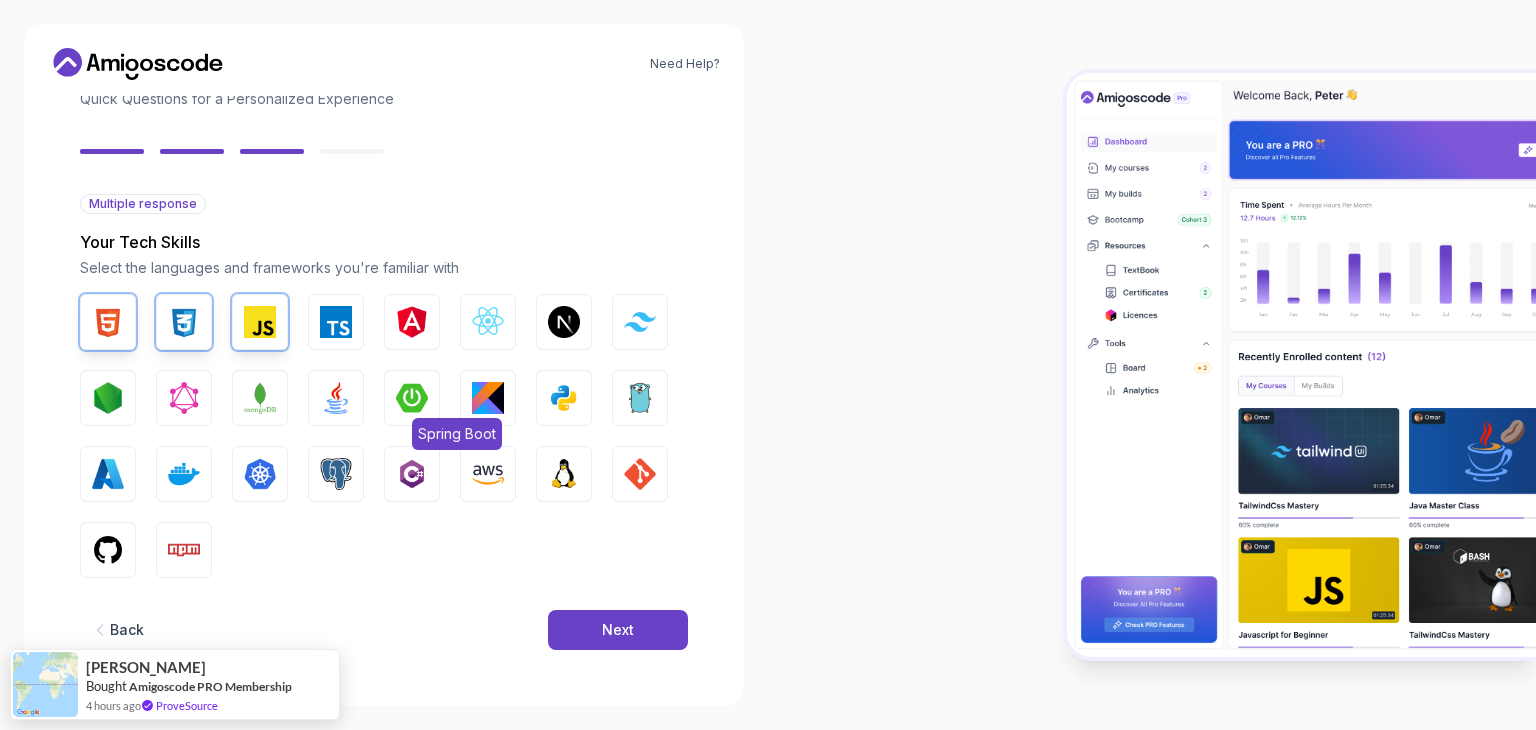 click at bounding box center [412, 398] 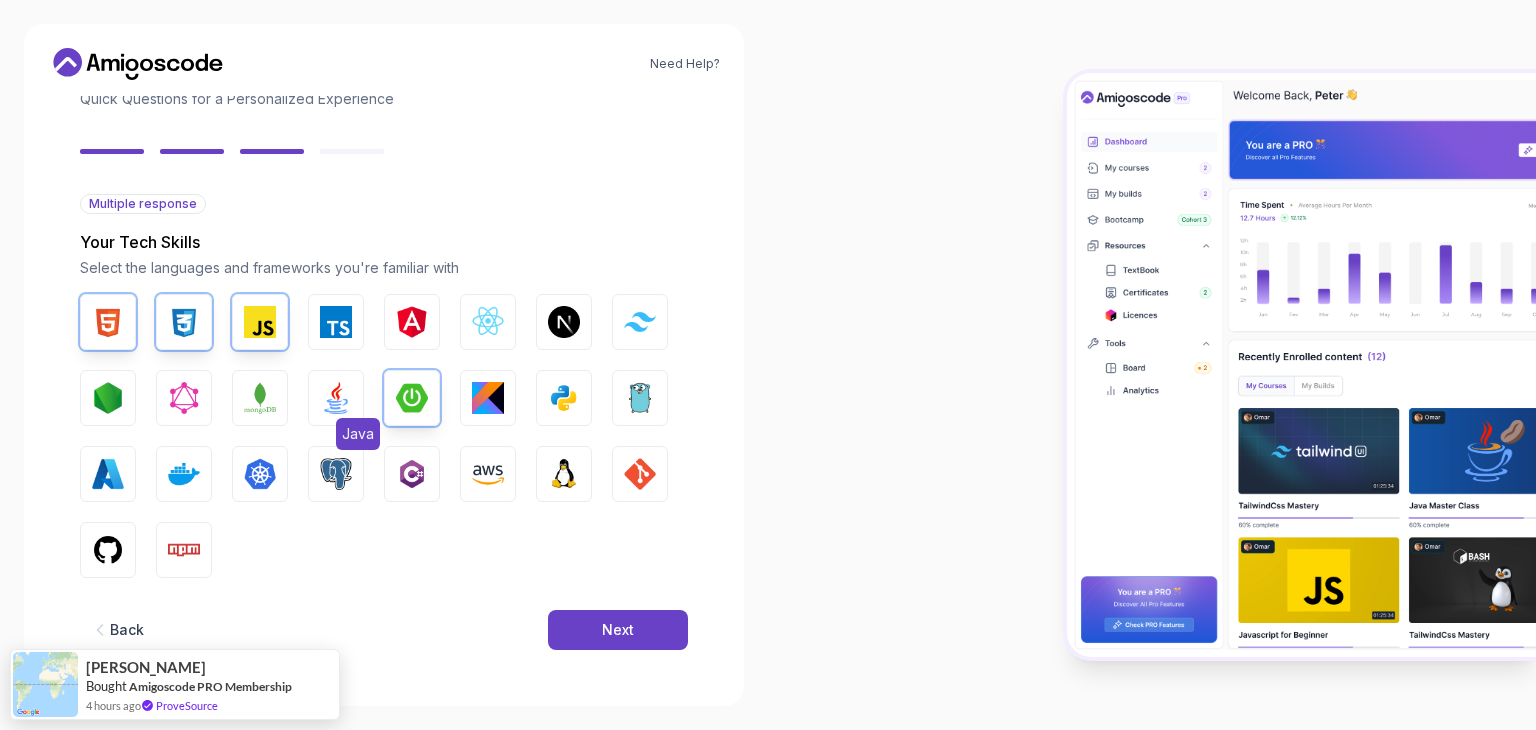 click at bounding box center [336, 398] 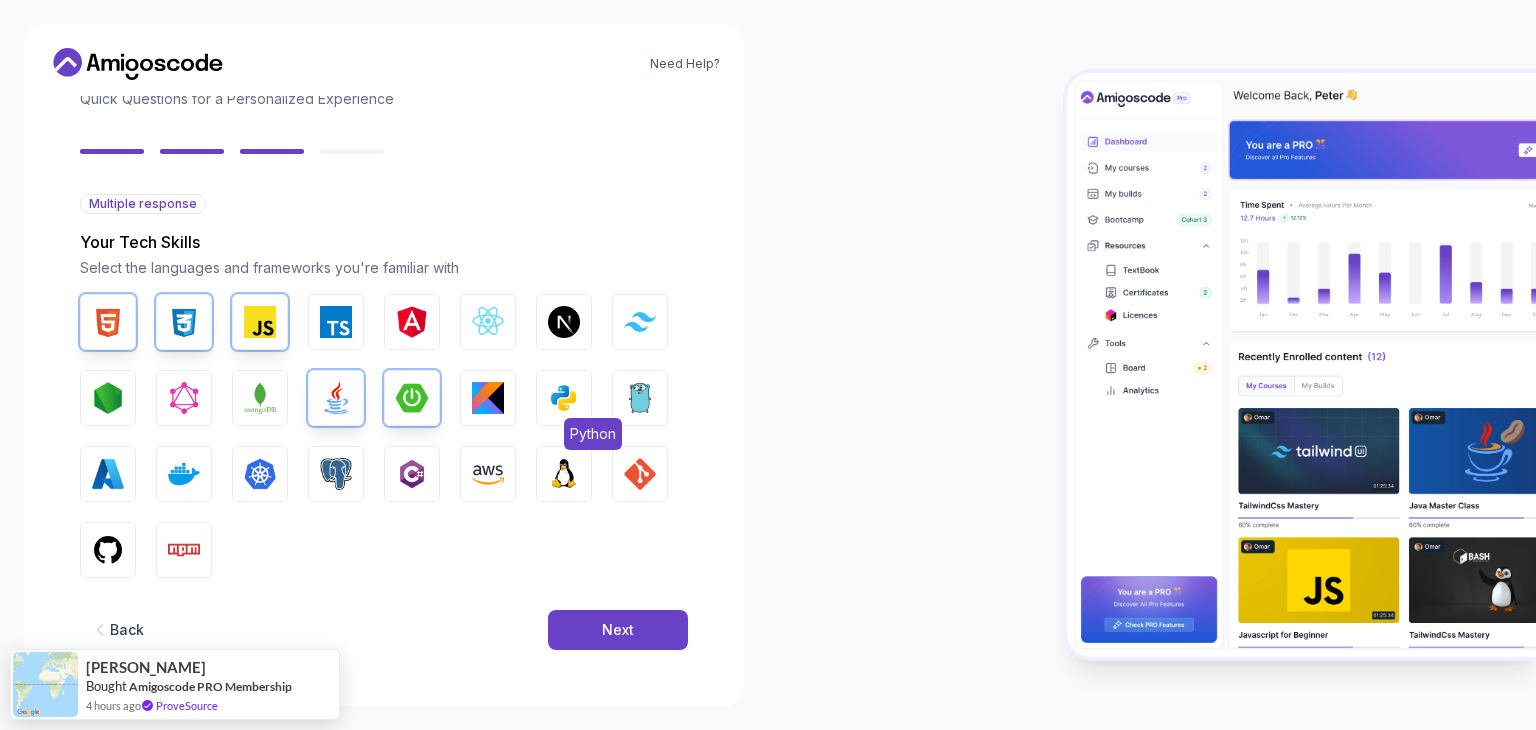 click on "Python" at bounding box center (564, 398) 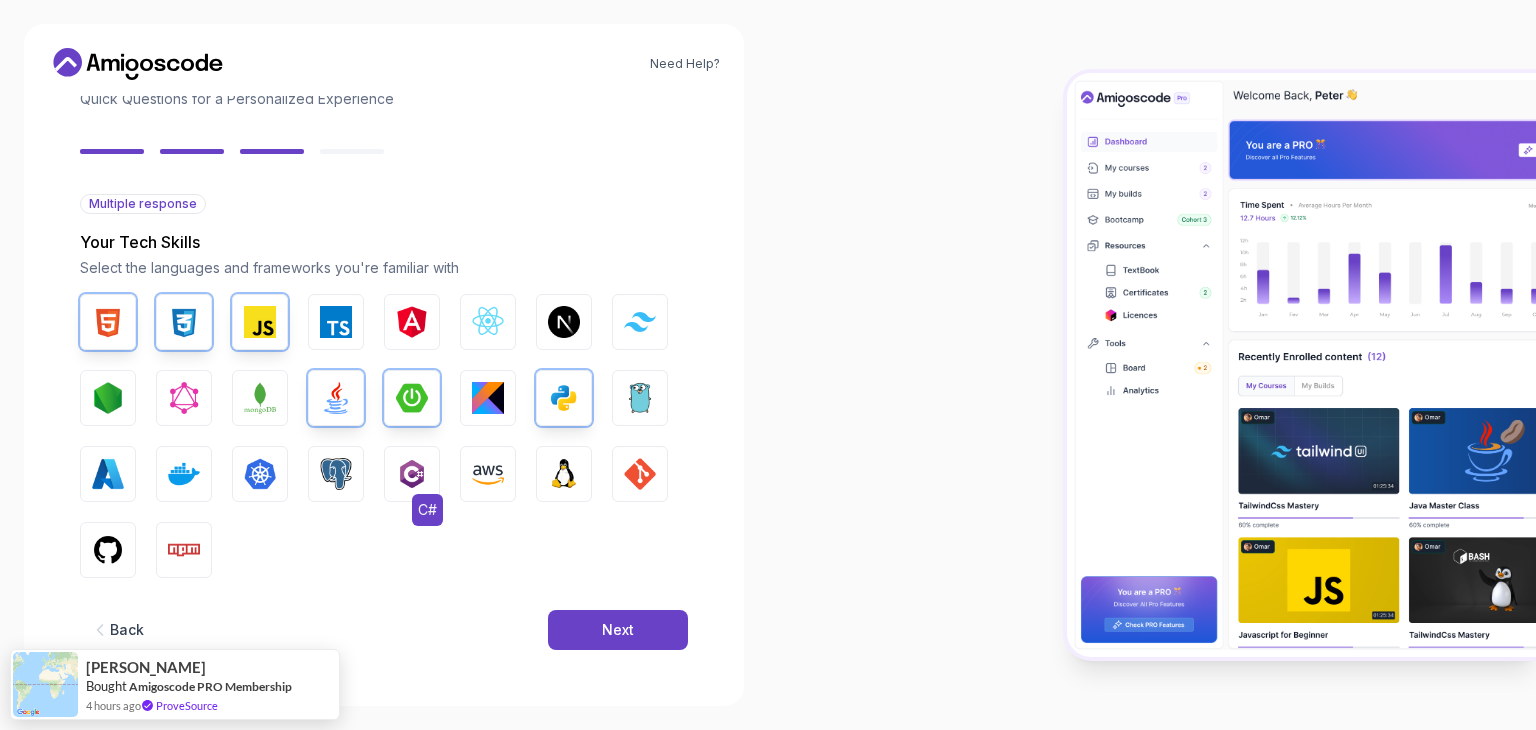 click at bounding box center (412, 474) 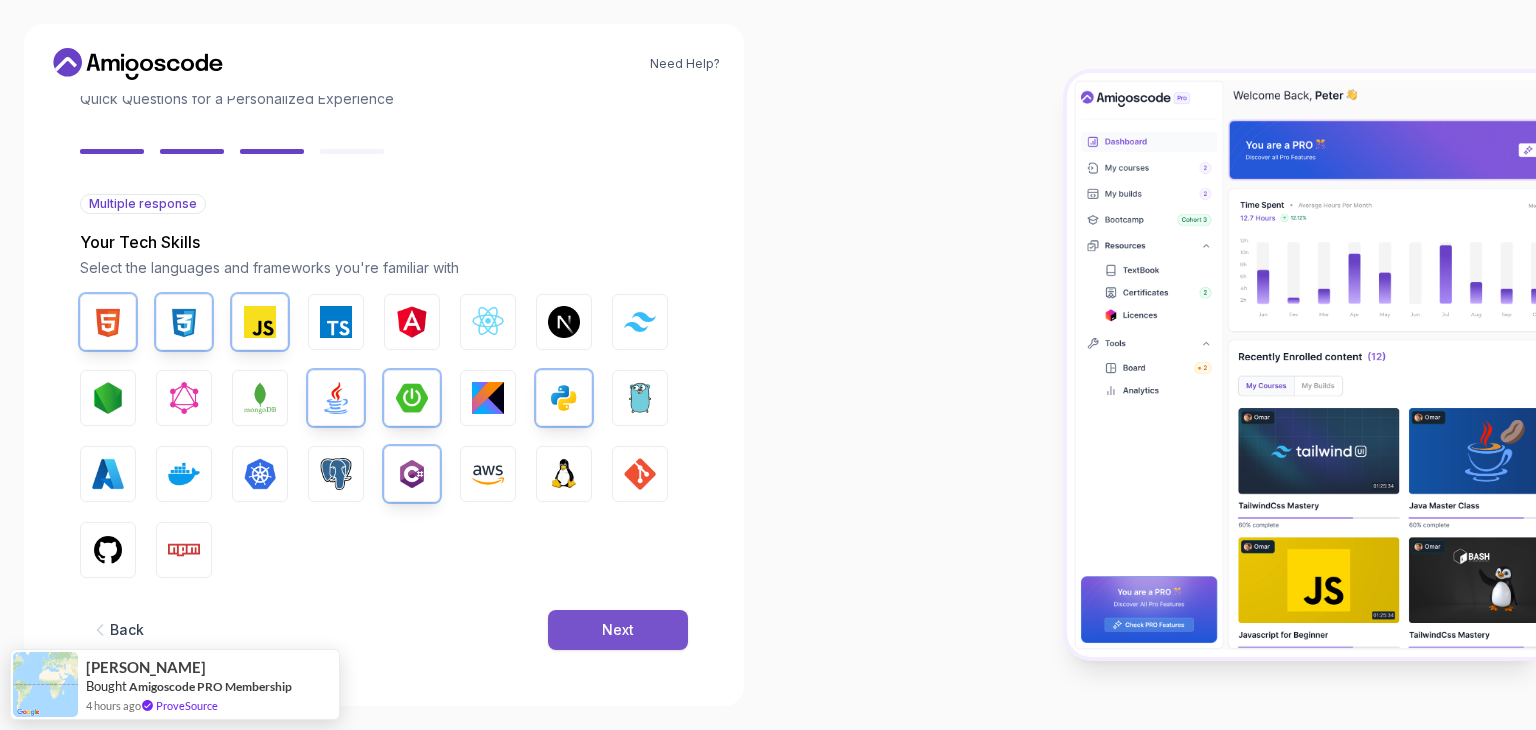 click on "Next" at bounding box center (618, 630) 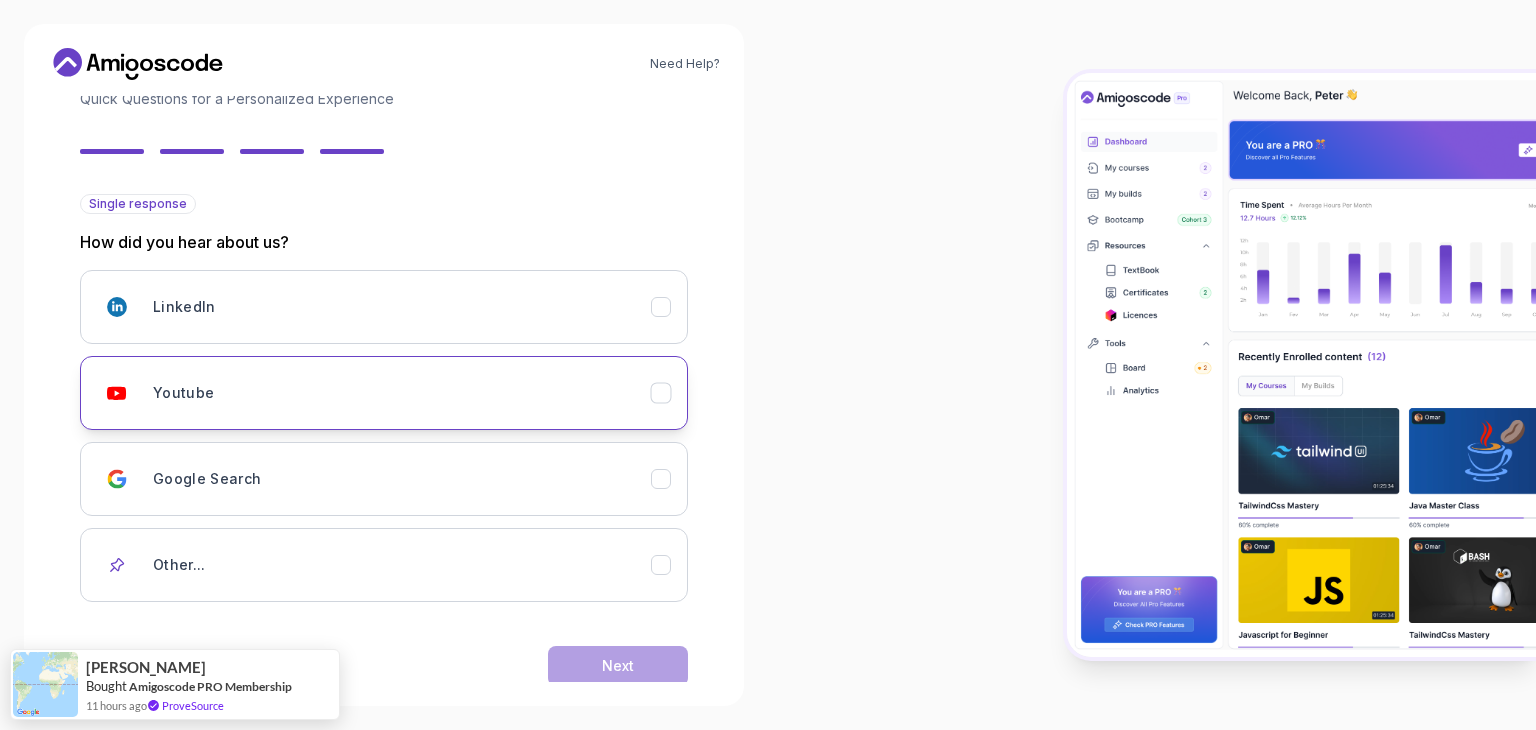 click on "Youtube" at bounding box center [402, 393] 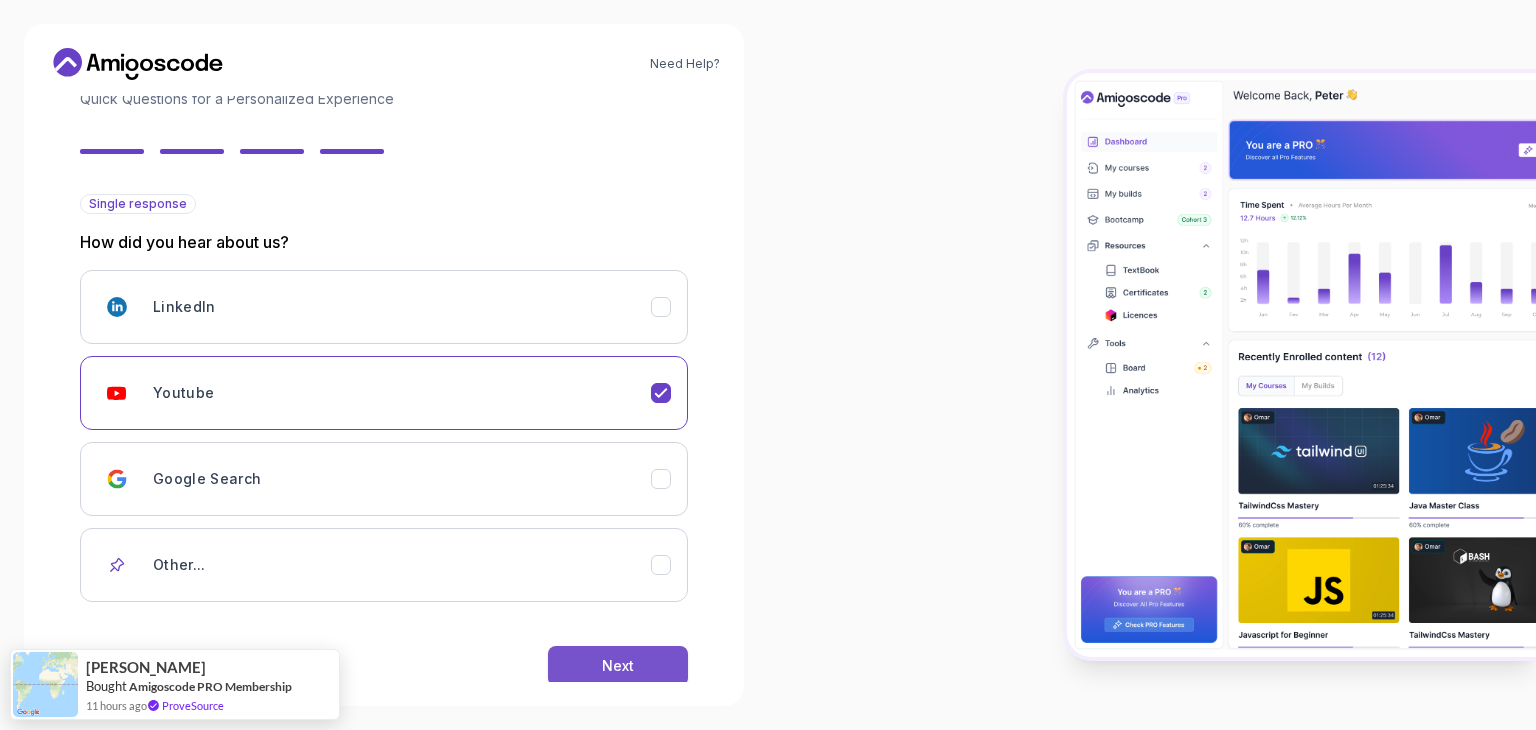 click on "Next" at bounding box center [618, 666] 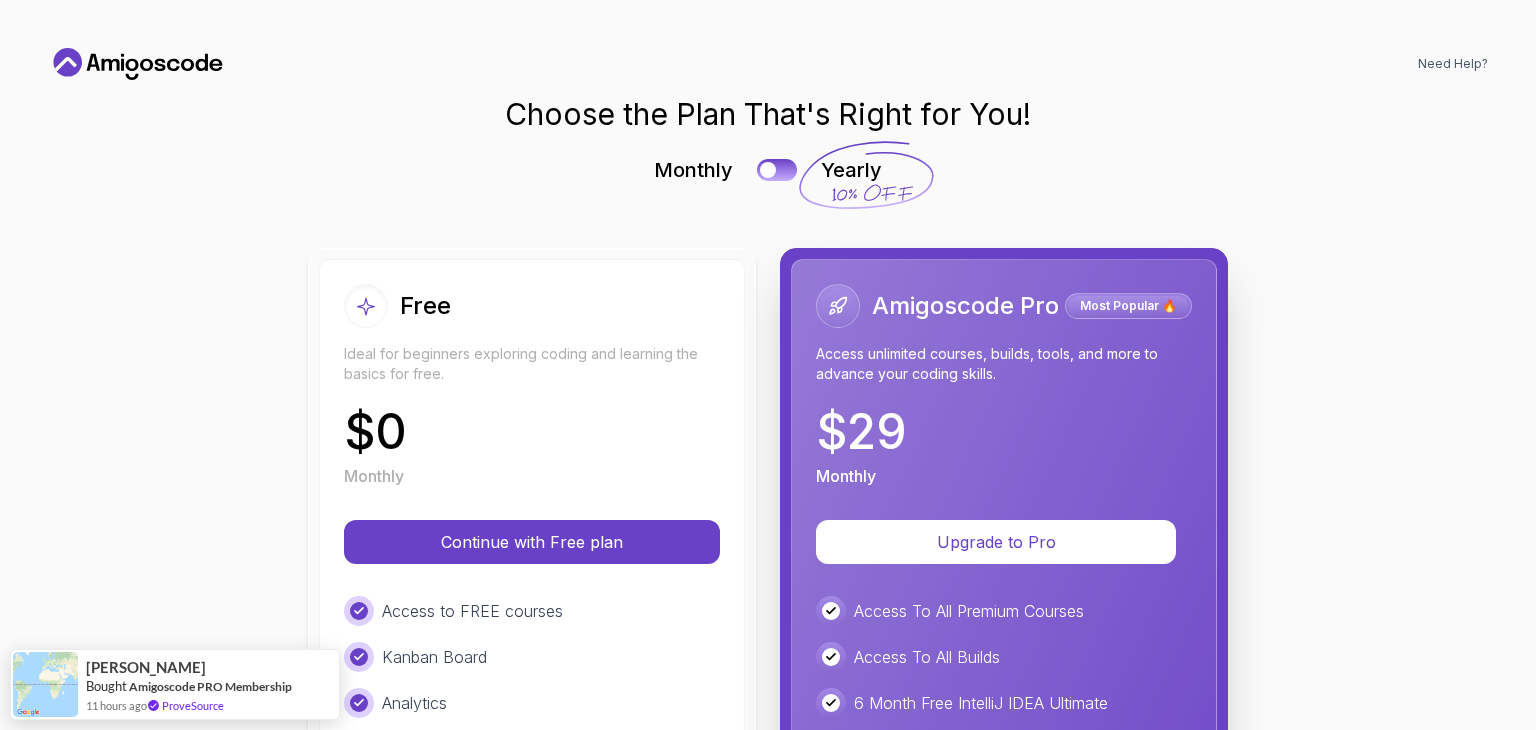 scroll, scrollTop: 0, scrollLeft: 0, axis: both 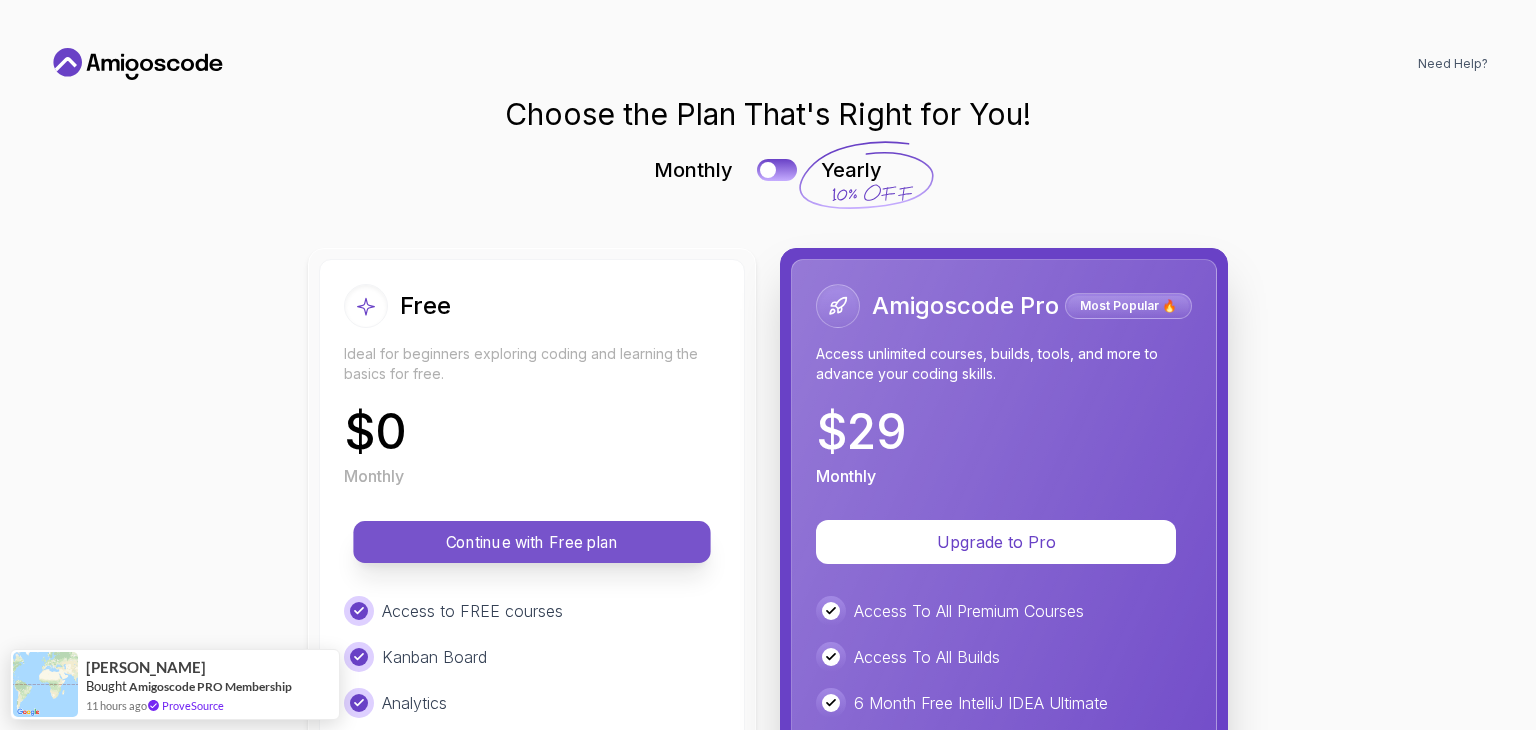 click on "Continue with Free plan" at bounding box center [532, 542] 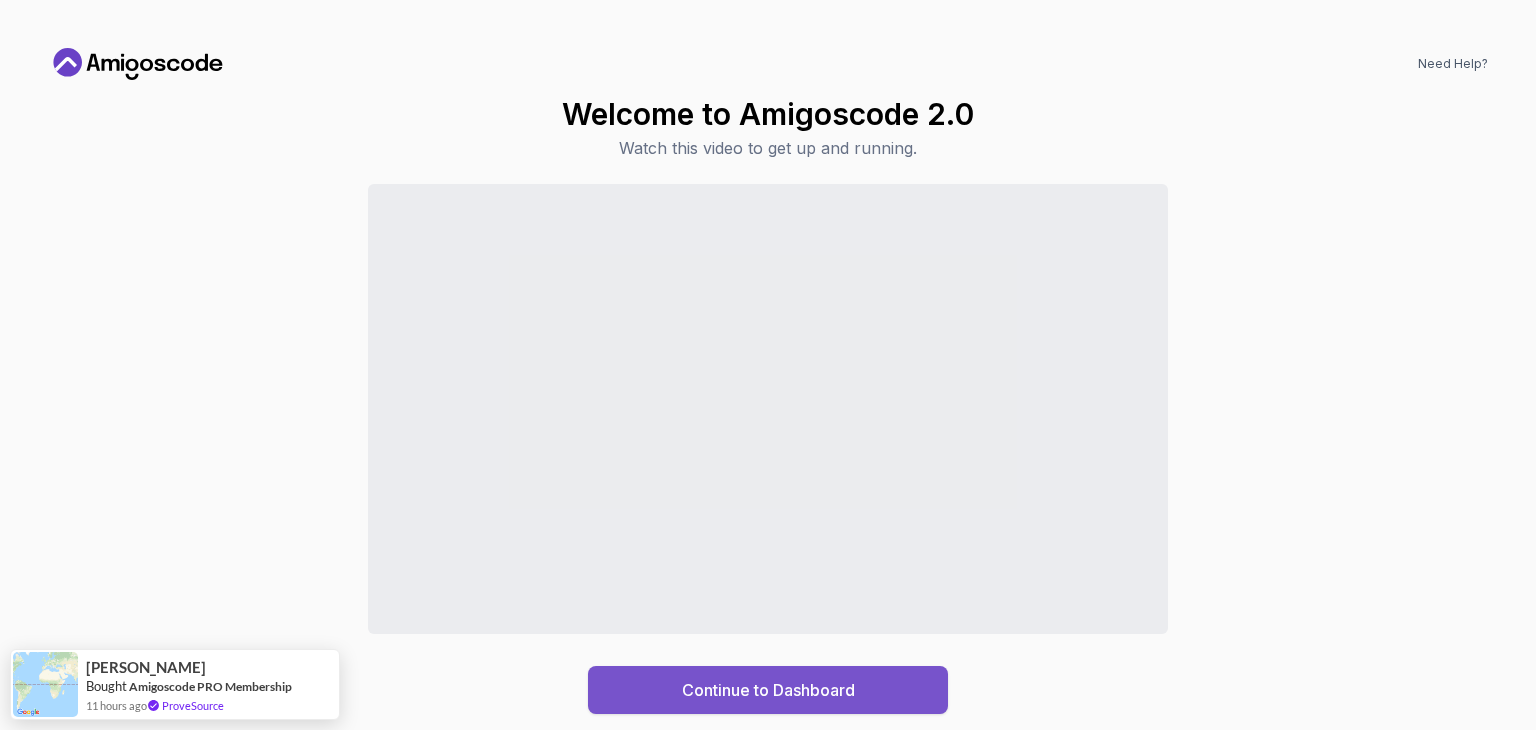 click on "Continue to Dashboard" at bounding box center [768, 690] 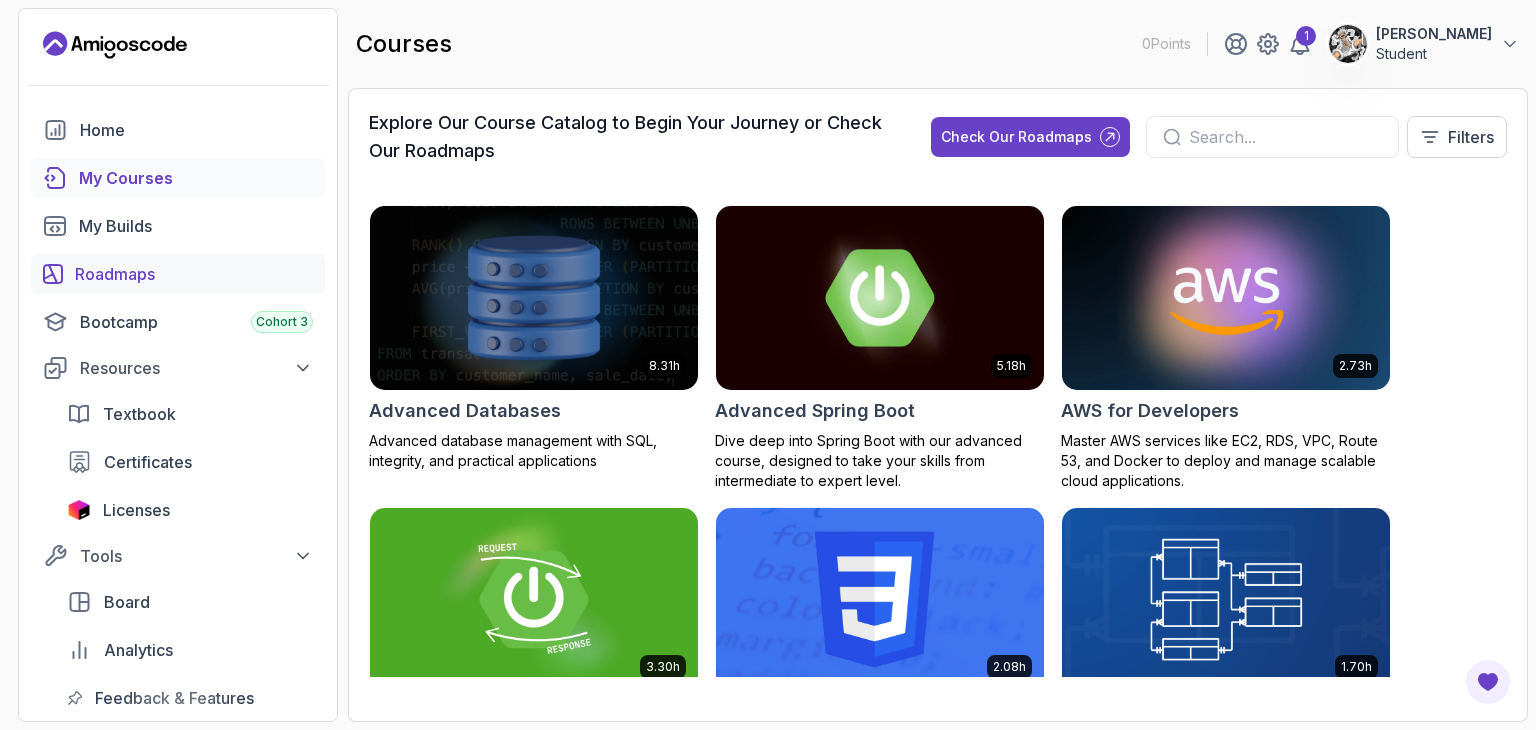 click on "Roadmaps" at bounding box center (178, 274) 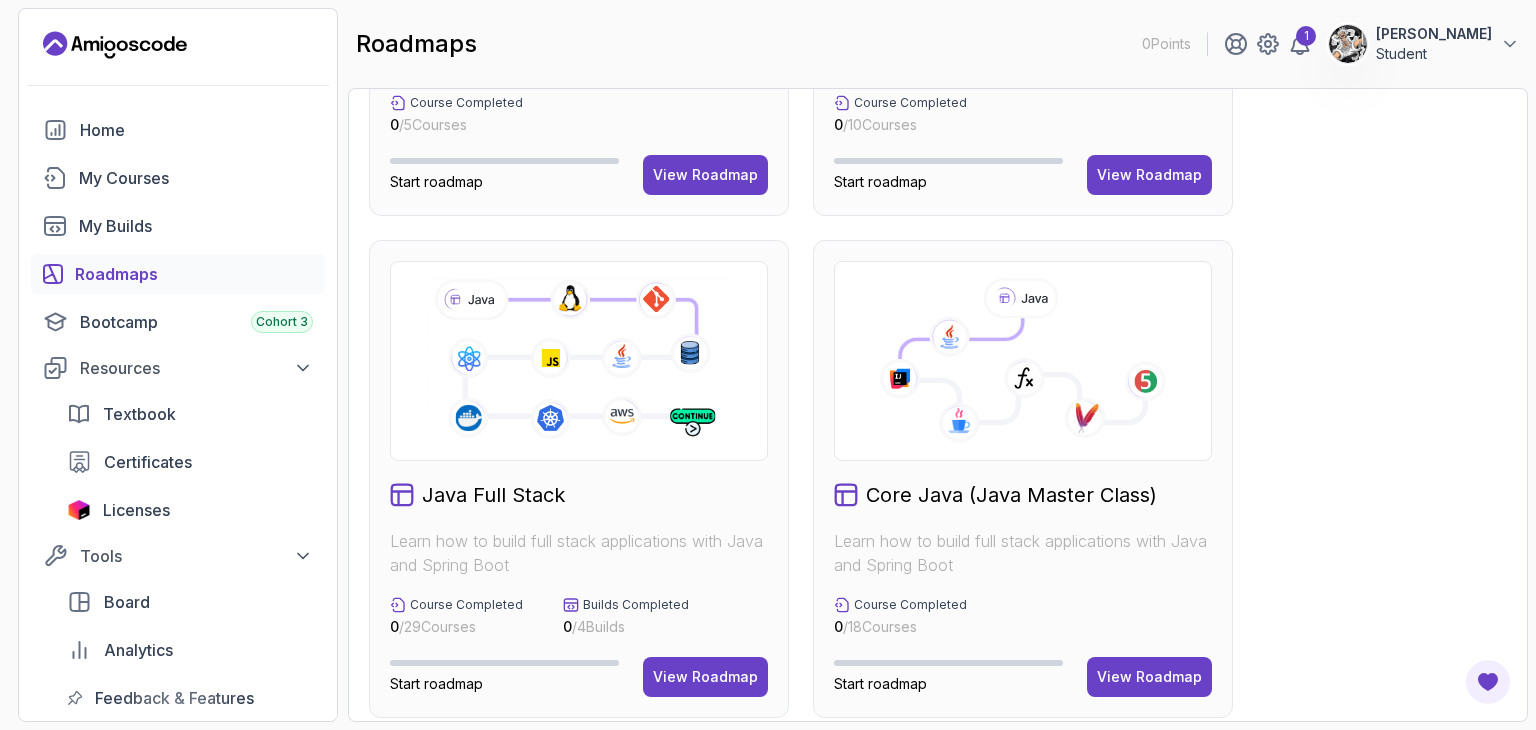 scroll, scrollTop: 372, scrollLeft: 0, axis: vertical 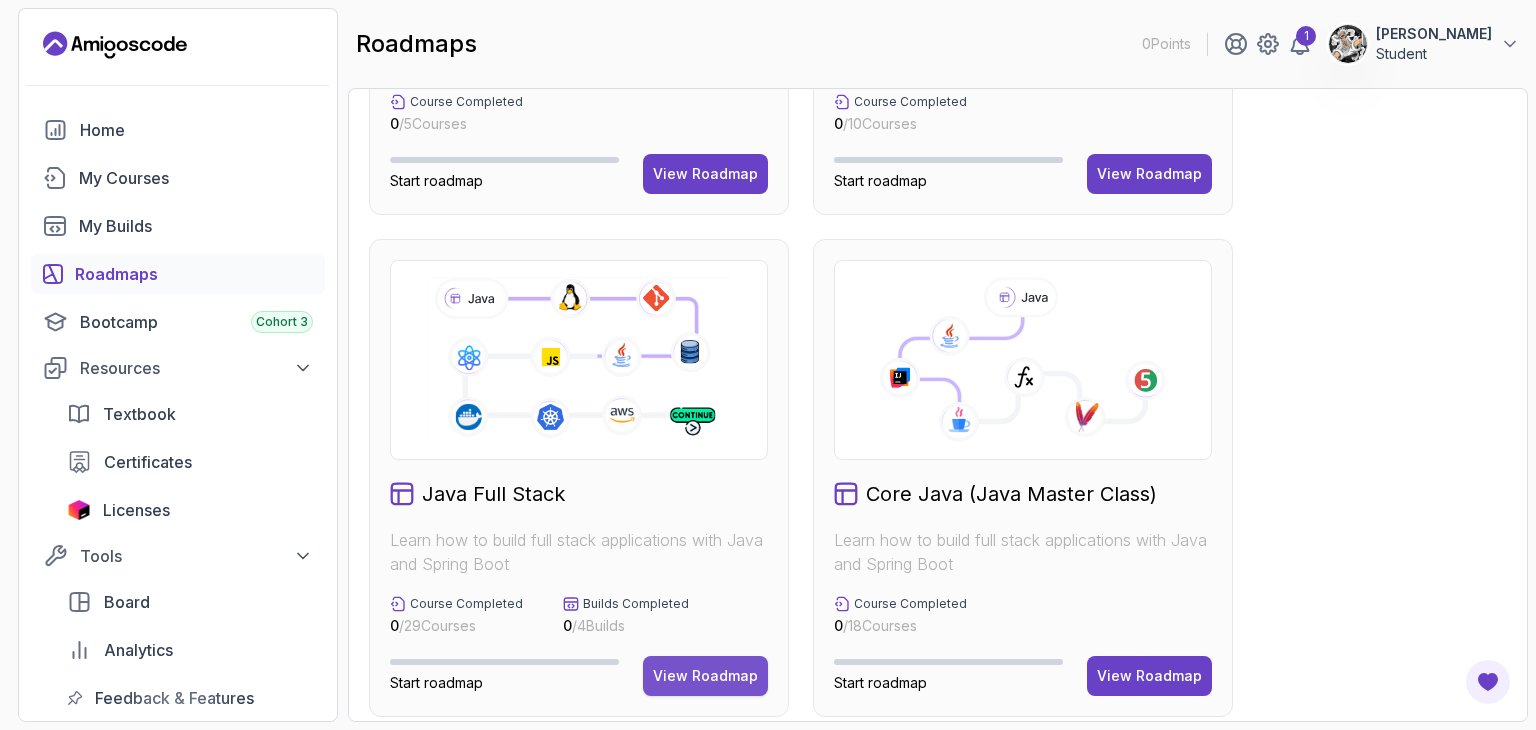click on "View Roadmap" at bounding box center [705, 676] 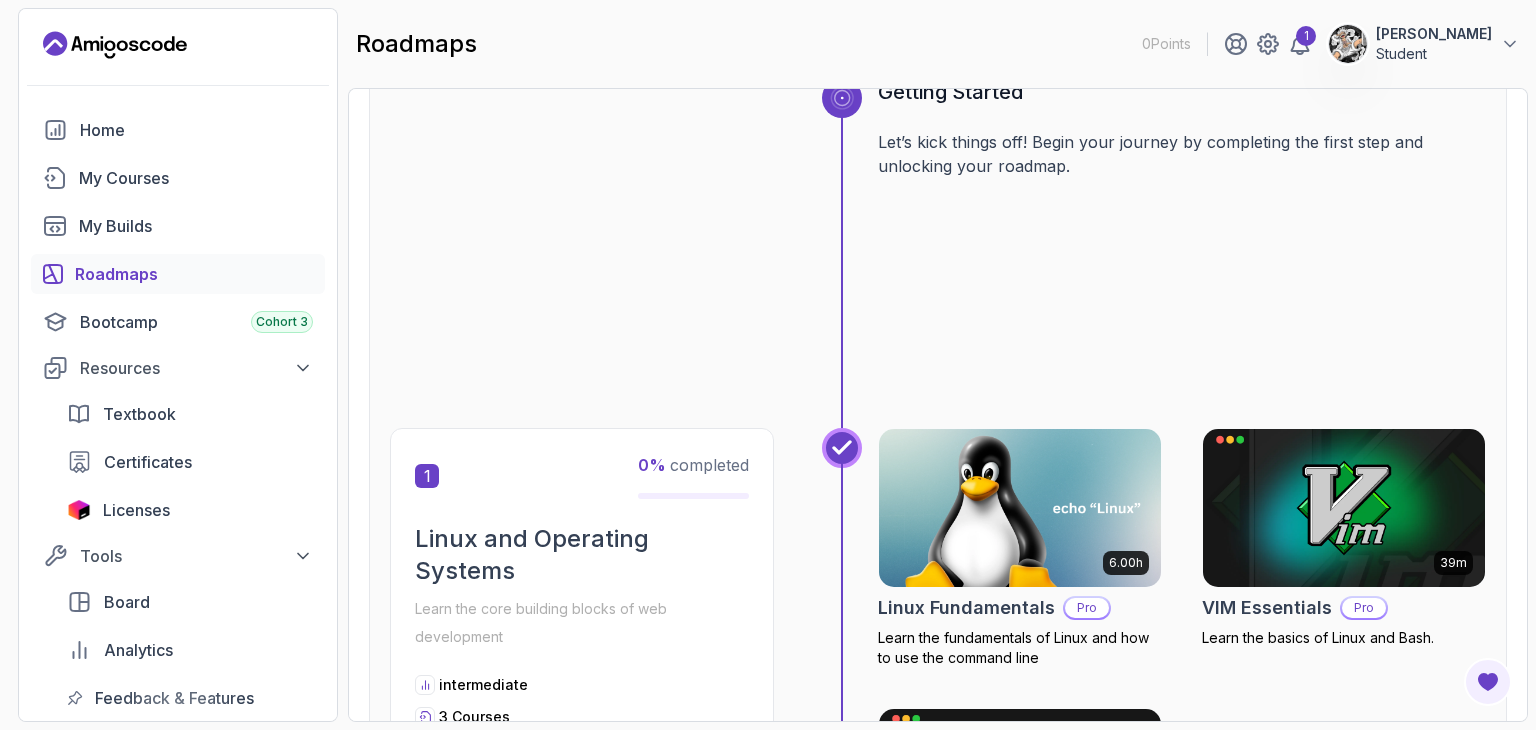 scroll, scrollTop: 0, scrollLeft: 0, axis: both 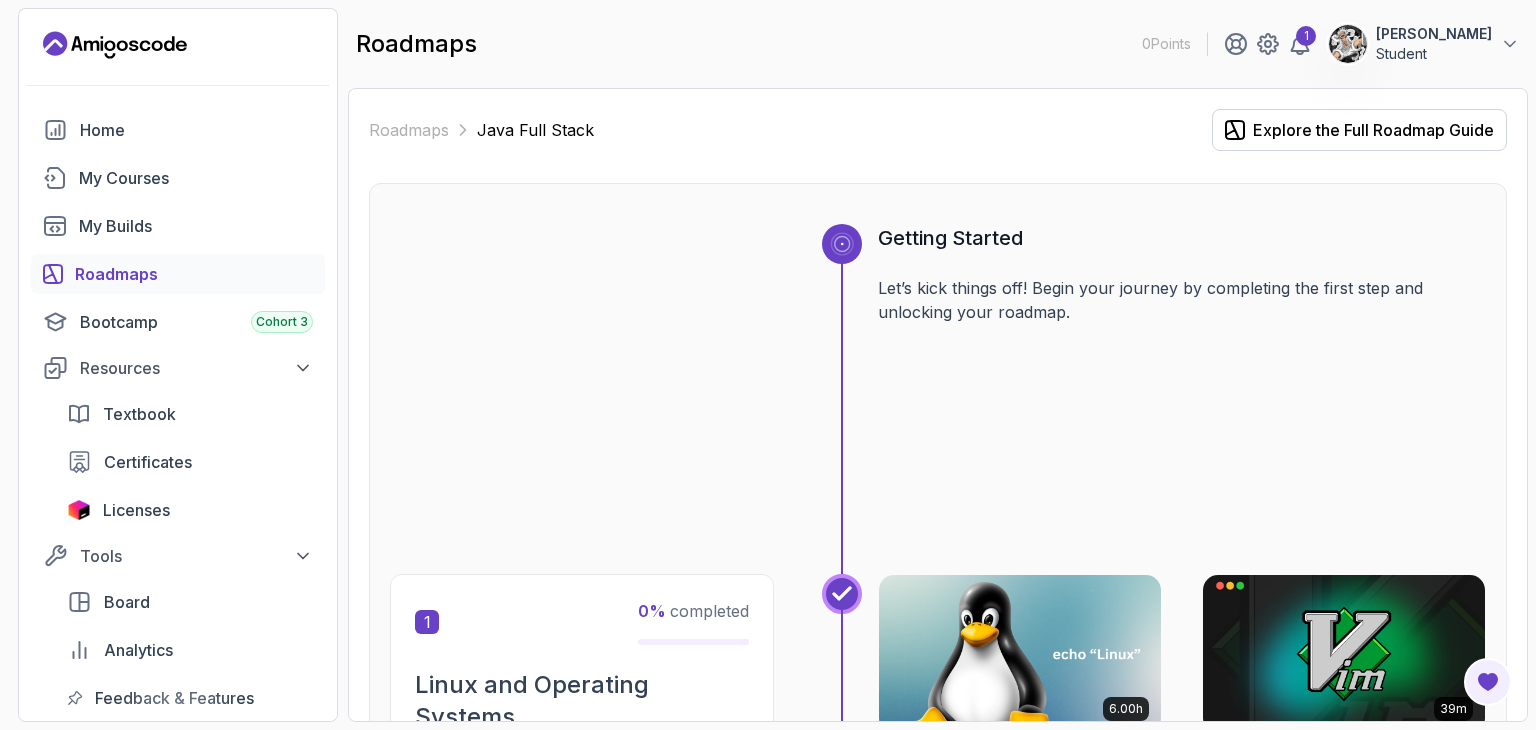 click on "Roadmaps" at bounding box center (194, 274) 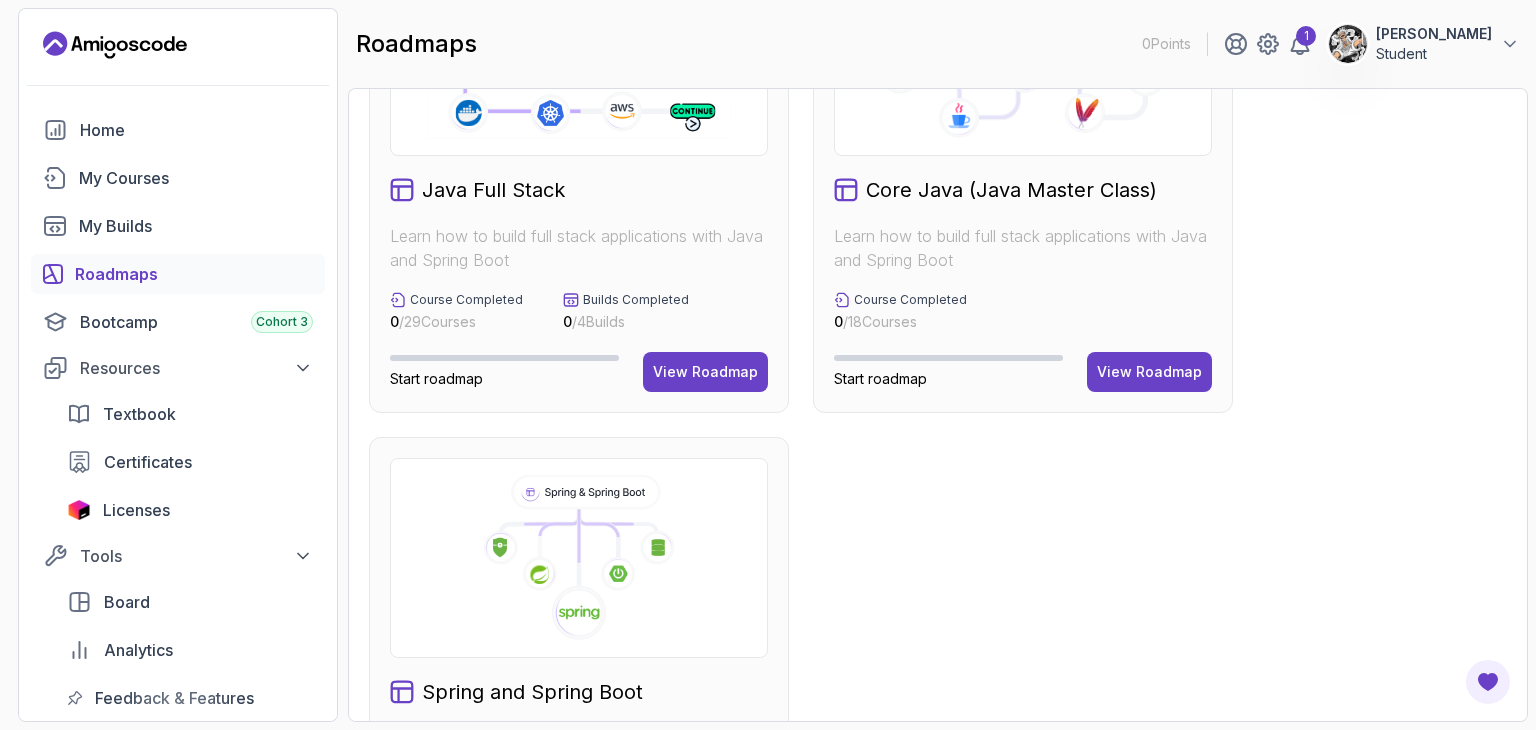 scroll, scrollTop: 888, scrollLeft: 0, axis: vertical 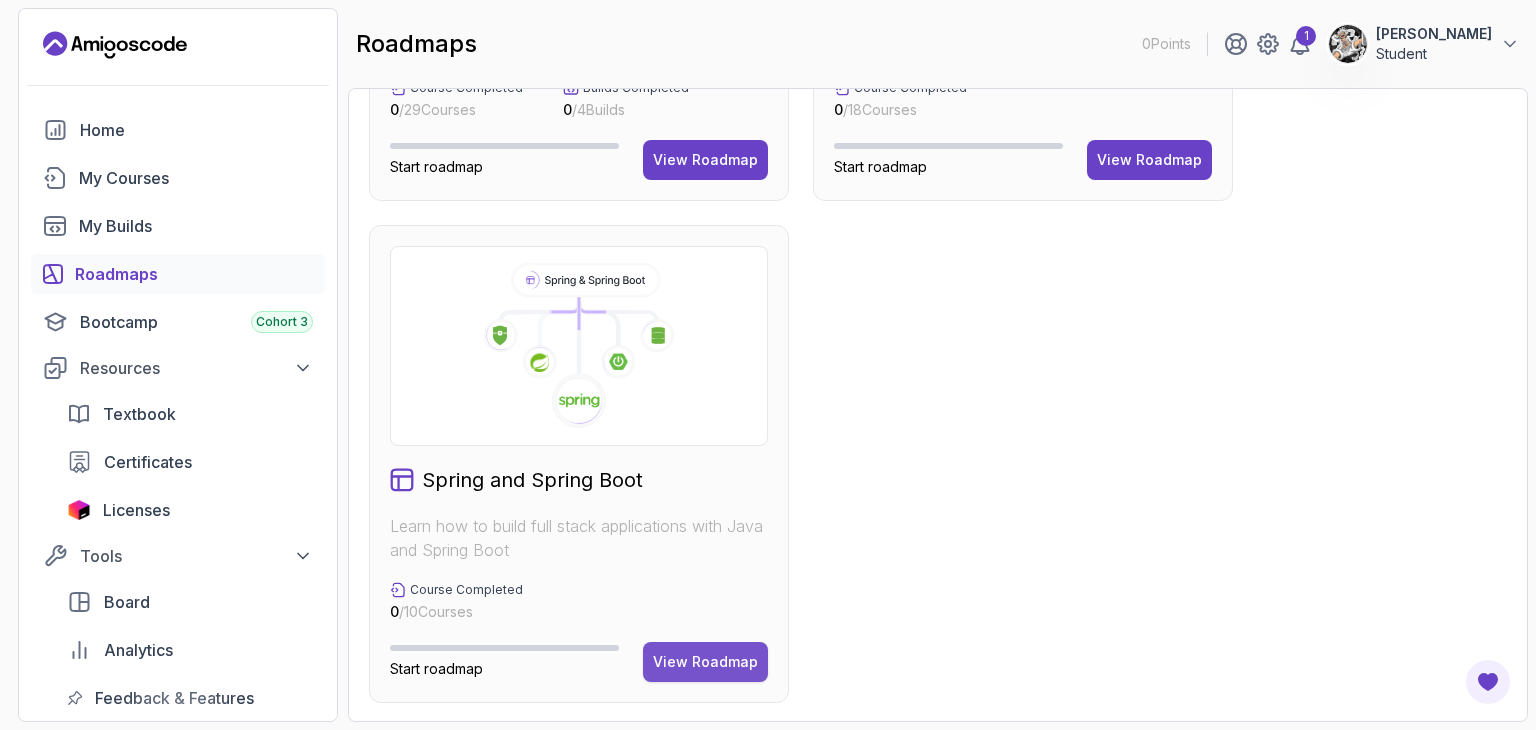 click on "View Roadmap" at bounding box center (705, 662) 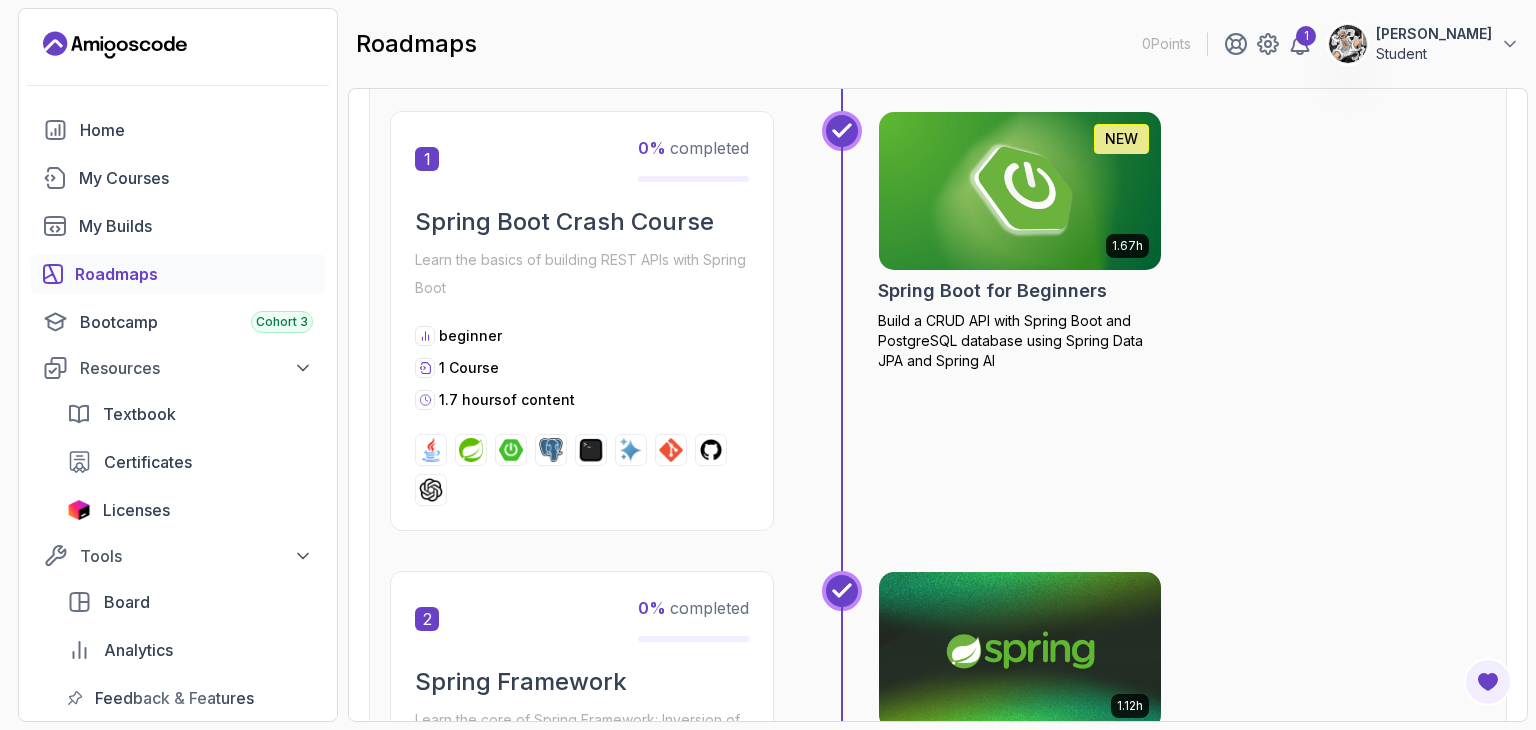 scroll, scrollTop: 464, scrollLeft: 0, axis: vertical 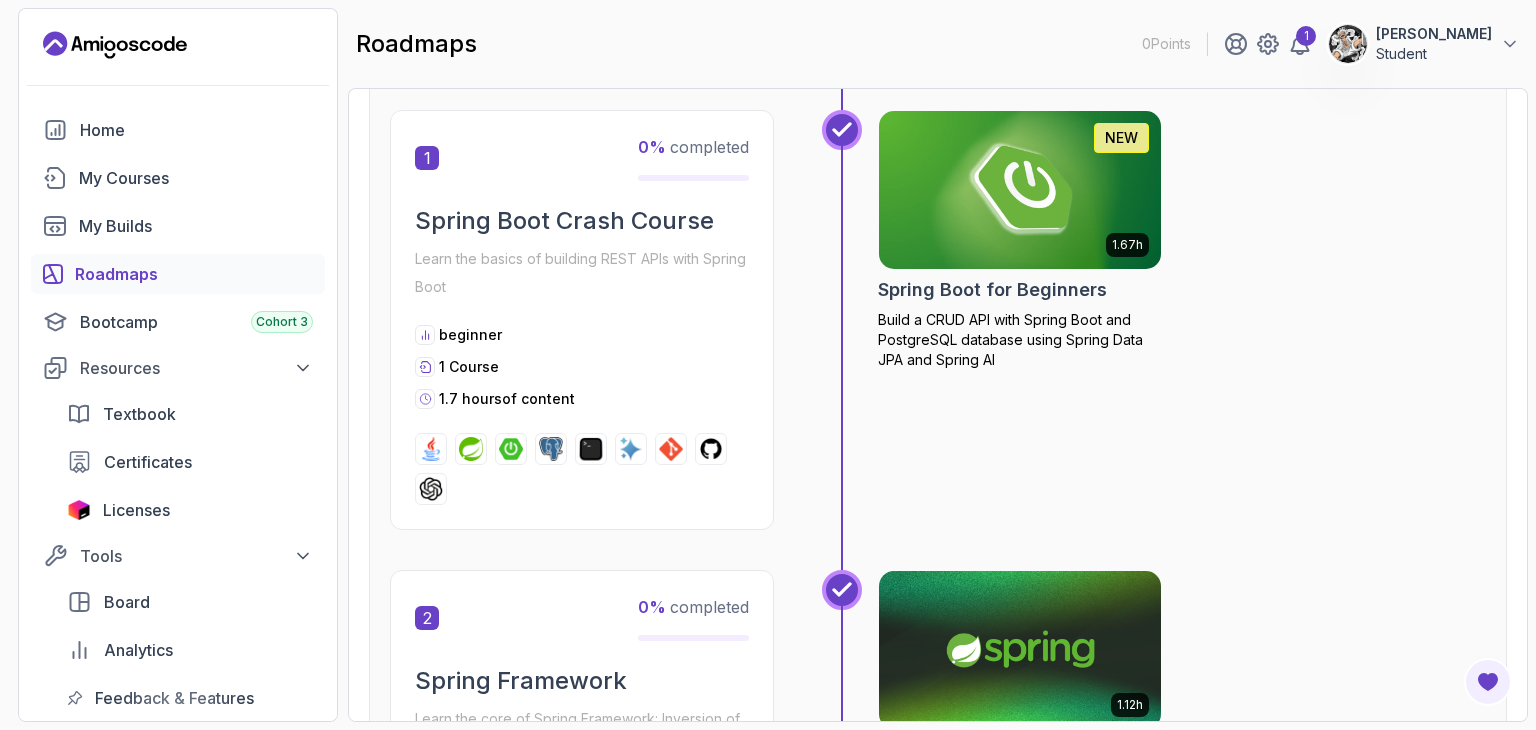 click on "Learn the basics of building REST APIs with Spring Boot" at bounding box center (582, 273) 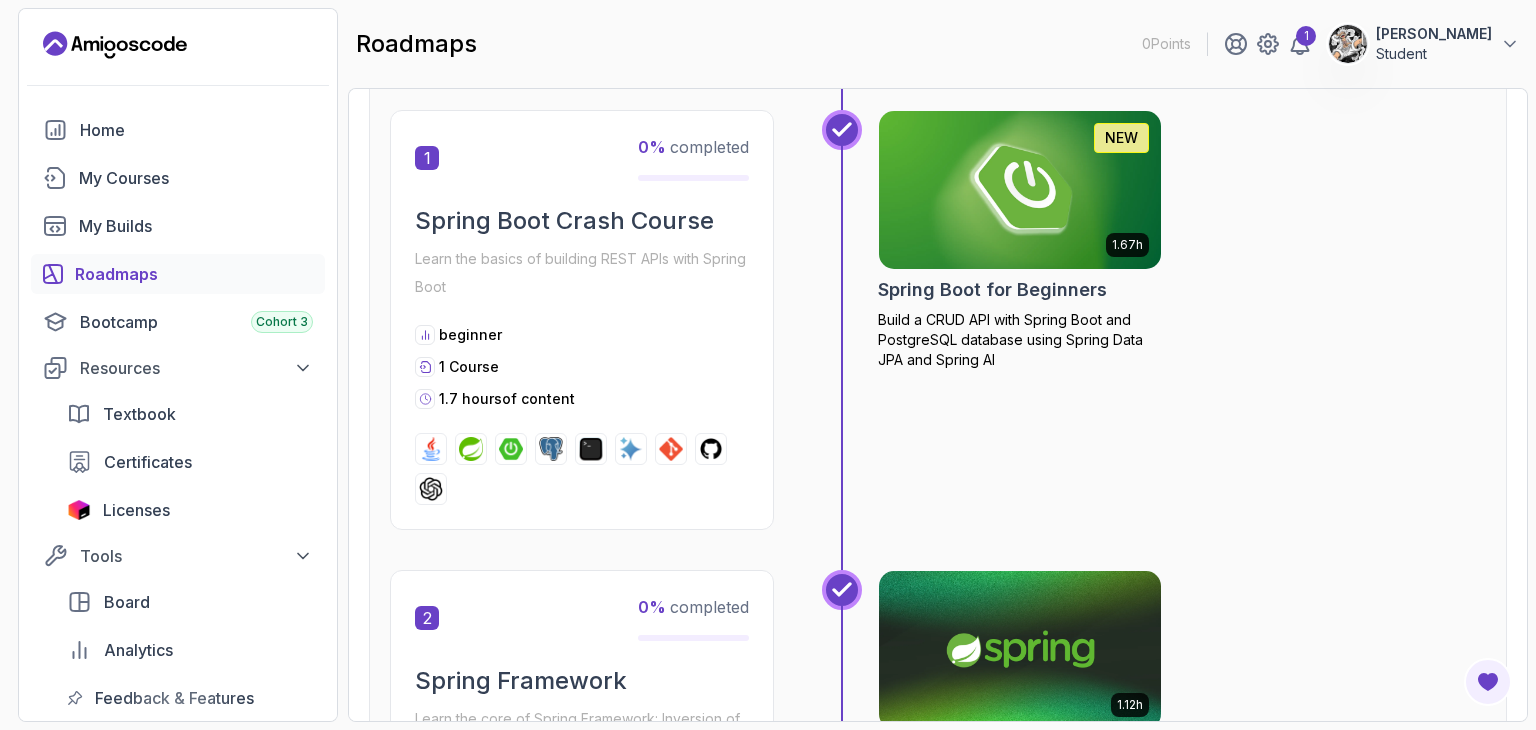 click on "Spring Boot Crash Course" at bounding box center (582, 221) 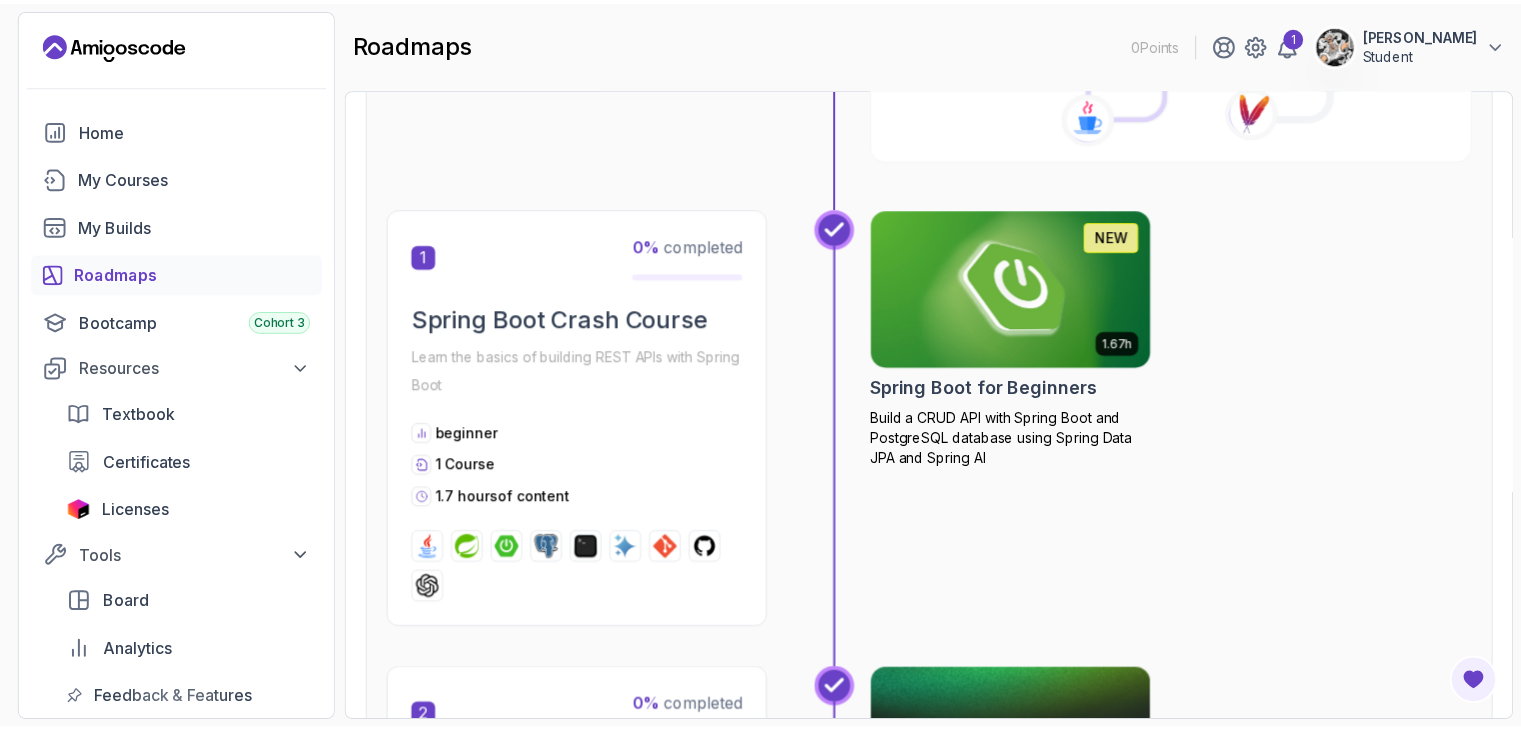 scroll, scrollTop: 358, scrollLeft: 0, axis: vertical 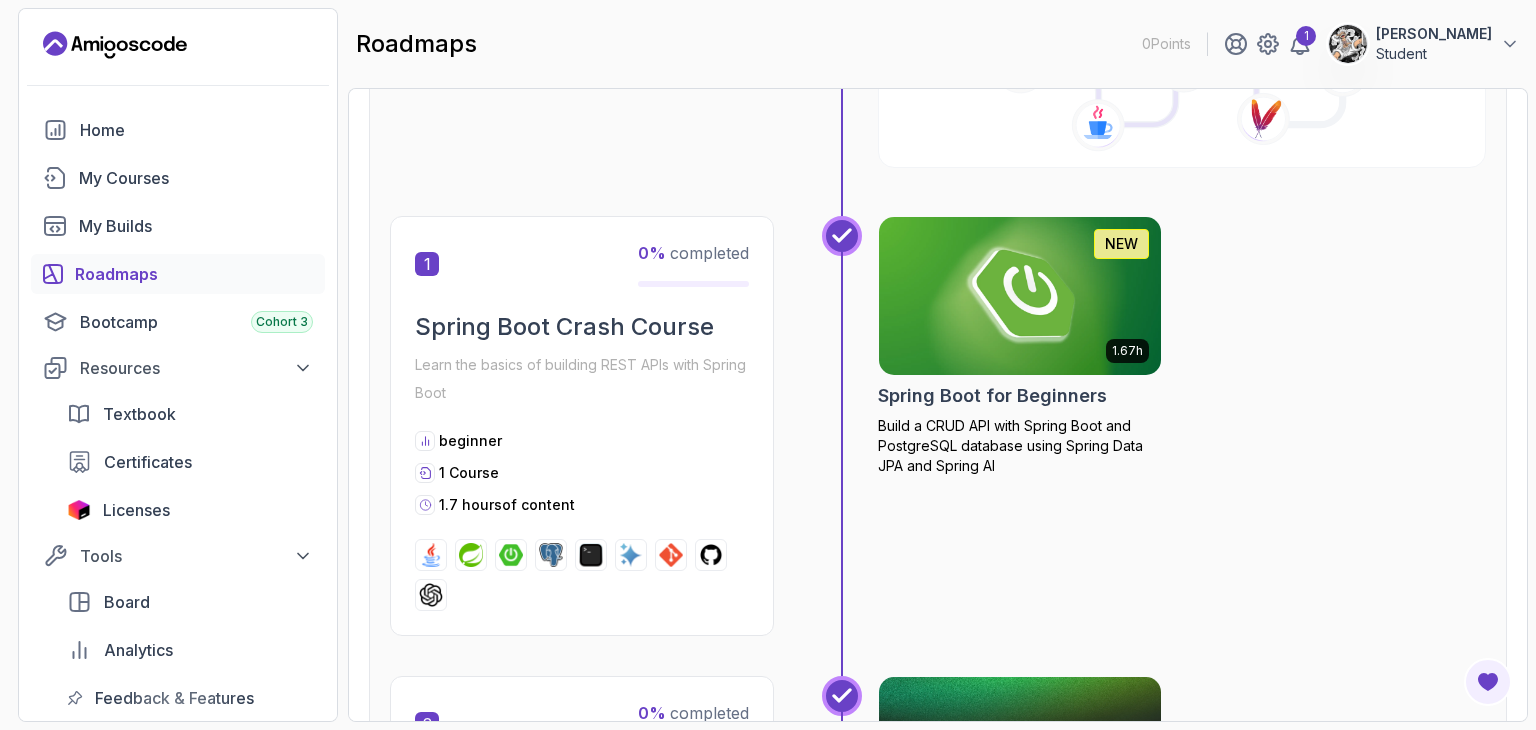 click at bounding box center [1020, 296] 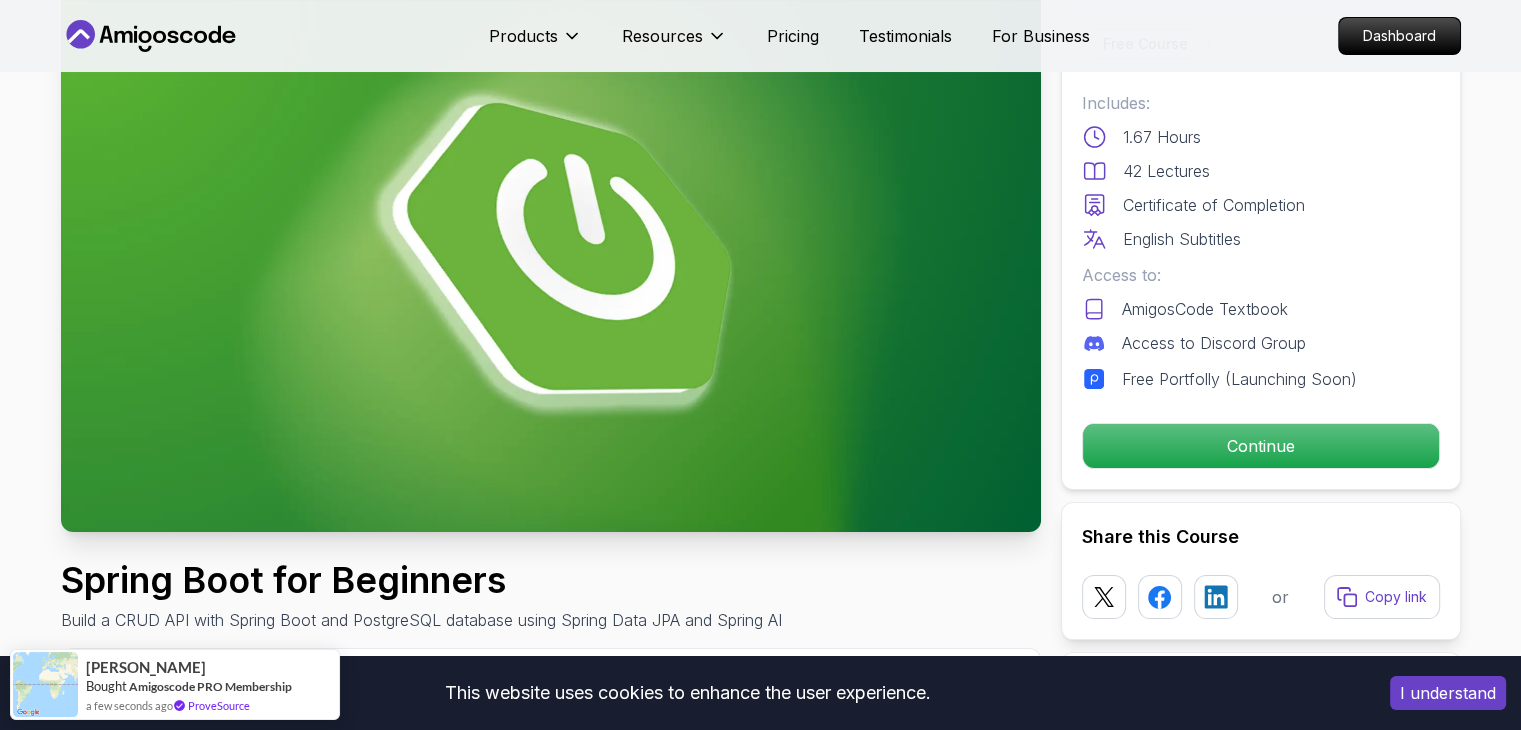 scroll, scrollTop: 138, scrollLeft: 0, axis: vertical 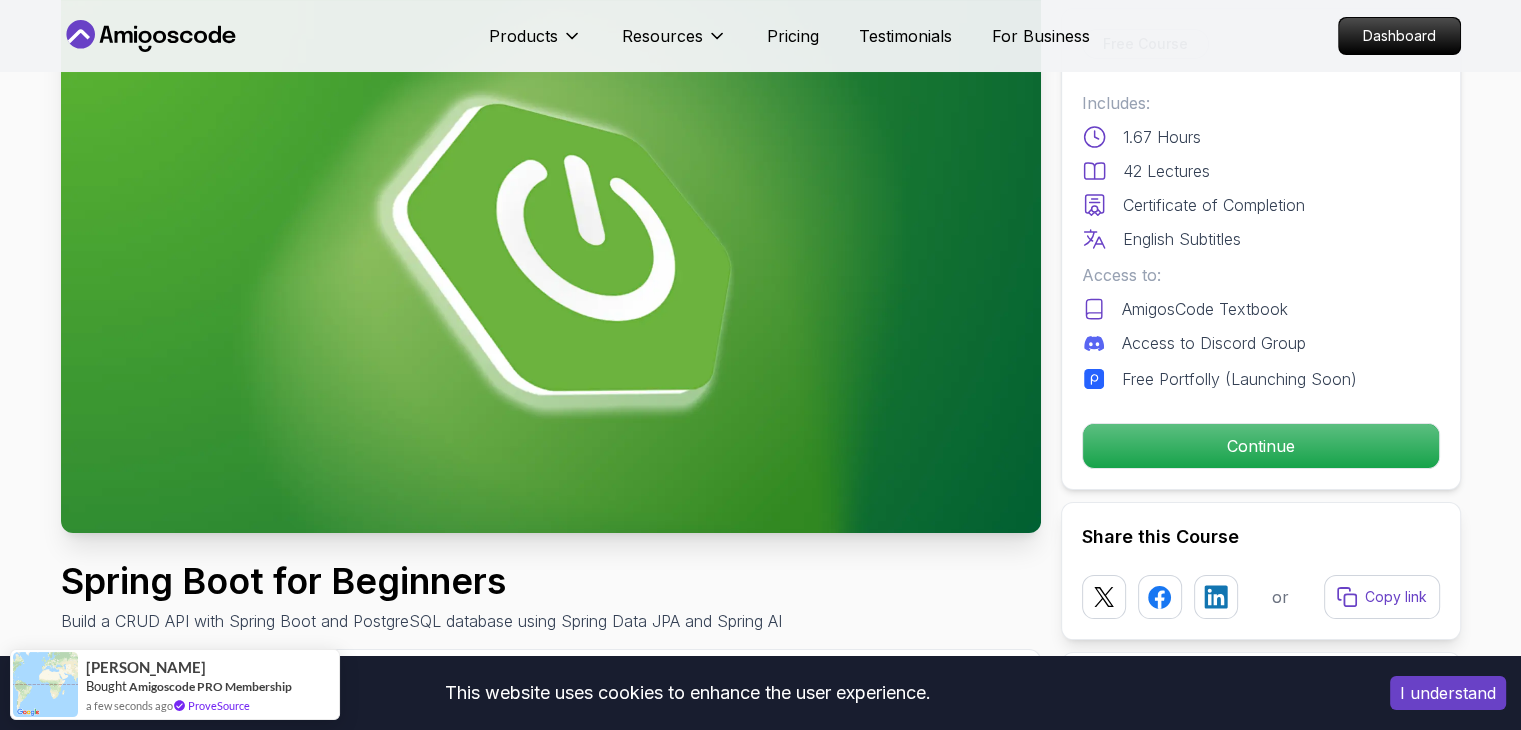 click at bounding box center (551, 257) 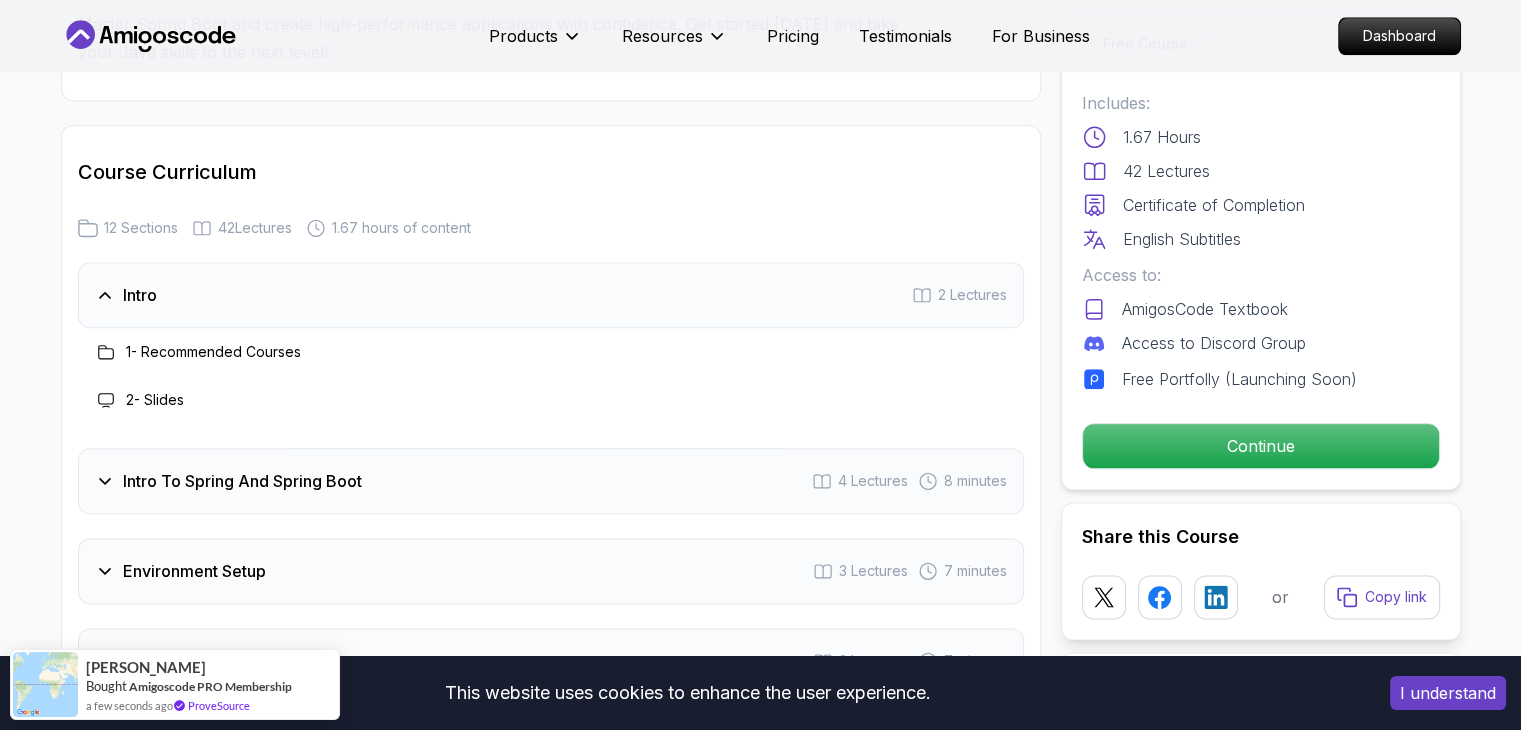 scroll, scrollTop: 2380, scrollLeft: 0, axis: vertical 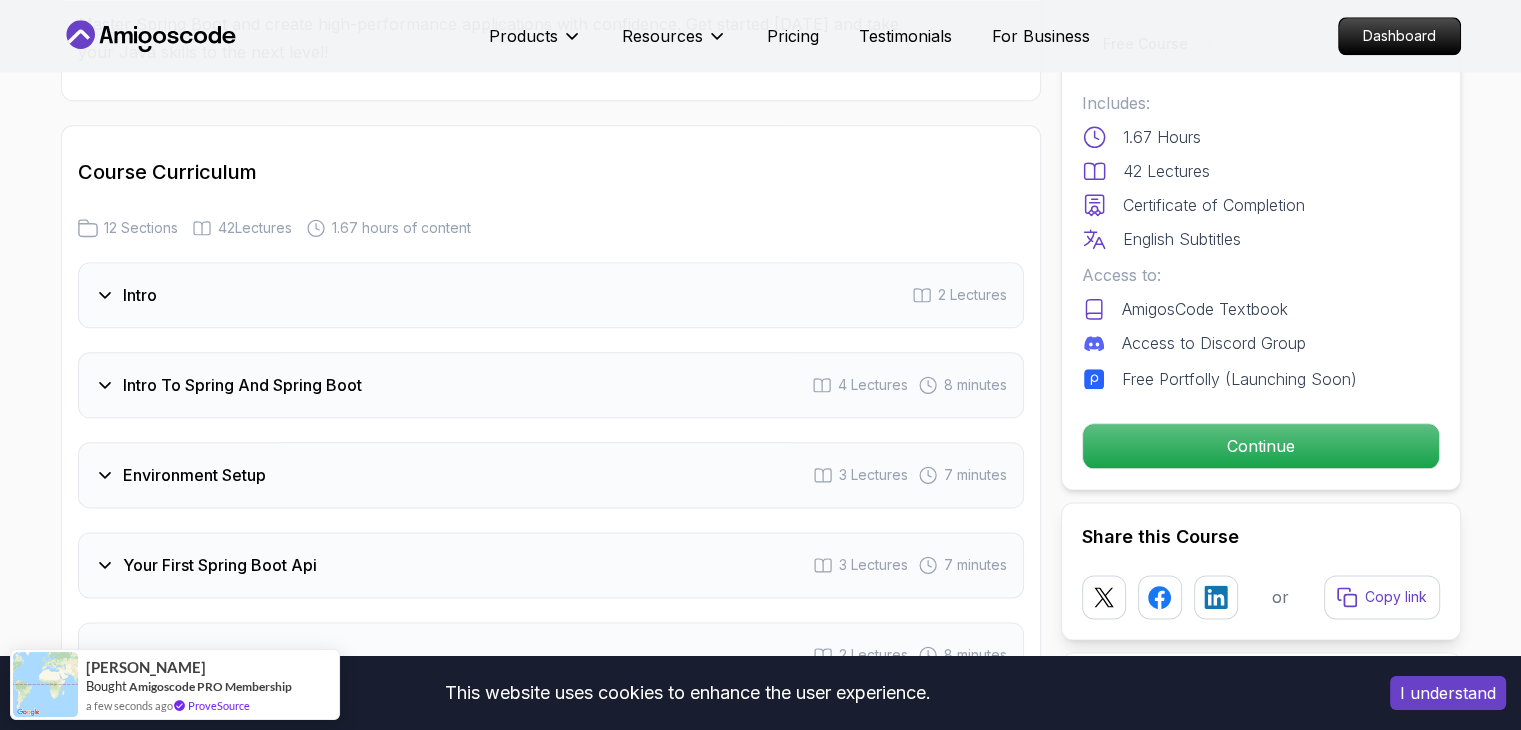 click on "Intro 2   Lectures" at bounding box center (551, 295) 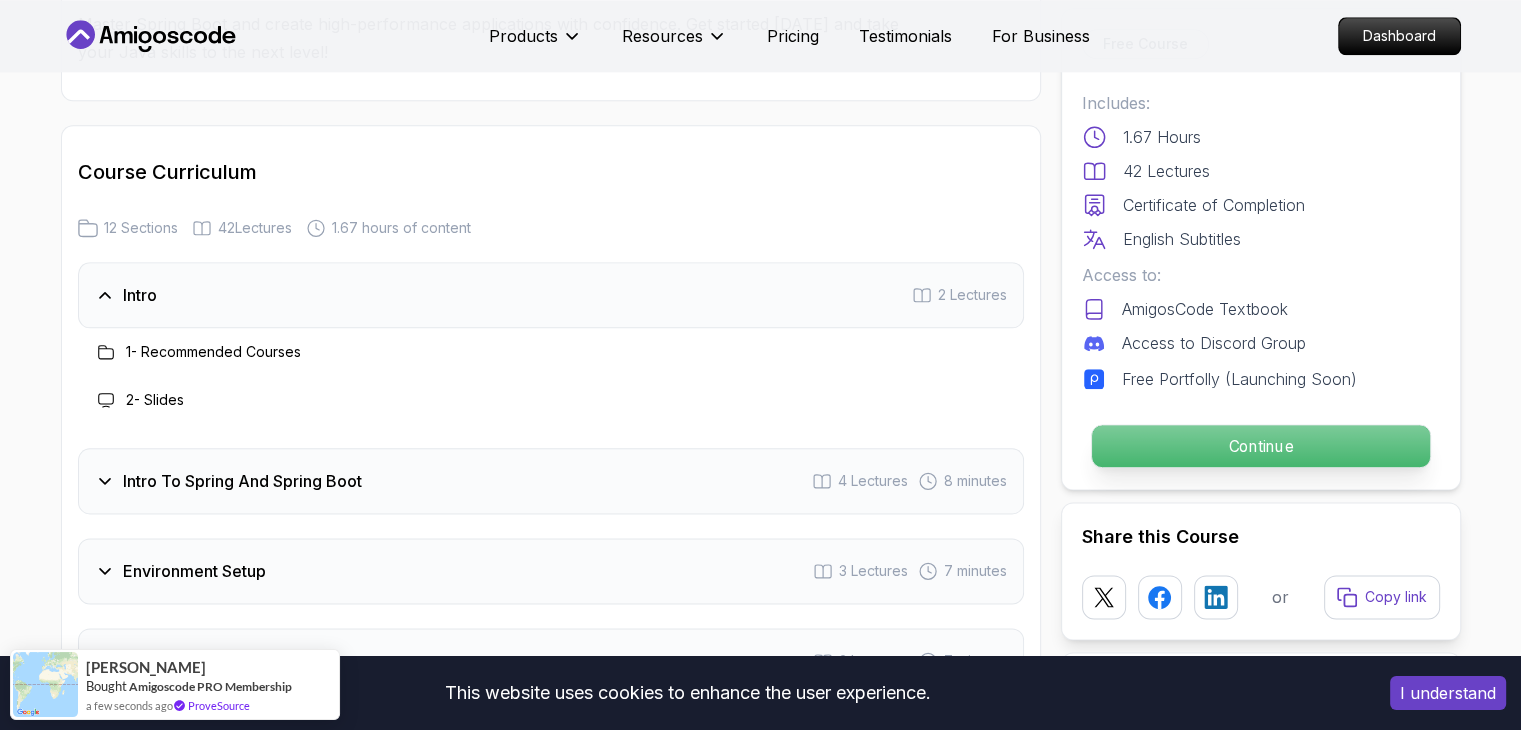 click on "Continue" at bounding box center (1260, 446) 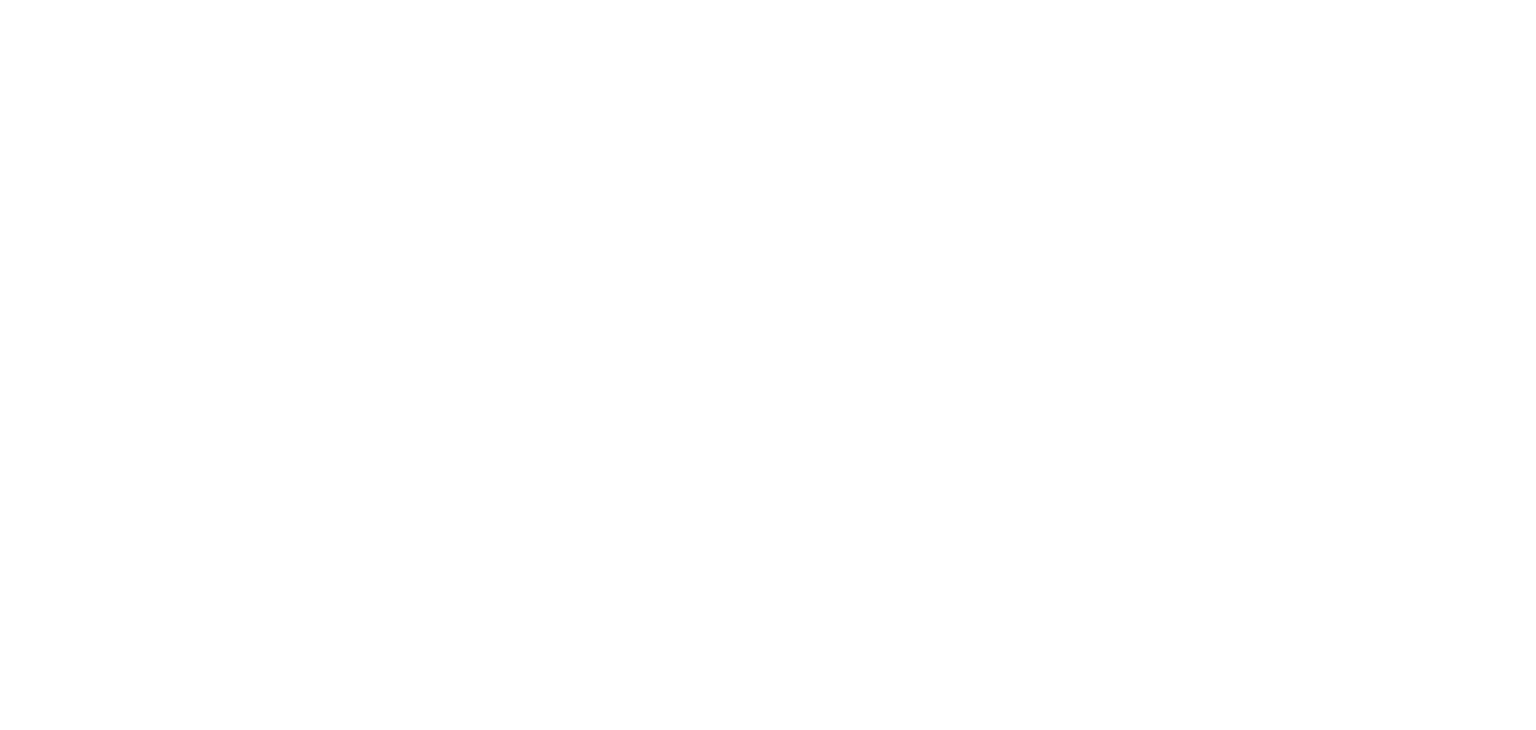 scroll, scrollTop: 0, scrollLeft: 0, axis: both 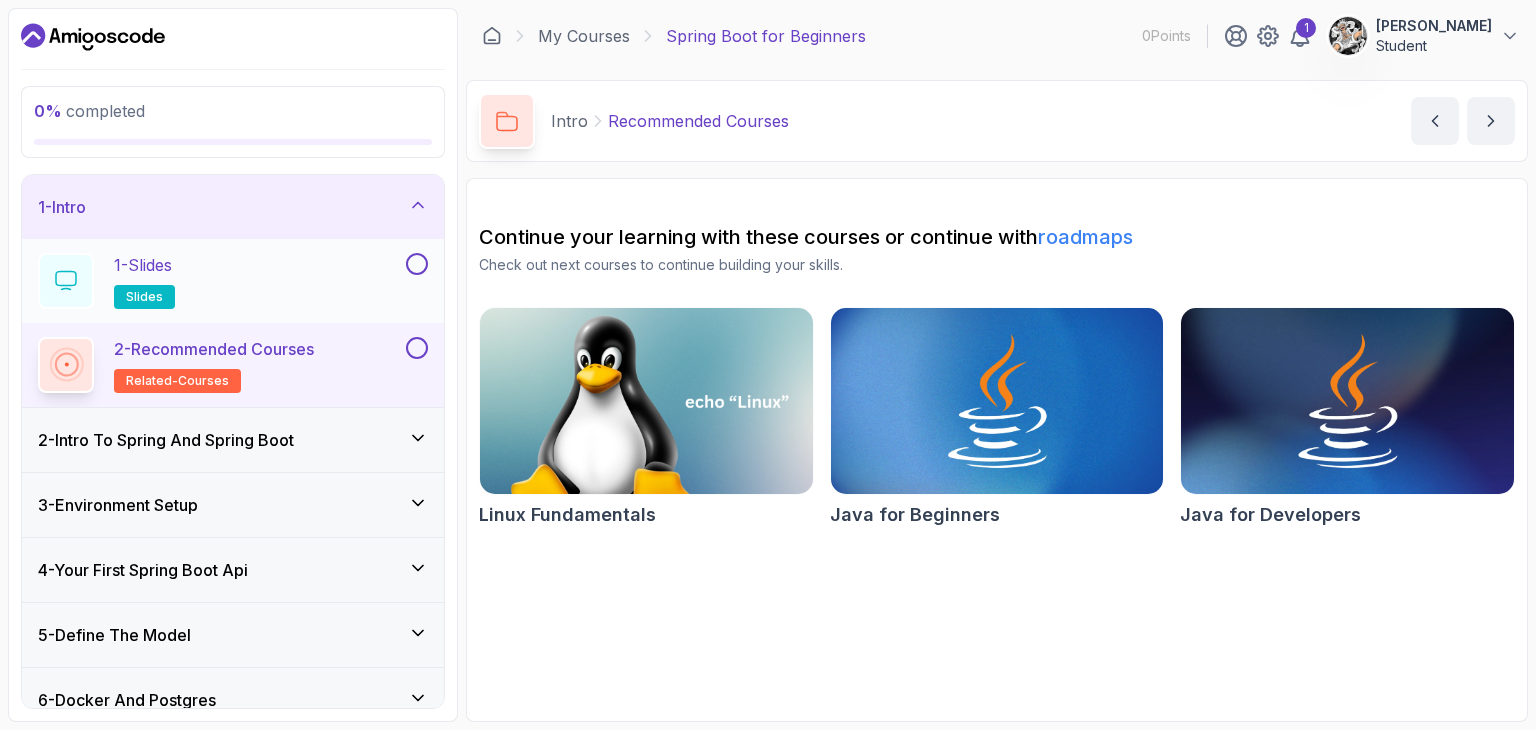 click on "1  -  Slides slides" at bounding box center (220, 281) 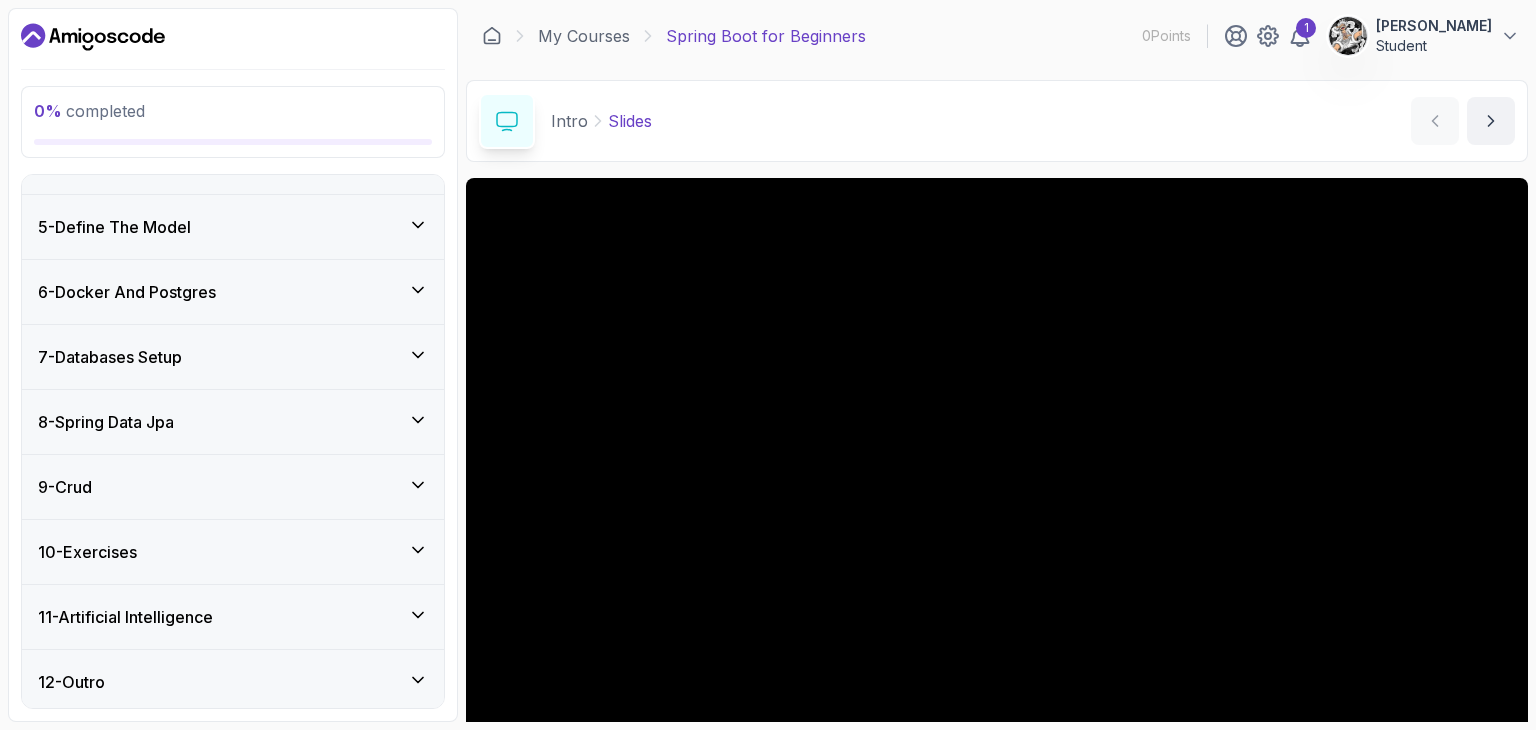 scroll, scrollTop: 410, scrollLeft: 0, axis: vertical 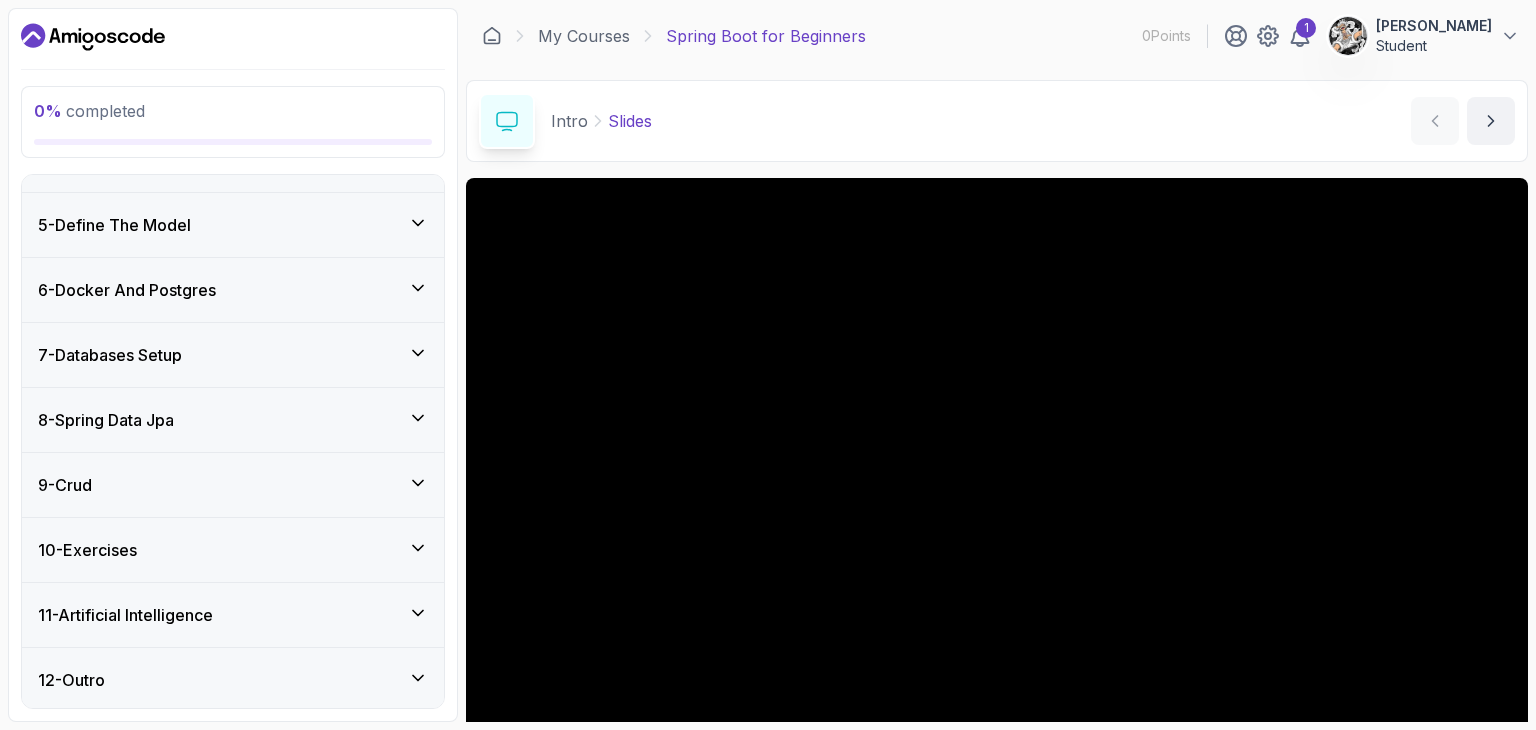 click 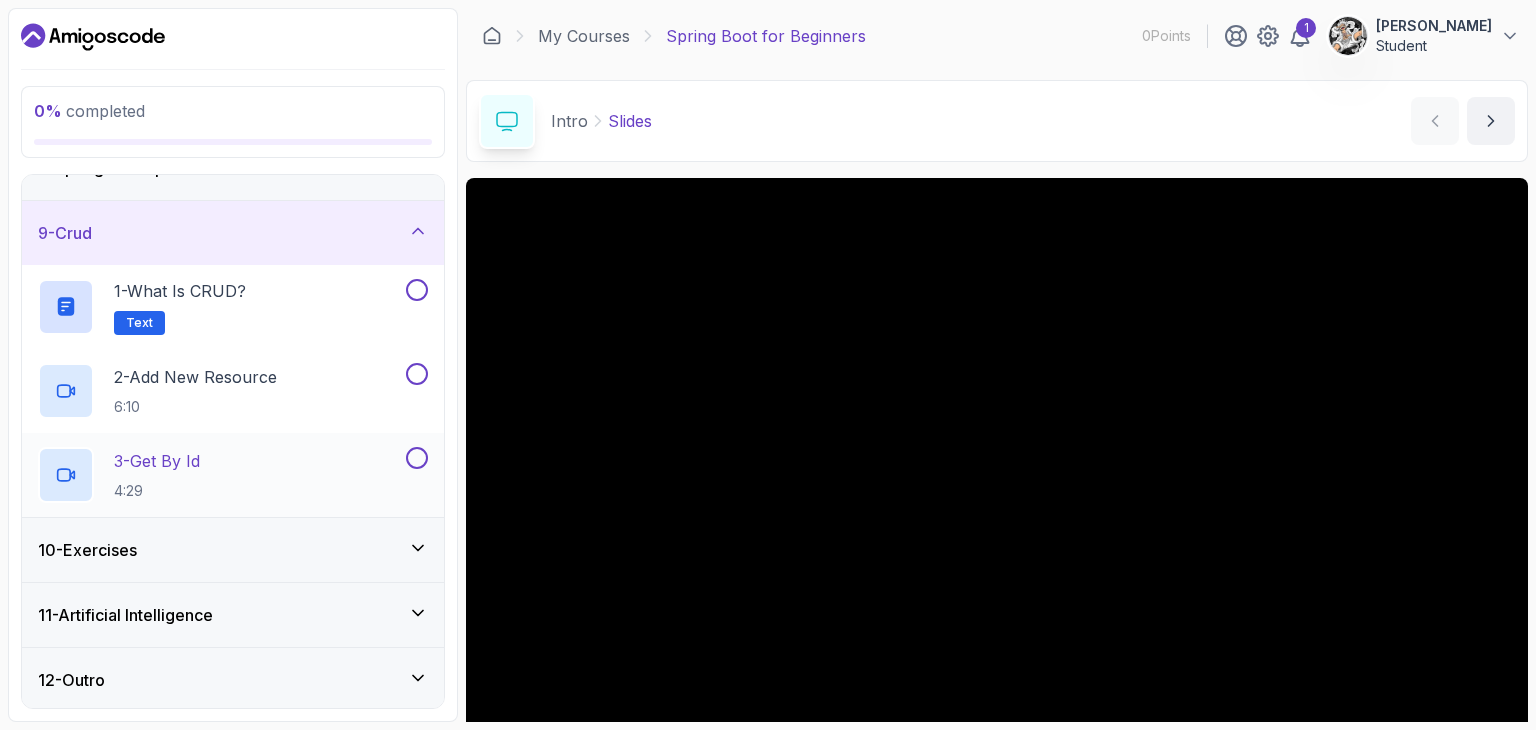 scroll, scrollTop: 0, scrollLeft: 0, axis: both 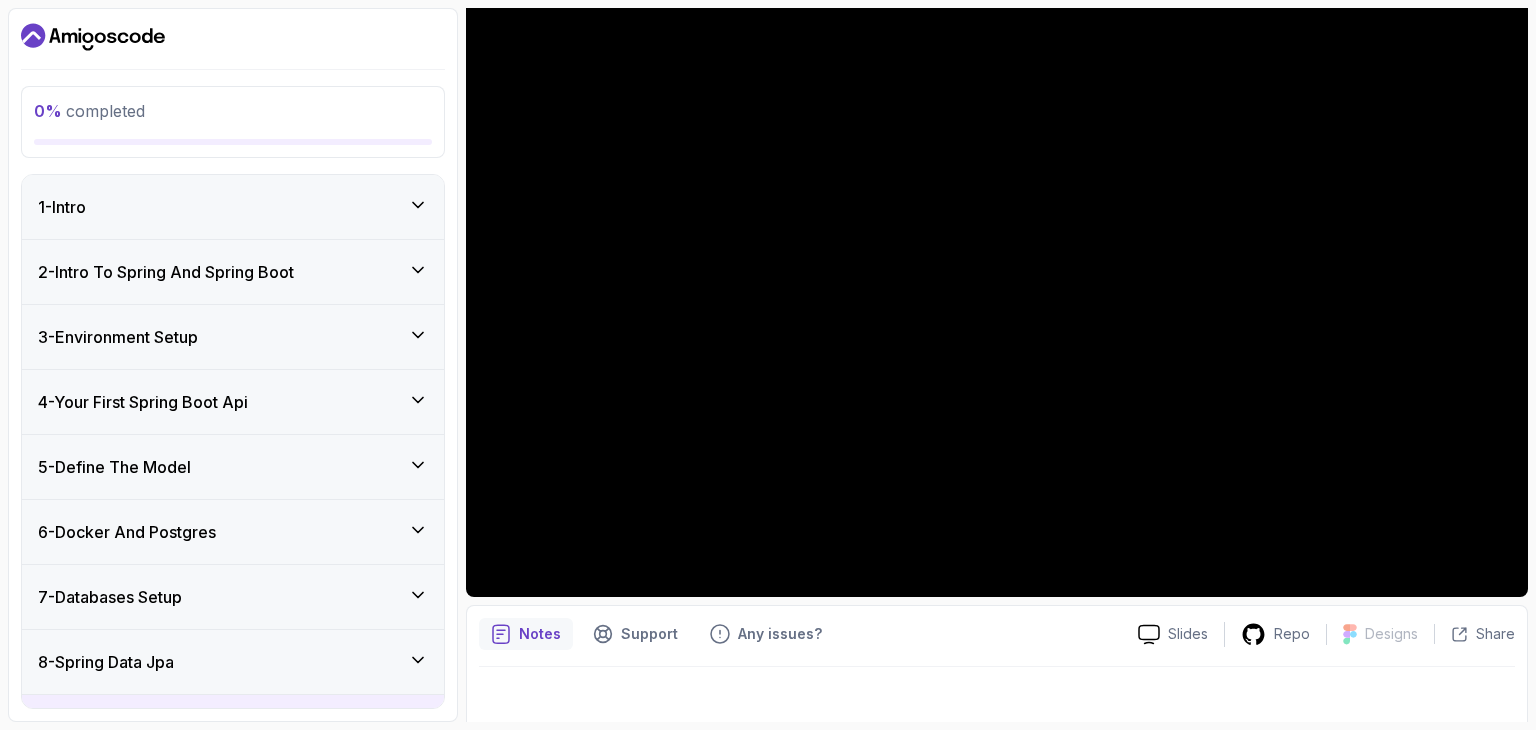 click on "1  -  Intro" at bounding box center (233, 207) 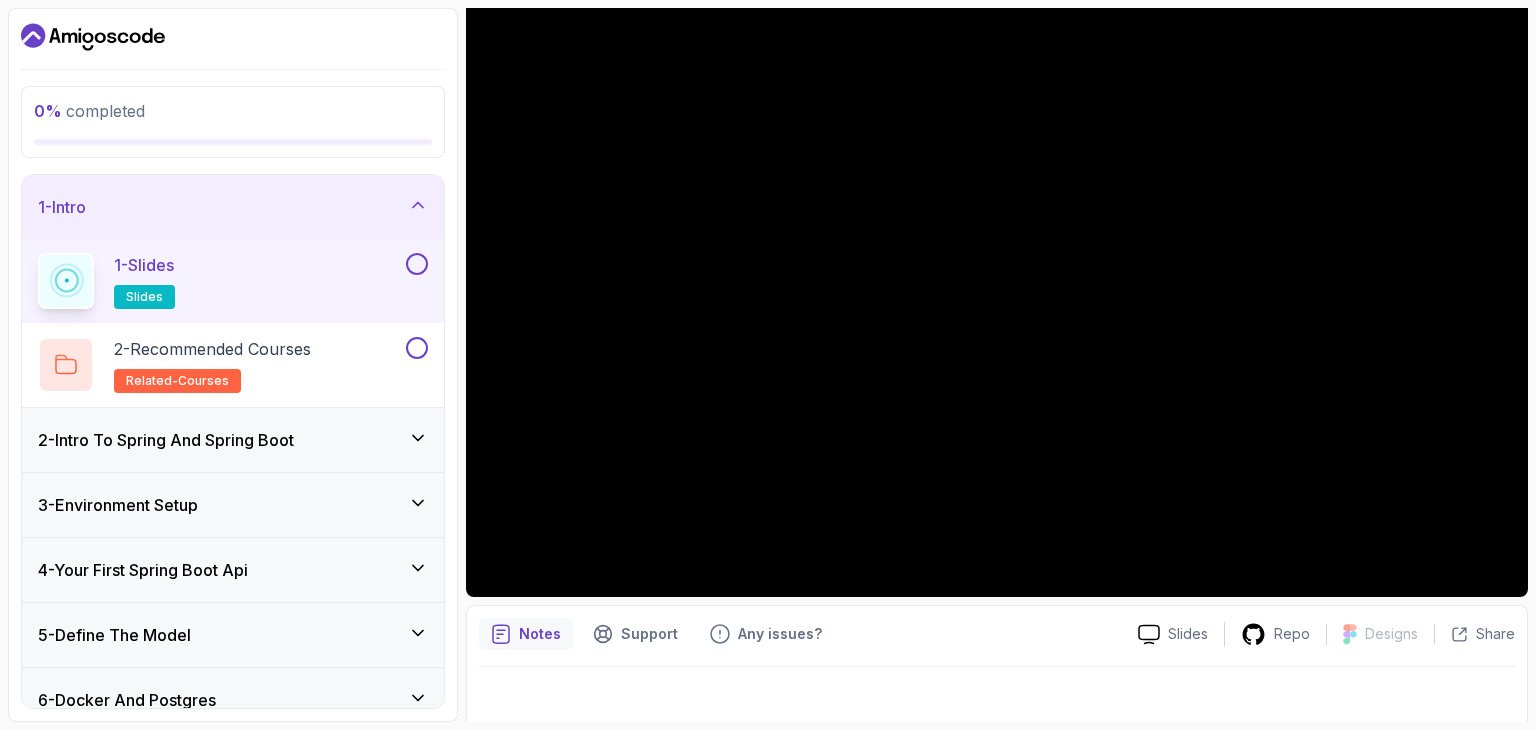 click on "1  -  Slides slides" at bounding box center [220, 281] 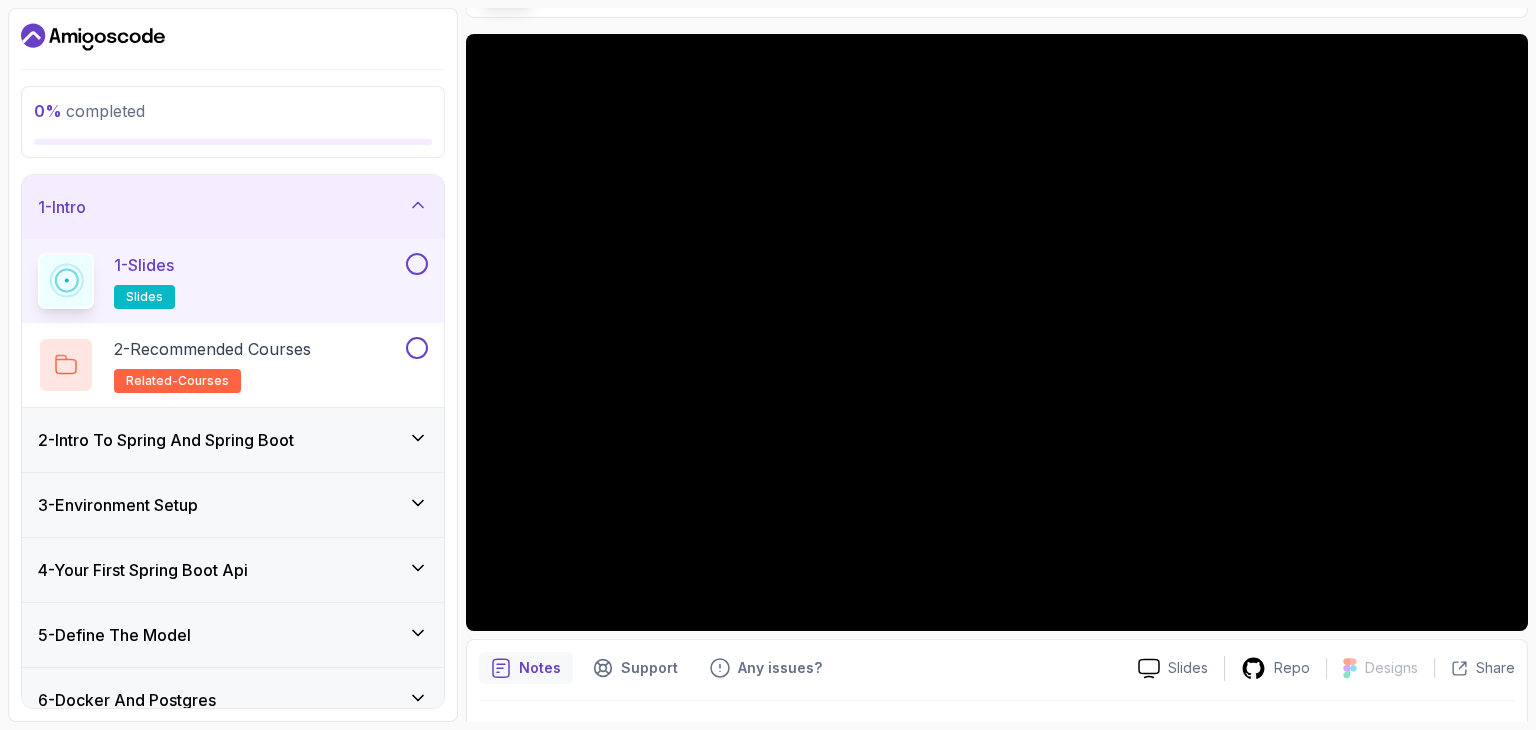 scroll, scrollTop: 142, scrollLeft: 0, axis: vertical 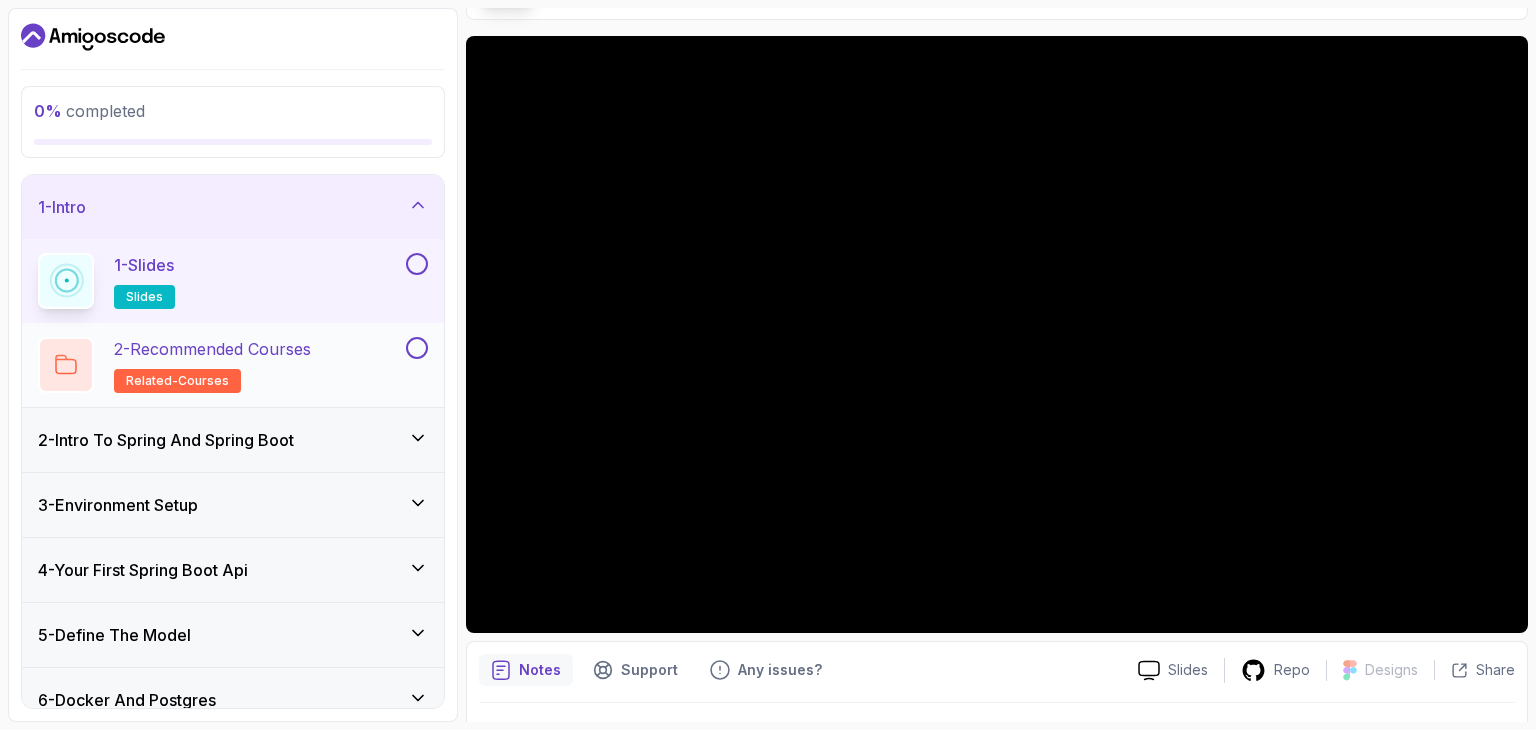 click on "2  -  Recommended Courses" at bounding box center [212, 349] 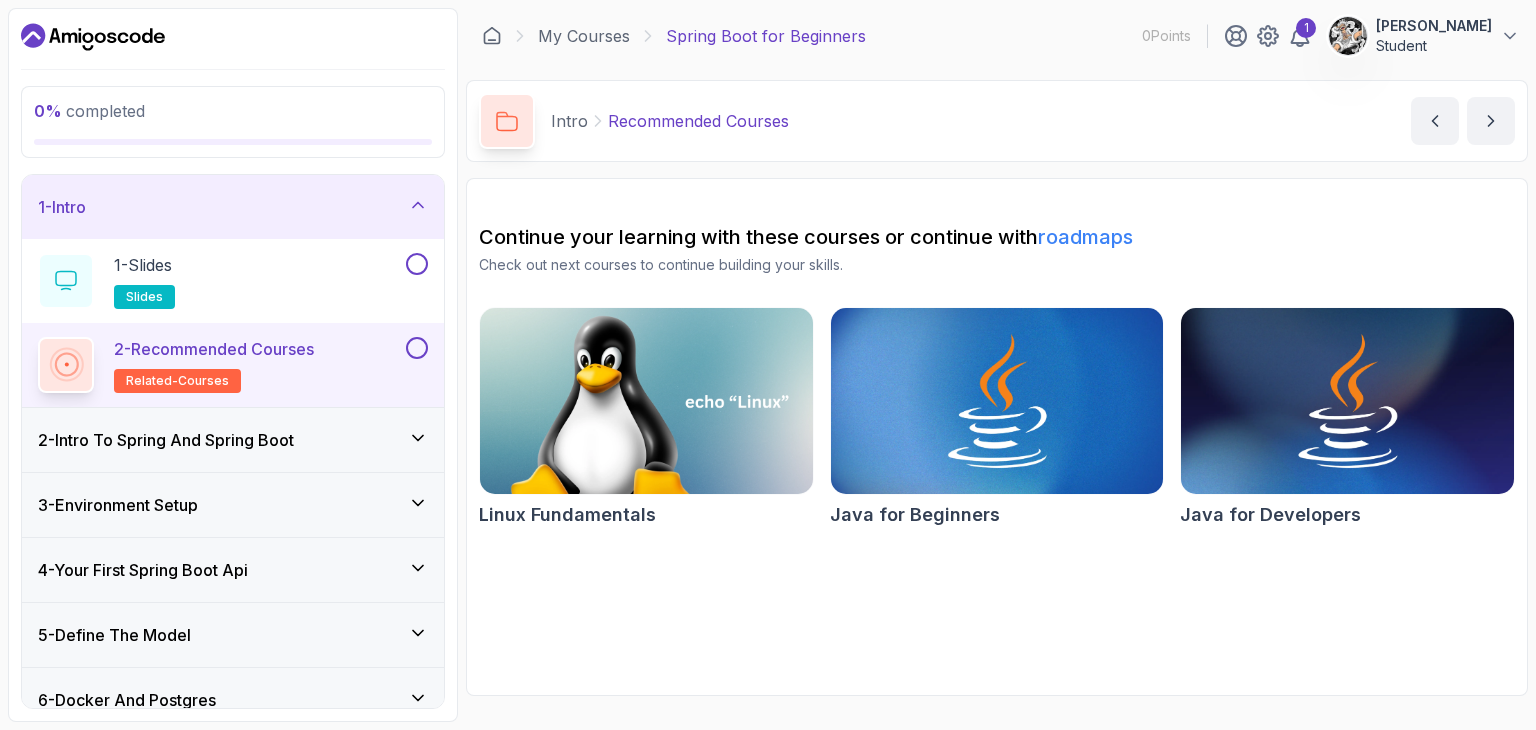 scroll, scrollTop: 0, scrollLeft: 0, axis: both 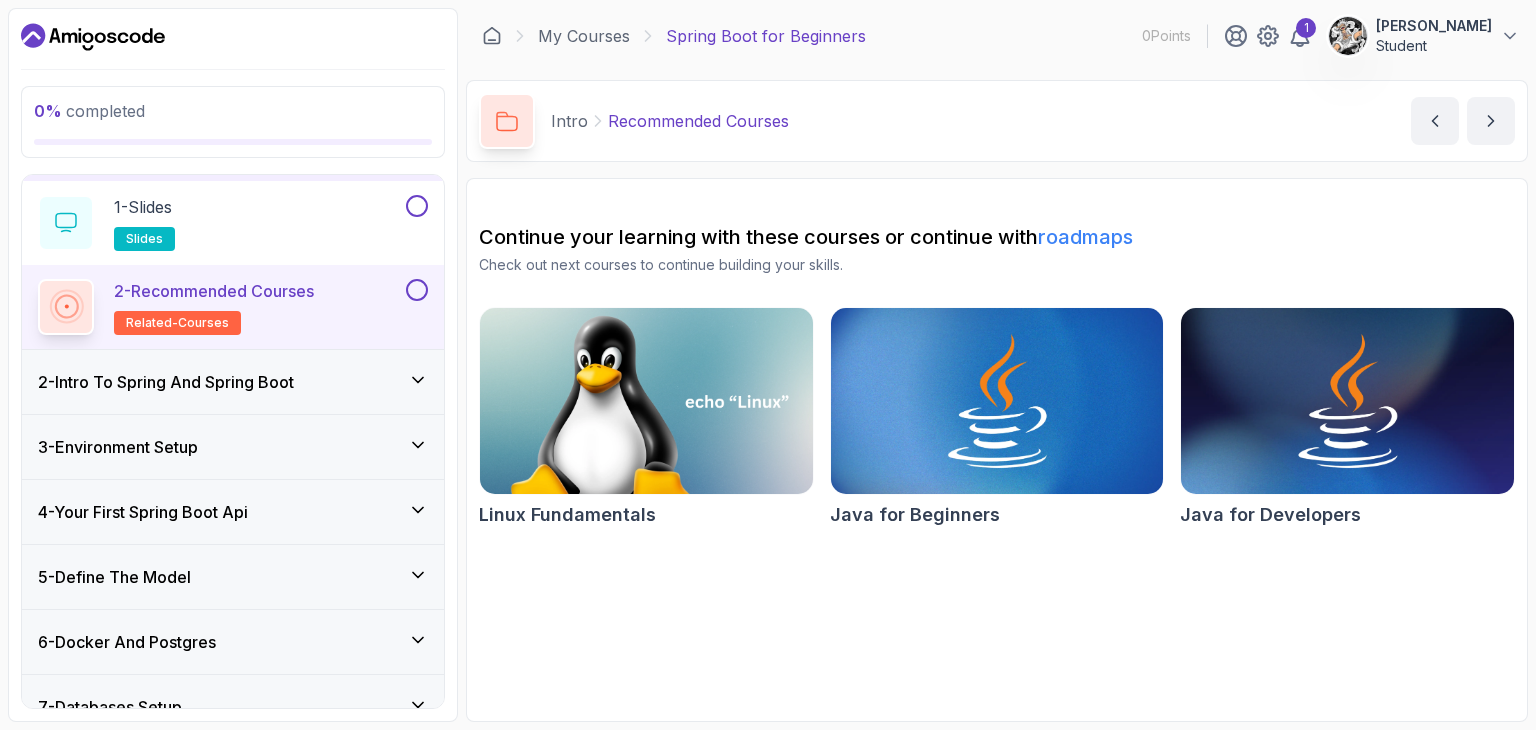 click on "2  -  Intro To Spring And Spring Boot" at bounding box center (166, 382) 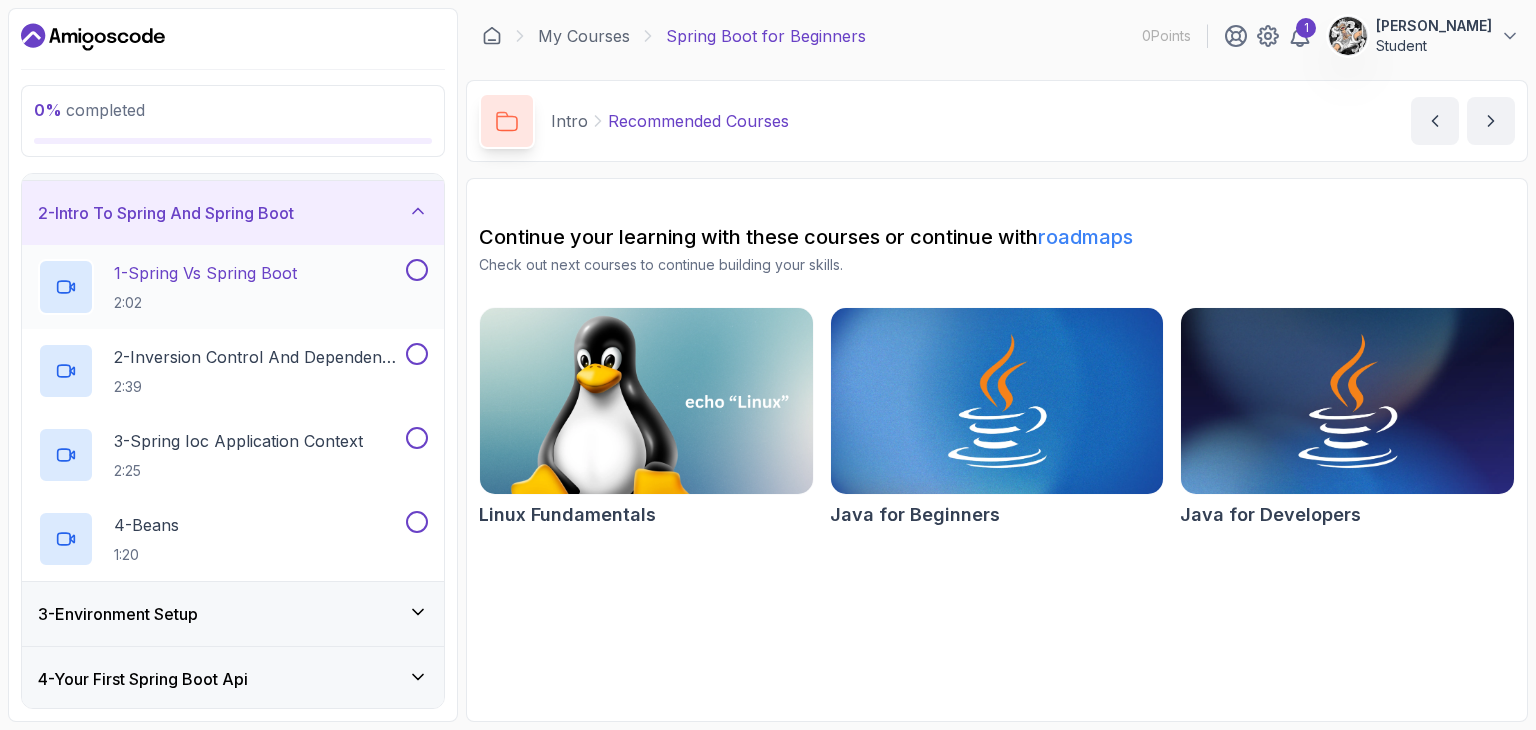 click on "1  -  Spring Vs Spring Boot 2:02" at bounding box center (220, 287) 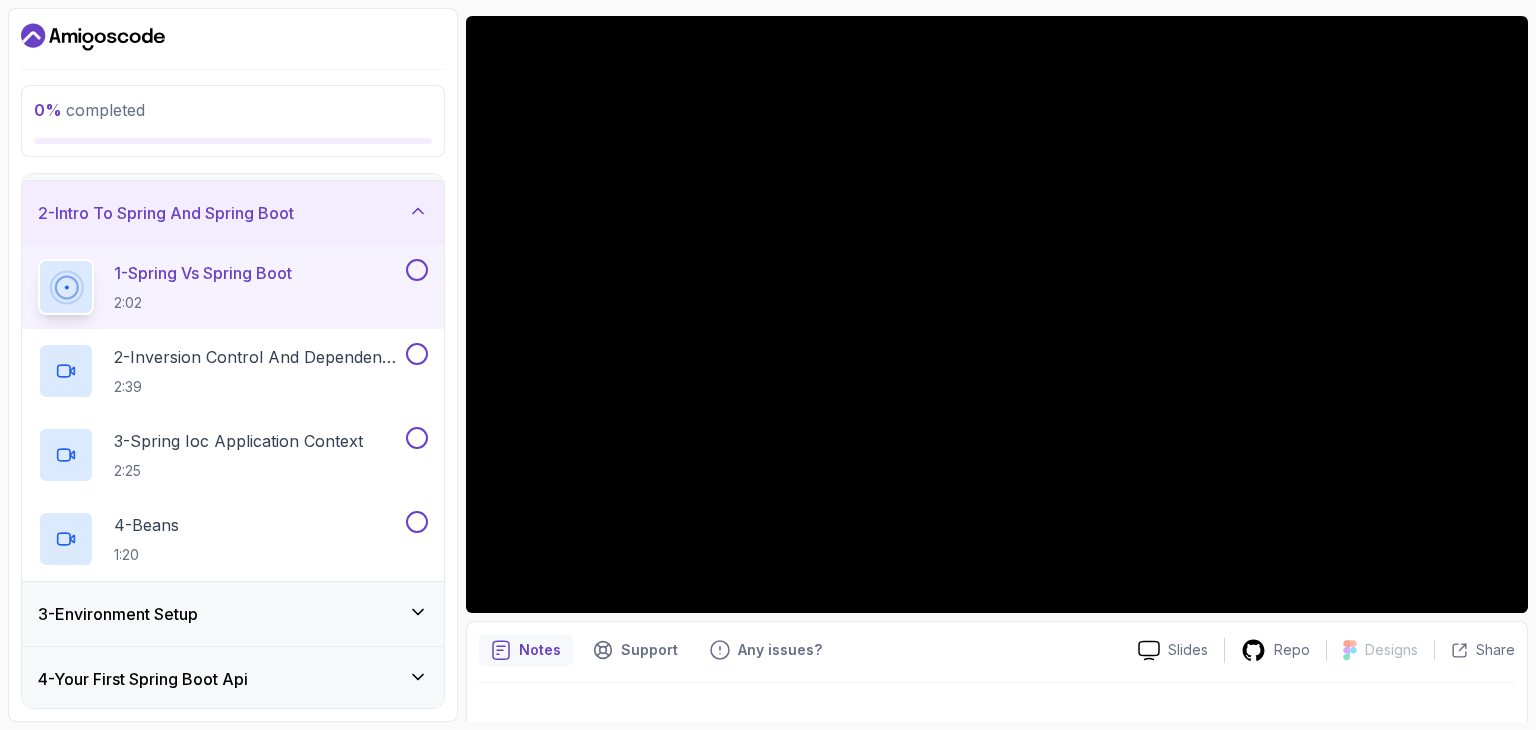 scroll, scrollTop: 192, scrollLeft: 0, axis: vertical 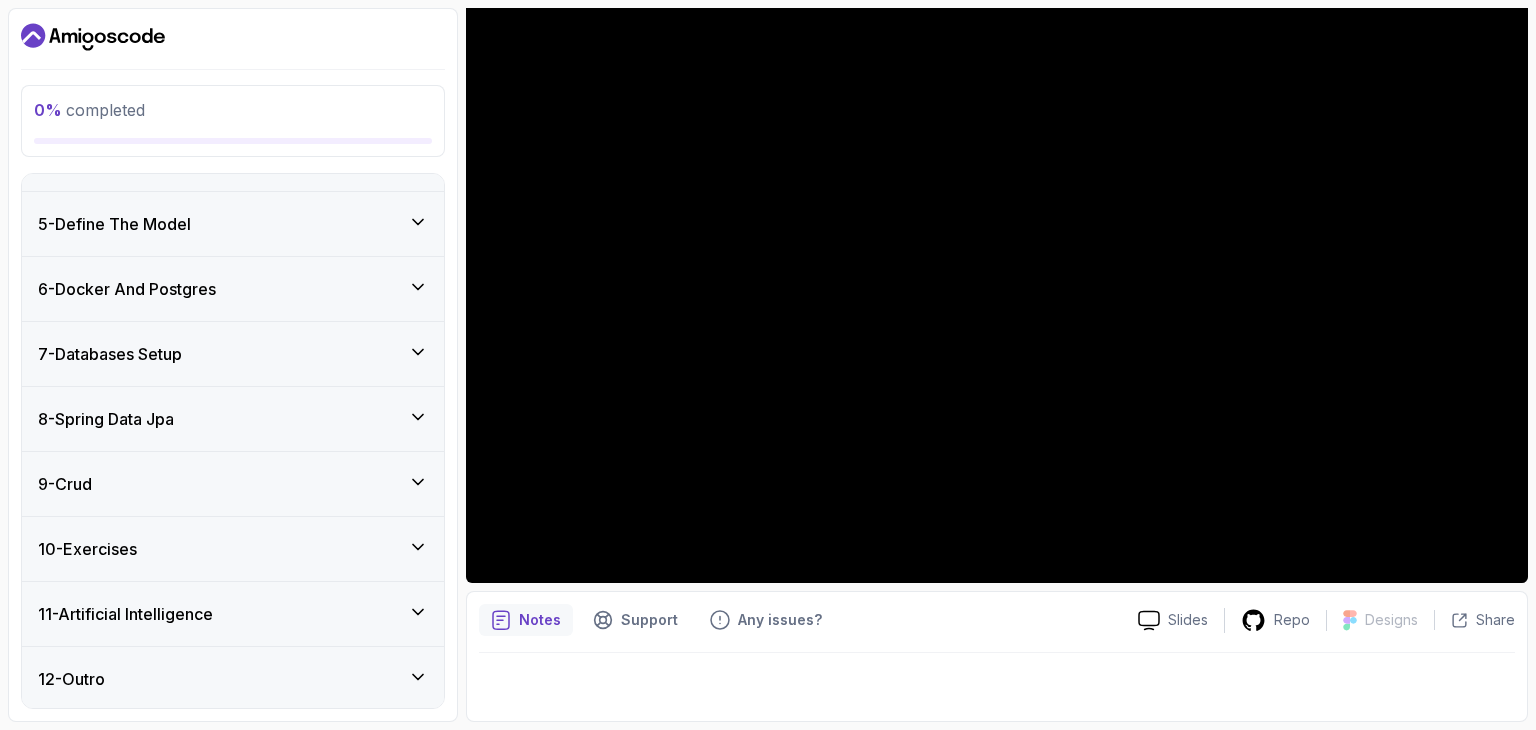click on "11  -  Artificial Intelligence" at bounding box center [233, 614] 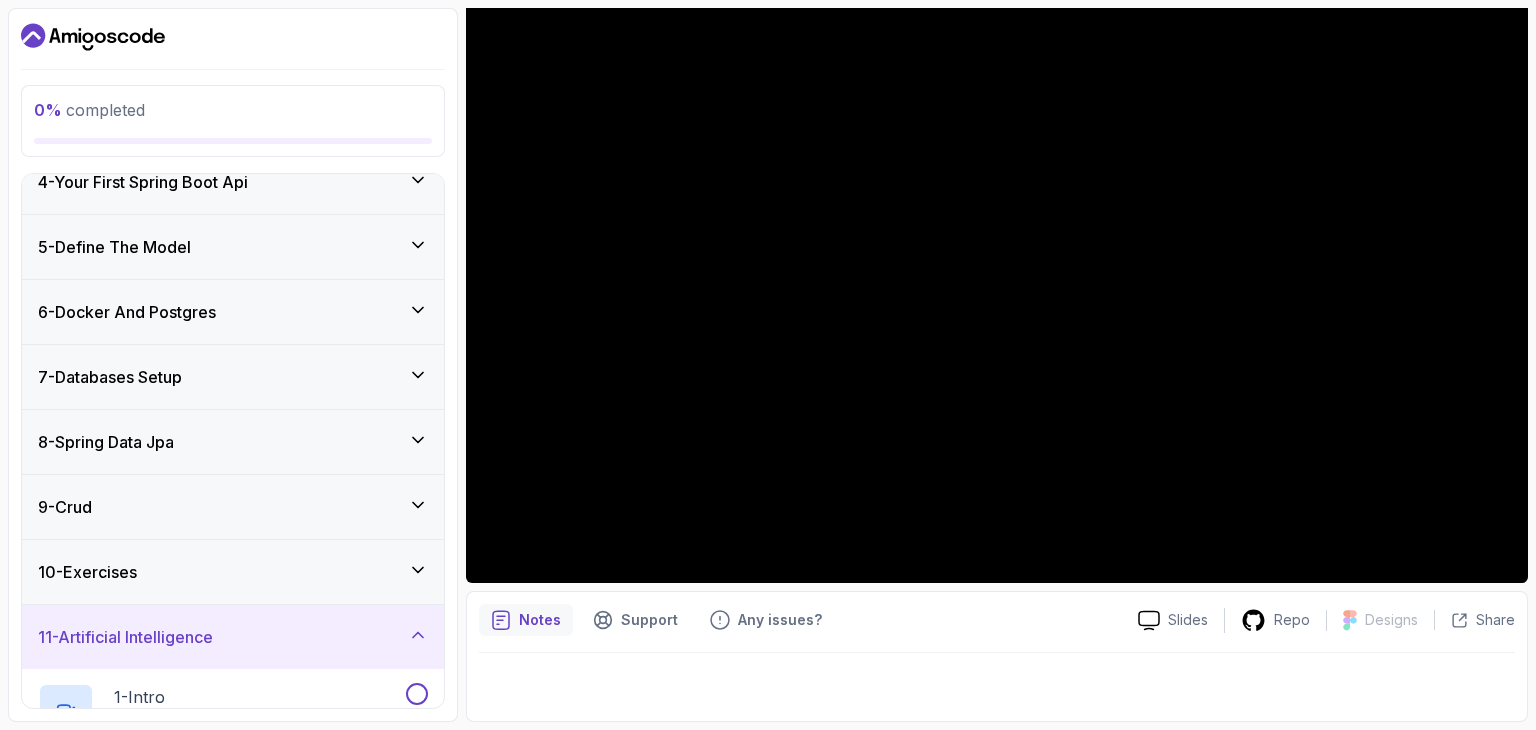 scroll, scrollTop: 174, scrollLeft: 0, axis: vertical 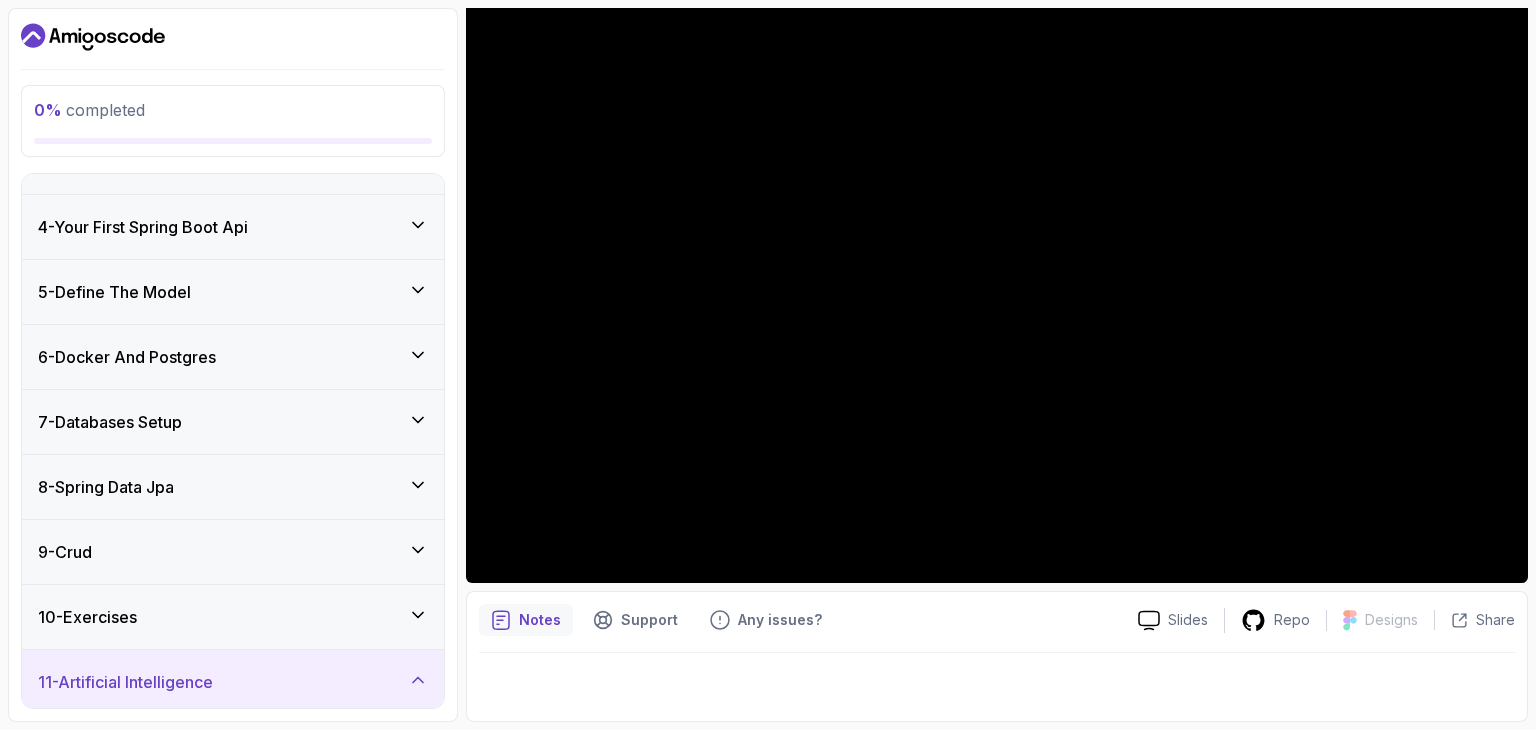 click 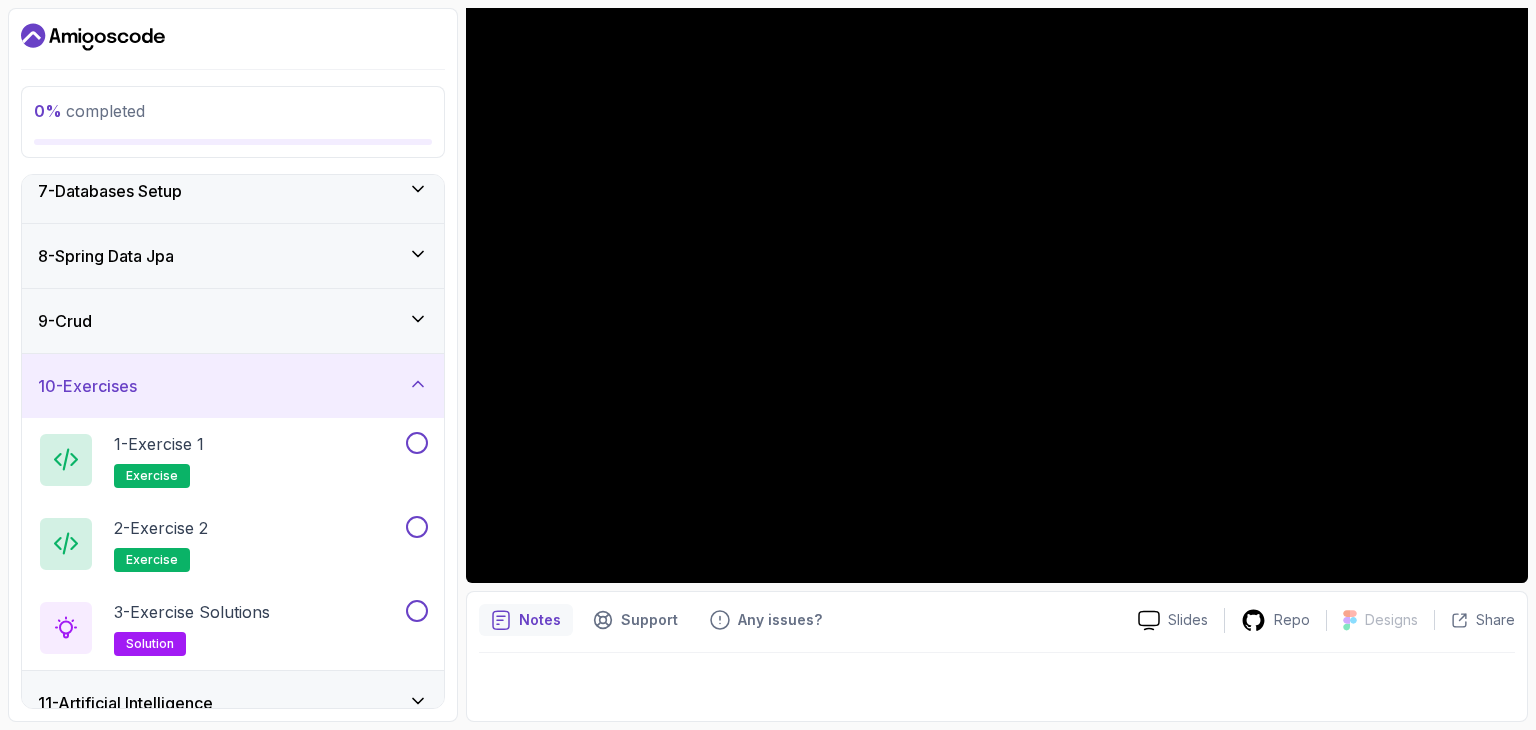 scroll, scrollTop: 494, scrollLeft: 0, axis: vertical 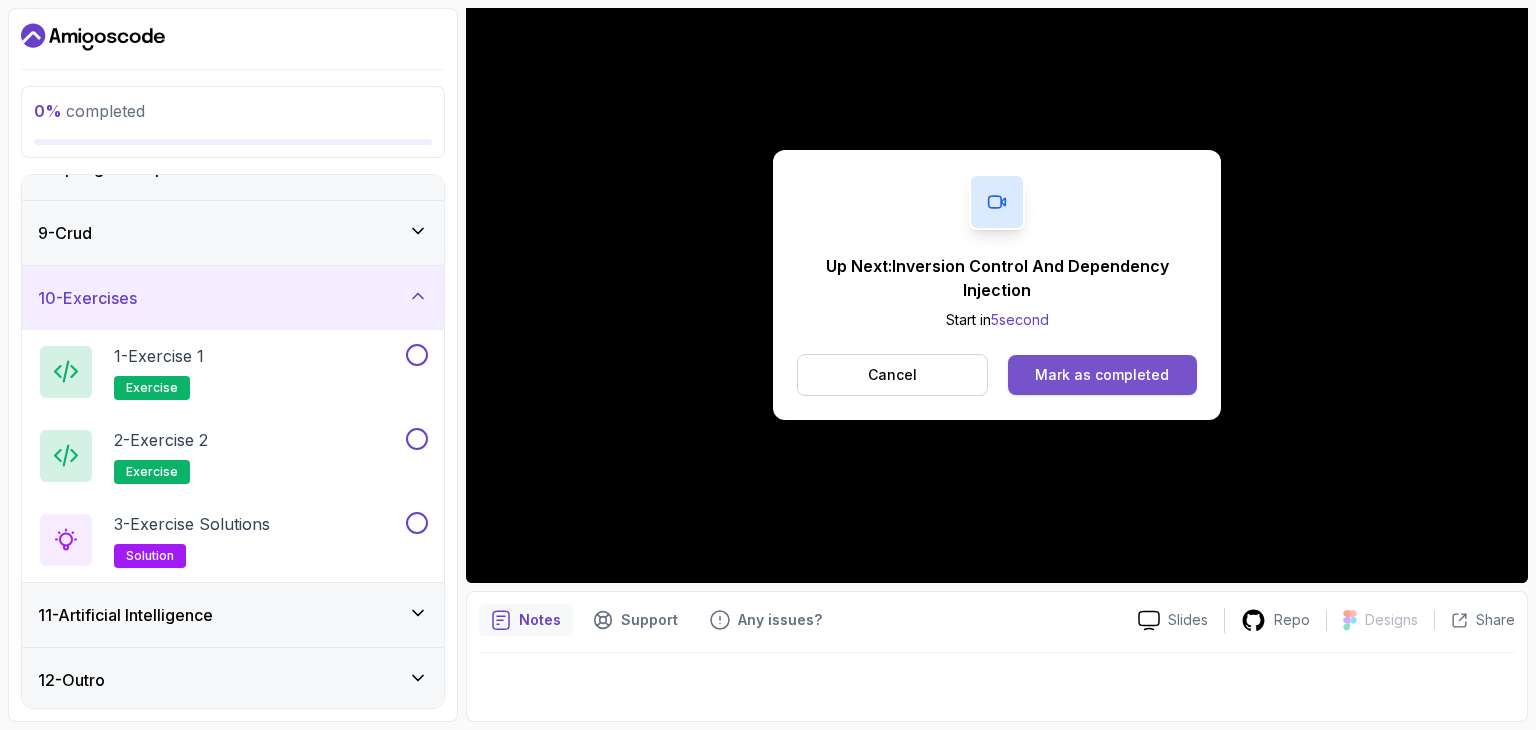 click on "Mark as completed" at bounding box center [1102, 375] 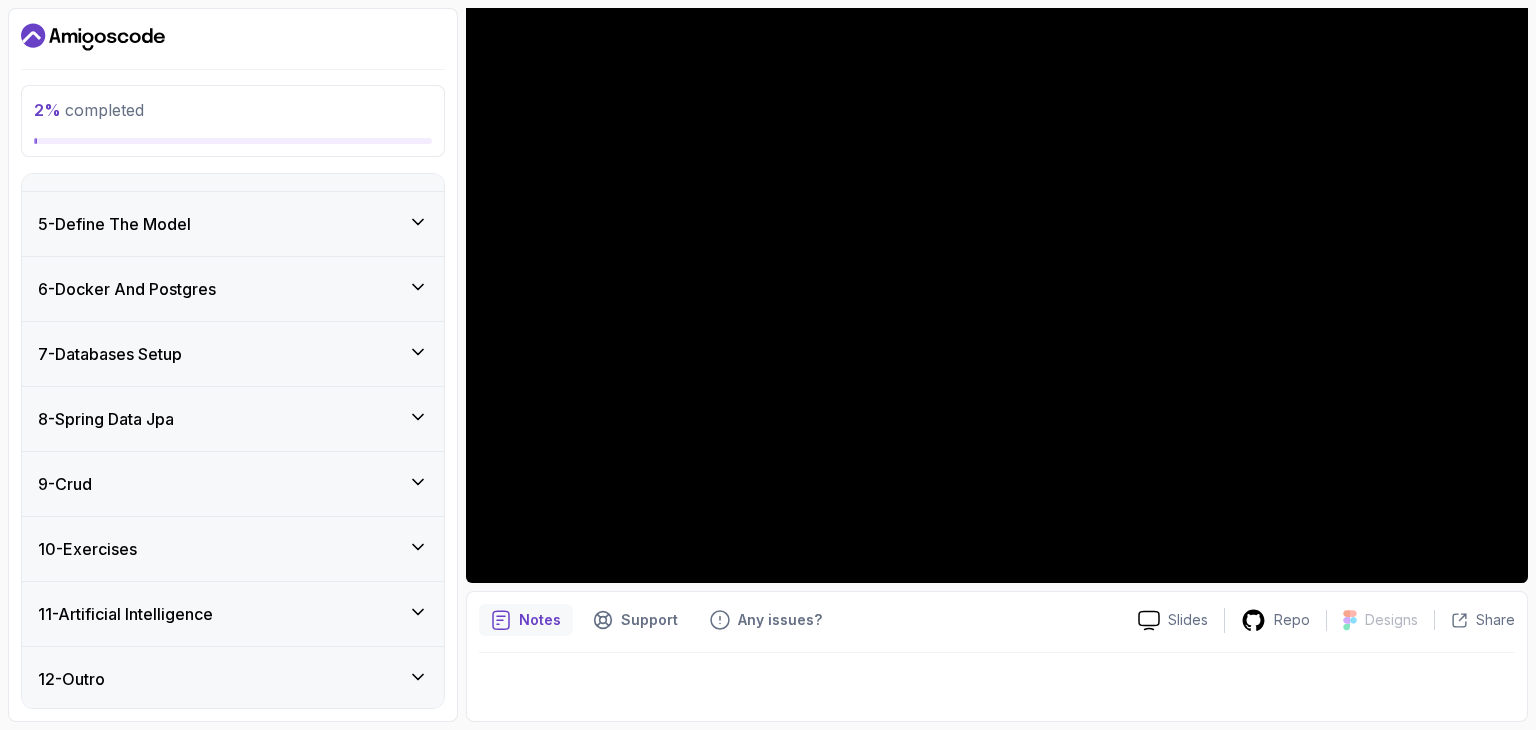 scroll, scrollTop: 0, scrollLeft: 0, axis: both 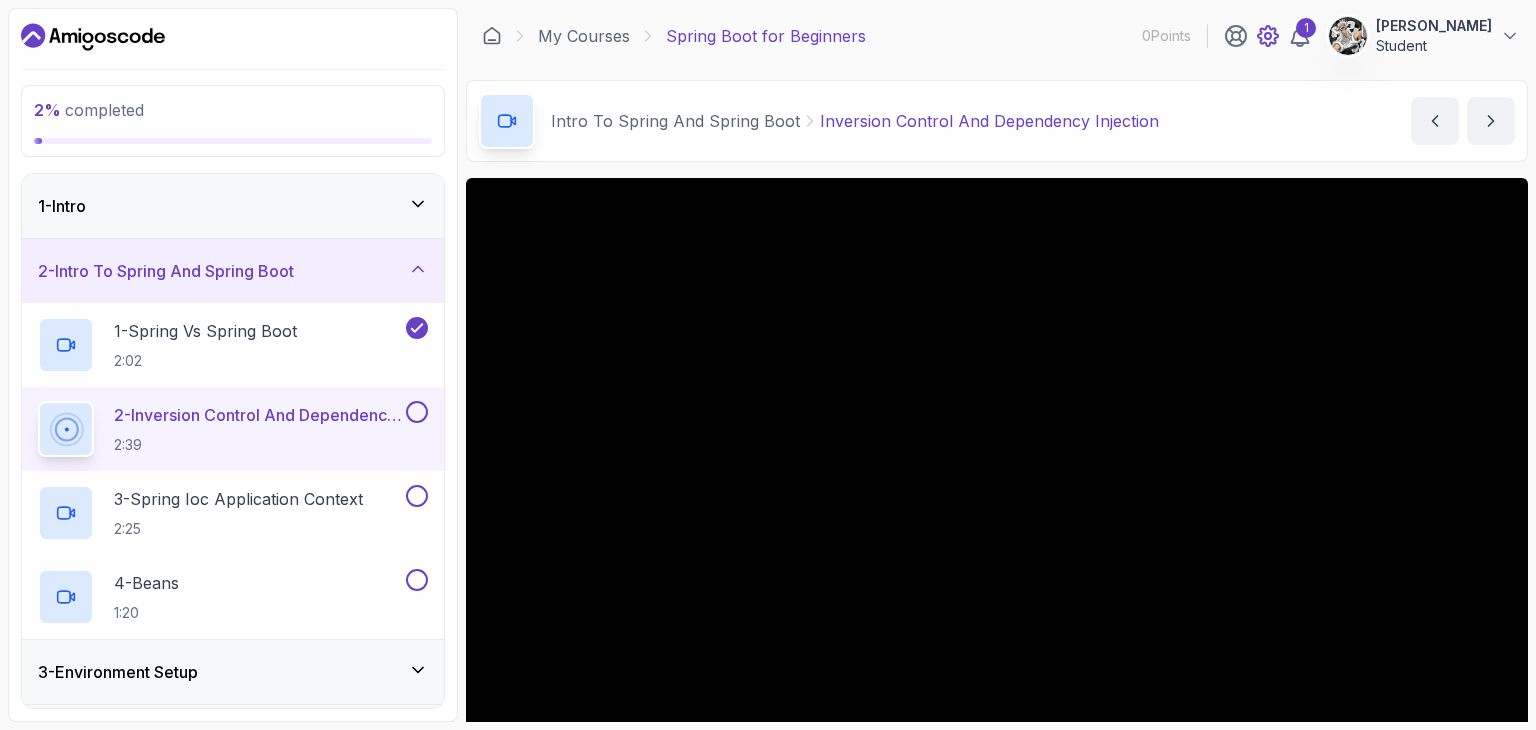 click 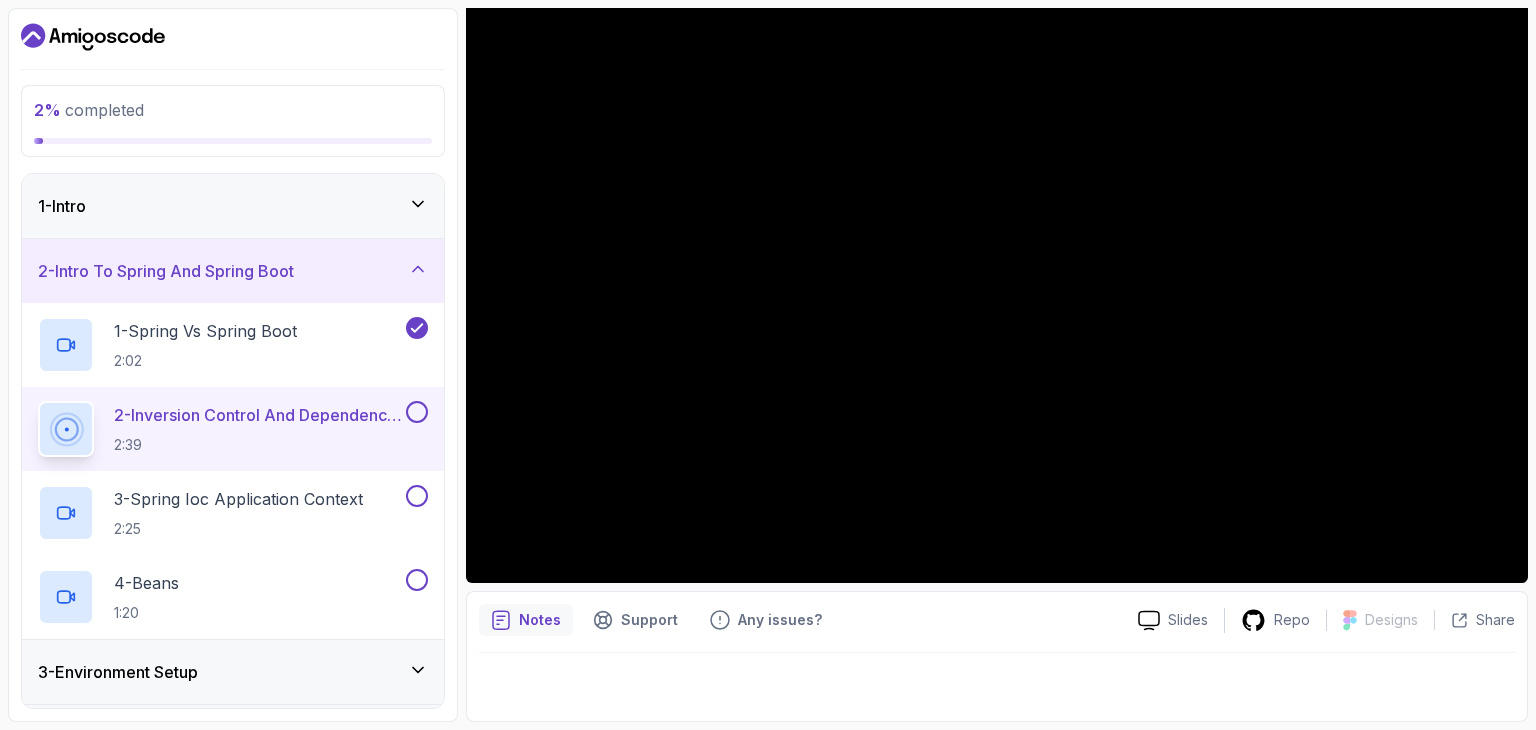 scroll, scrollTop: 0, scrollLeft: 0, axis: both 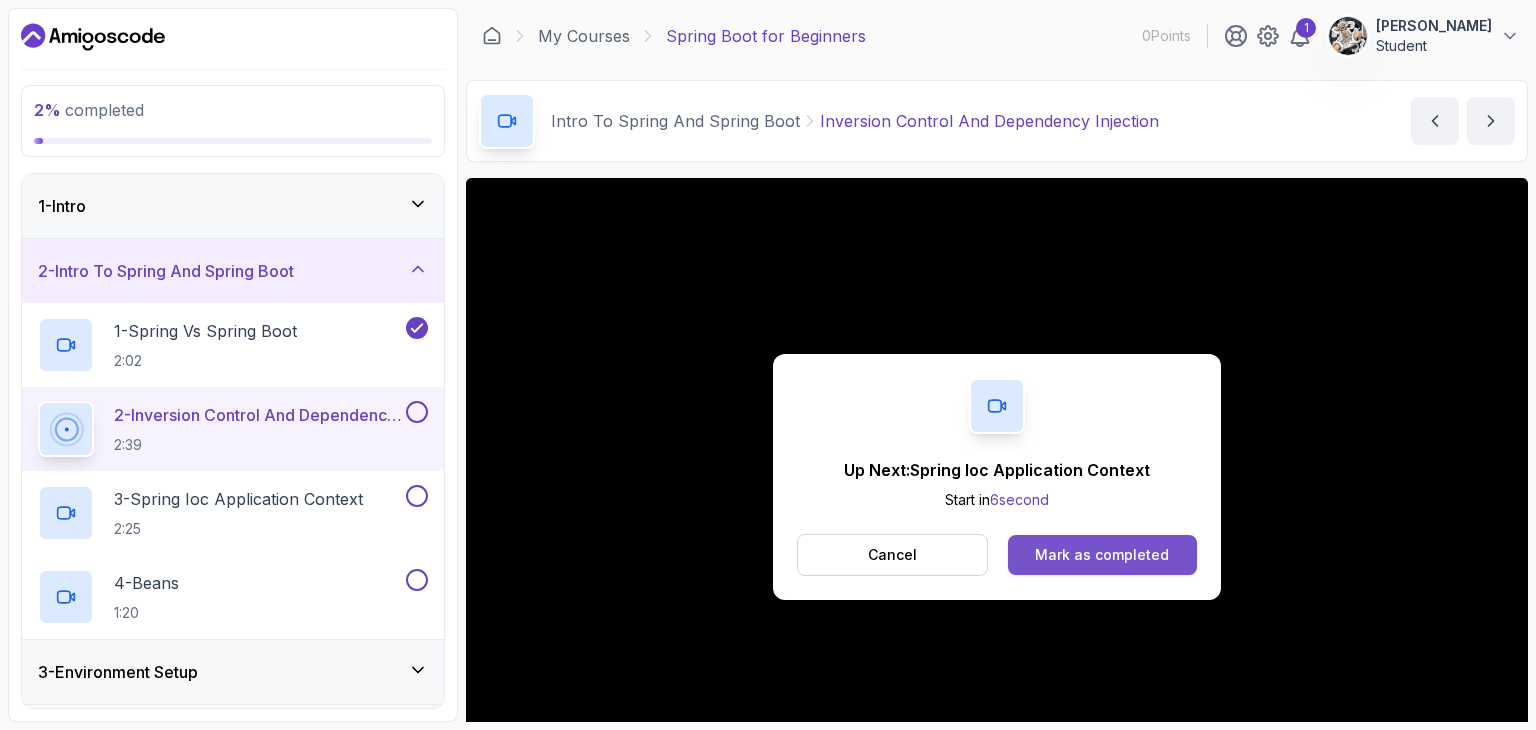 click on "Mark as completed" at bounding box center (1102, 555) 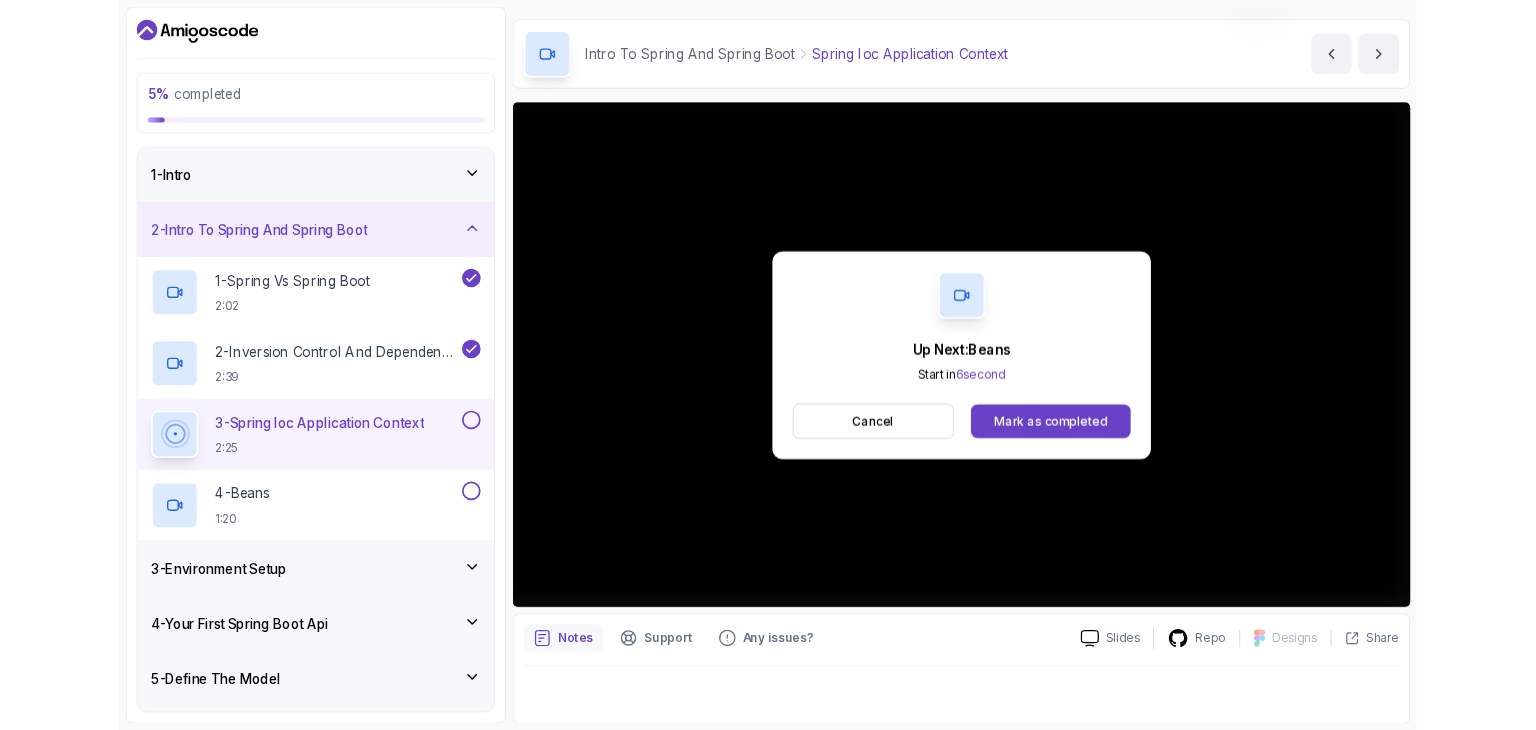 scroll, scrollTop: 192, scrollLeft: 0, axis: vertical 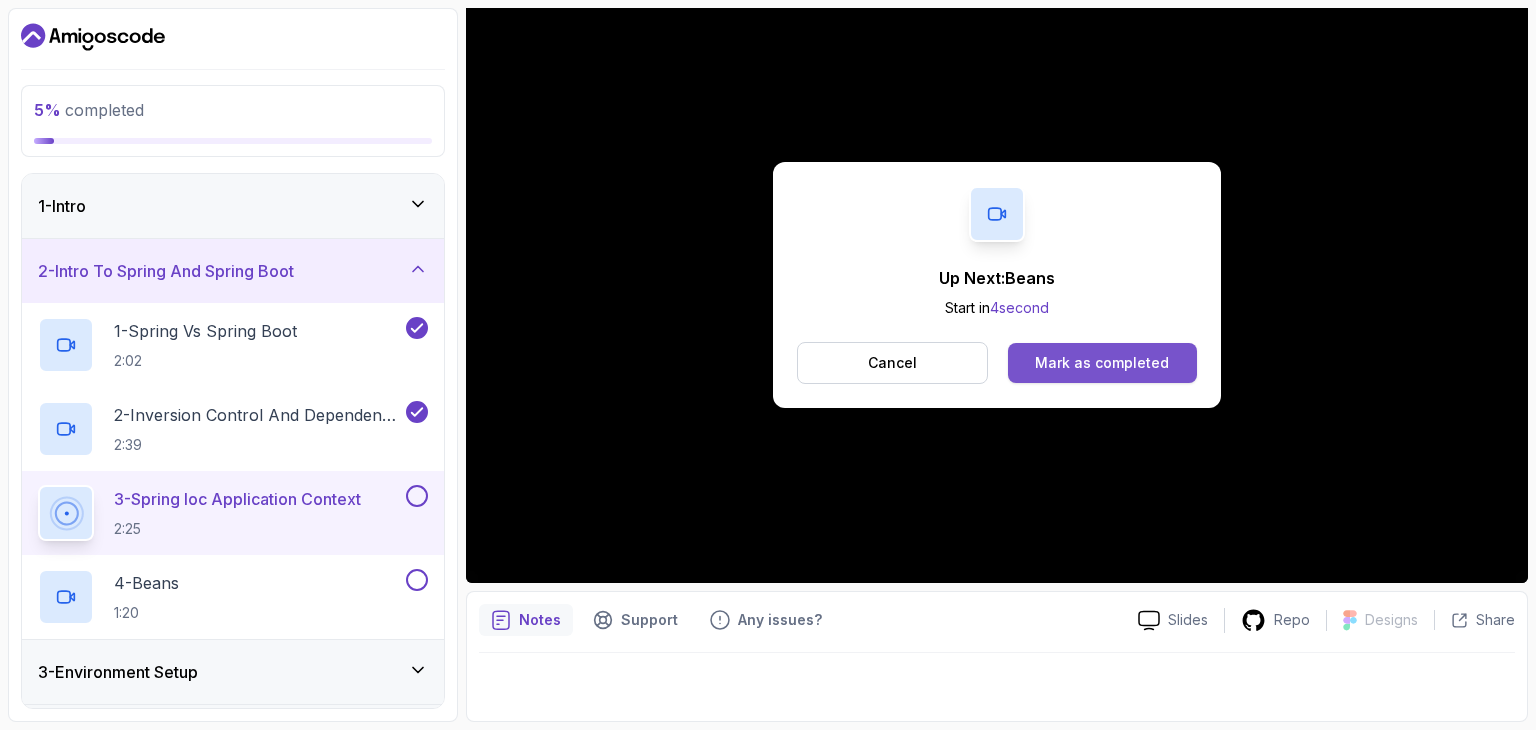 click on "Mark as completed" at bounding box center [1102, 363] 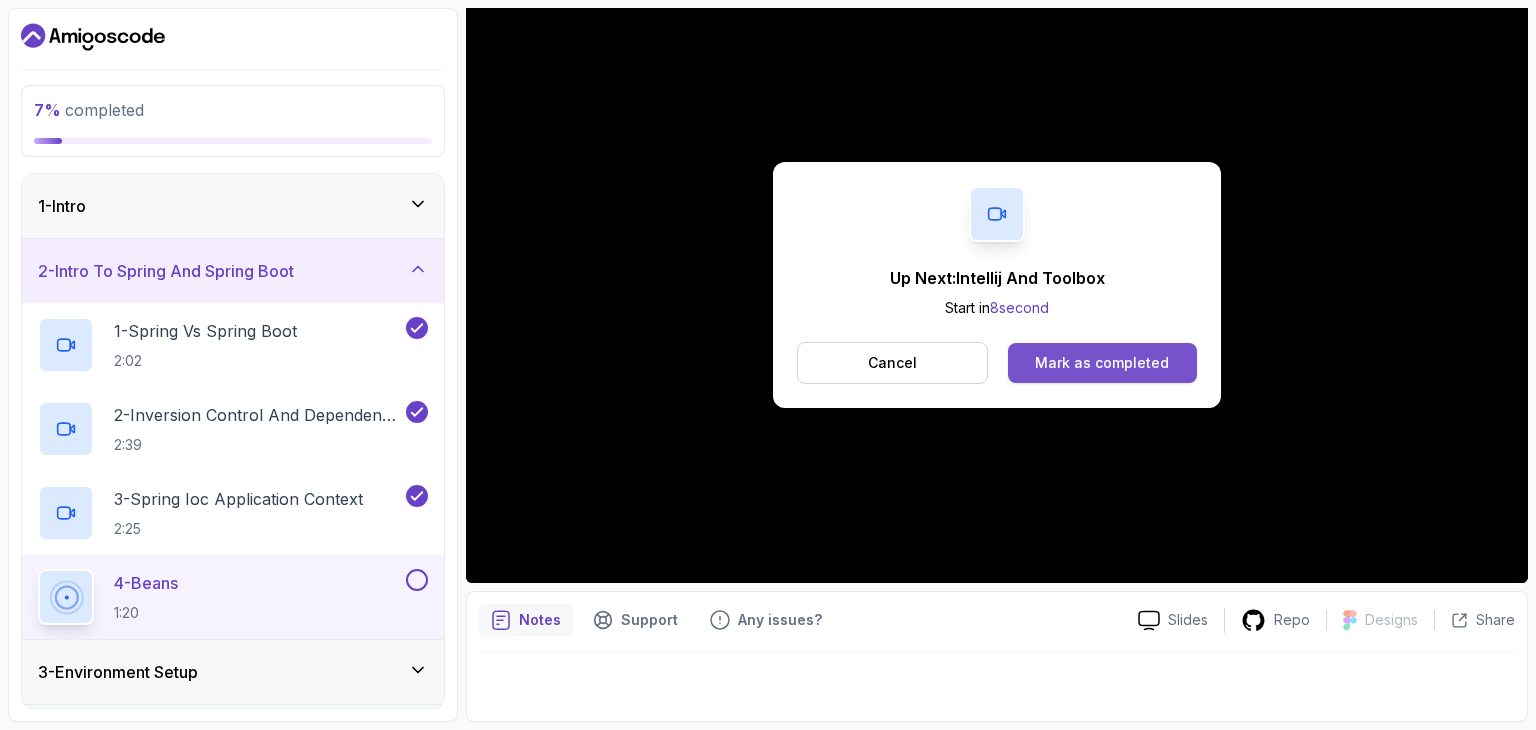 click on "Mark as completed" at bounding box center [1102, 363] 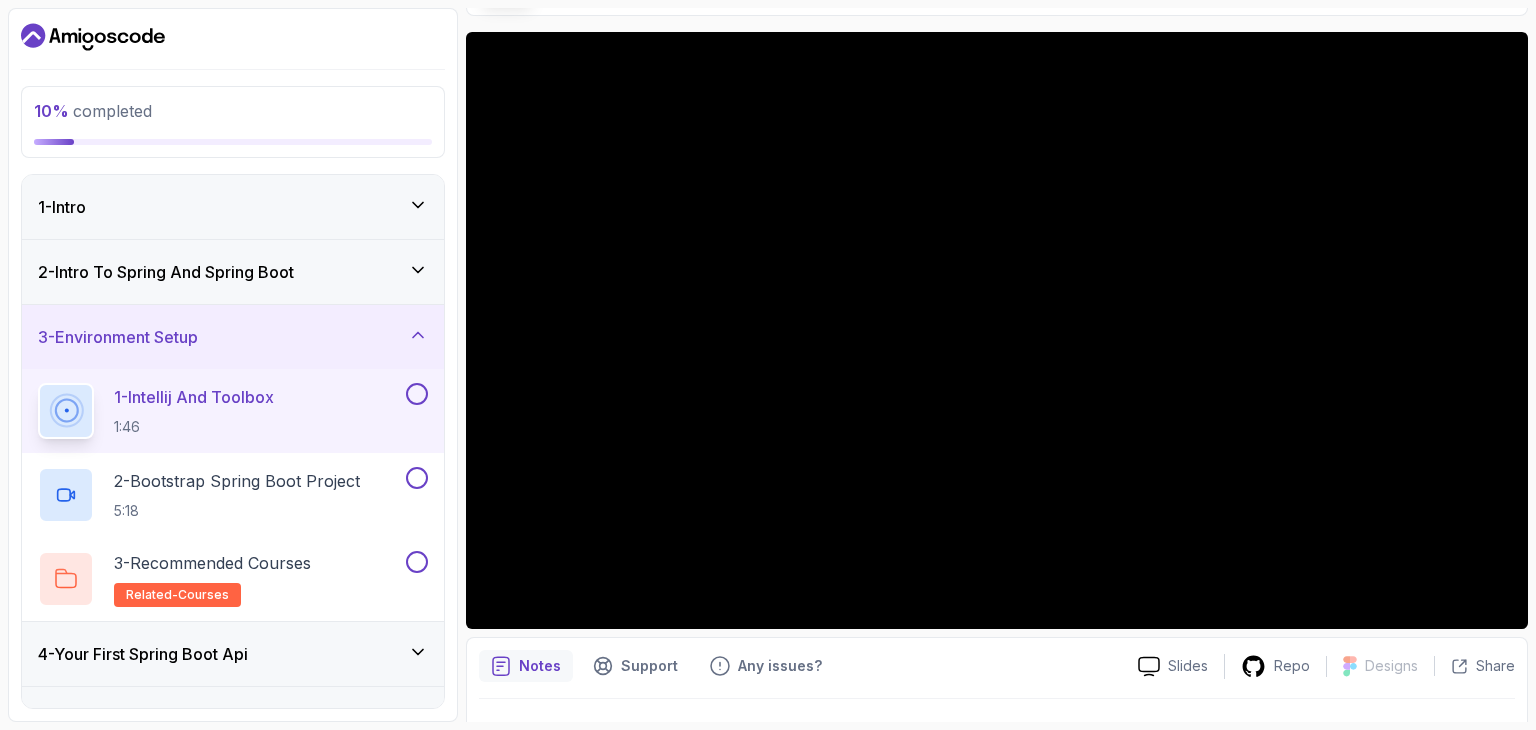 scroll, scrollTop: 148, scrollLeft: 0, axis: vertical 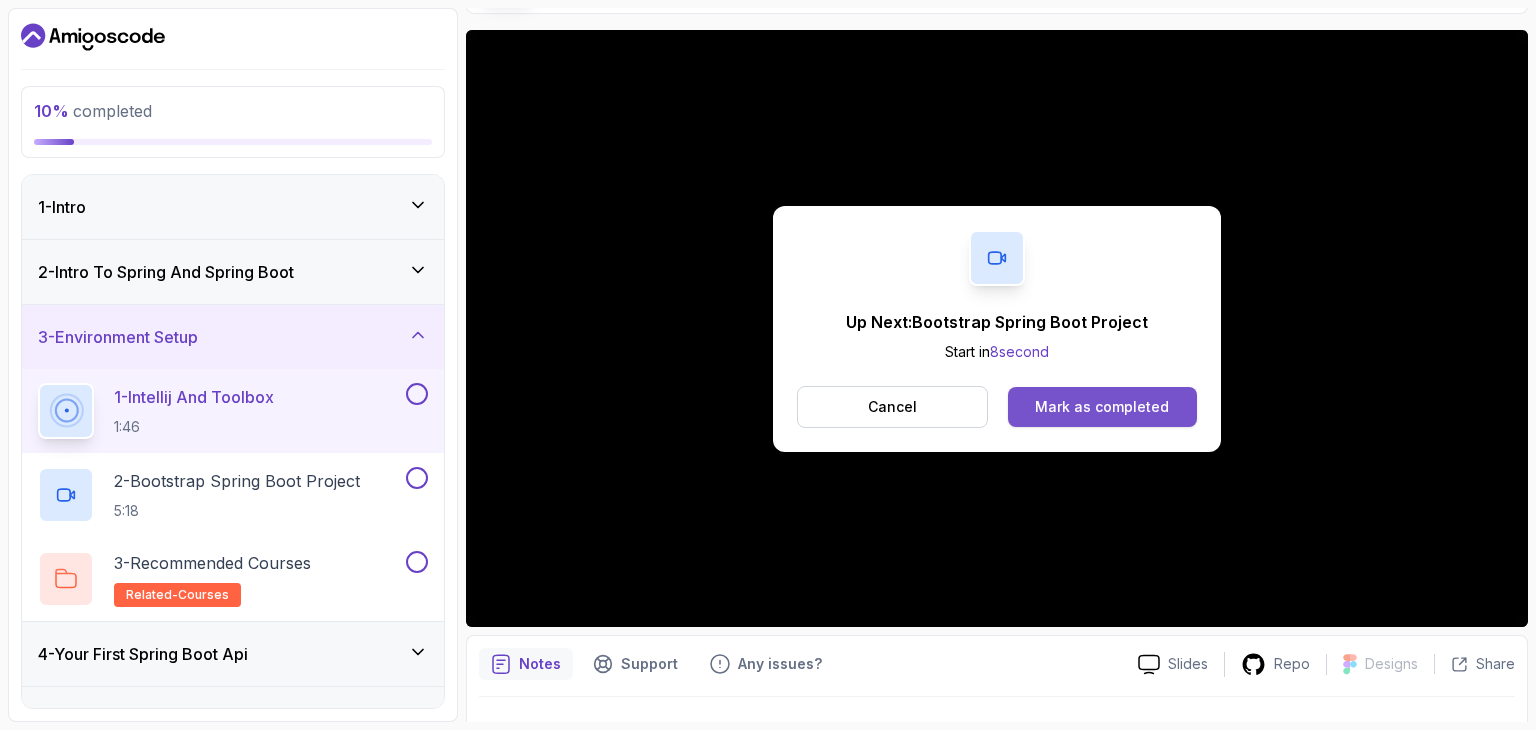 click on "Mark as completed" at bounding box center [1102, 407] 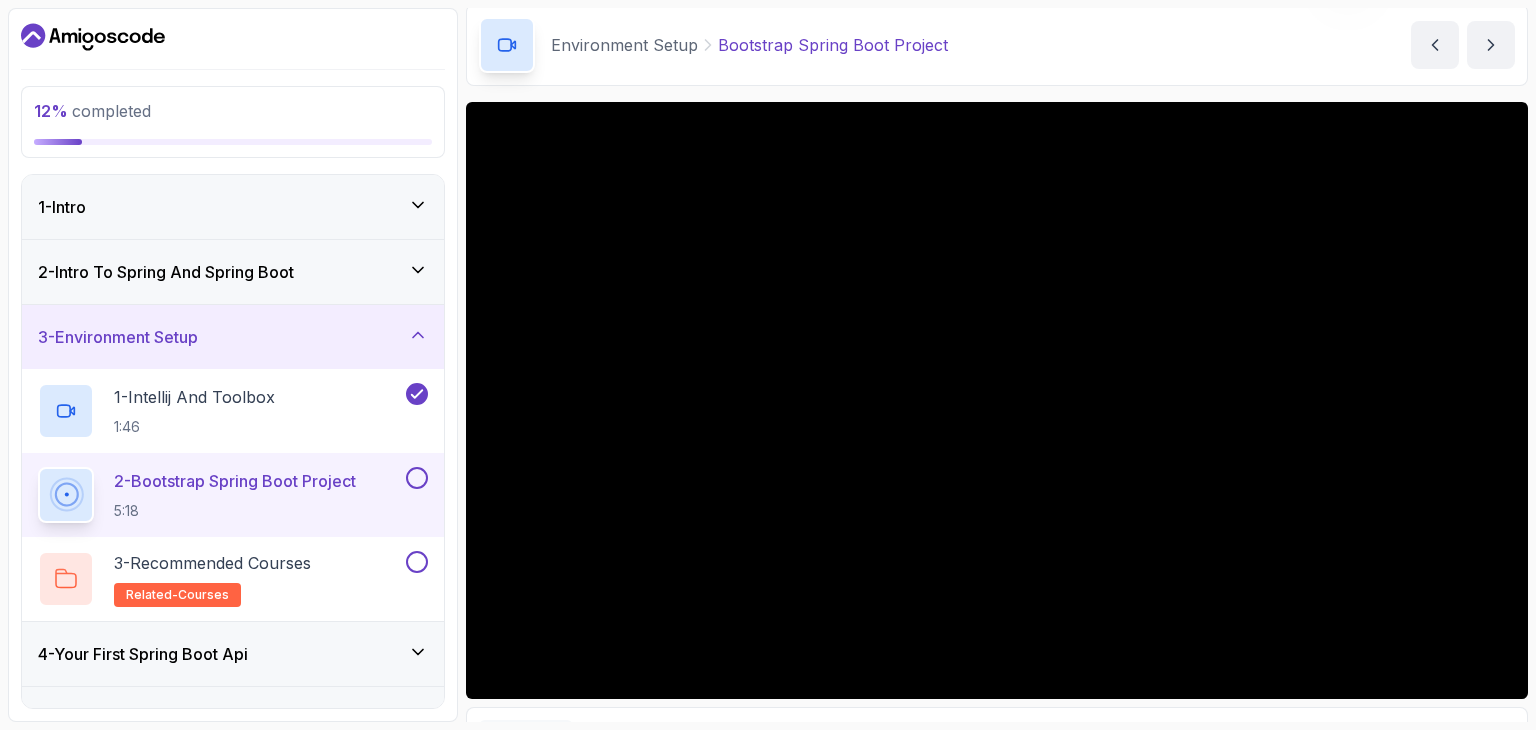 scroll, scrollTop: 192, scrollLeft: 0, axis: vertical 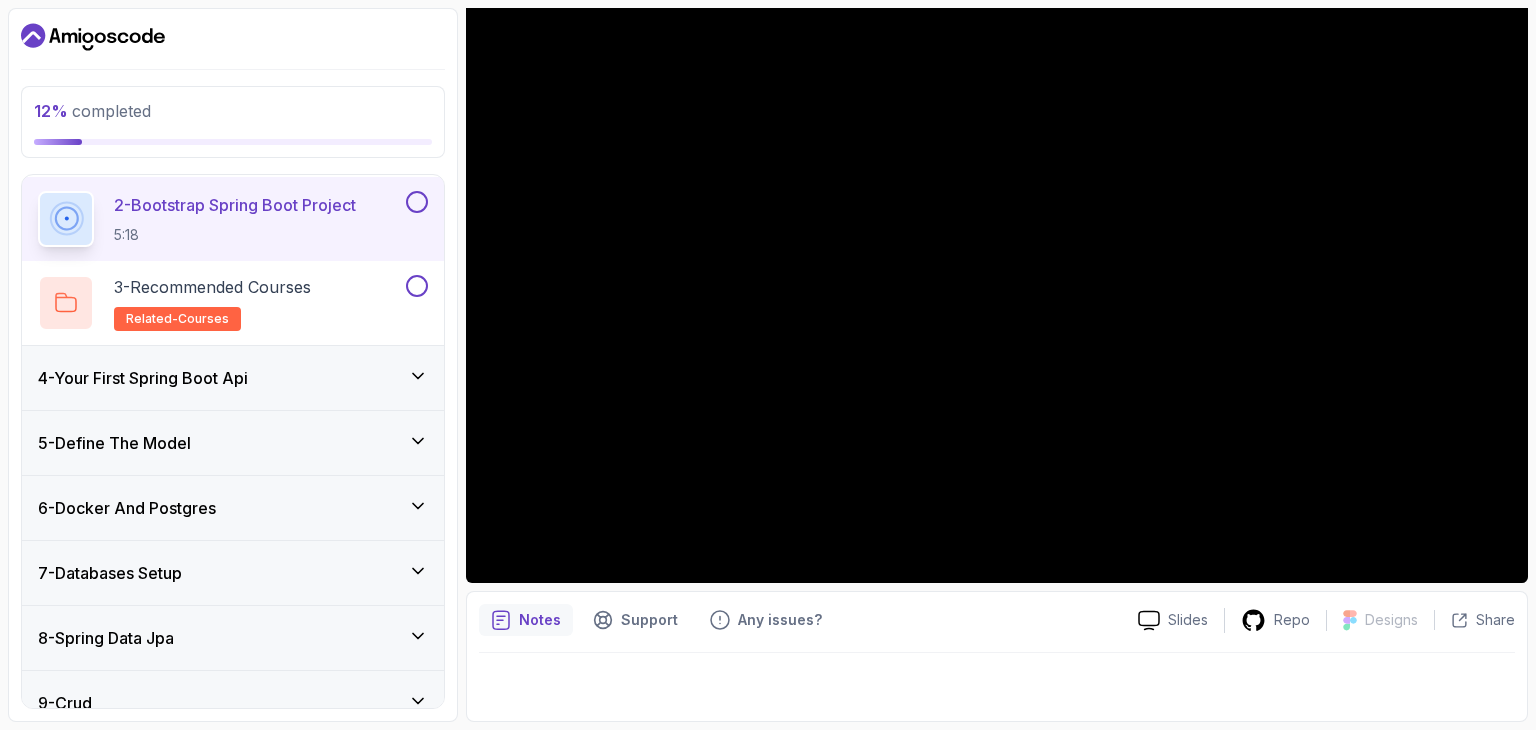 click on "4  -  Your First Spring Boot Api" at bounding box center [233, 378] 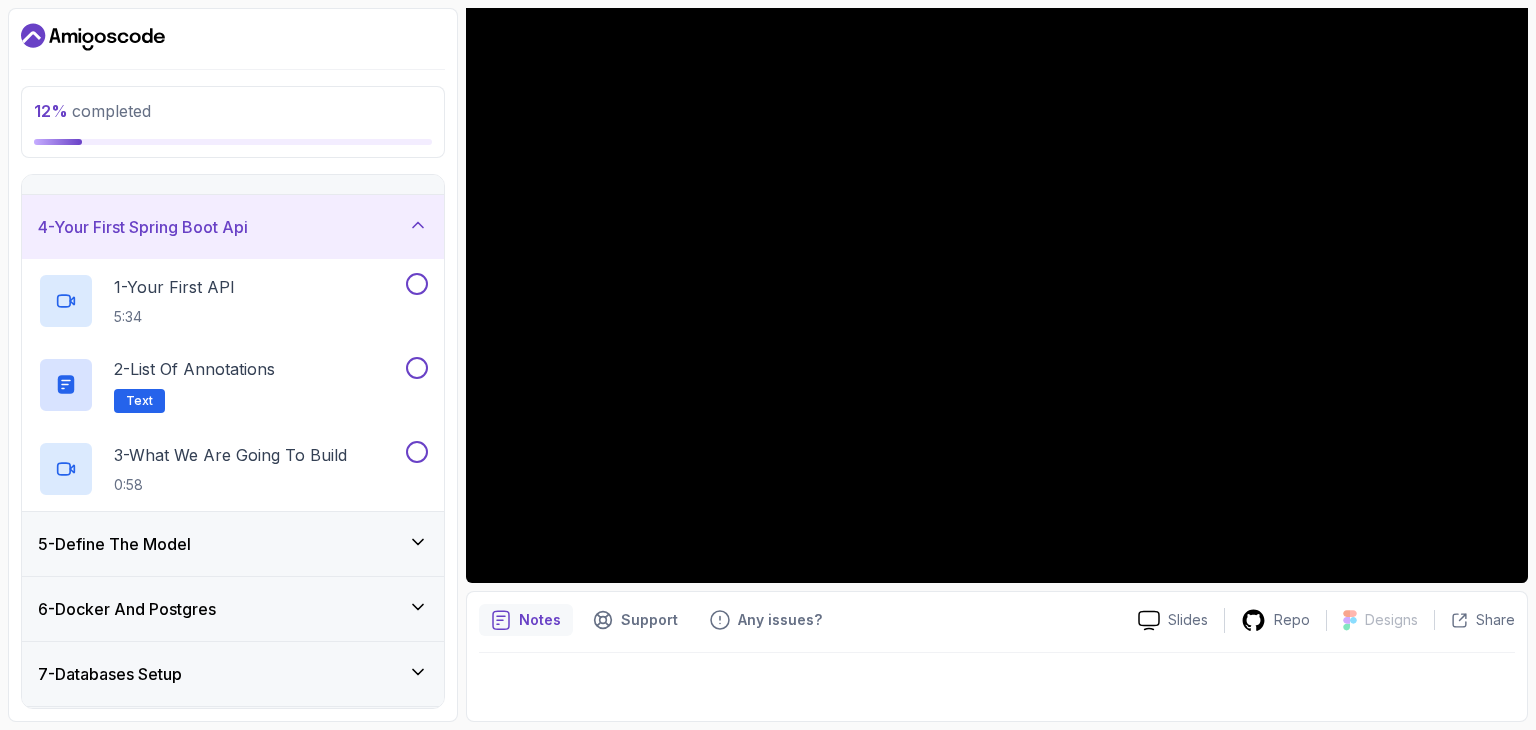 scroll, scrollTop: 174, scrollLeft: 0, axis: vertical 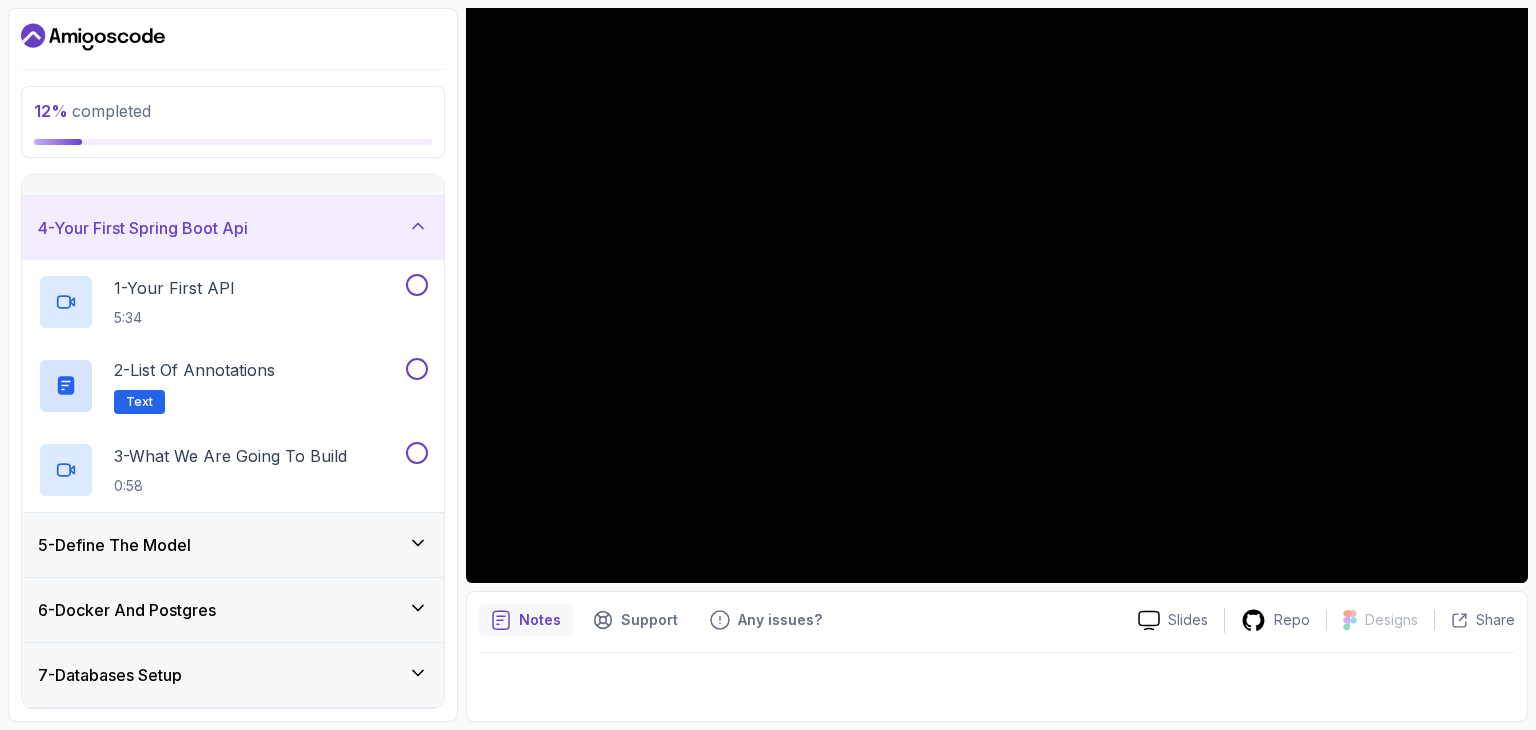 click on "4  -  Your First Spring Boot Api" at bounding box center [233, 228] 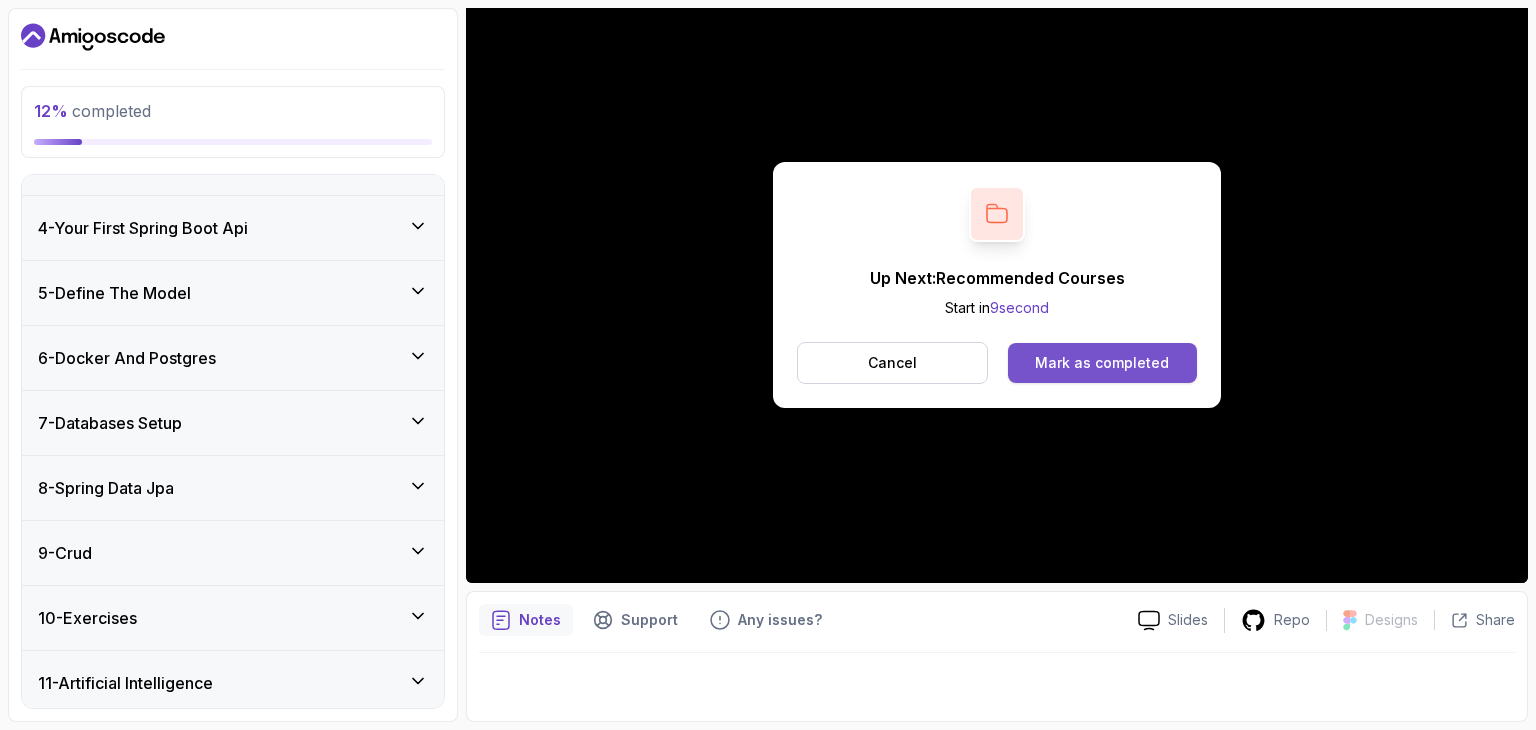 click on "Mark as completed" at bounding box center [1102, 363] 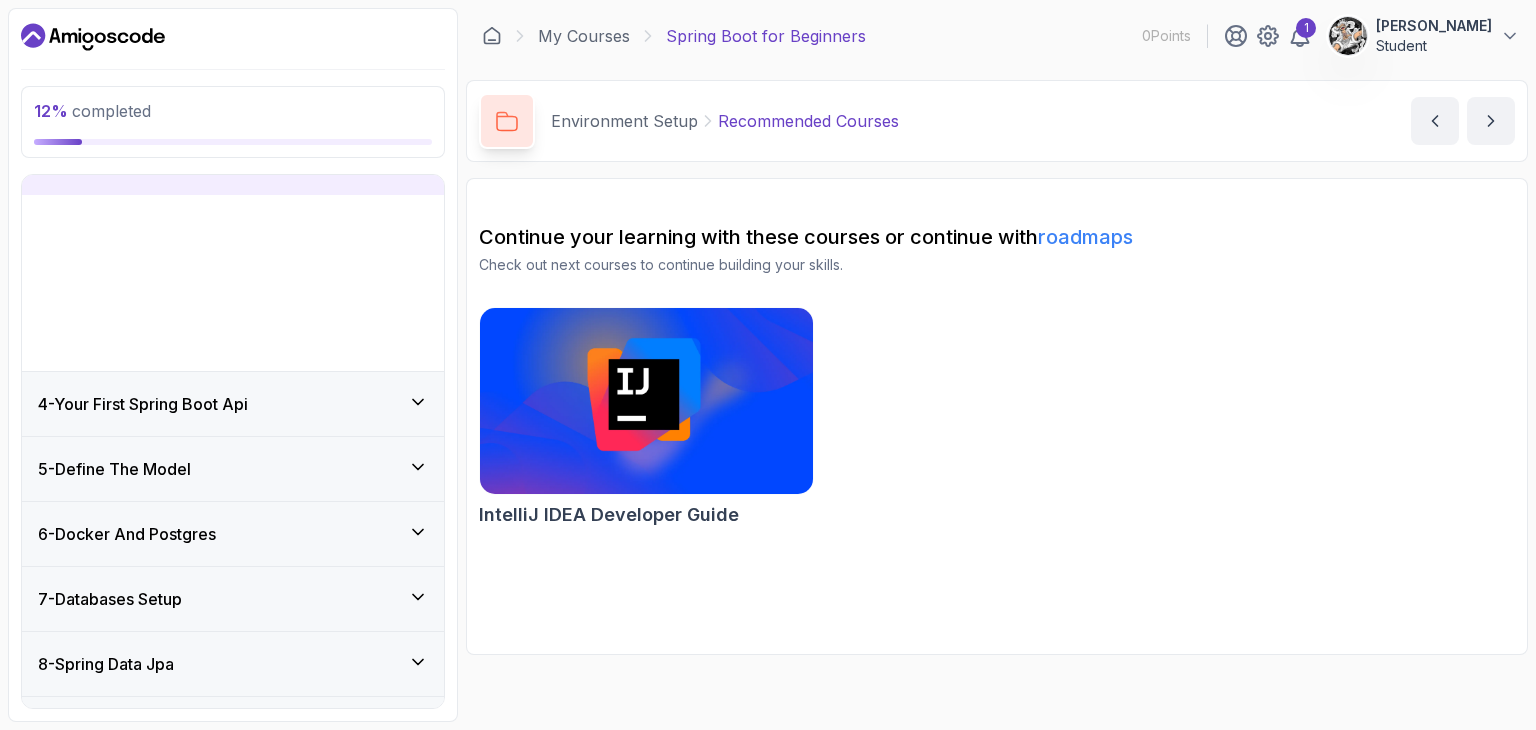 scroll, scrollTop: 0, scrollLeft: 0, axis: both 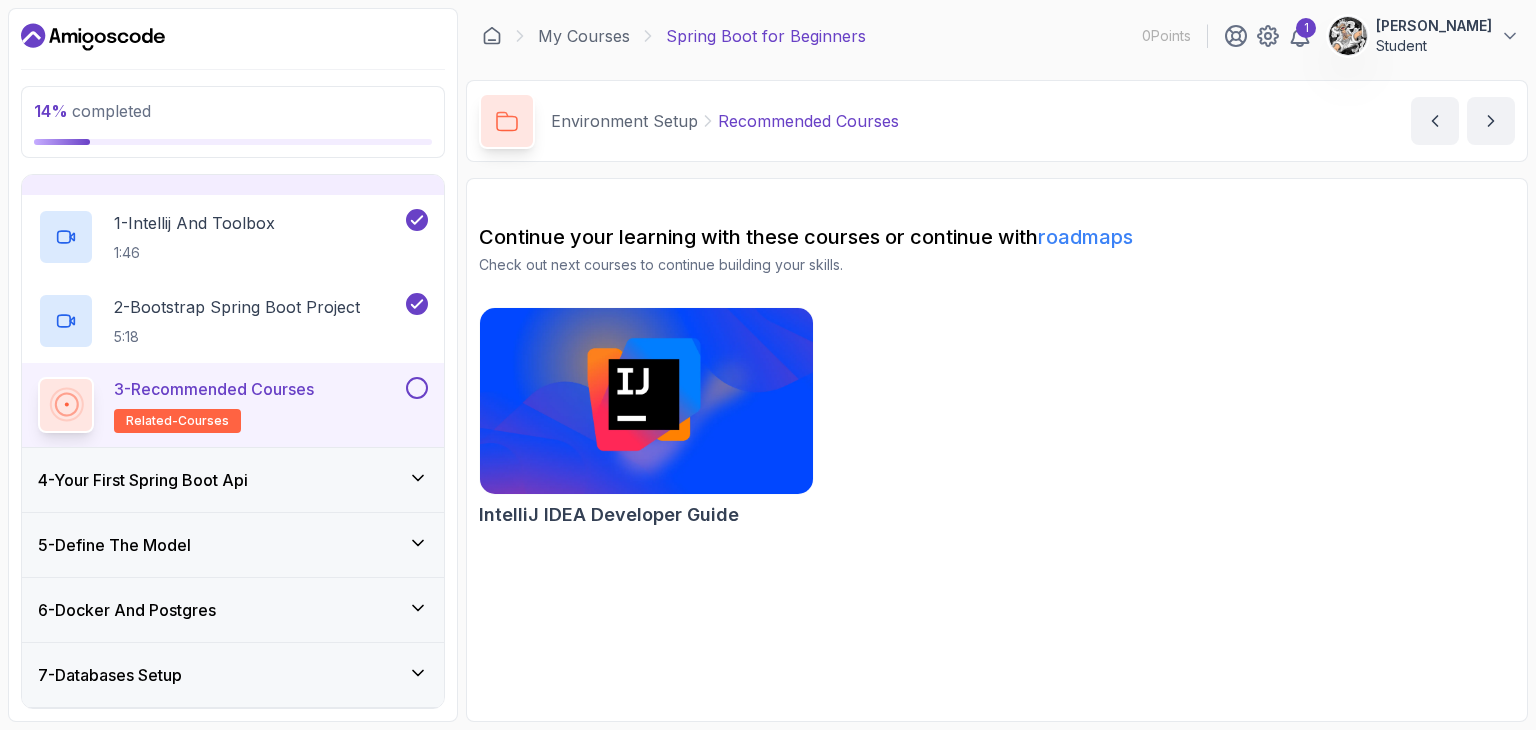 click on "4  -  Your First Spring Boot Api" at bounding box center (233, 480) 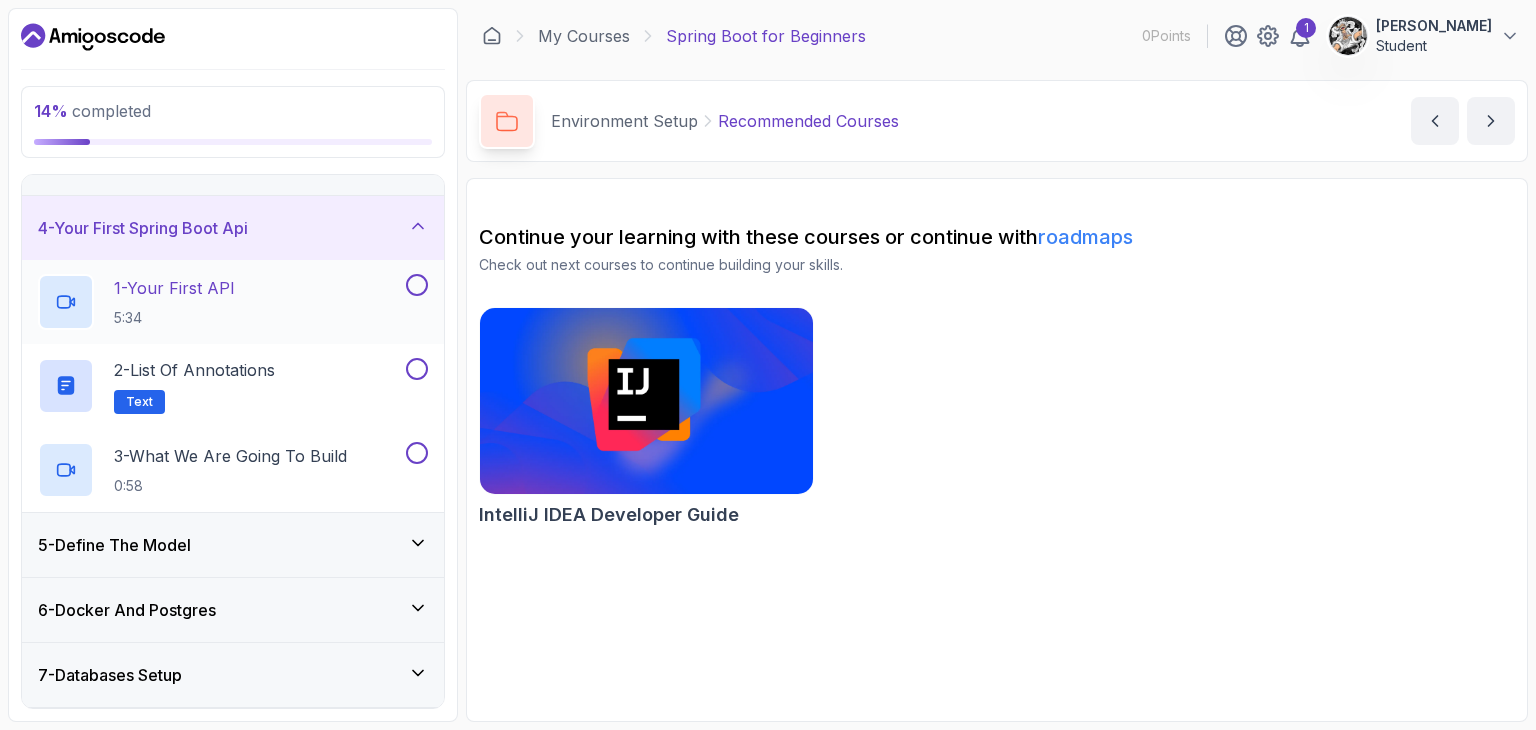 click on "1  -  Your First API 5:34" at bounding box center [220, 302] 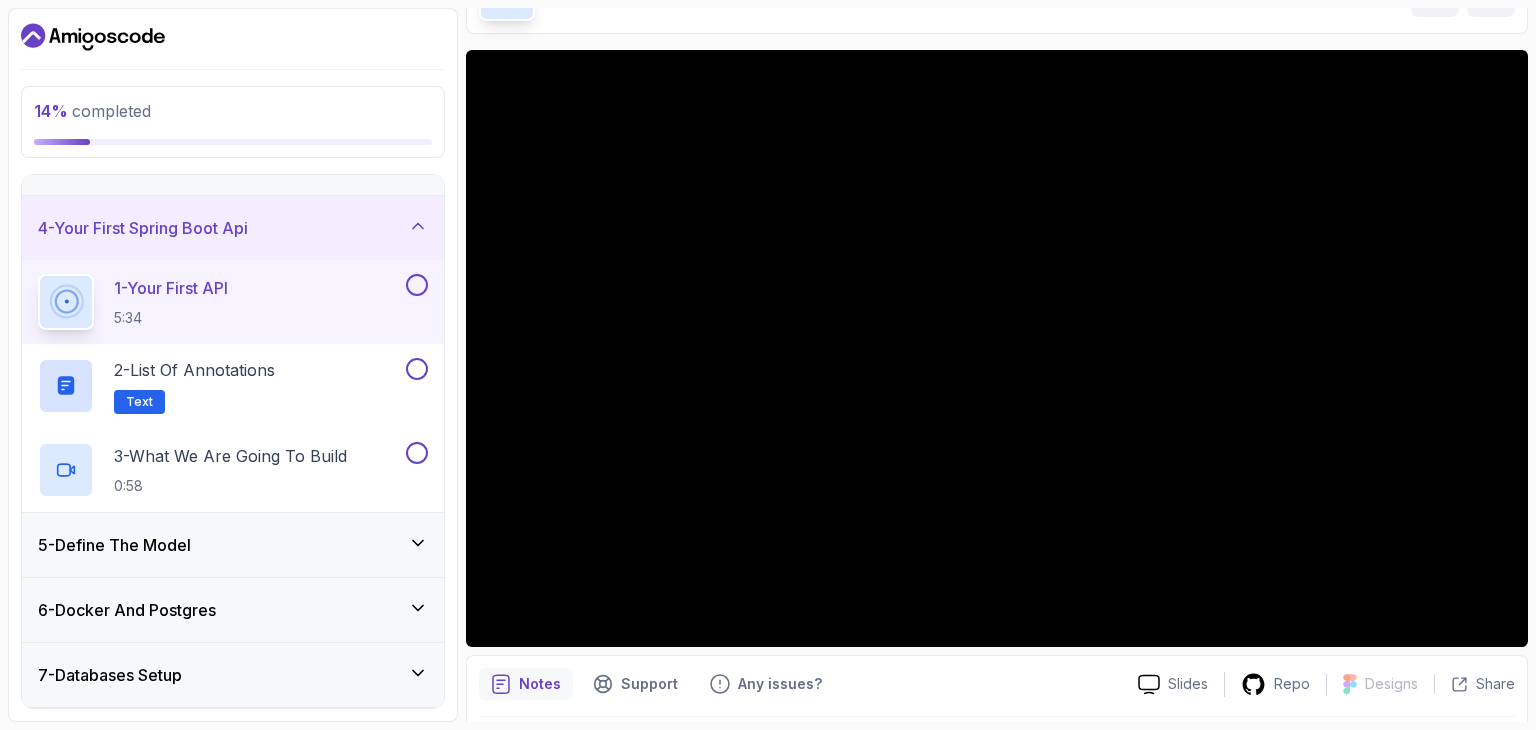 scroll, scrollTop: 132, scrollLeft: 0, axis: vertical 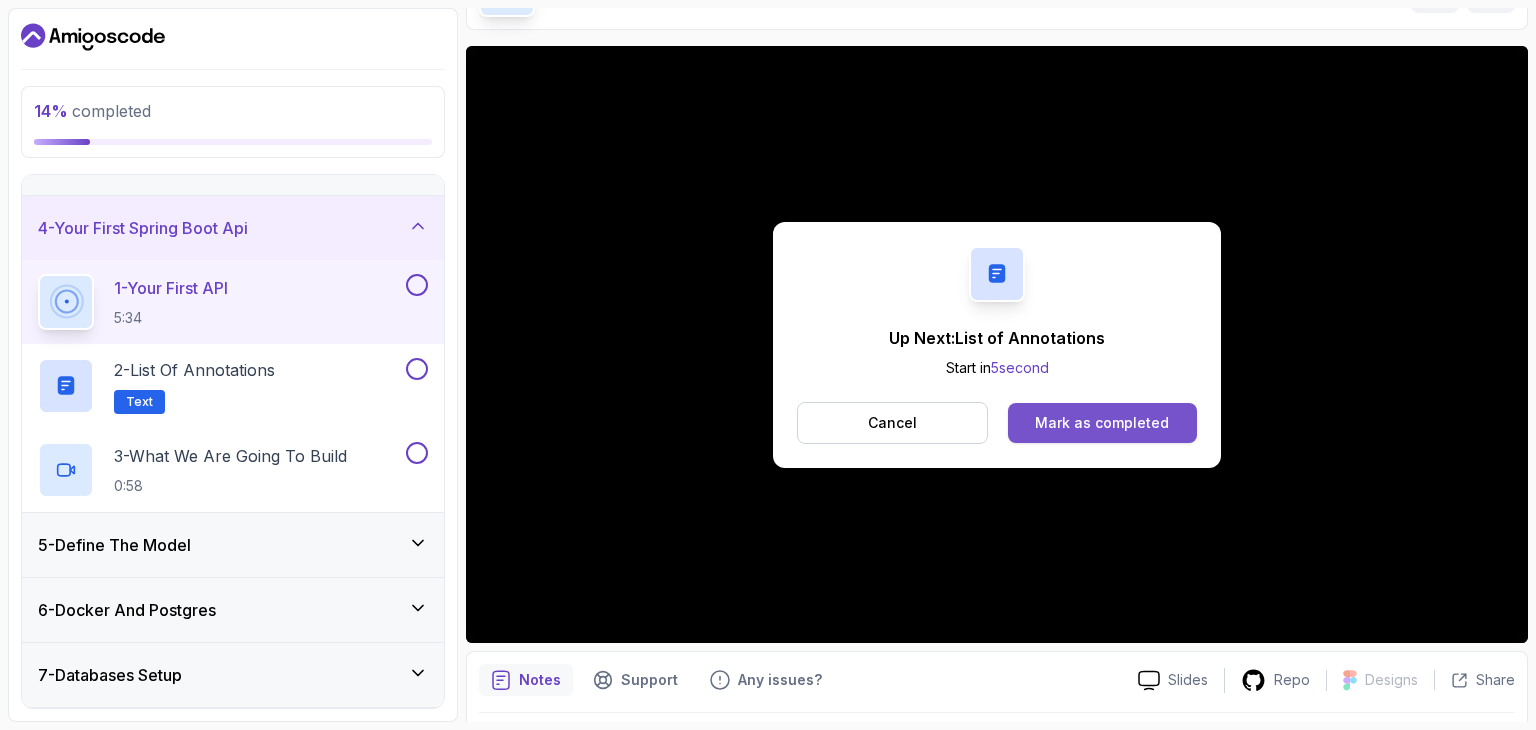click on "Mark as completed" at bounding box center (1102, 423) 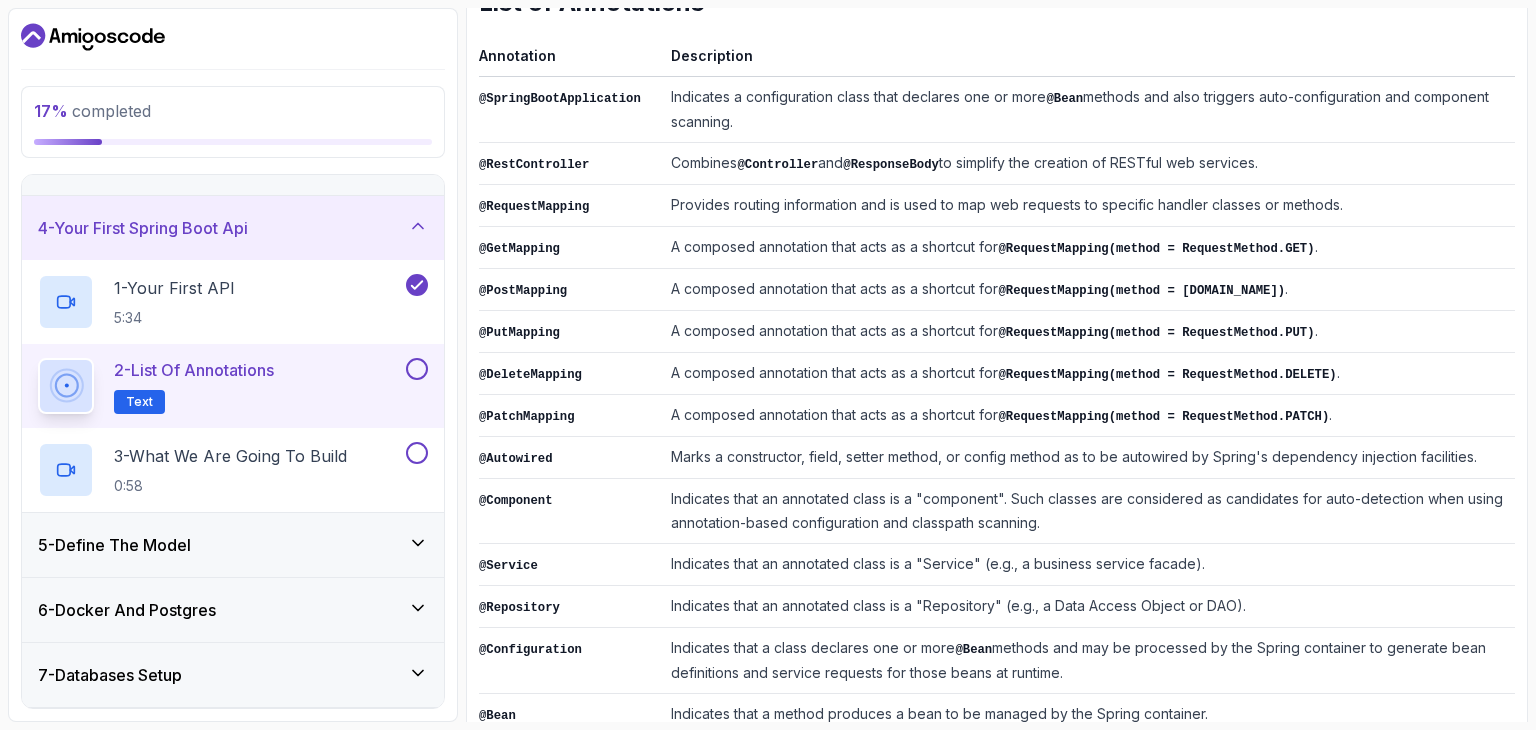 scroll, scrollTop: 492, scrollLeft: 0, axis: vertical 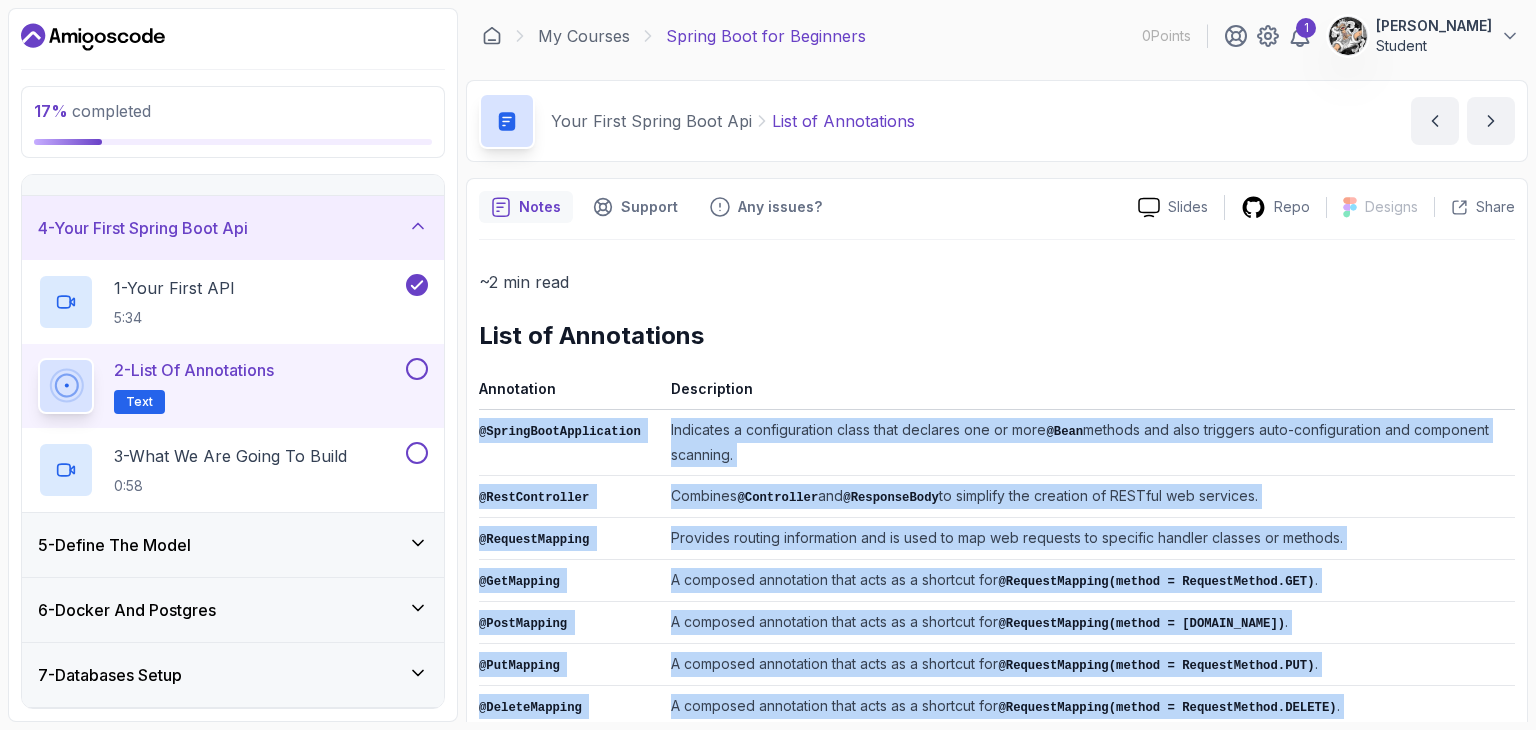drag, startPoint x: 1005, startPoint y: 663, endPoint x: 480, endPoint y: 437, distance: 571.57764 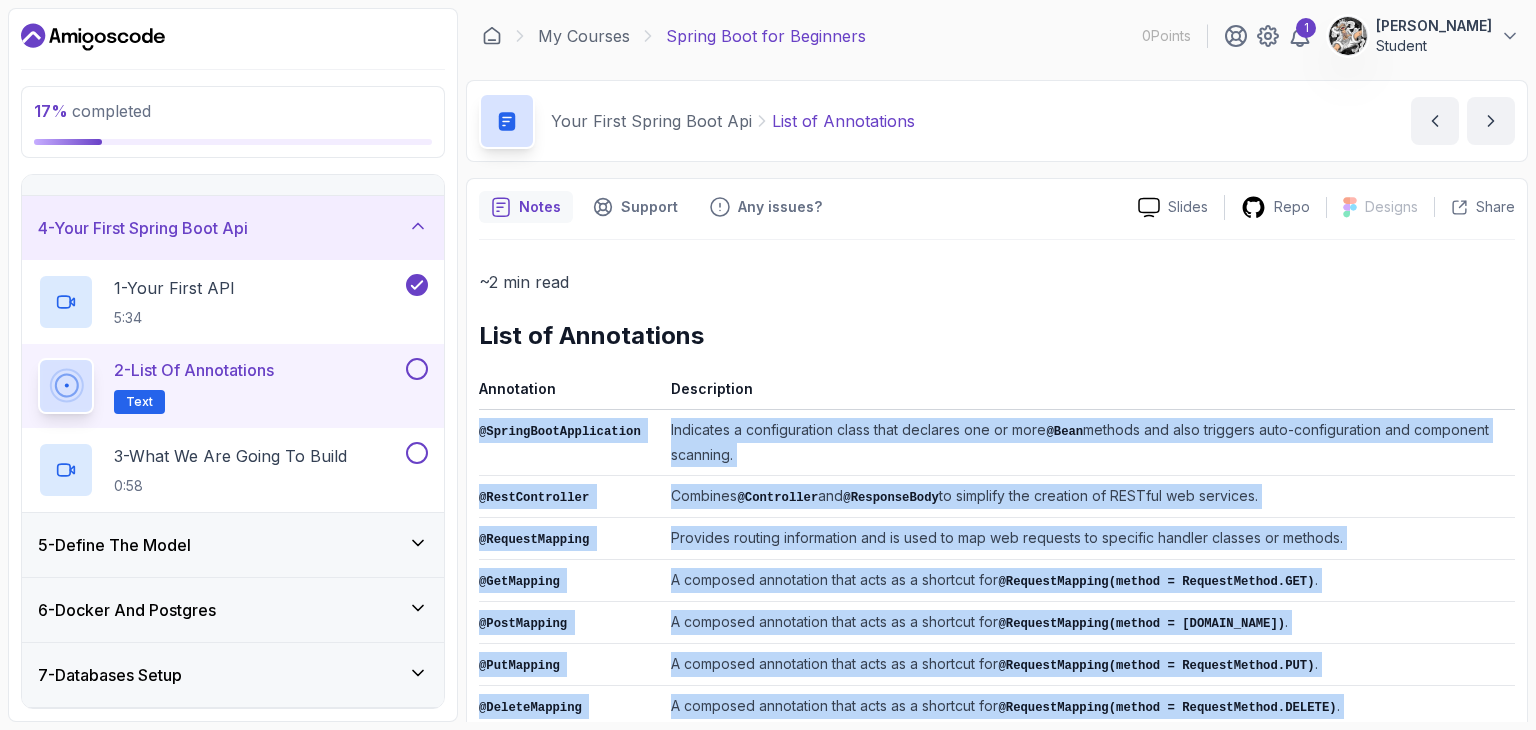 click on "@SpringBootApplication Indicates a configuration class that declares one or more  @Bean  methods and also triggers auto-configuration and component scanning. @RestController Combines  @Controller  and  @ResponseBody  to simplify the creation of RESTful web services. @RequestMapping Provides routing information and is used to map web requests to specific handler classes or methods. @GetMapping A composed annotation that acts as a shortcut for  @RequestMapping(method = RequestMethod.GET) . @PostMapping A composed annotation that acts as a shortcut for  @RequestMapping(method = RequestMethod.POST) . @PutMapping A composed annotation that acts as a shortcut for  @RequestMapping(method = RequestMethod.PUT) . @DeleteMapping A composed annotation that acts as a shortcut for  @RequestMapping(method = RequestMethod.DELETE) . @PatchMapping A composed annotation that acts as a shortcut for  @RequestMapping(method = RequestMethod.PATCH) . @Autowired @Component @Service @Repository @Configuration @Bean @Bean @Value ." at bounding box center [997, 802] 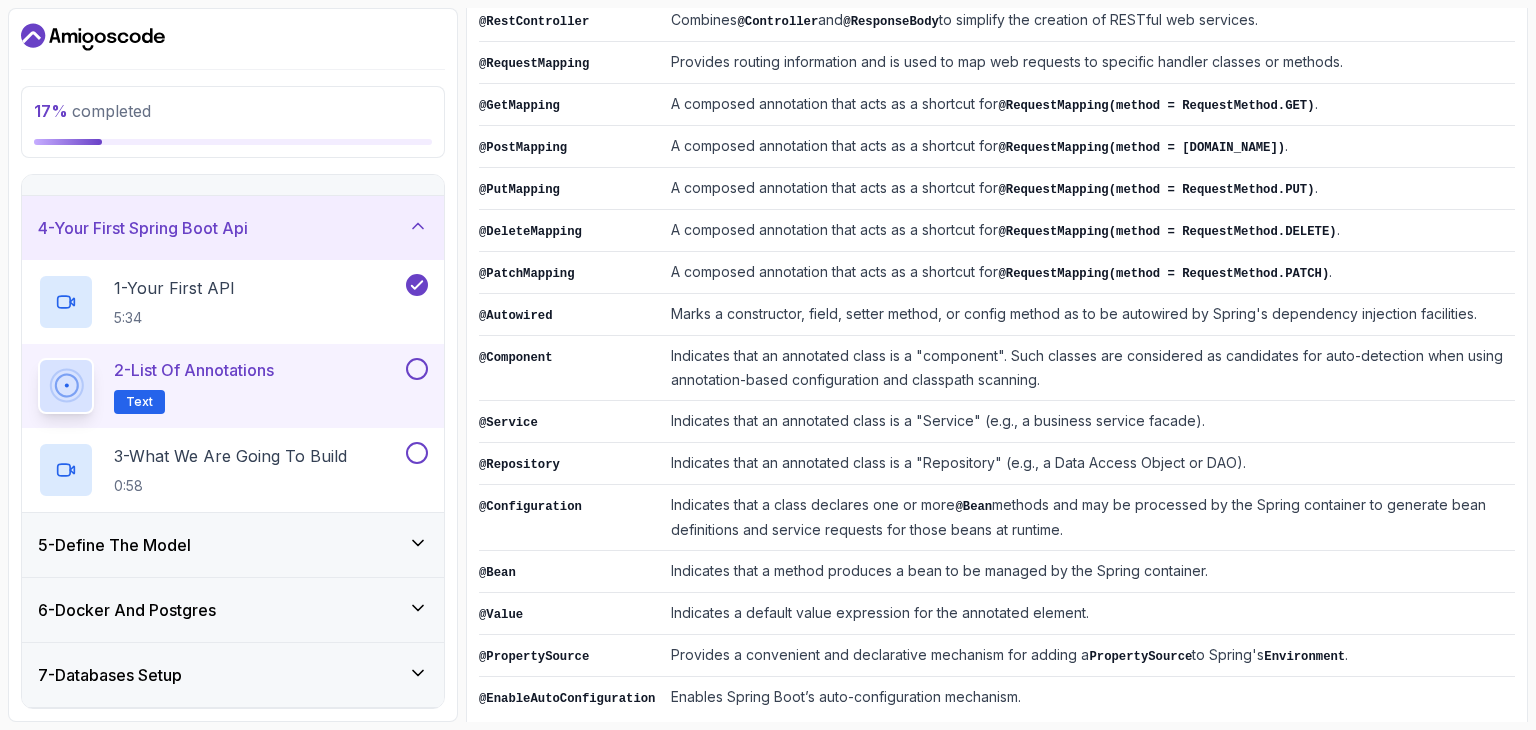 scroll, scrollTop: 492, scrollLeft: 0, axis: vertical 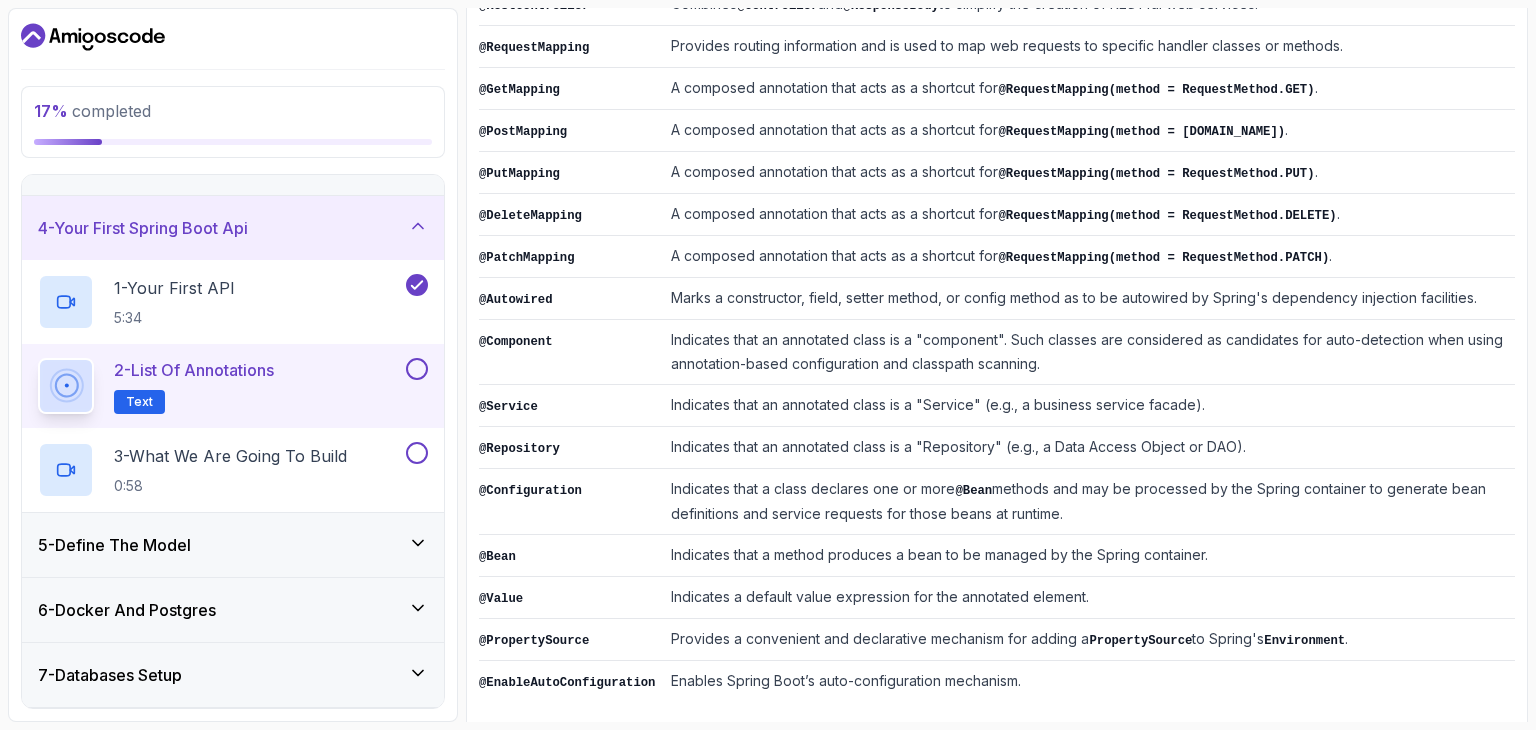 click at bounding box center [417, 369] 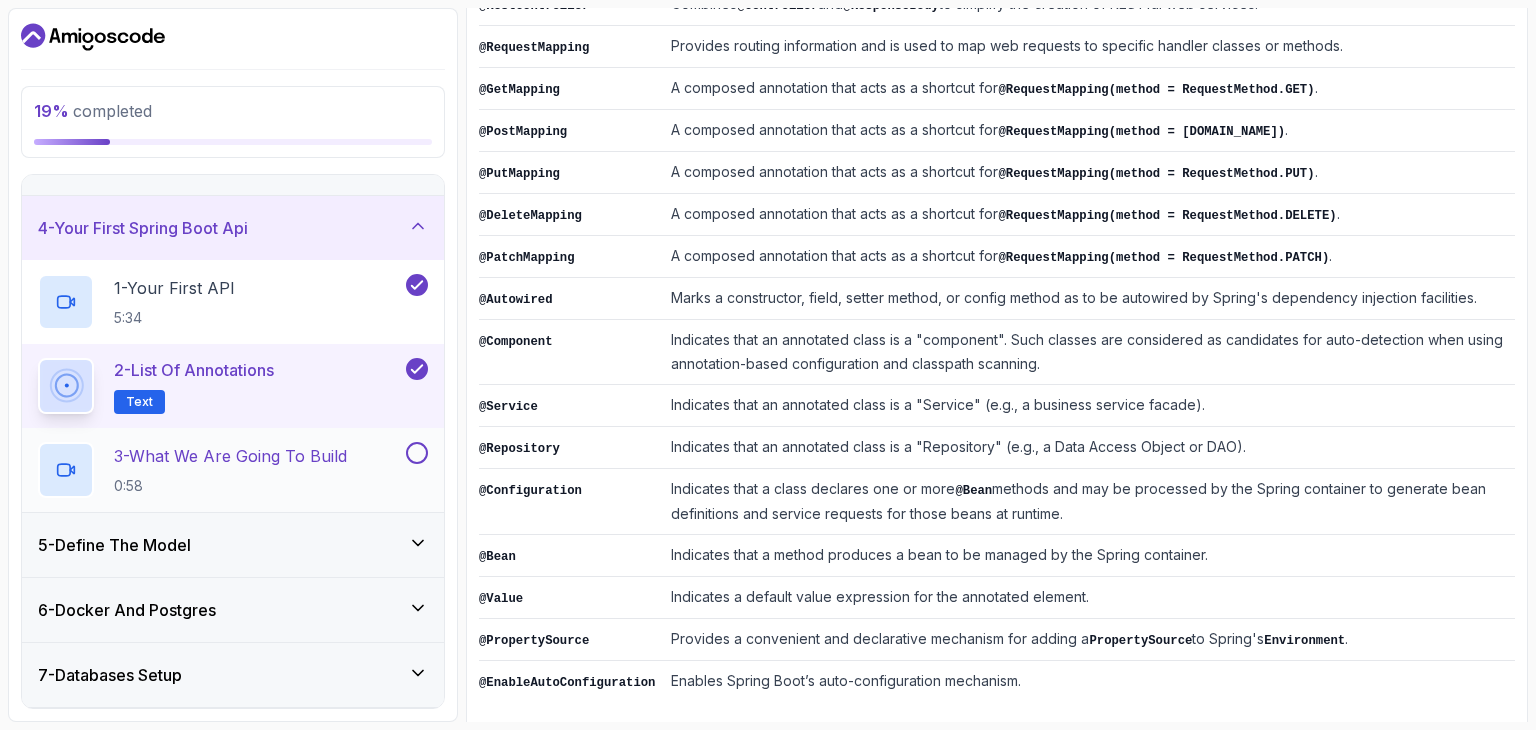 click on "3  -  What We Are Going To Build 0:58" at bounding box center [220, 470] 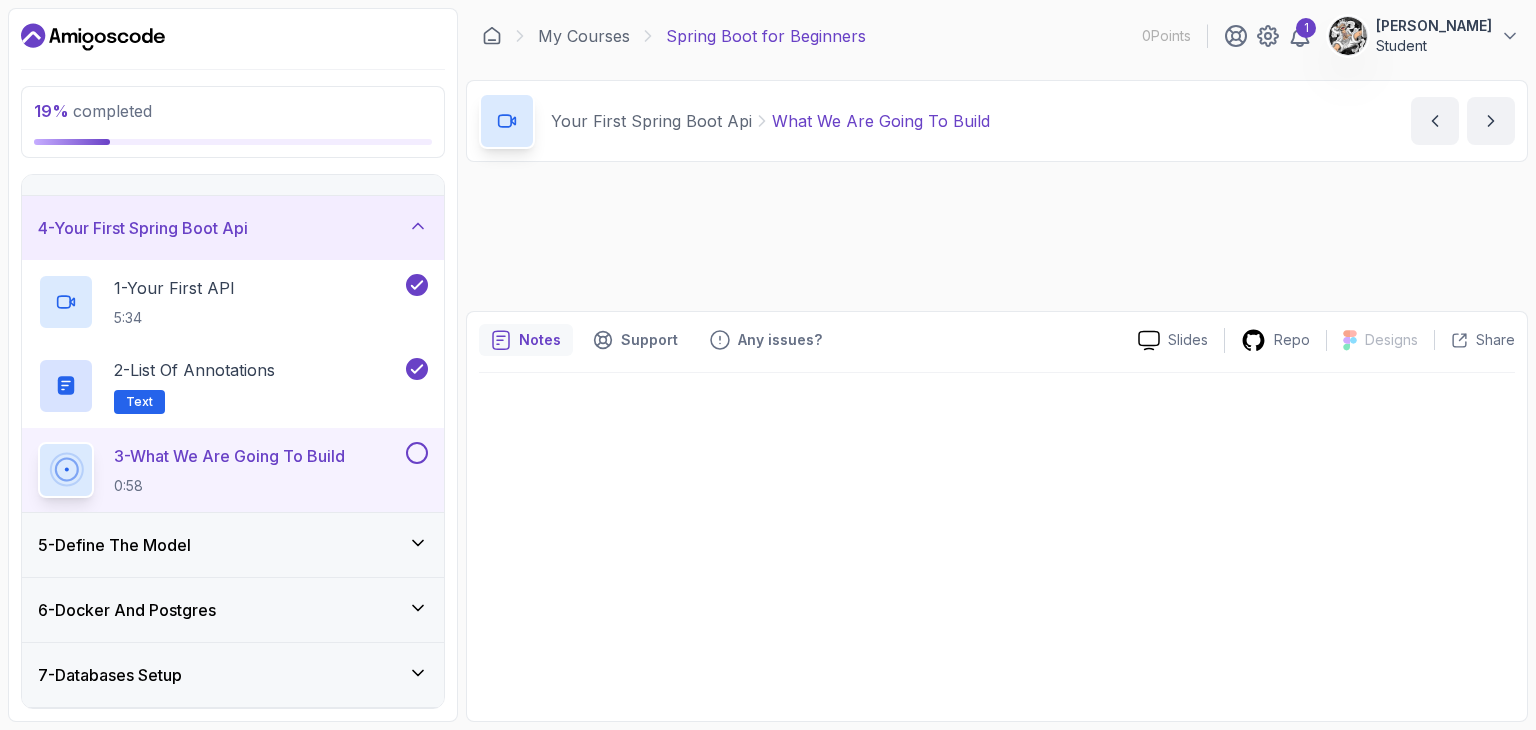 scroll, scrollTop: 0, scrollLeft: 0, axis: both 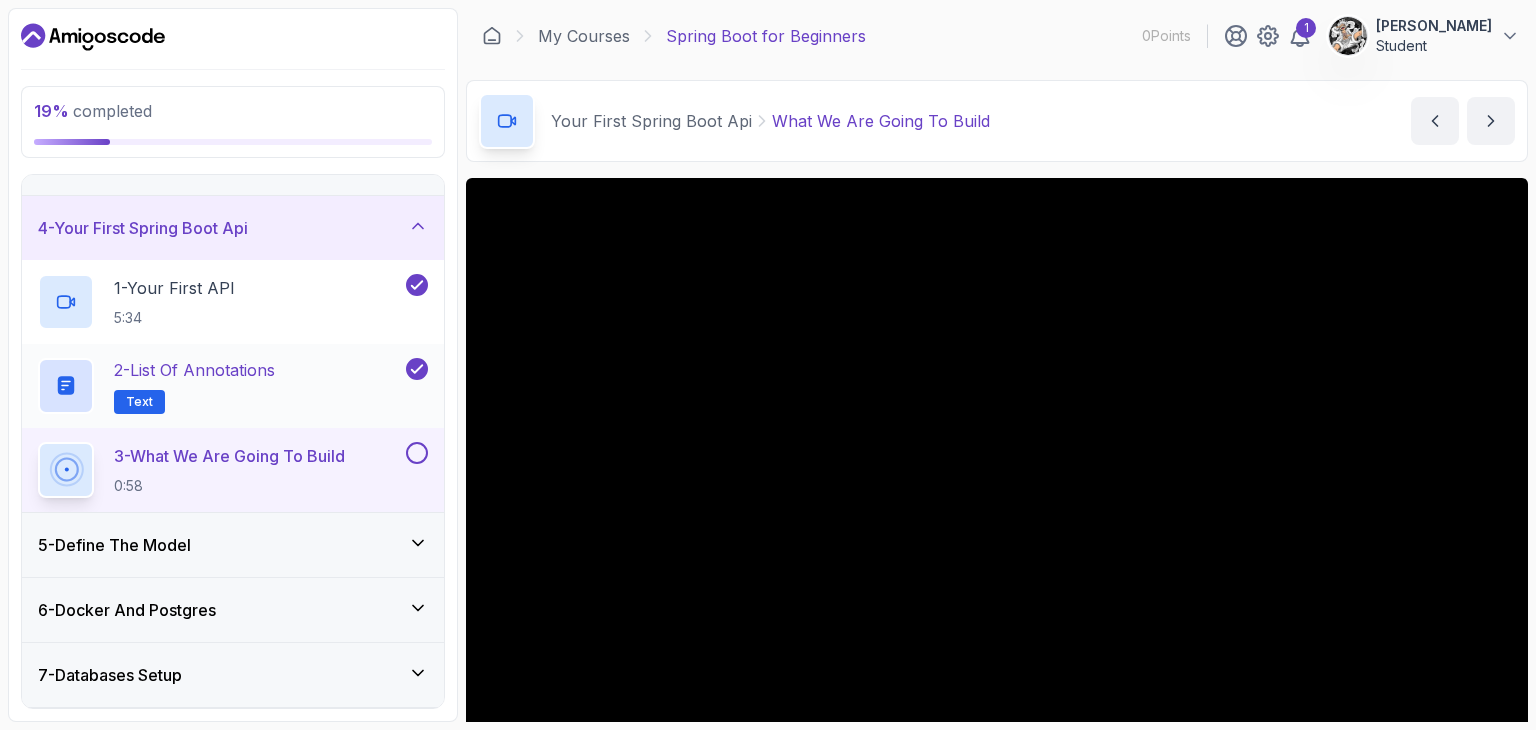 click 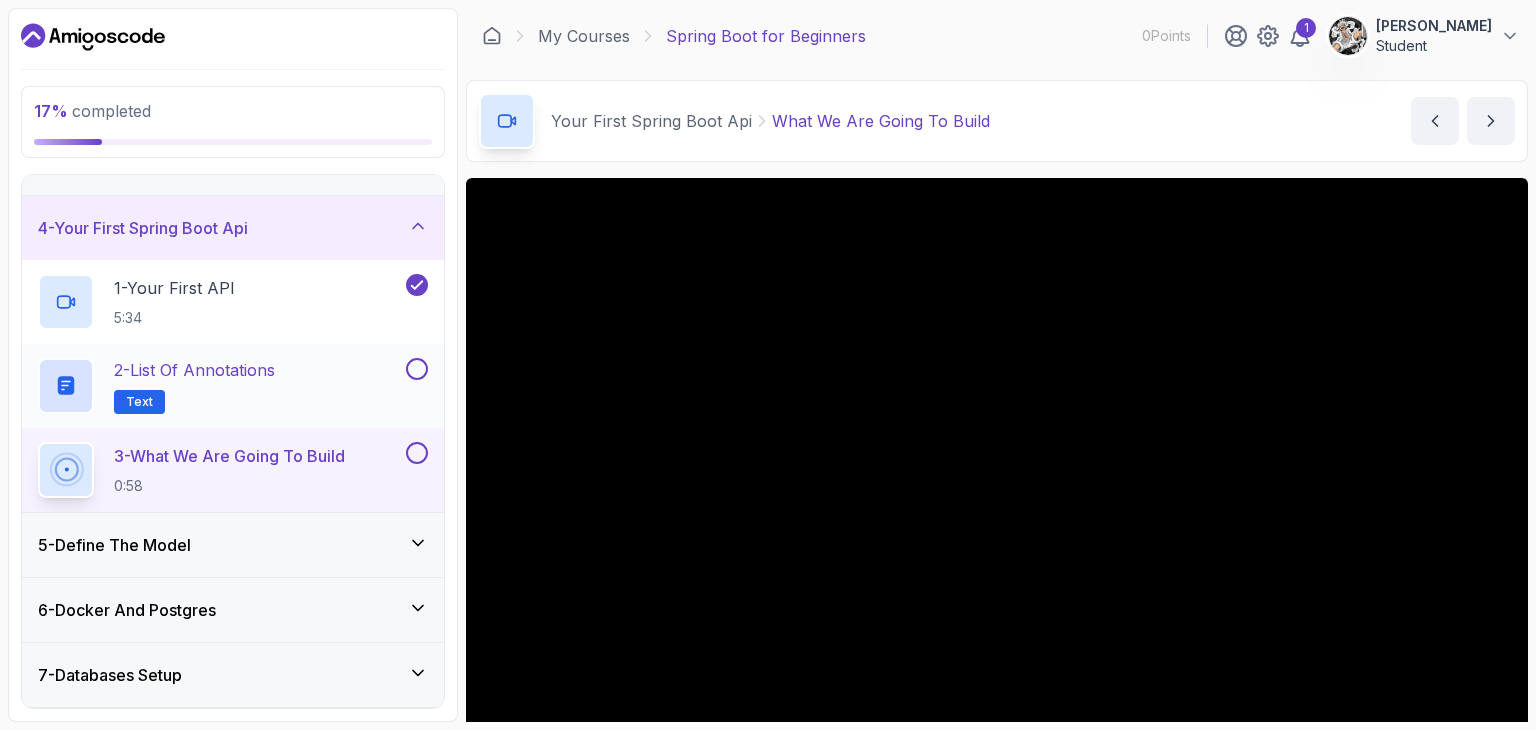 click at bounding box center [417, 369] 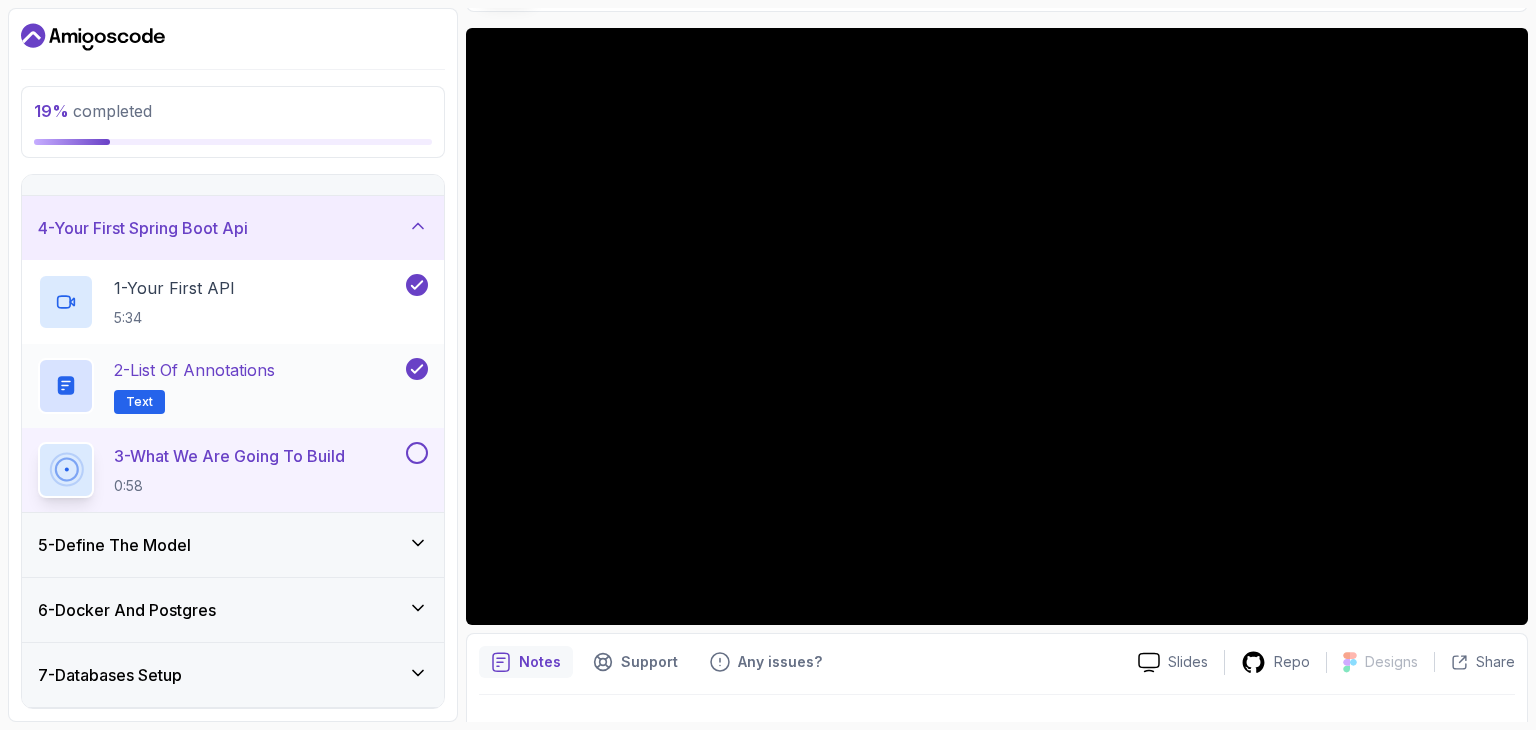 scroll, scrollTop: 151, scrollLeft: 0, axis: vertical 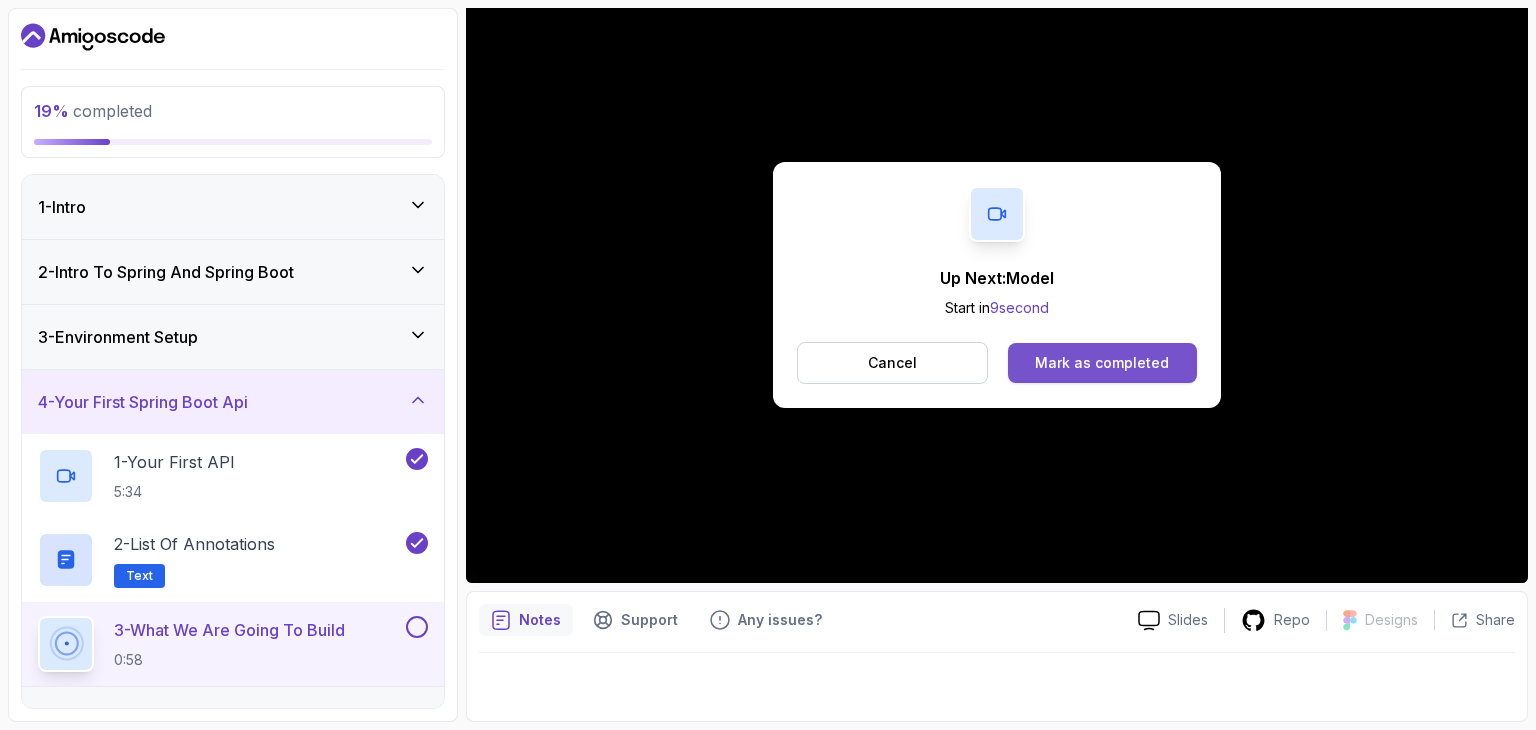 click on "Mark as completed" at bounding box center [1102, 363] 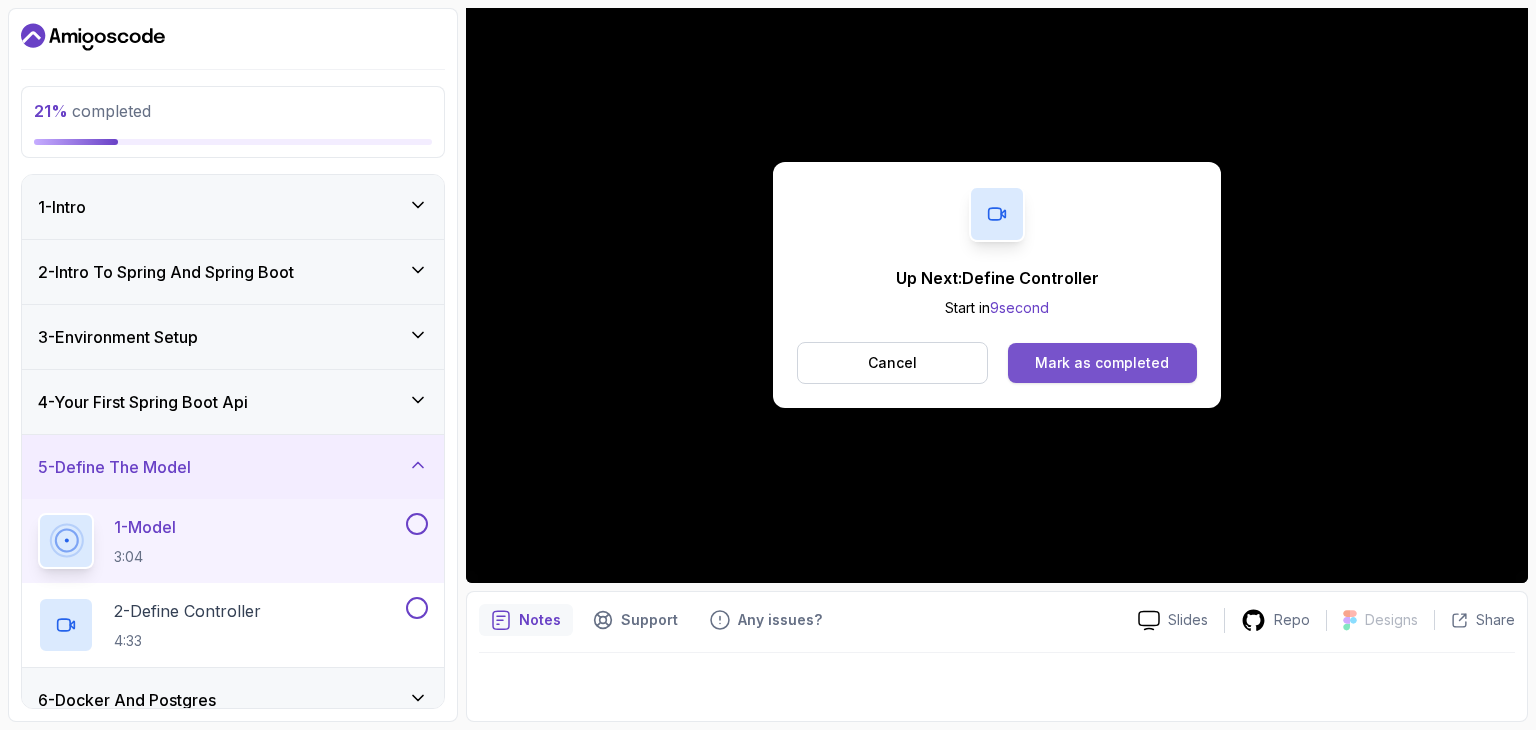 click on "Mark as completed" at bounding box center [1102, 363] 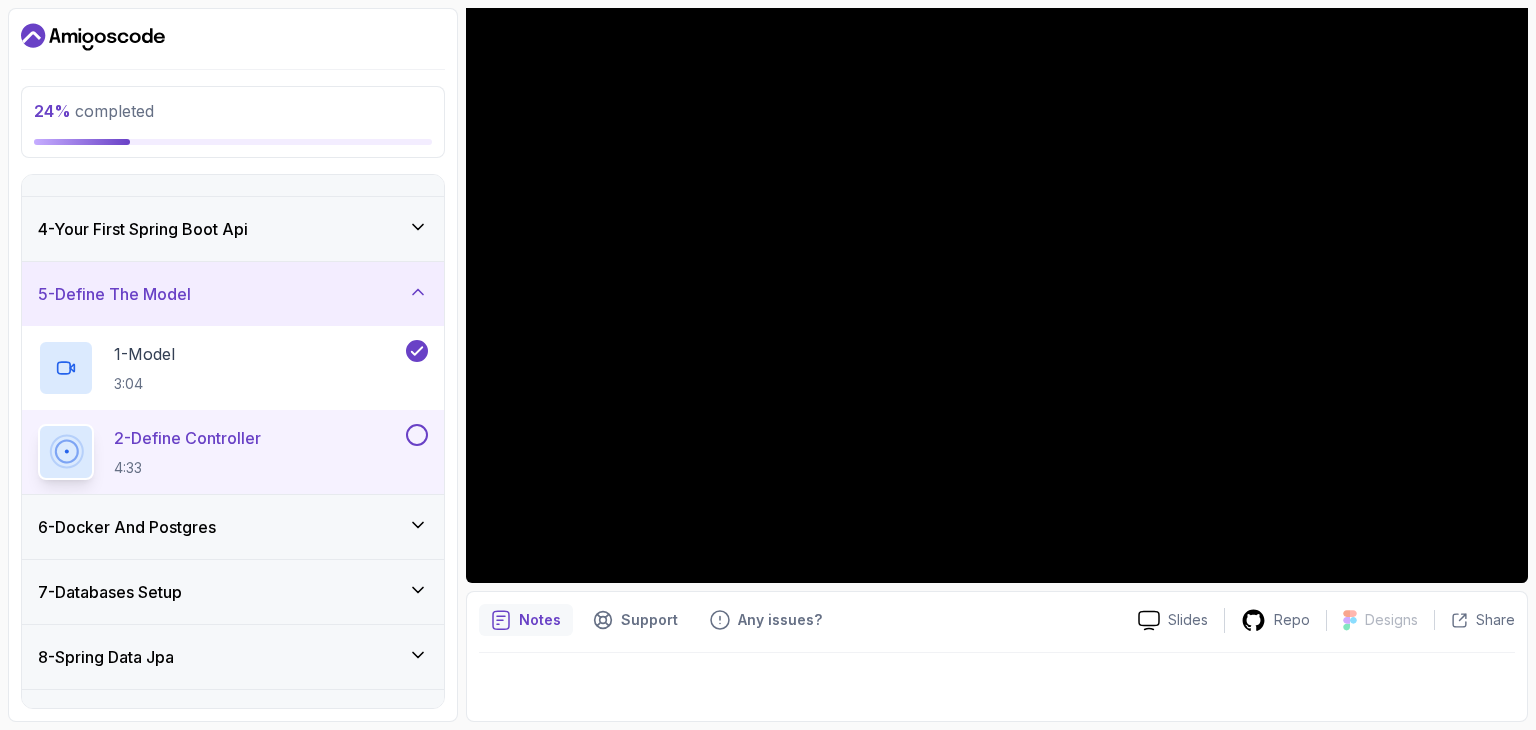 scroll, scrollTop: 163, scrollLeft: 0, axis: vertical 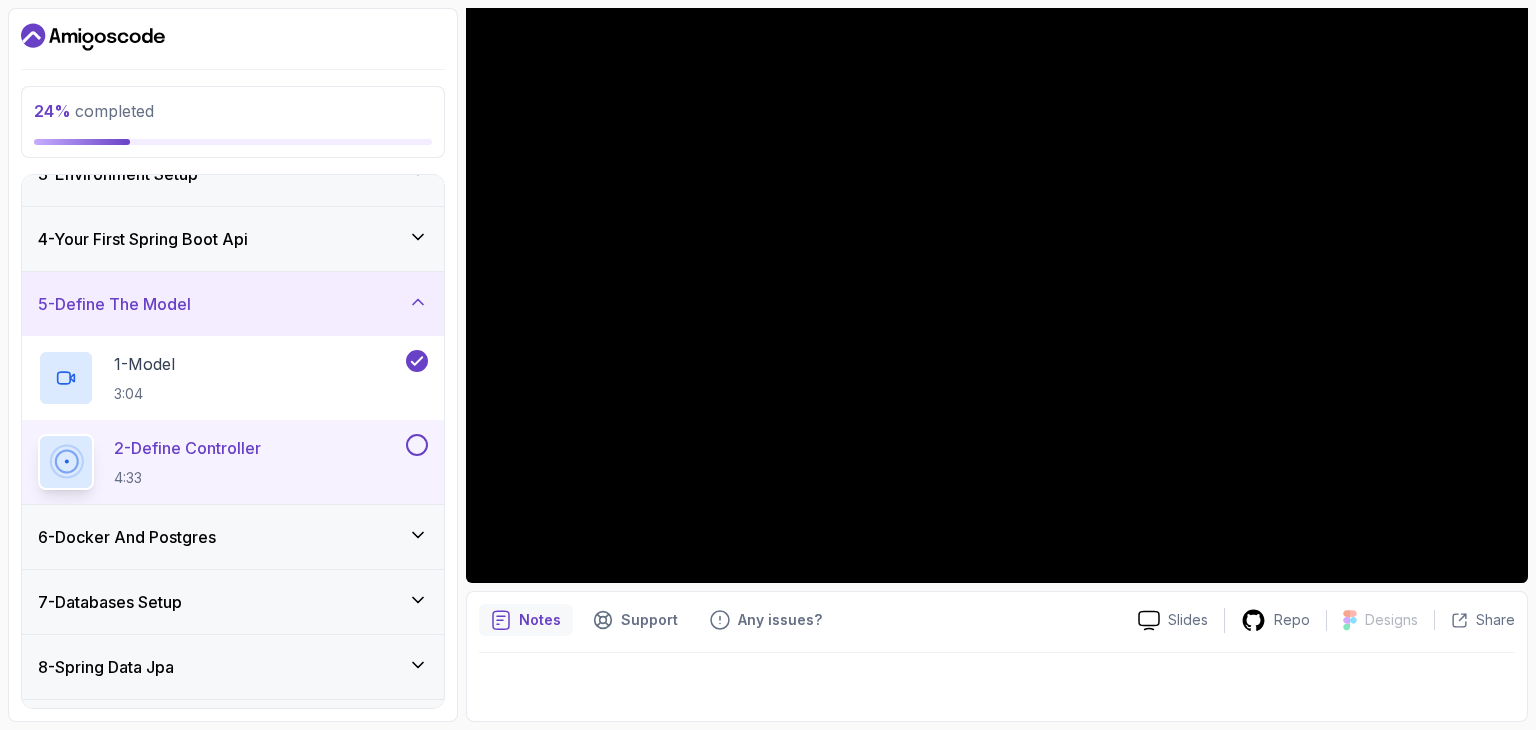 click at bounding box center [417, 445] 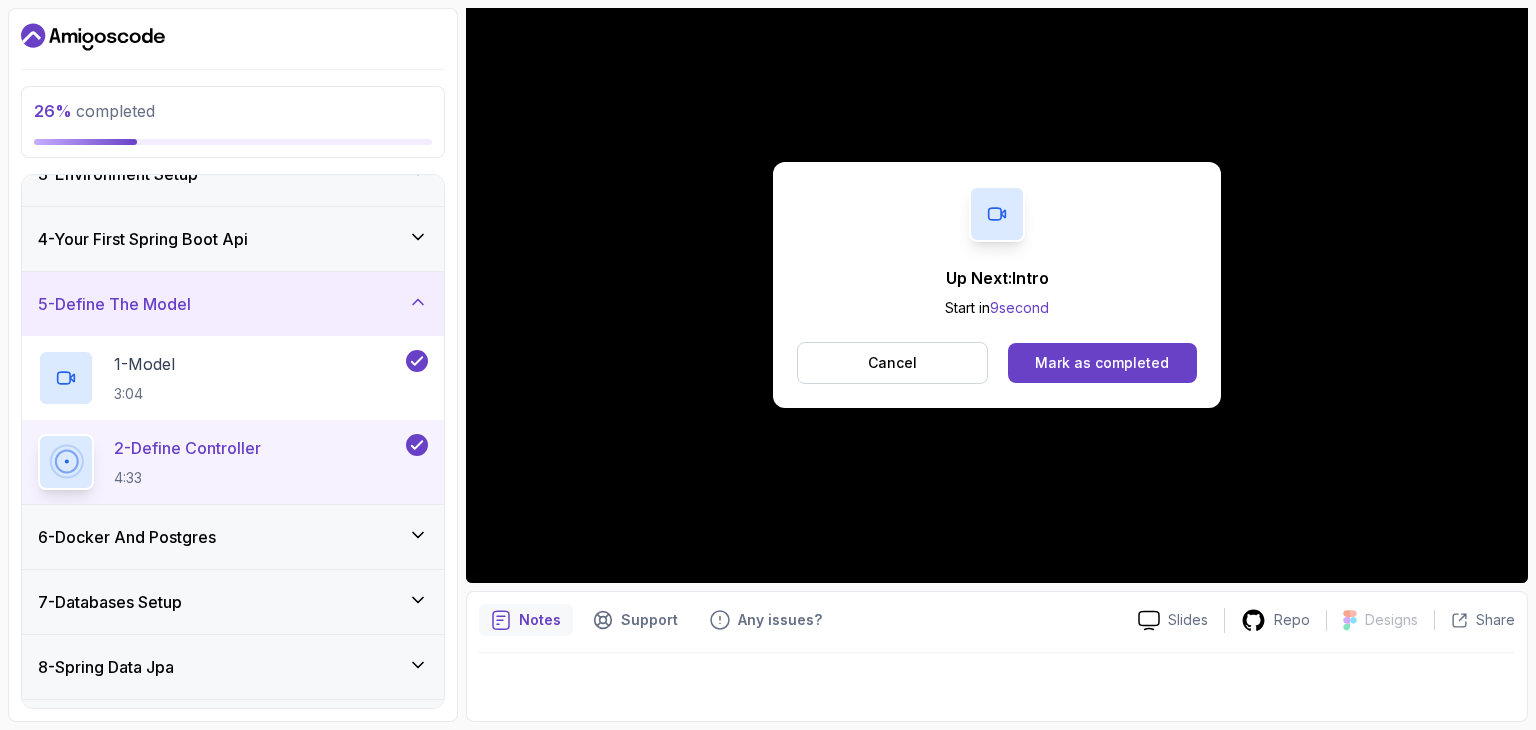 click on "6  -  Docker And Postgres" at bounding box center (233, 537) 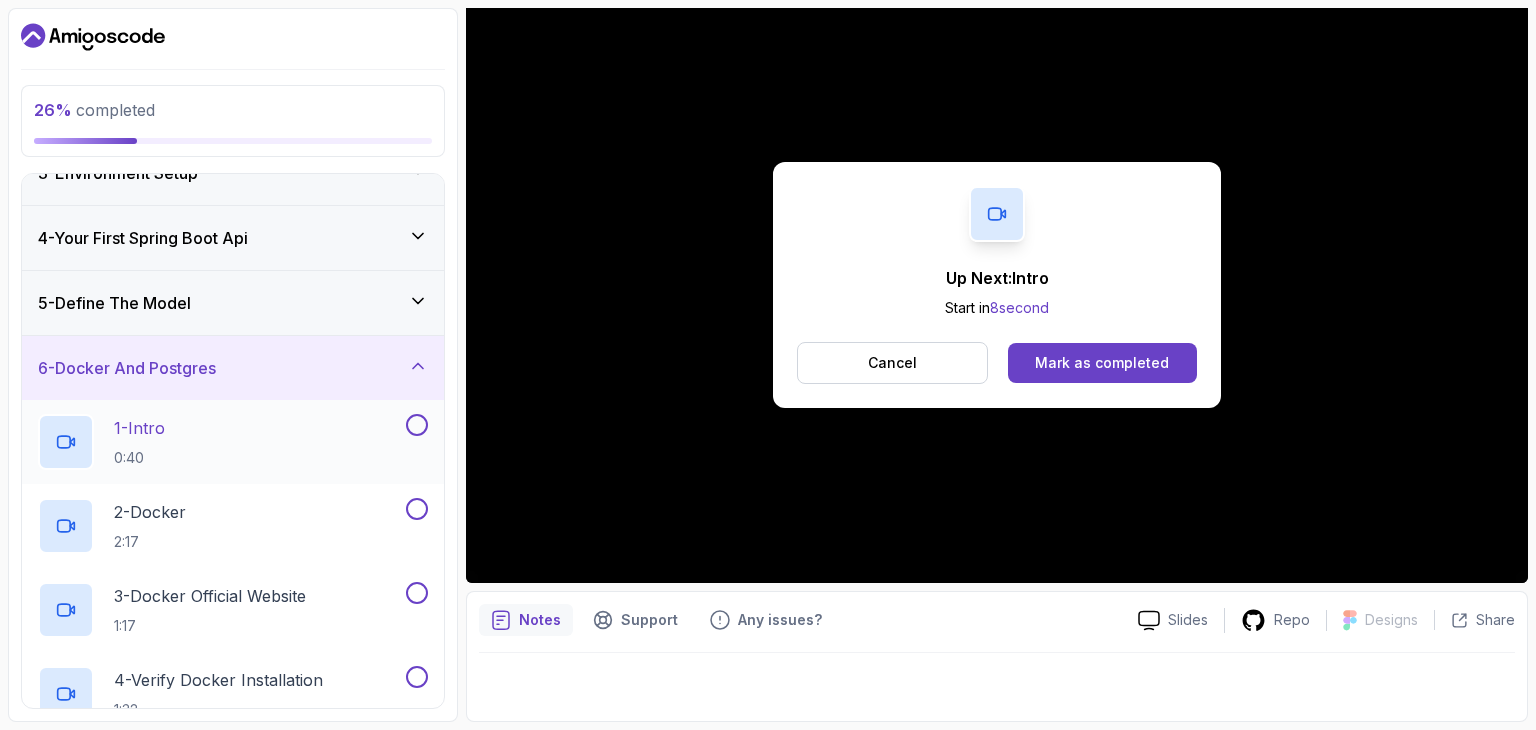click on "1  -  Intro 0:40" at bounding box center [220, 442] 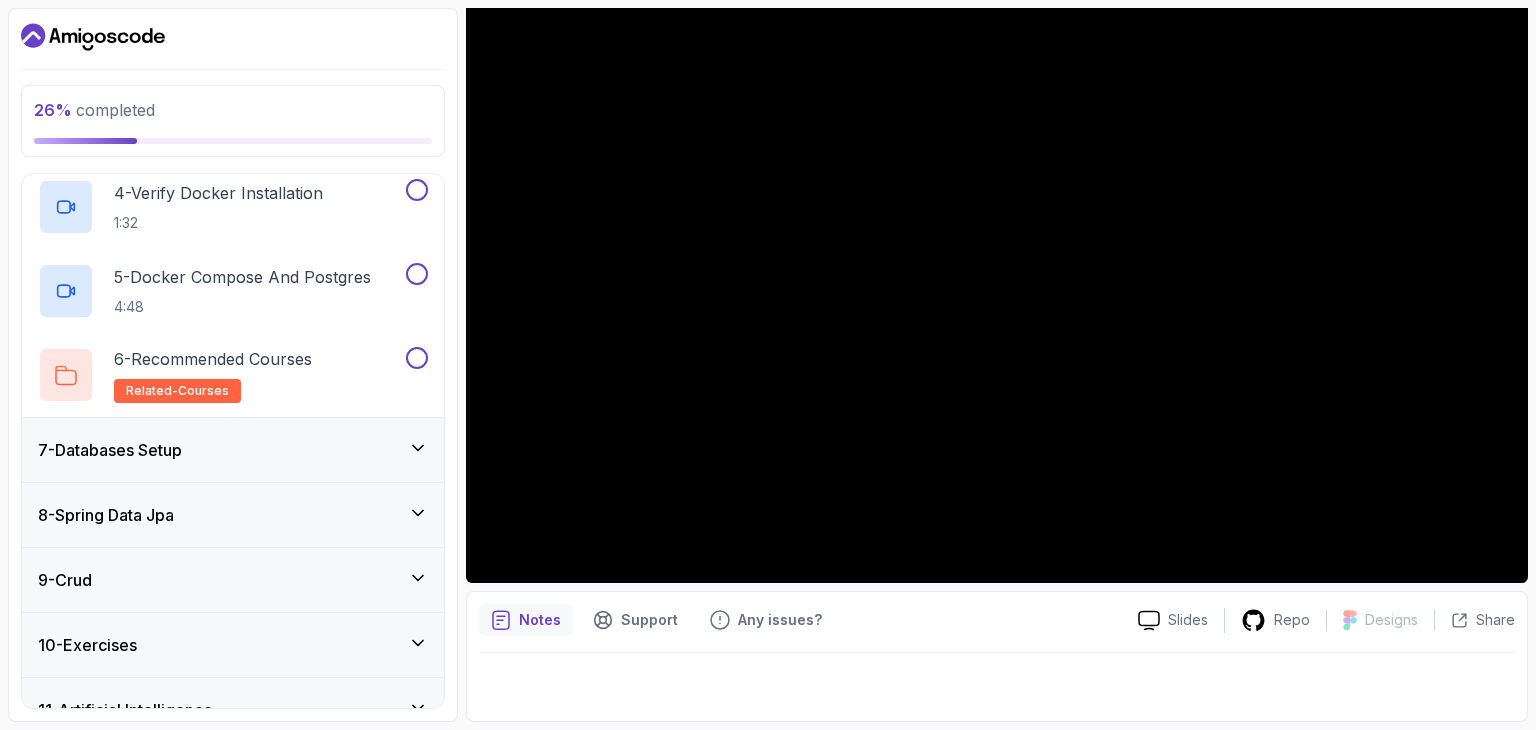 scroll, scrollTop: 746, scrollLeft: 0, axis: vertical 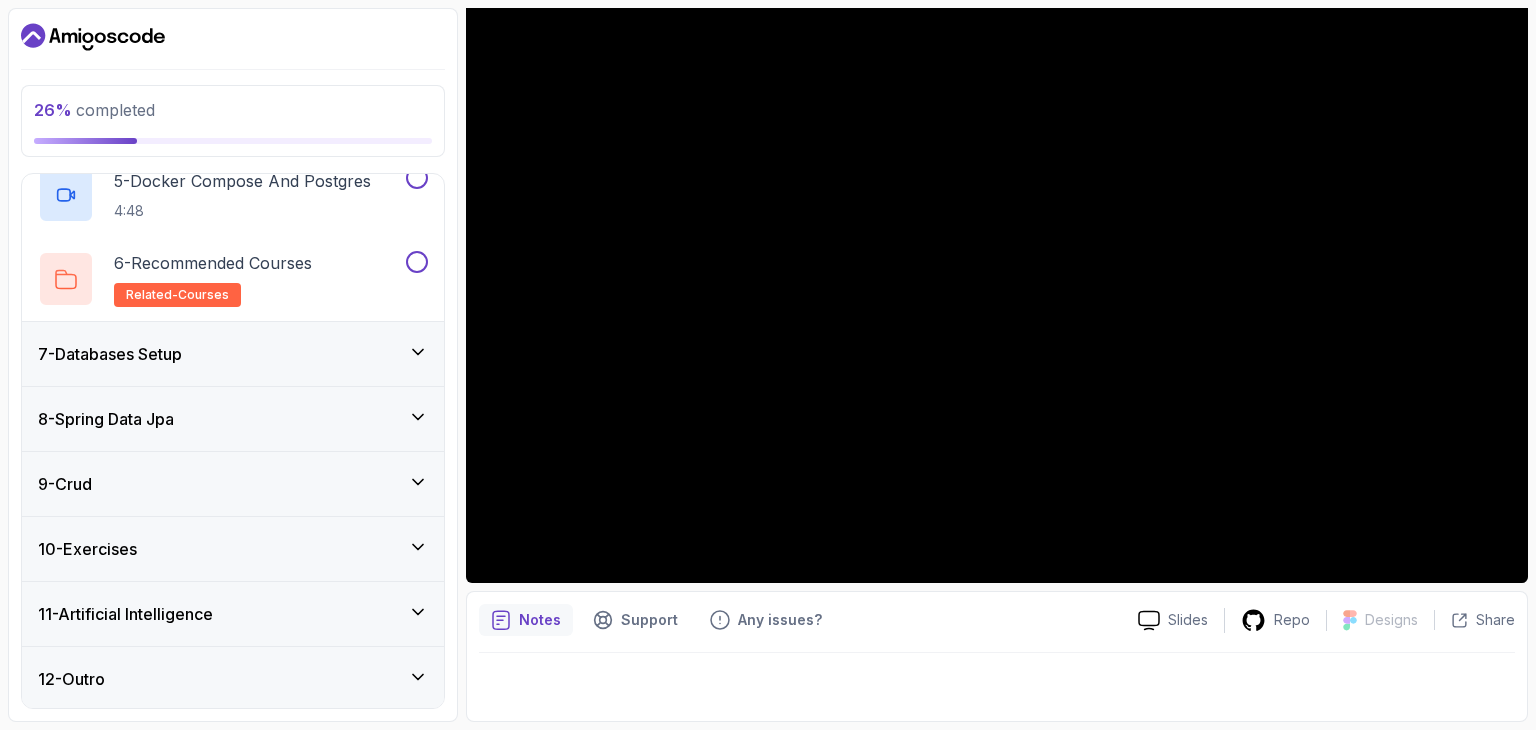 click on "8  -  Spring Data Jpa" at bounding box center [233, 419] 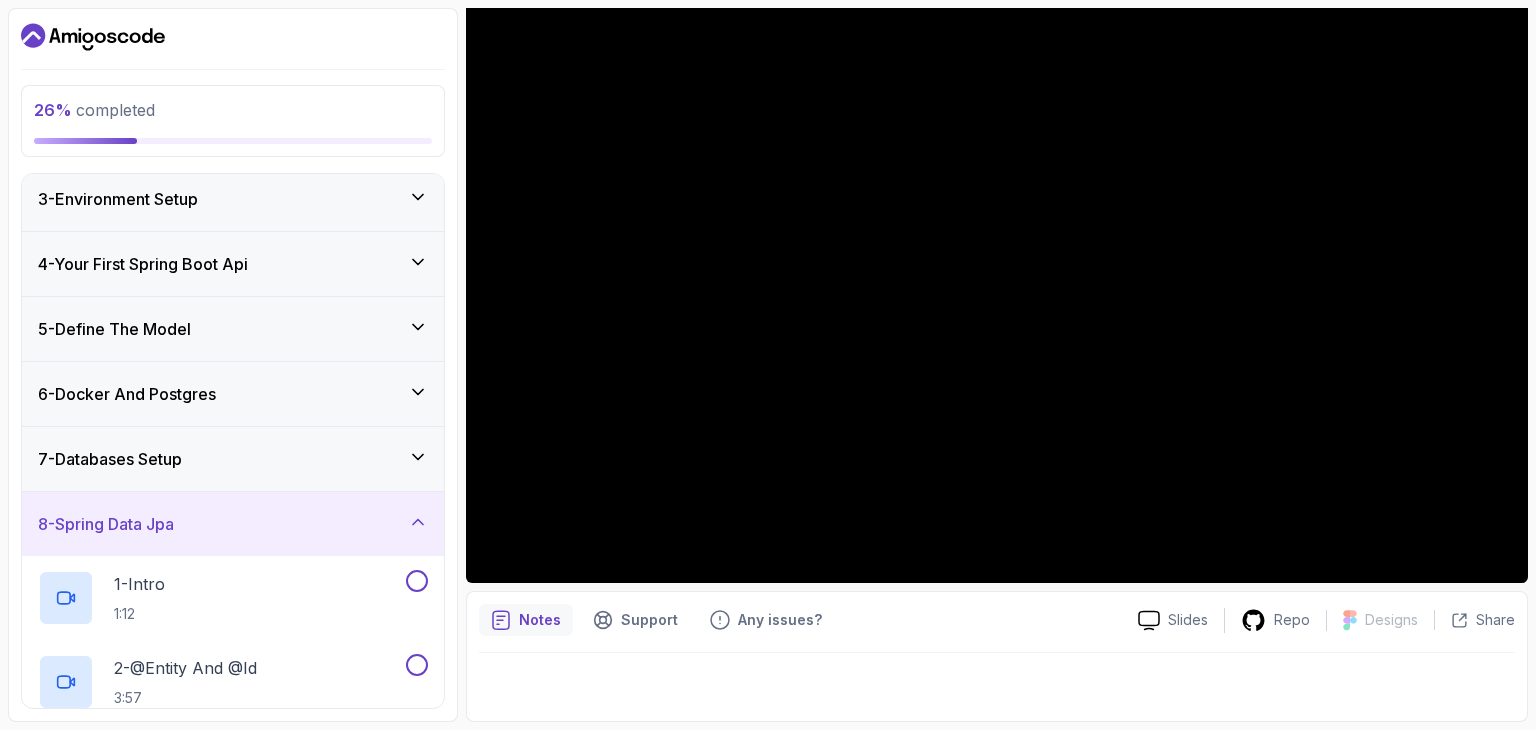 scroll, scrollTop: 0, scrollLeft: 0, axis: both 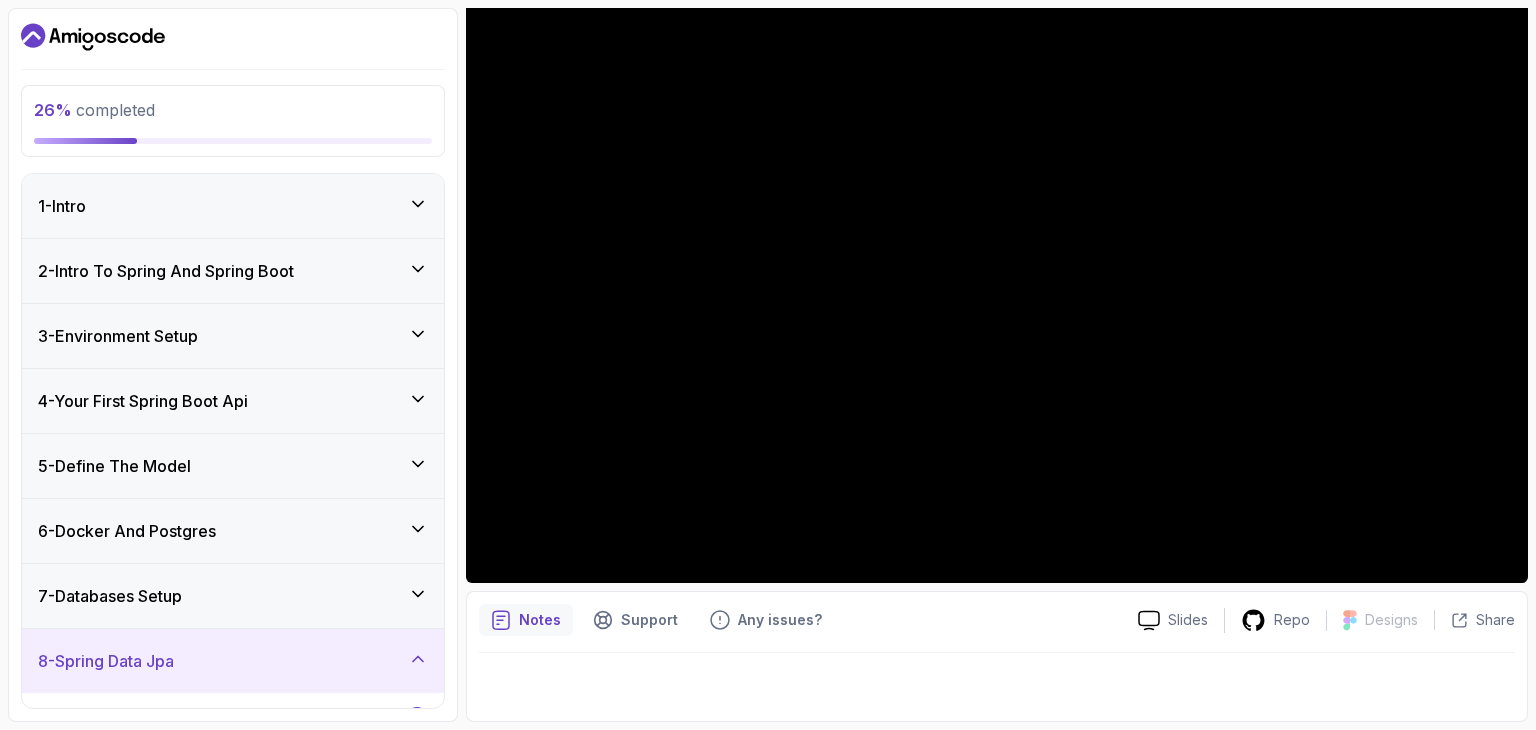 click 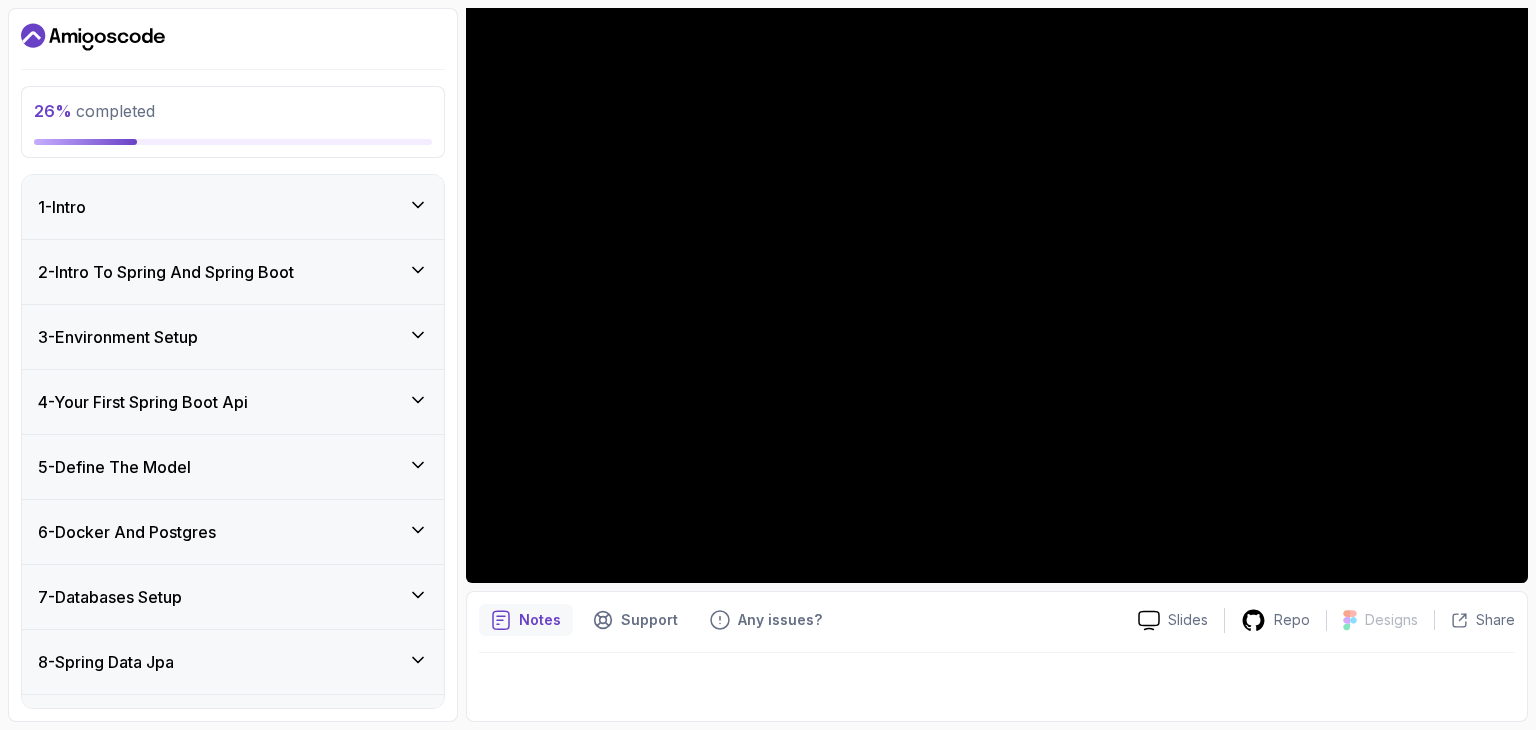 click 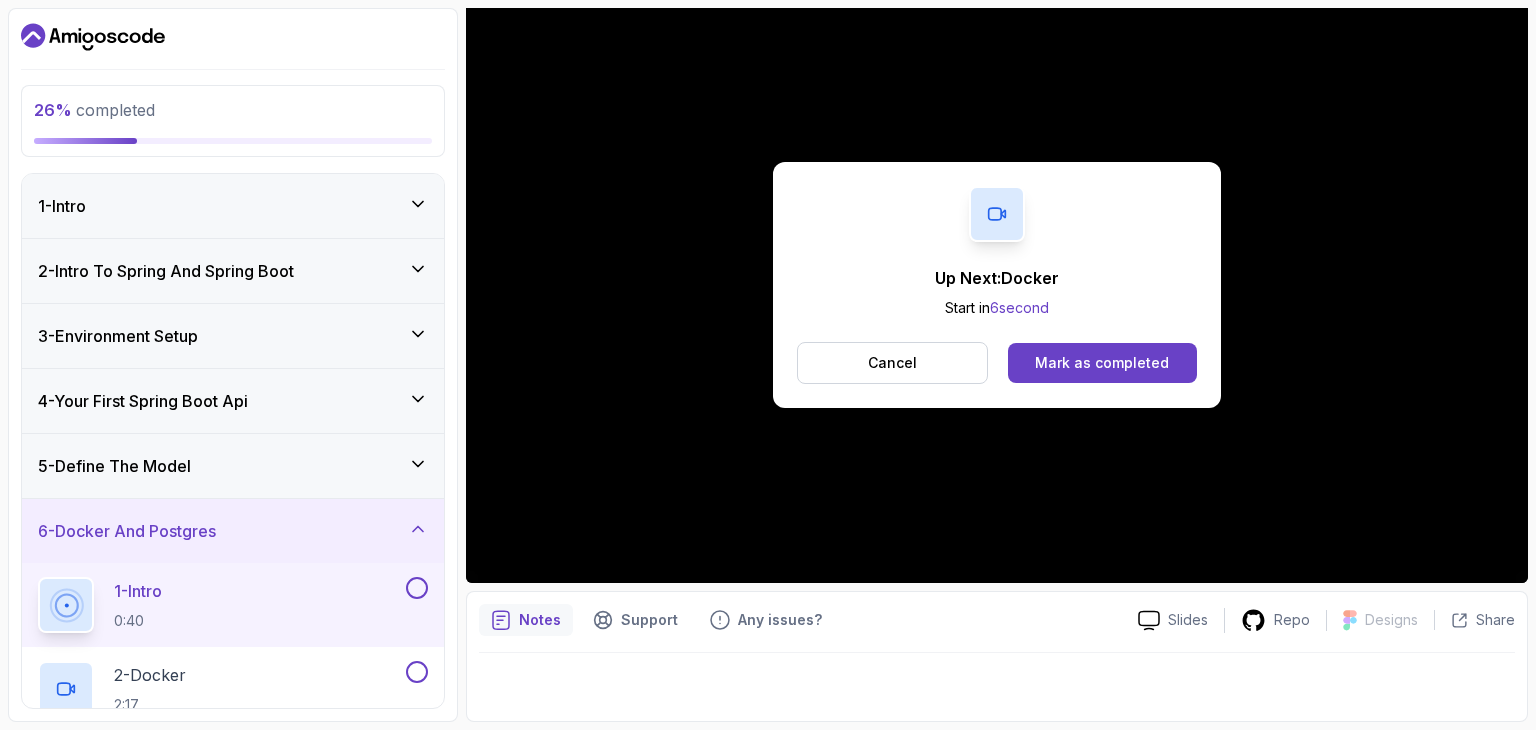 click on "1  -  Intro 0:40" at bounding box center [220, 605] 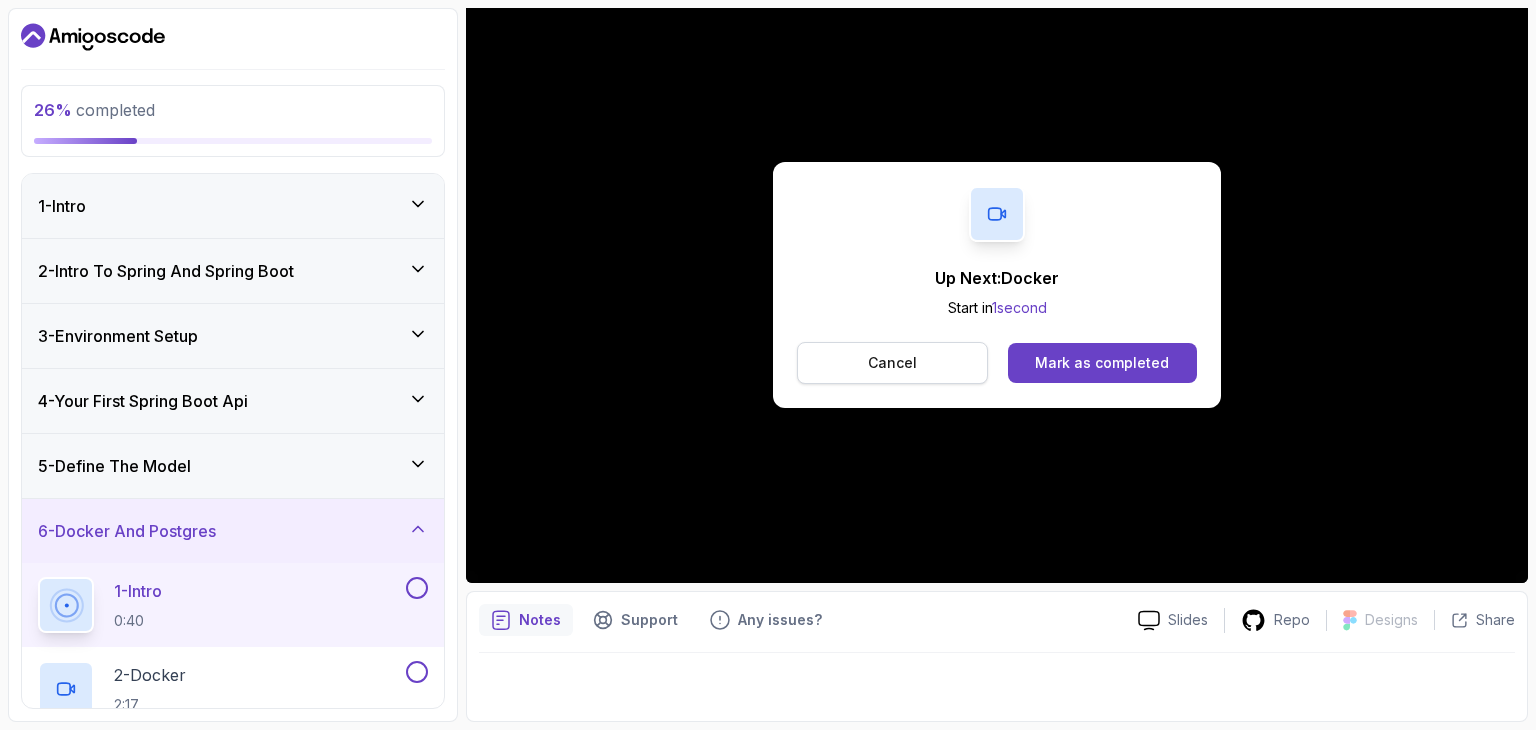 click on "Cancel" at bounding box center [892, 363] 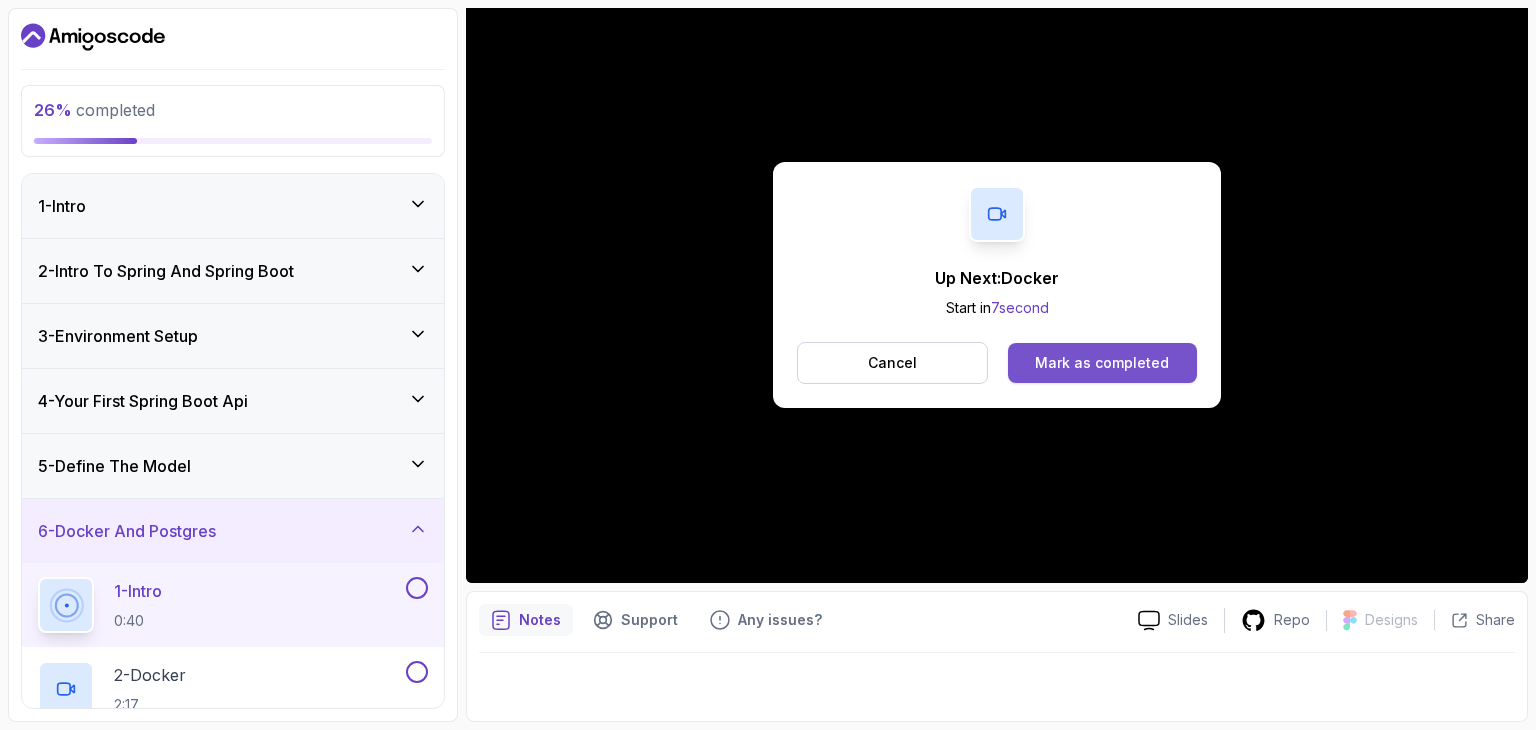 click on "Mark as completed" at bounding box center [1102, 363] 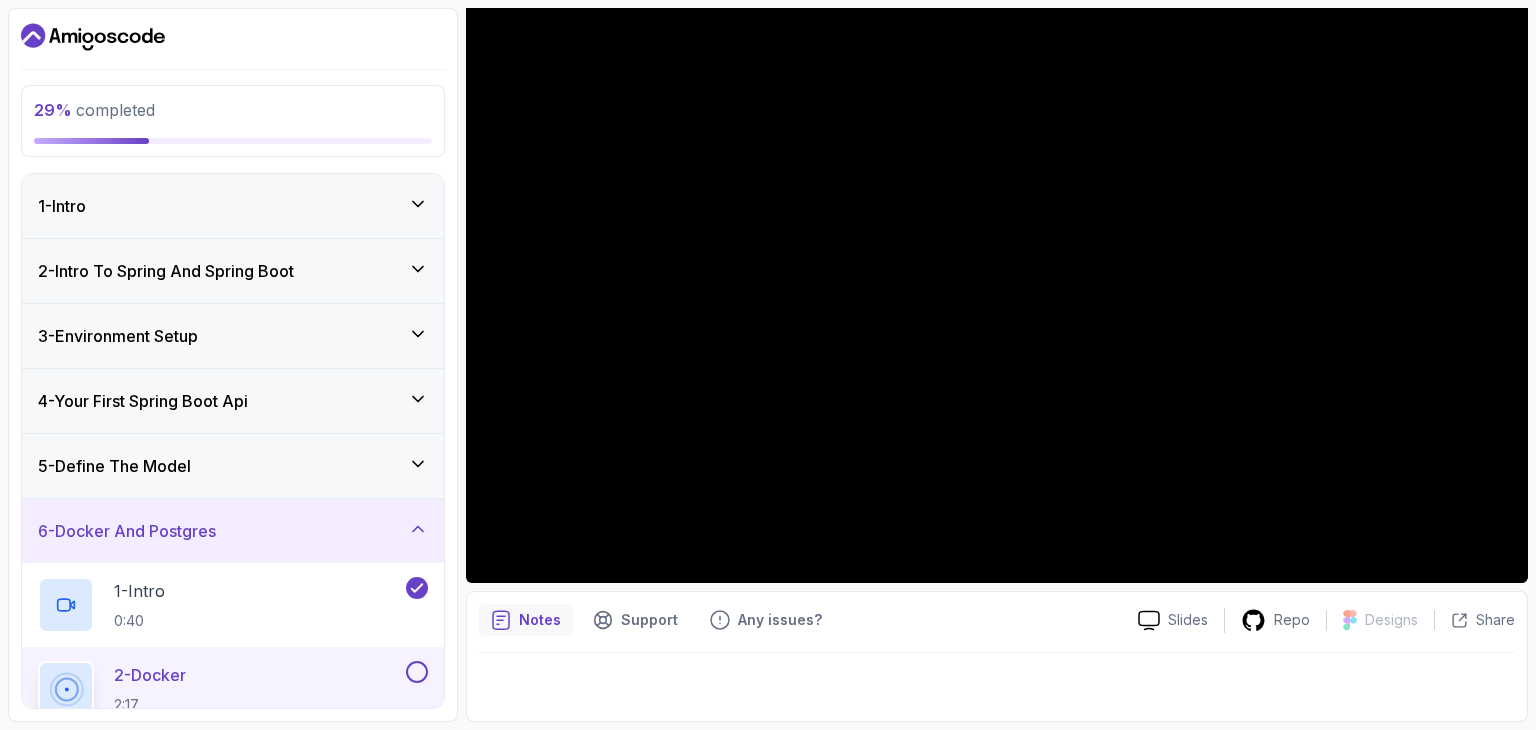 click on "2  -  Docker 2:17" at bounding box center [233, 689] 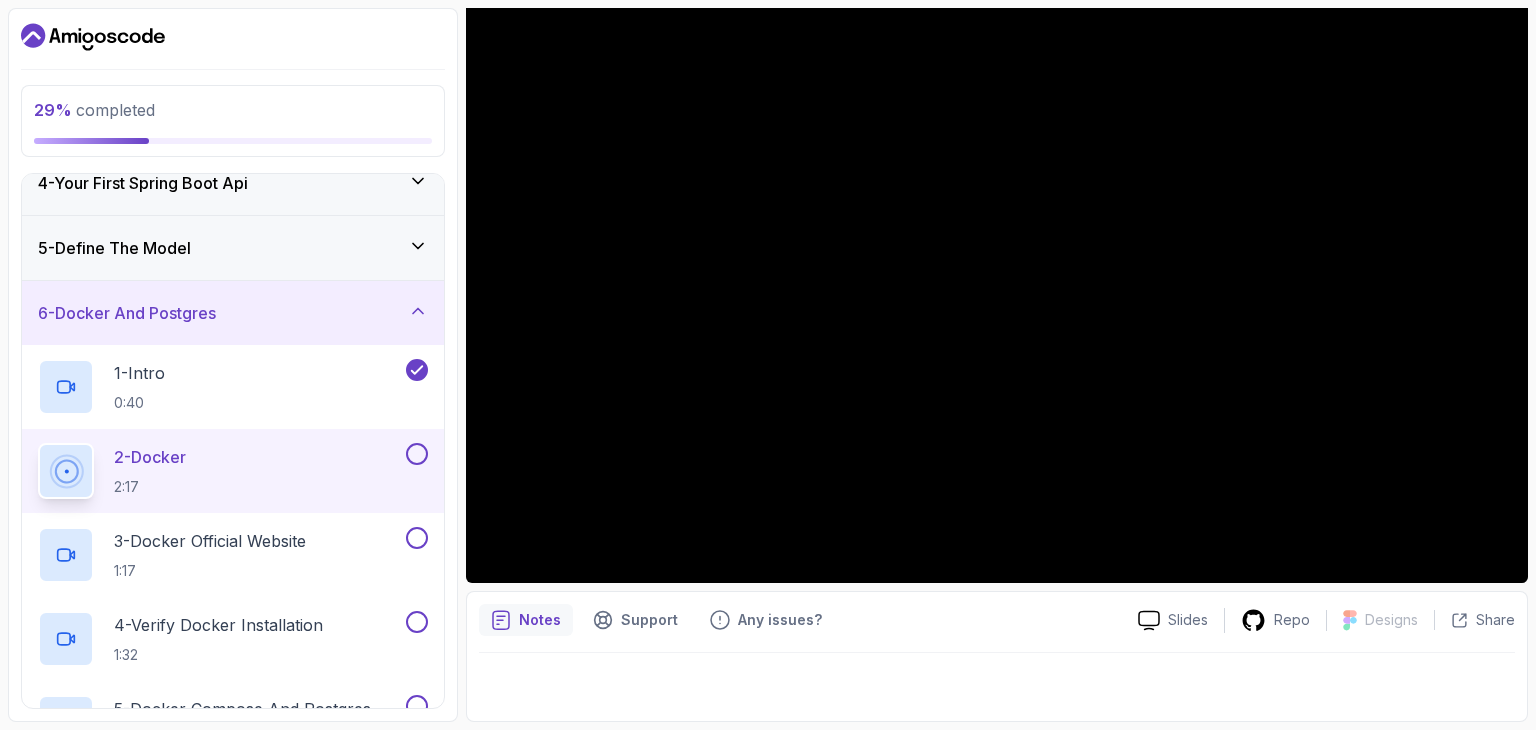 scroll, scrollTop: 220, scrollLeft: 0, axis: vertical 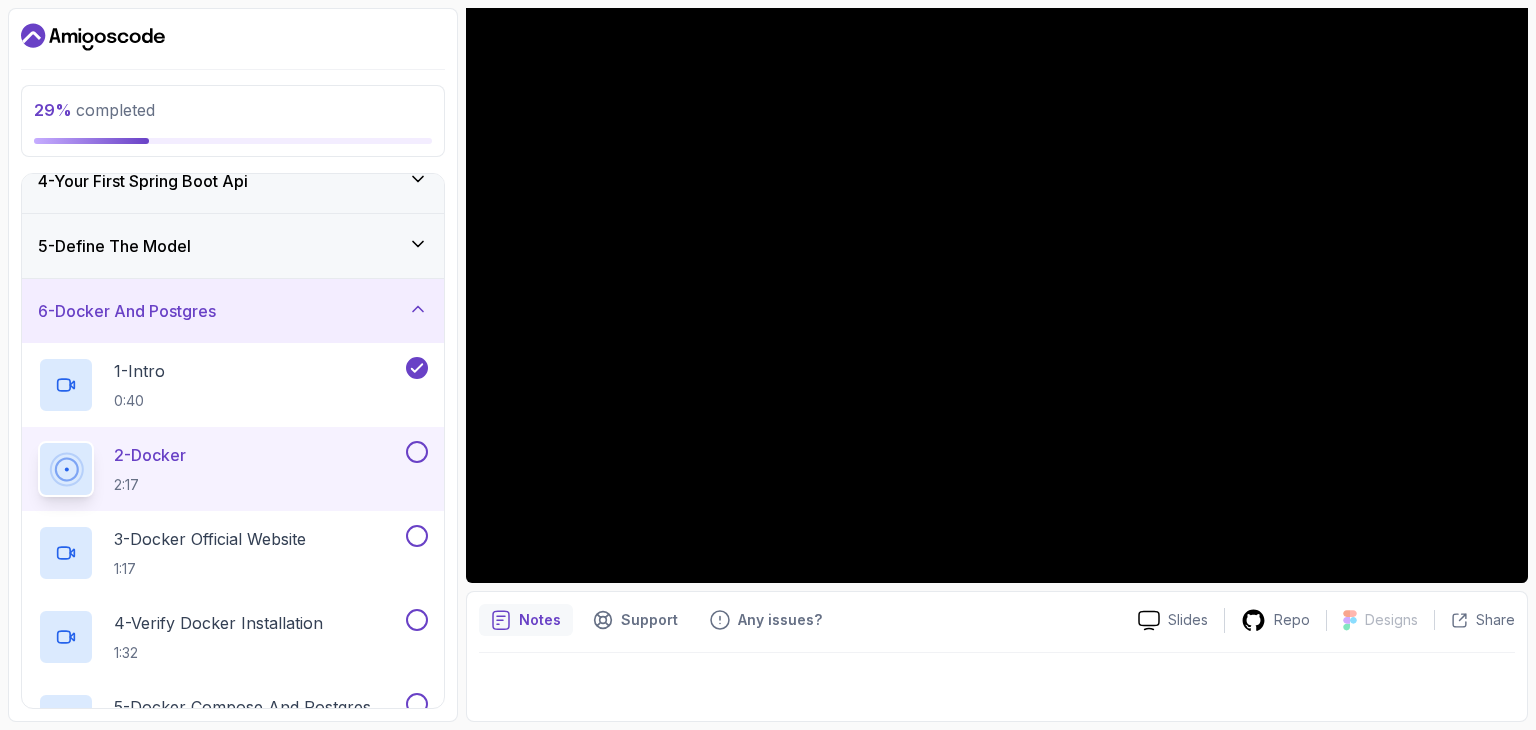 click at bounding box center (417, 452) 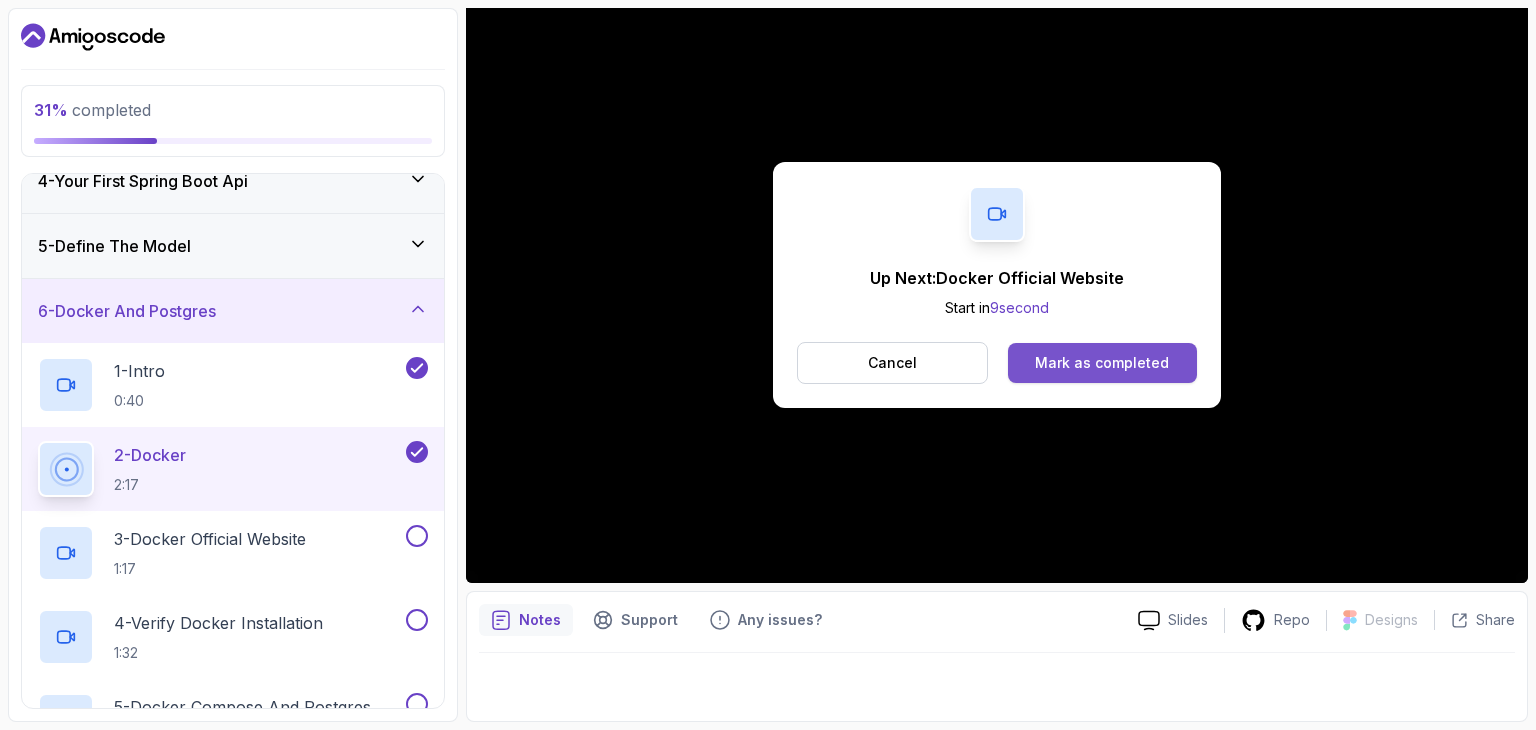 click on "Mark as completed" at bounding box center (1102, 363) 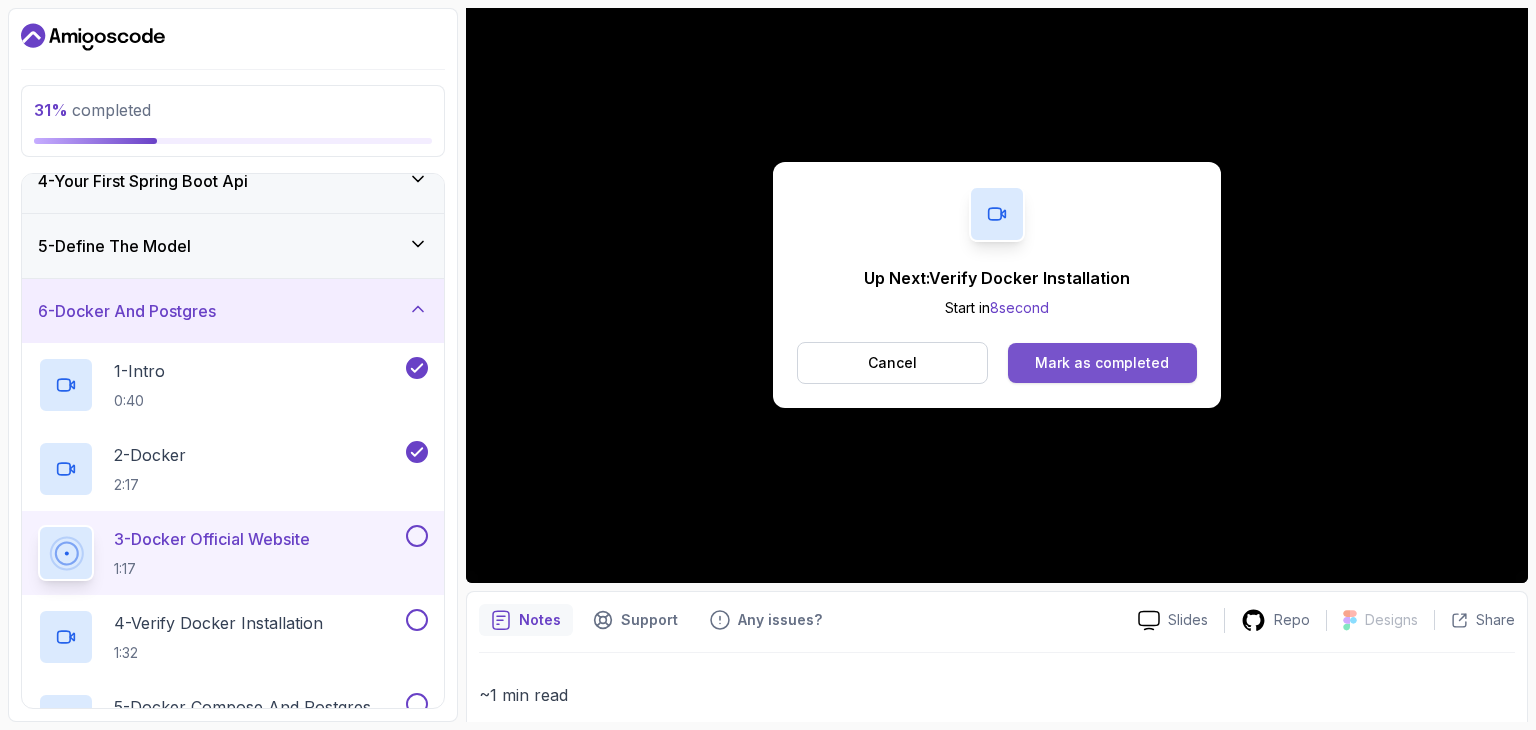 click on "Mark as completed" at bounding box center (1102, 363) 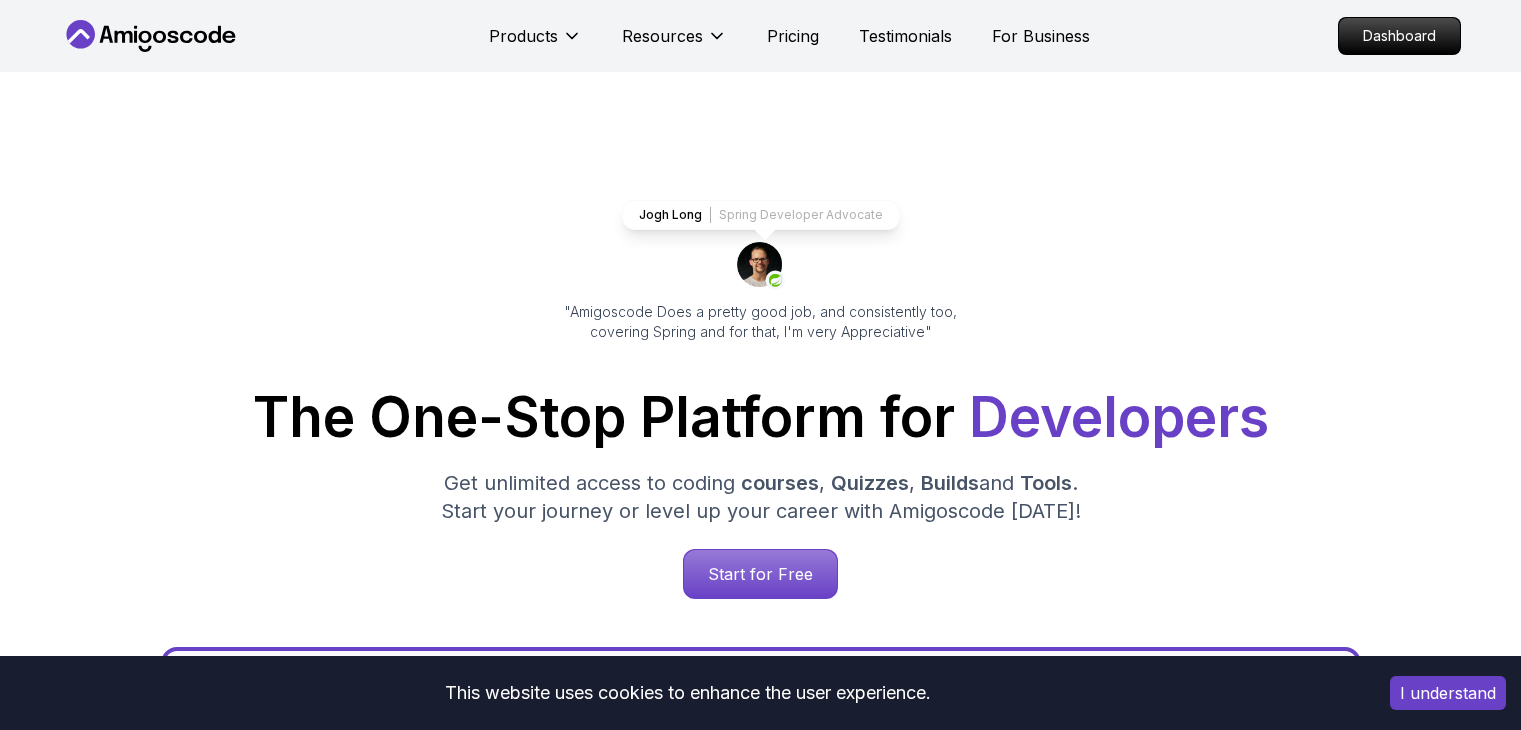 scroll, scrollTop: 158, scrollLeft: 0, axis: vertical 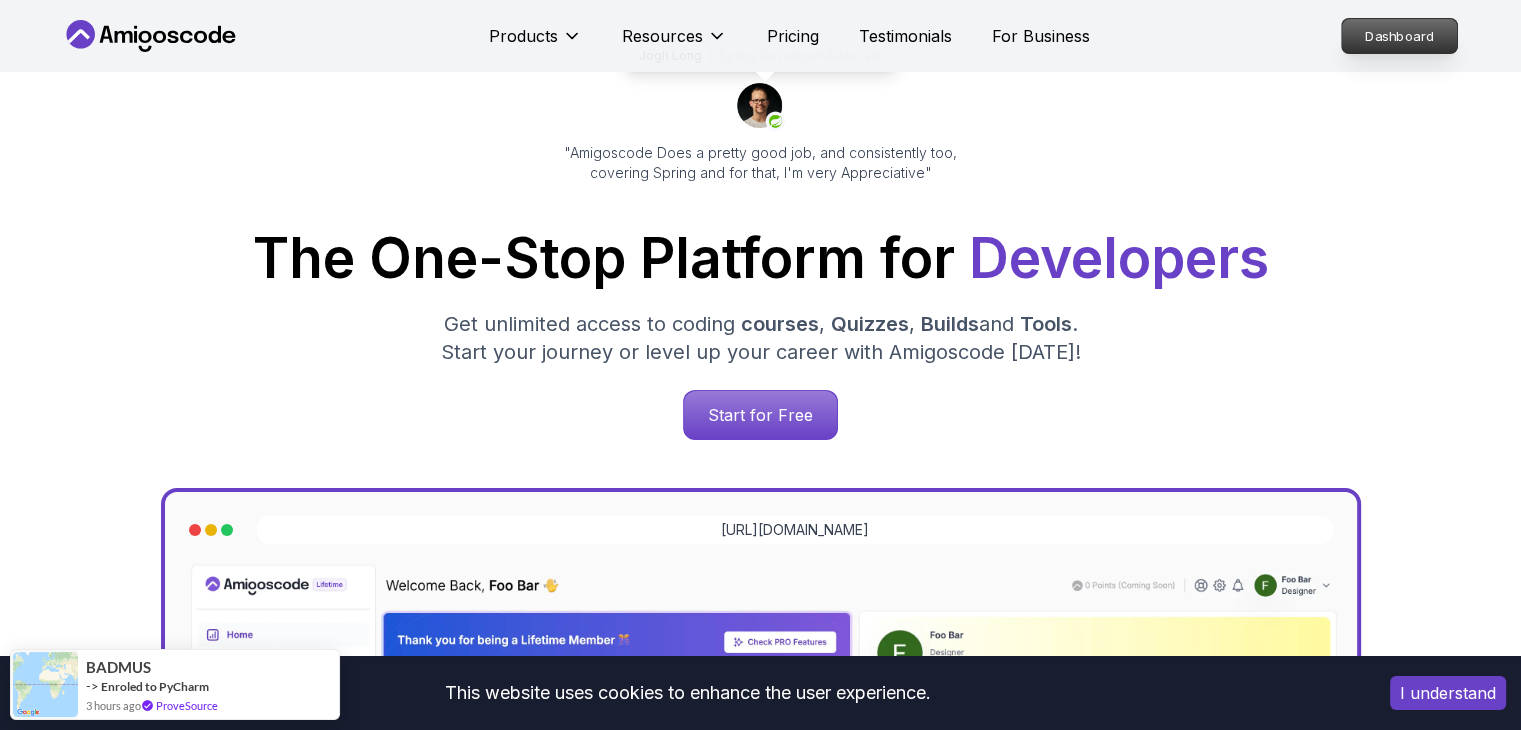 click on "Dashboard" at bounding box center [1399, 36] 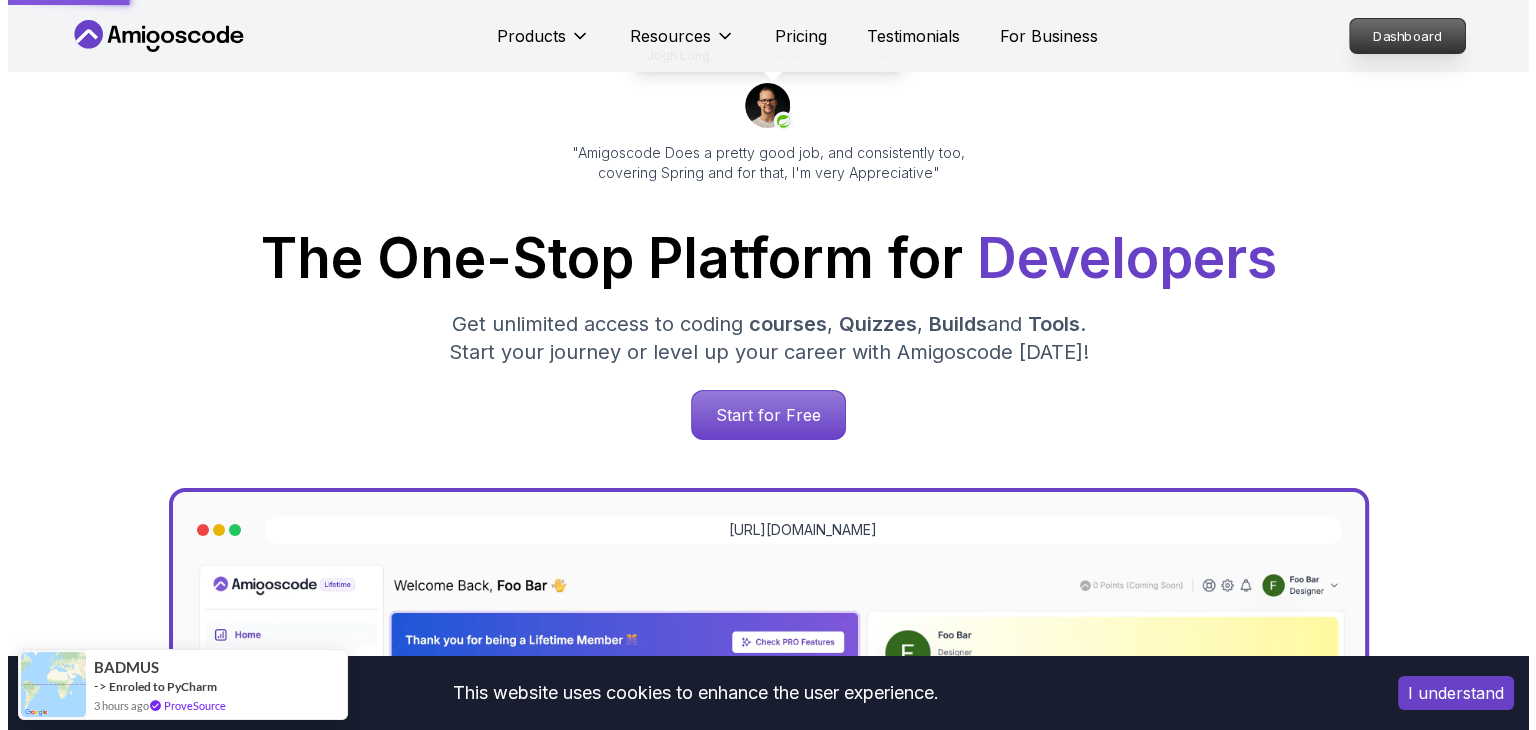 scroll, scrollTop: 0, scrollLeft: 0, axis: both 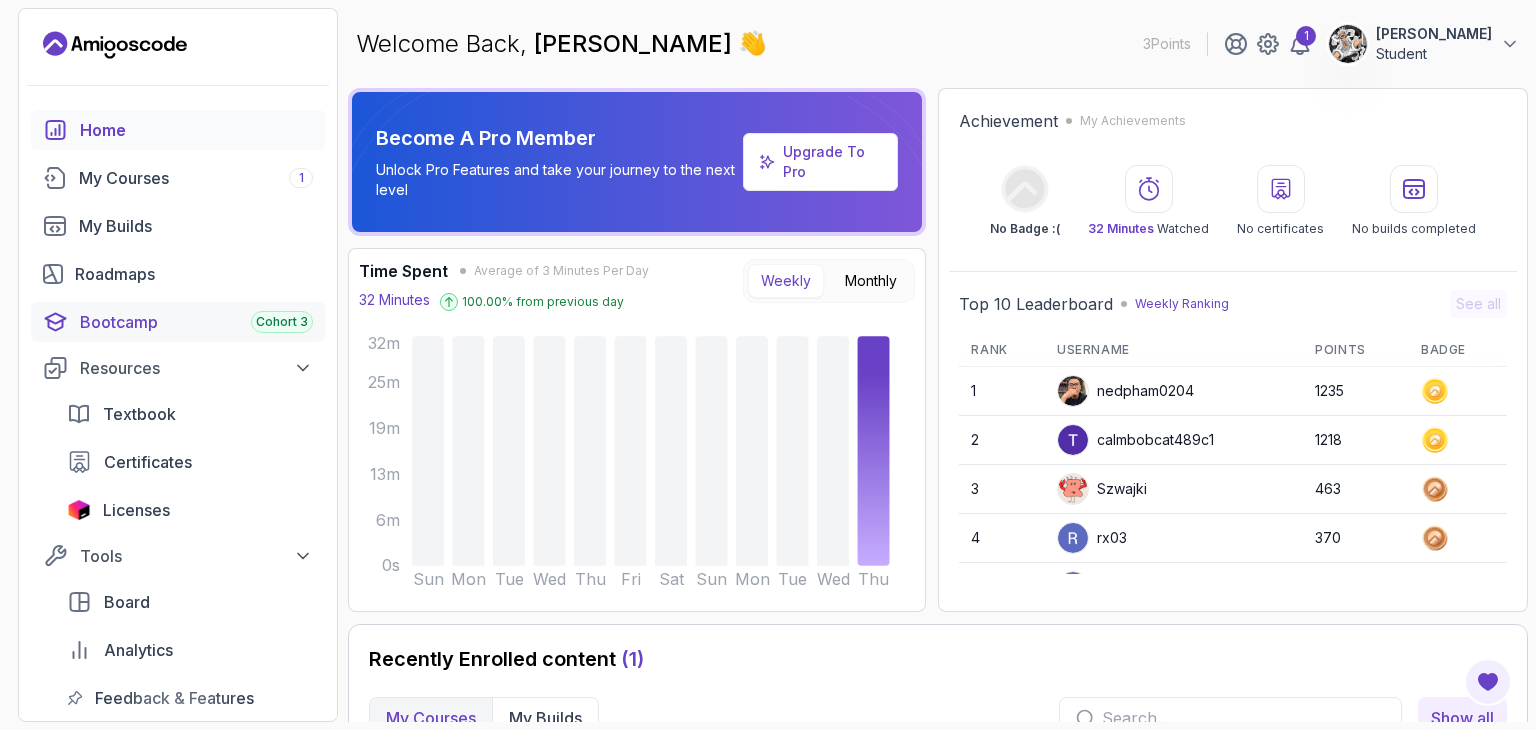 click on "Bootcamp Cohort 3" at bounding box center (196, 322) 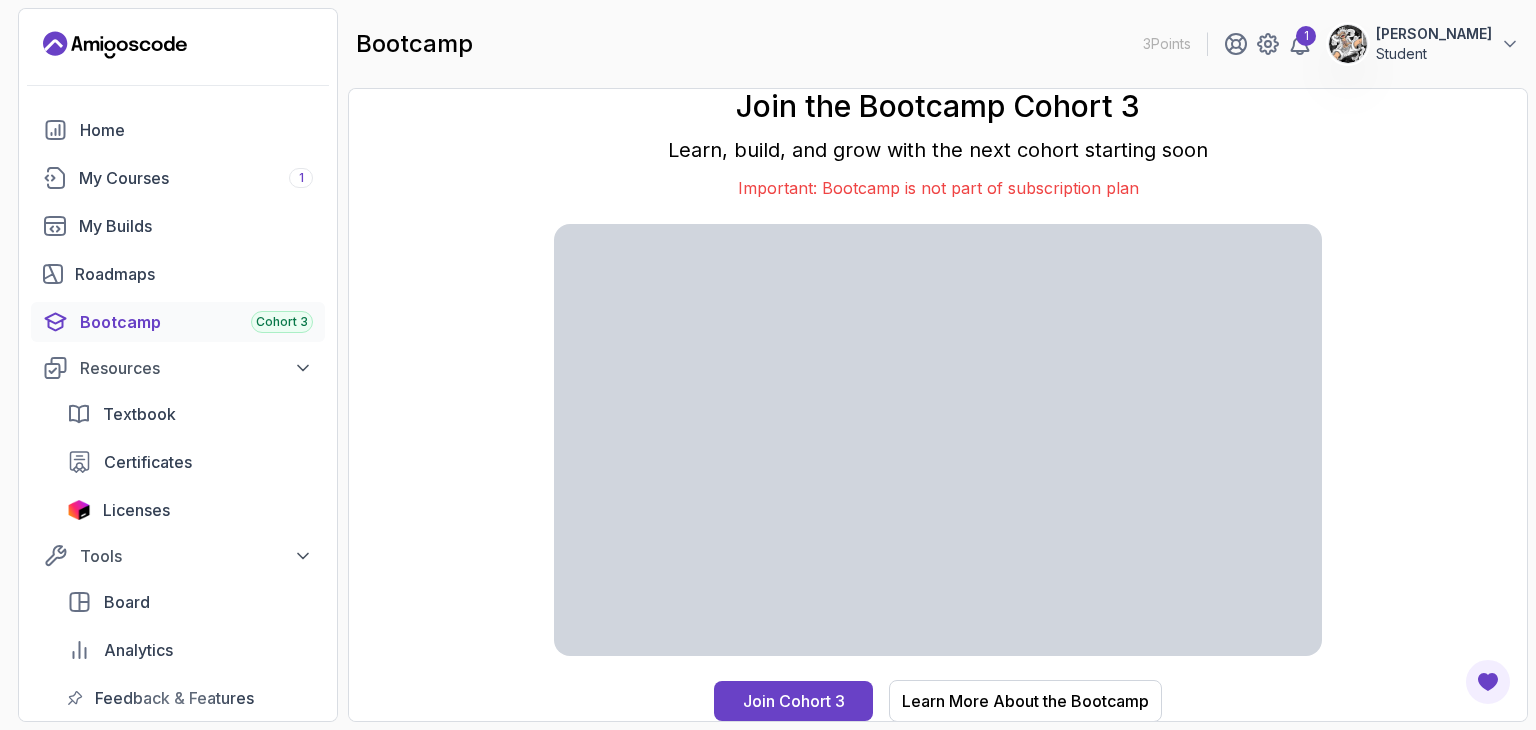 scroll, scrollTop: 0, scrollLeft: 0, axis: both 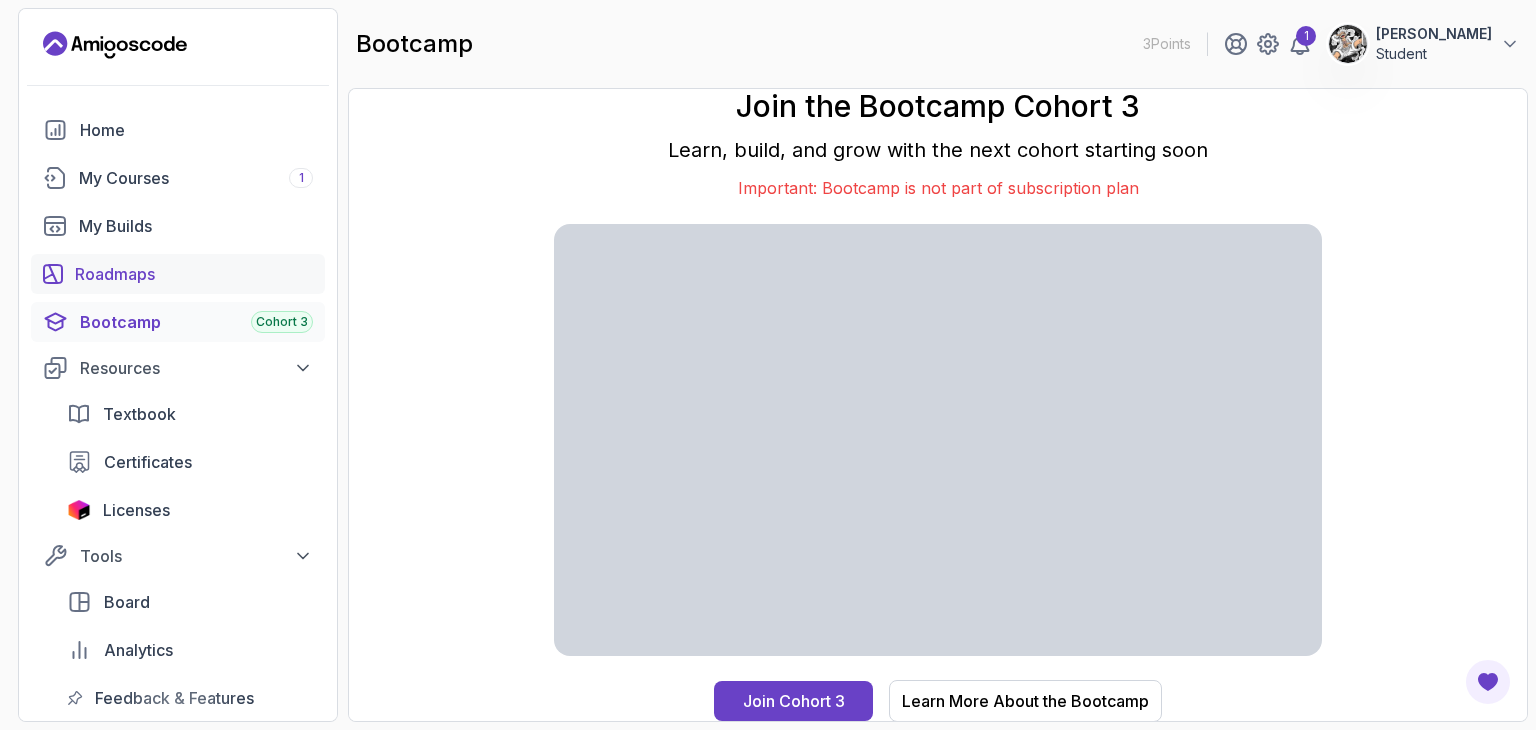 click on "Roadmaps" at bounding box center [194, 274] 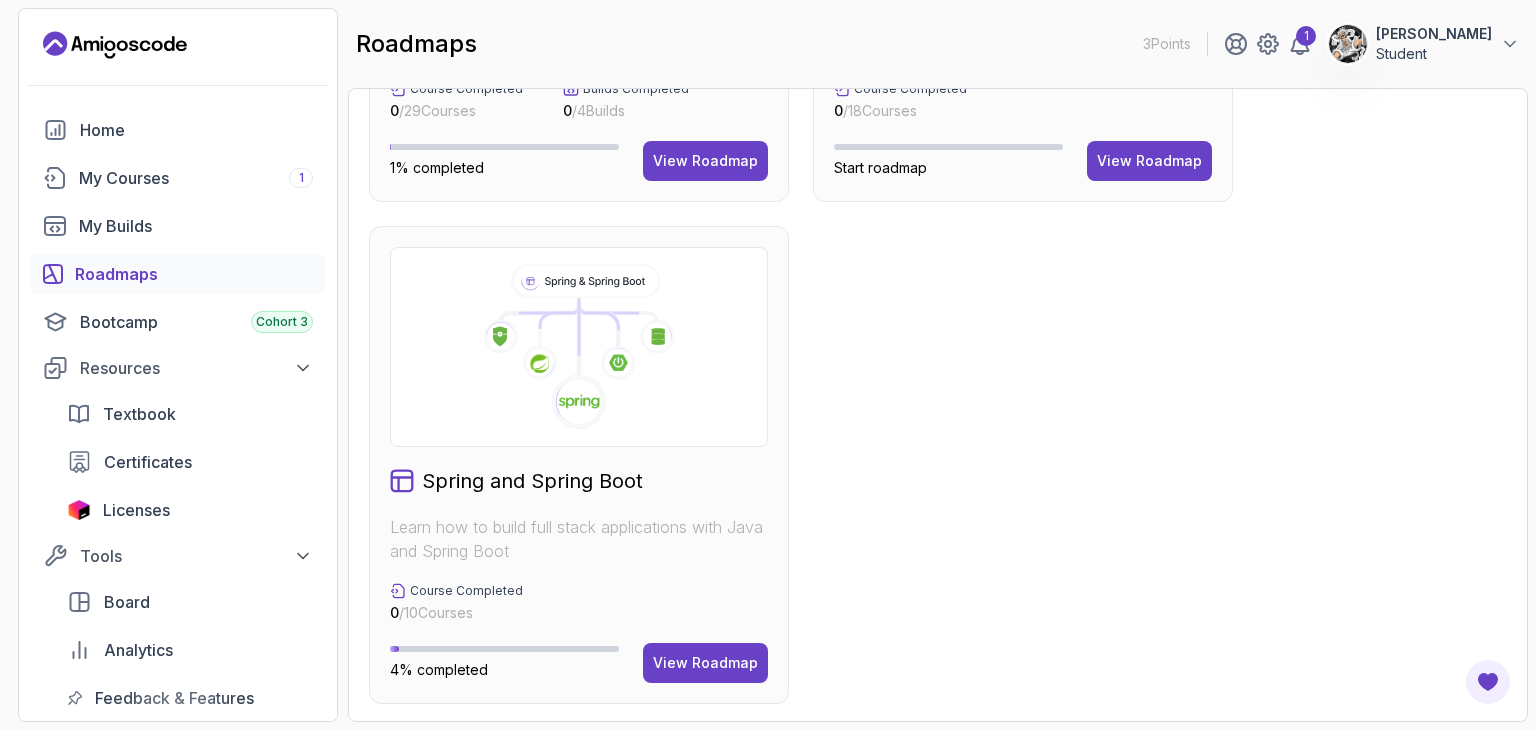 scroll, scrollTop: 888, scrollLeft: 0, axis: vertical 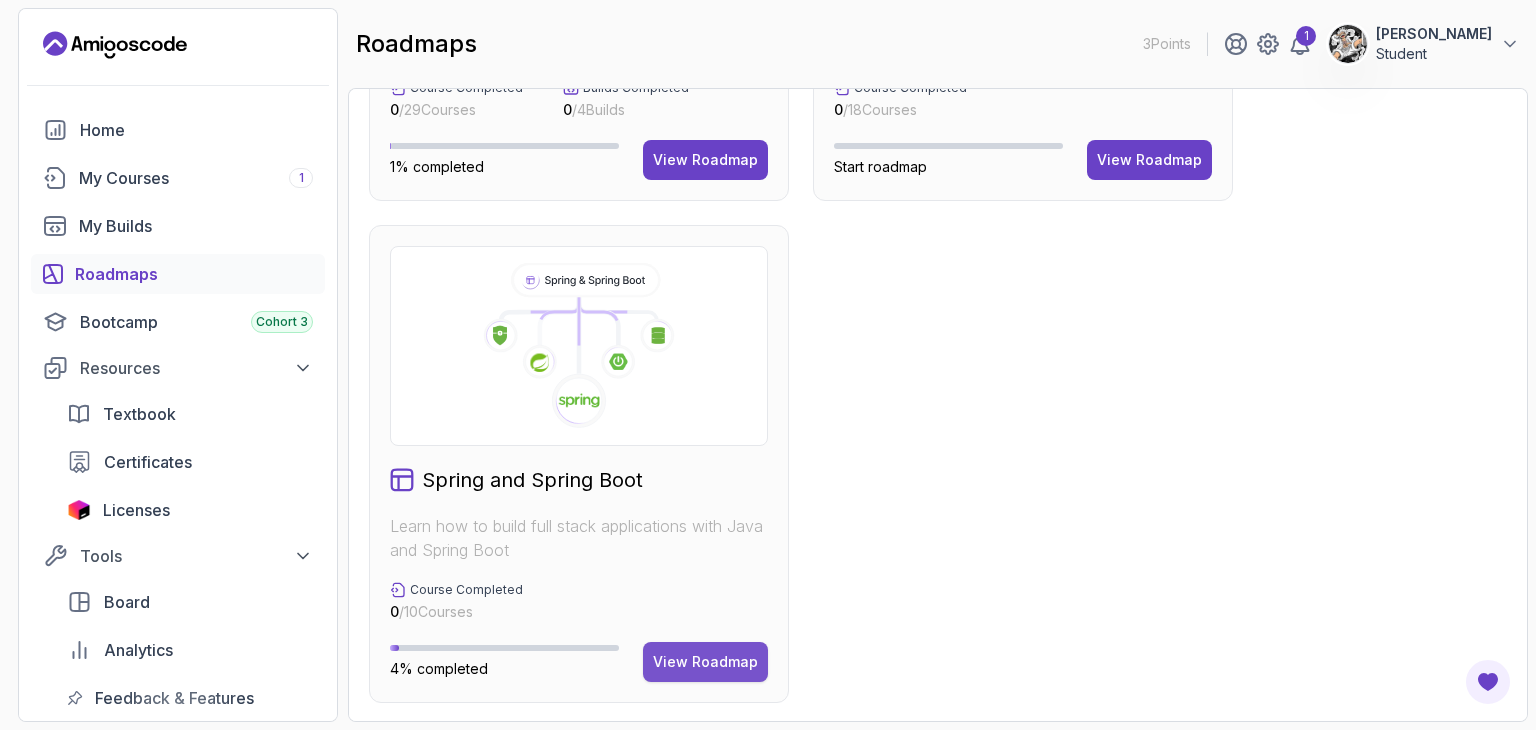 click on "View Roadmap" at bounding box center (705, 662) 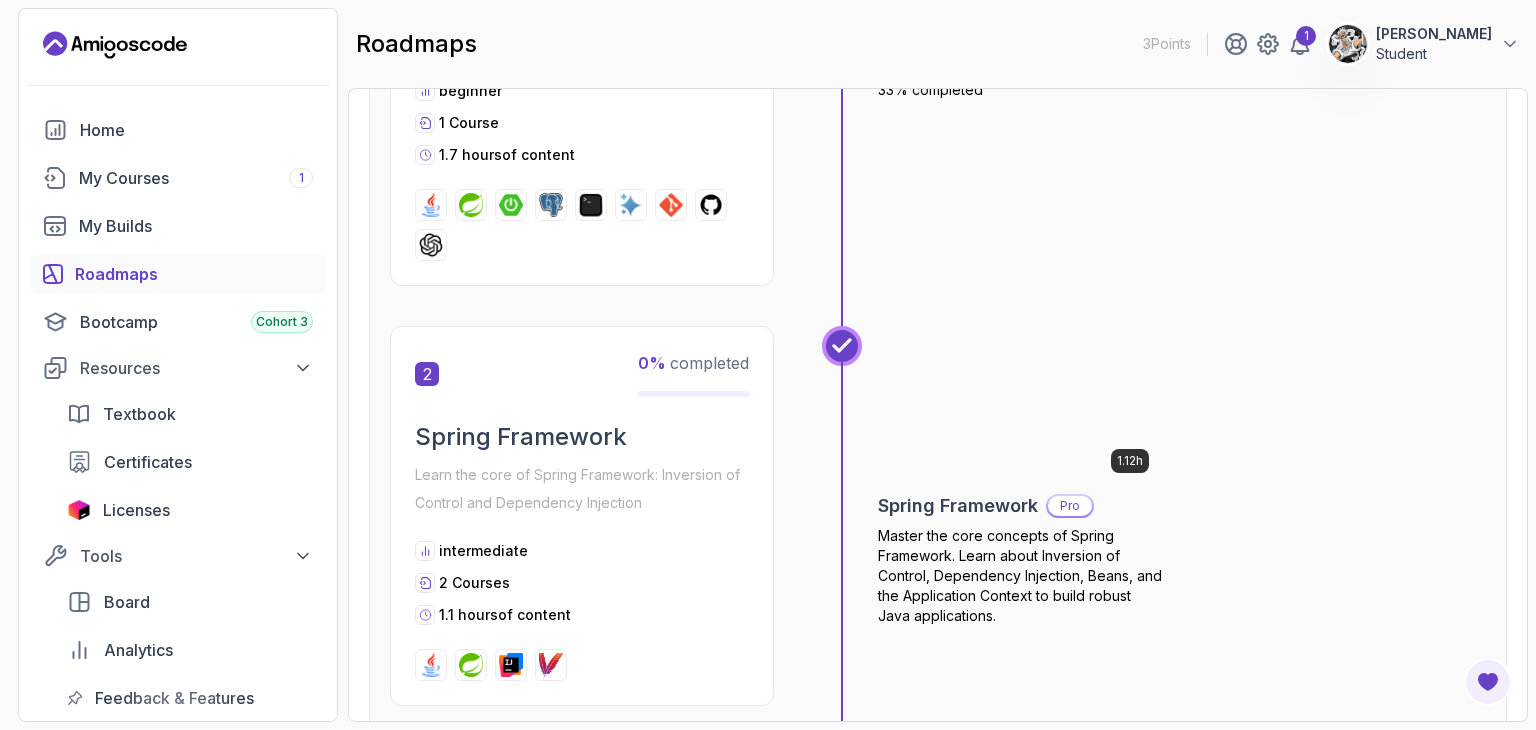 scroll, scrollTop: 712, scrollLeft: 0, axis: vertical 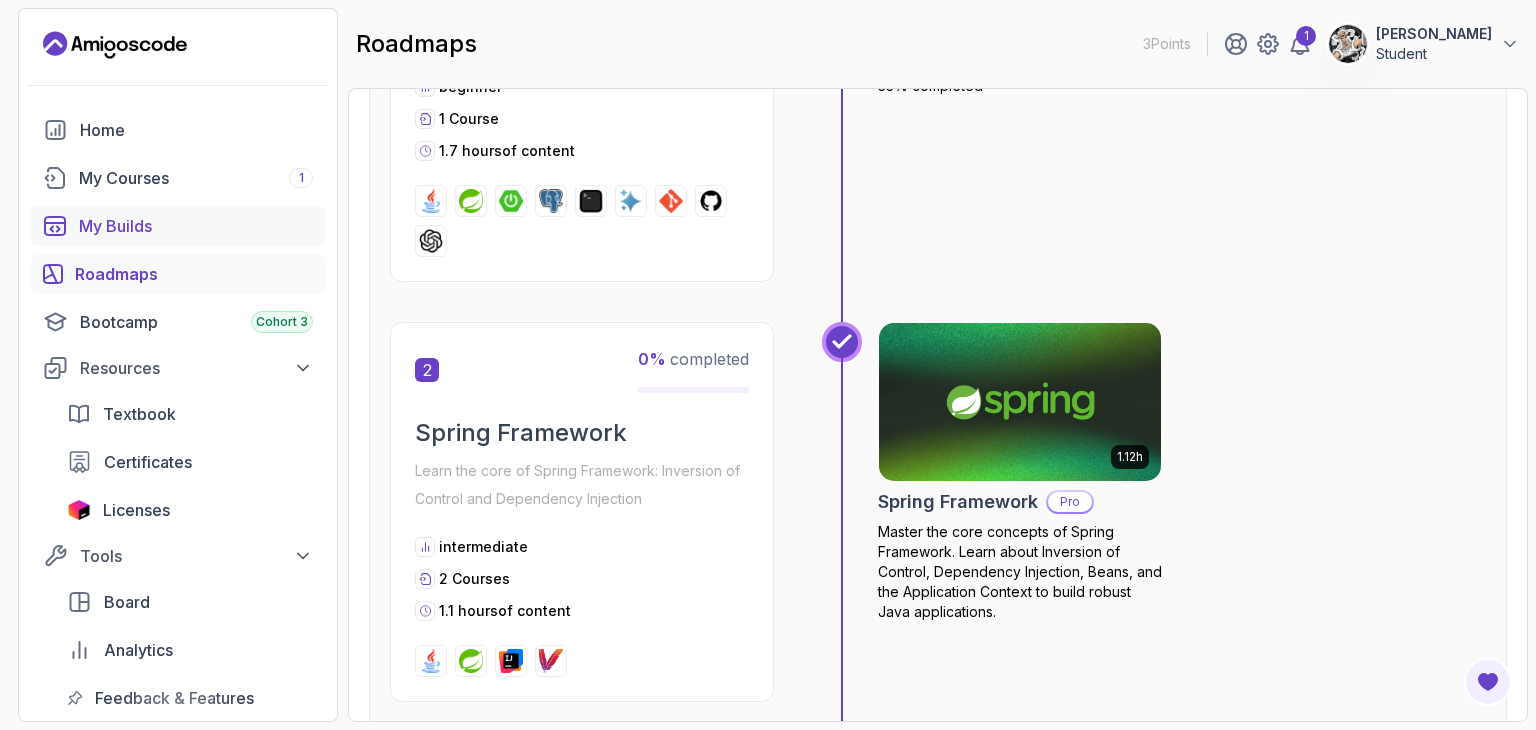 click on "My Builds" at bounding box center [196, 226] 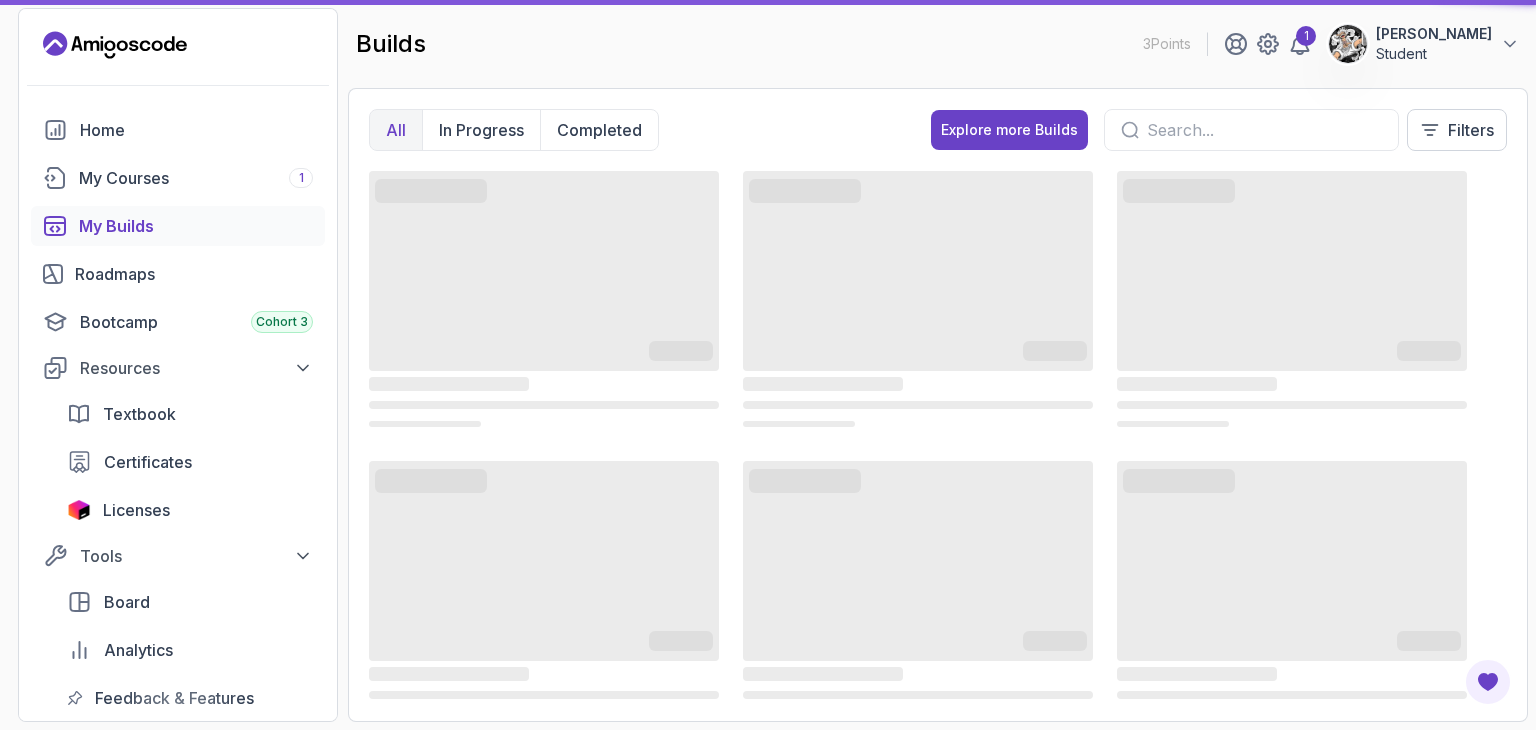 scroll, scrollTop: 0, scrollLeft: 0, axis: both 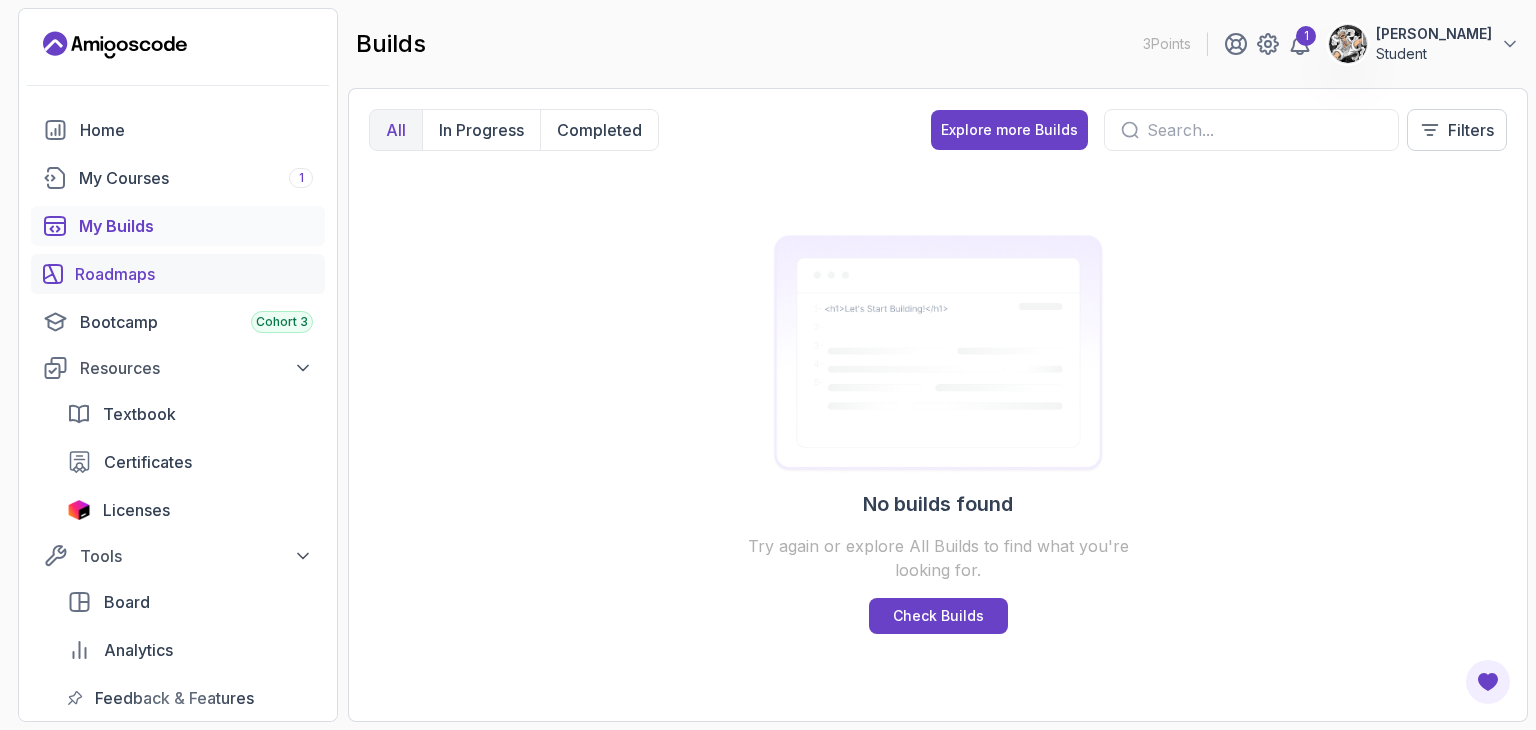 click on "Roadmaps" at bounding box center (194, 274) 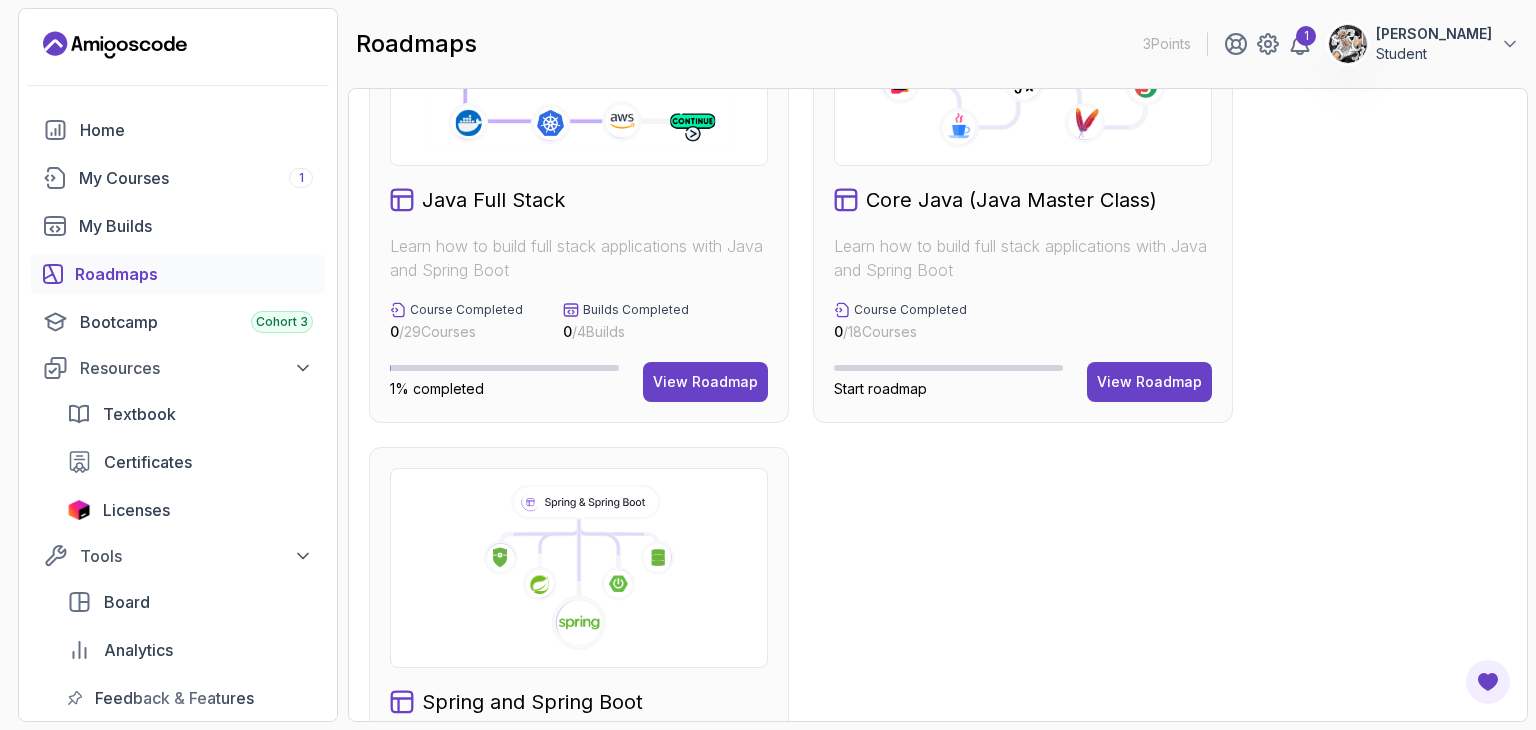 scroll, scrollTop: 688, scrollLeft: 0, axis: vertical 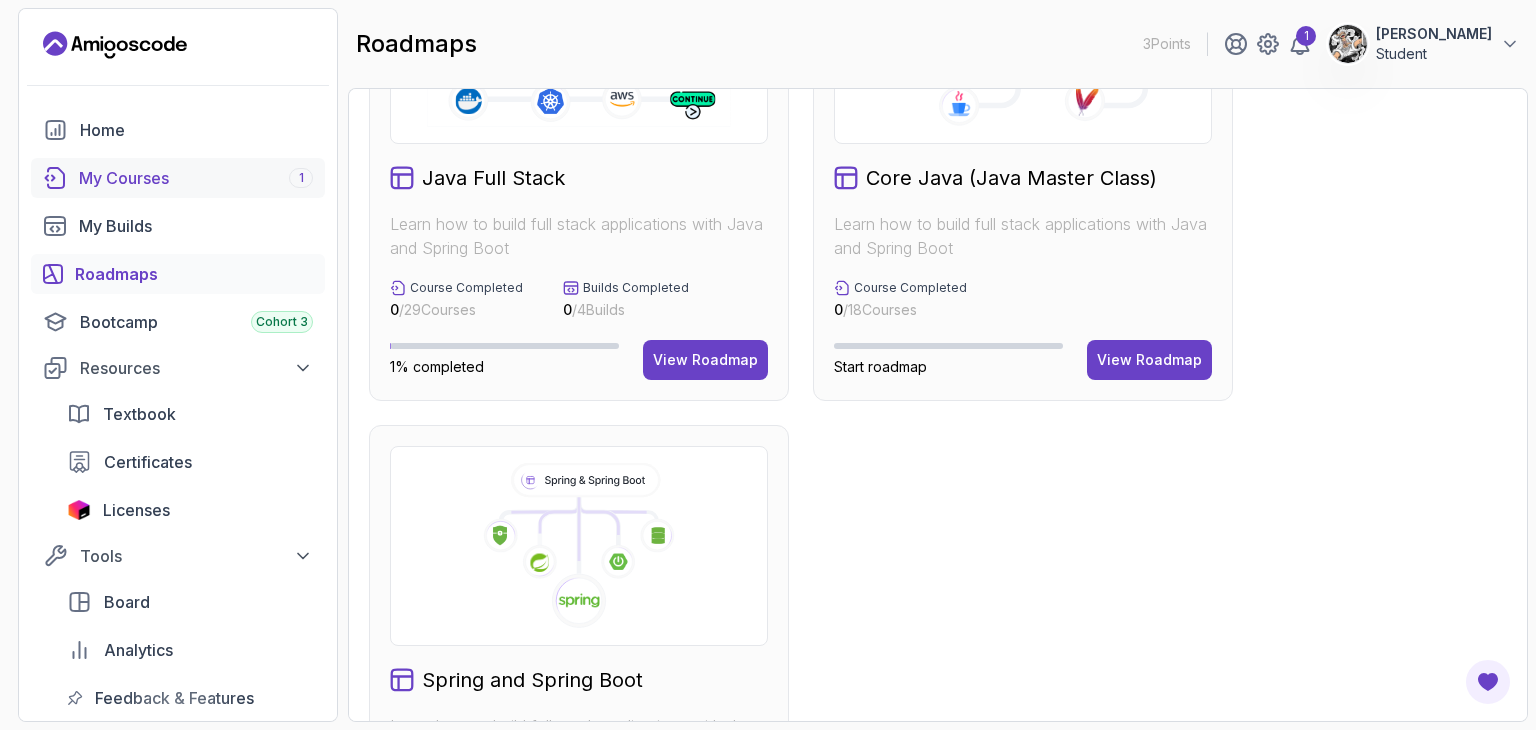 click on "My Courses 1" at bounding box center (196, 178) 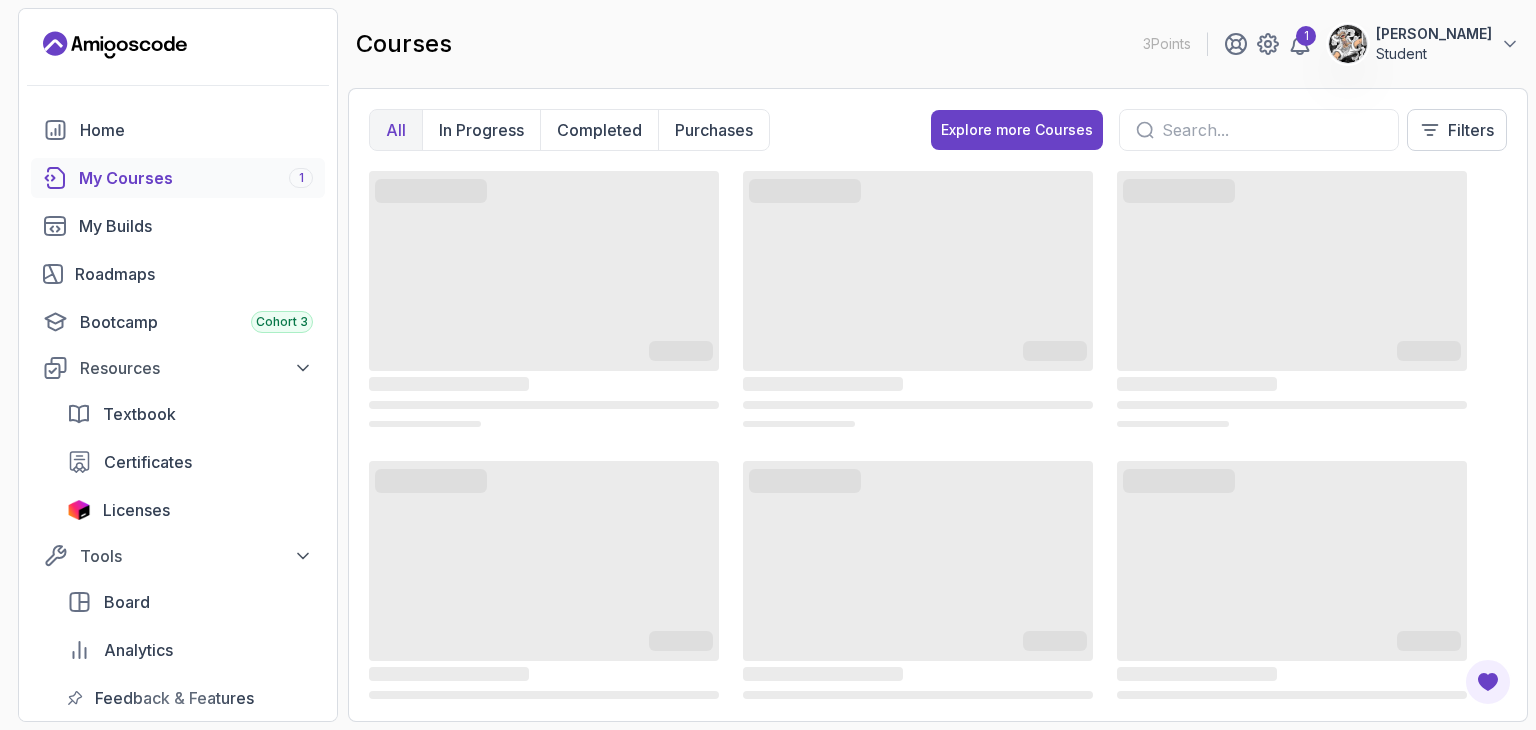 scroll, scrollTop: 0, scrollLeft: 0, axis: both 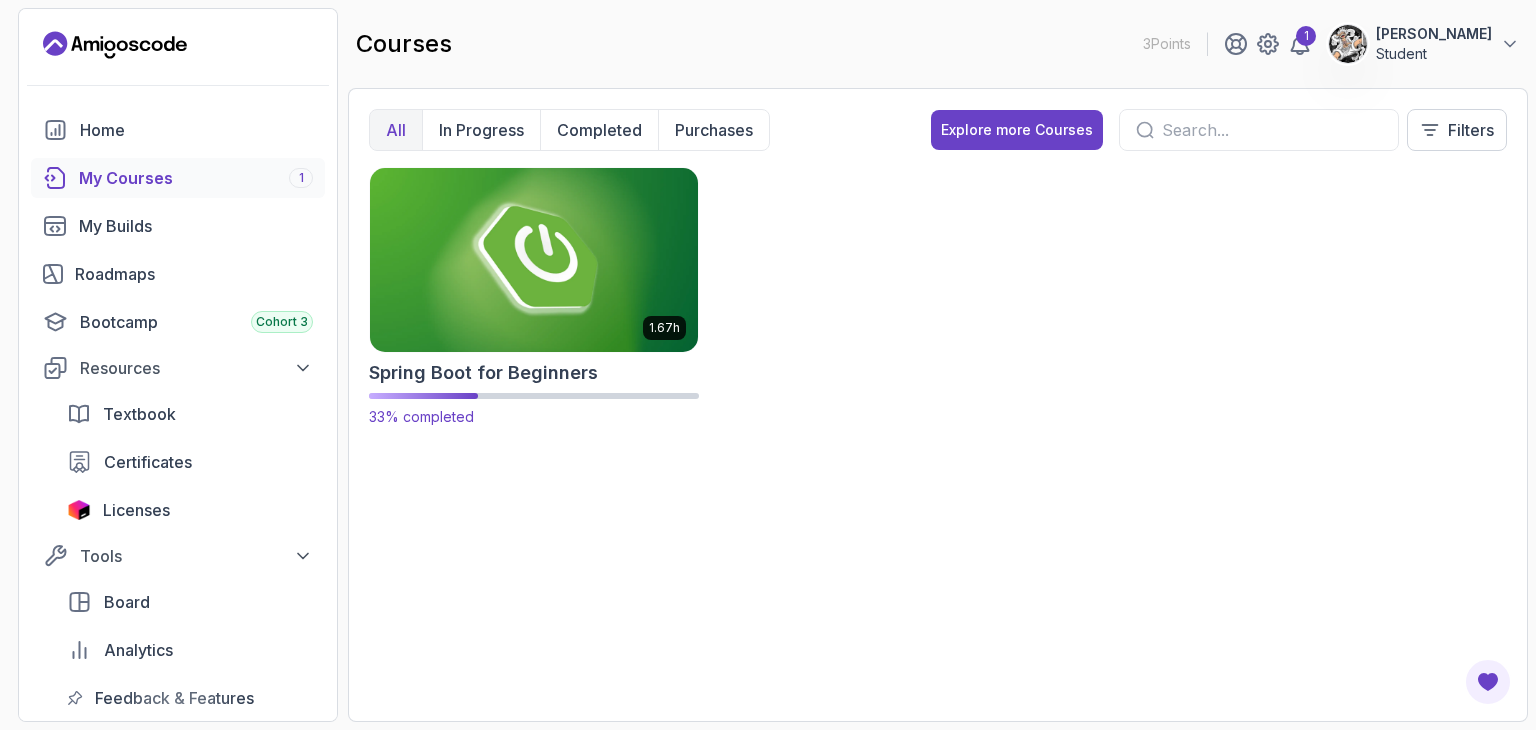click at bounding box center (534, 259) 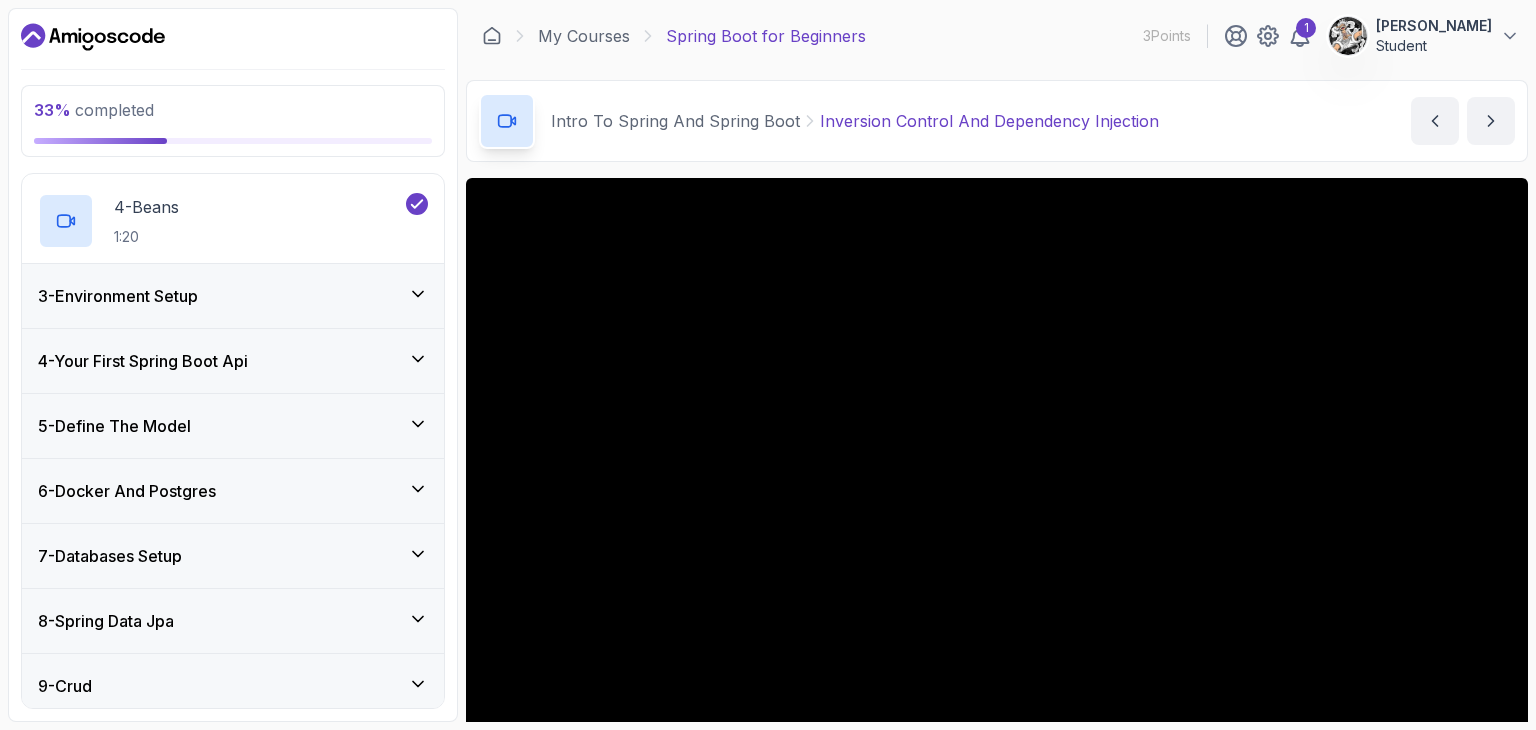scroll, scrollTop: 376, scrollLeft: 0, axis: vertical 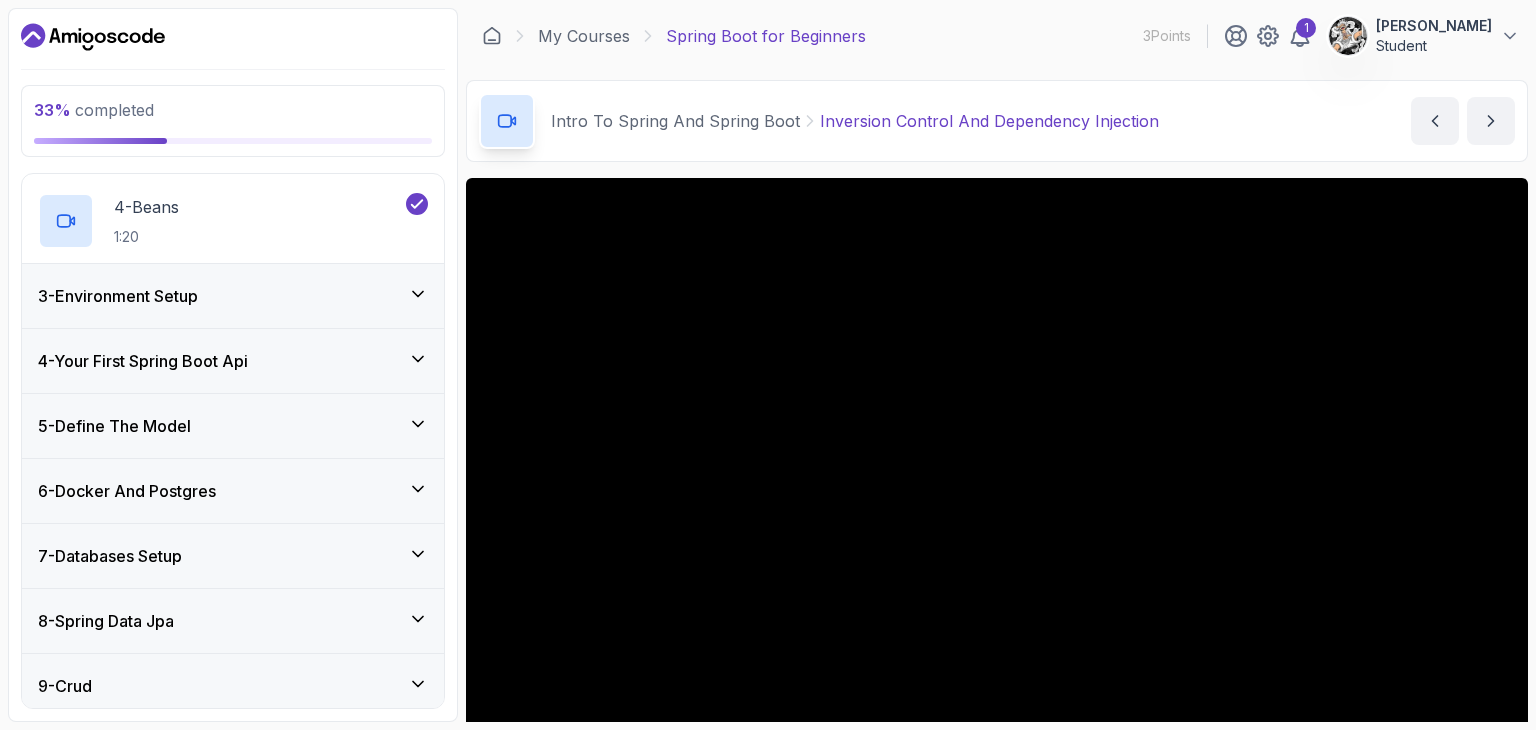 click on "3  -  Environment Setup" at bounding box center (233, 296) 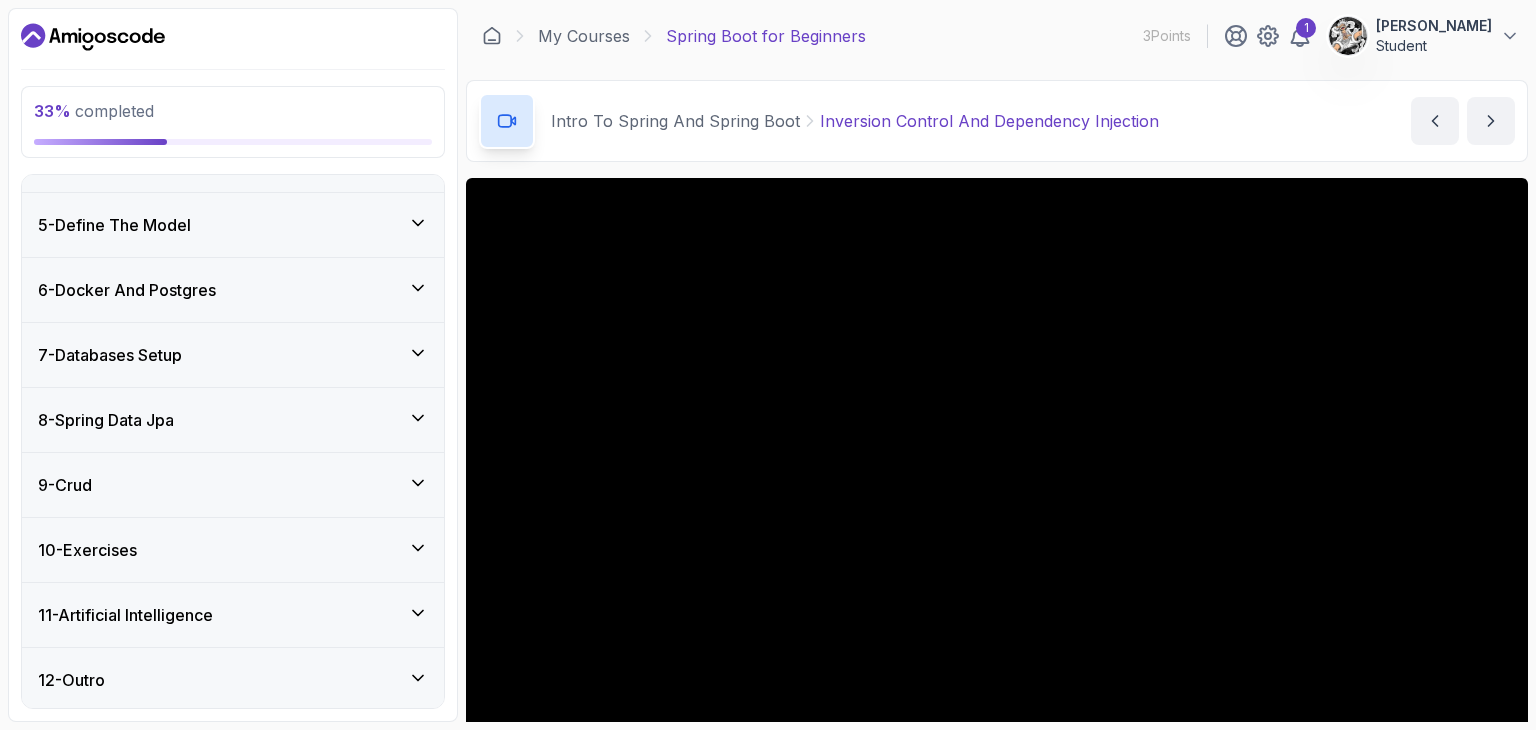 scroll, scrollTop: 465, scrollLeft: 0, axis: vertical 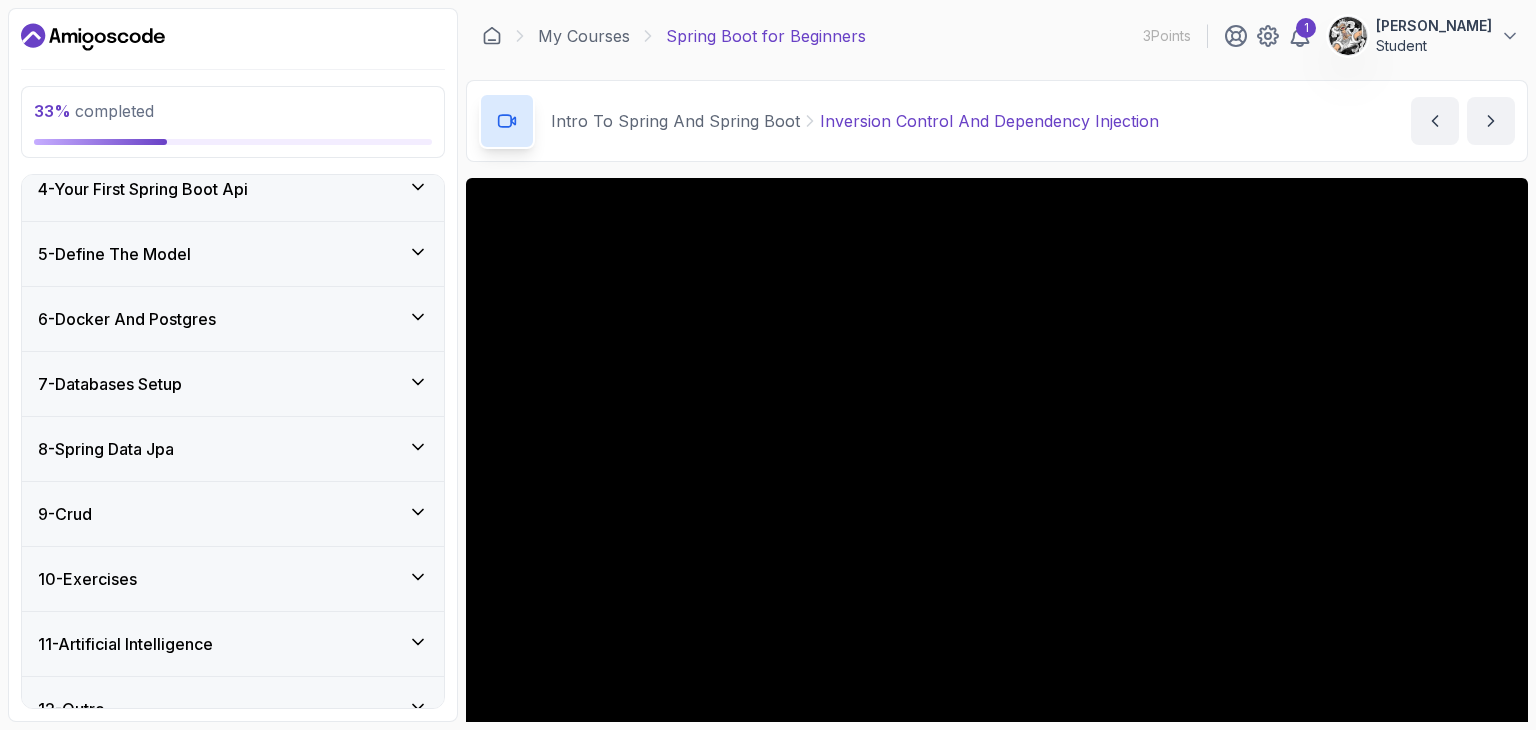 click on "6  -  Docker And Postgres" at bounding box center (233, 319) 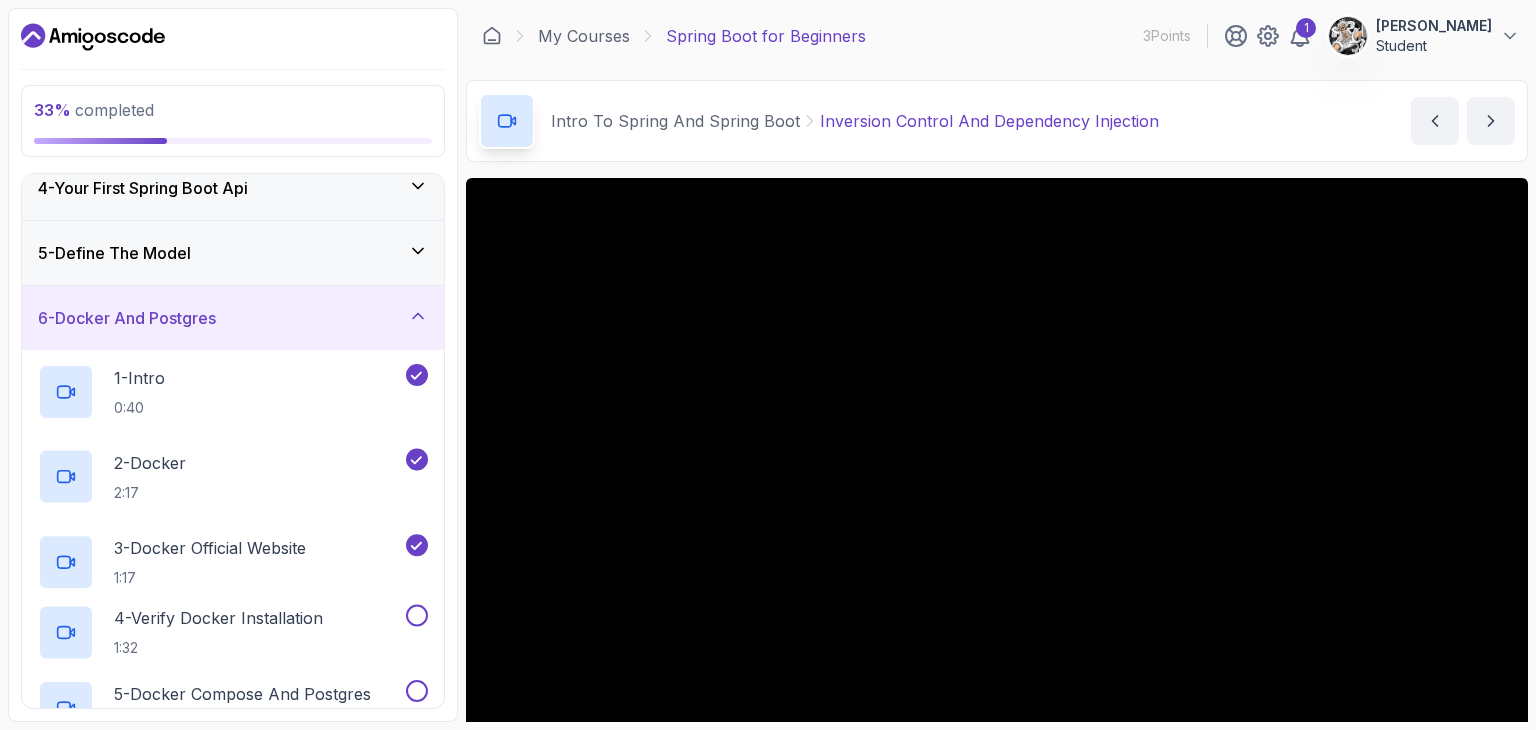 scroll, scrollTop: 213, scrollLeft: 0, axis: vertical 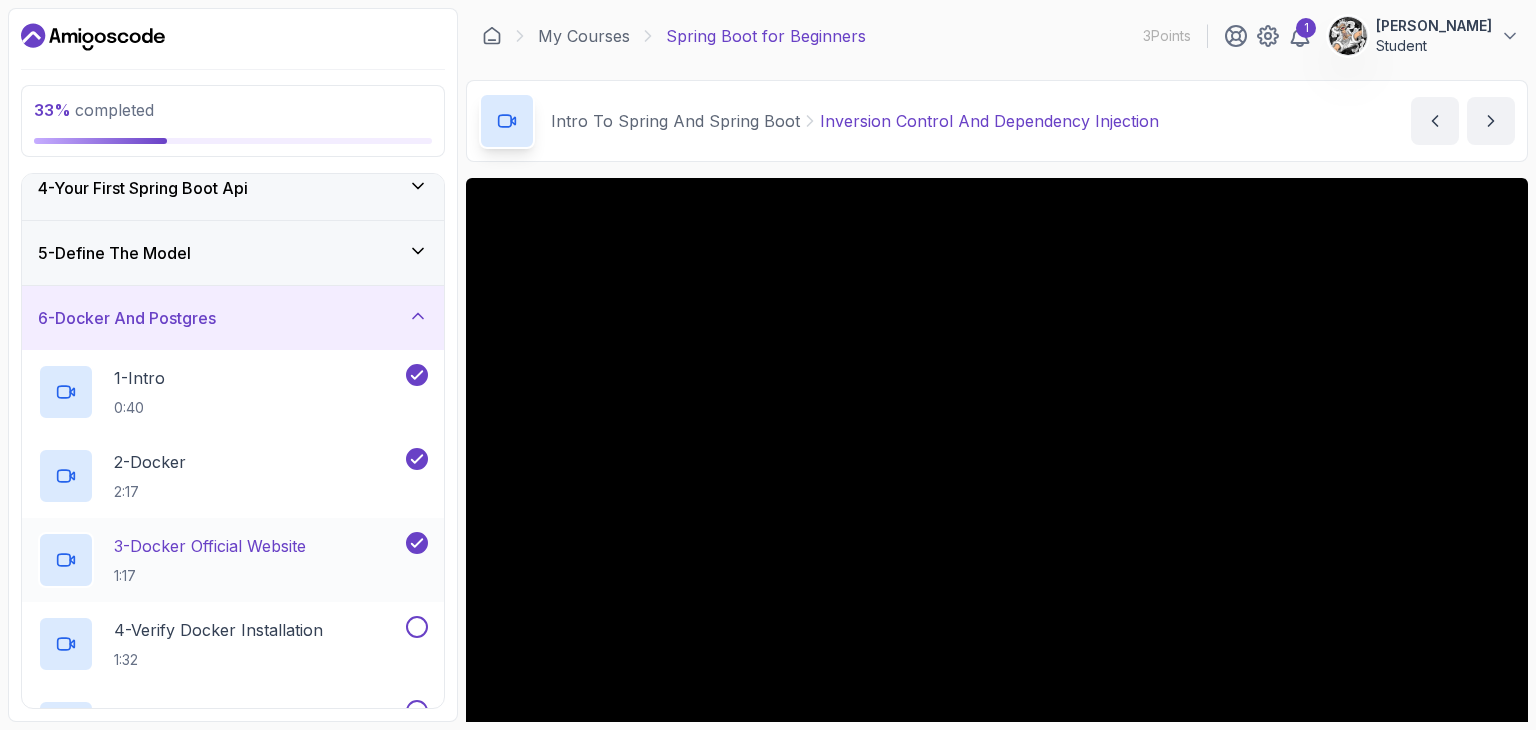 click on "3  -  Docker Official Website 1:17" at bounding box center [233, 560] 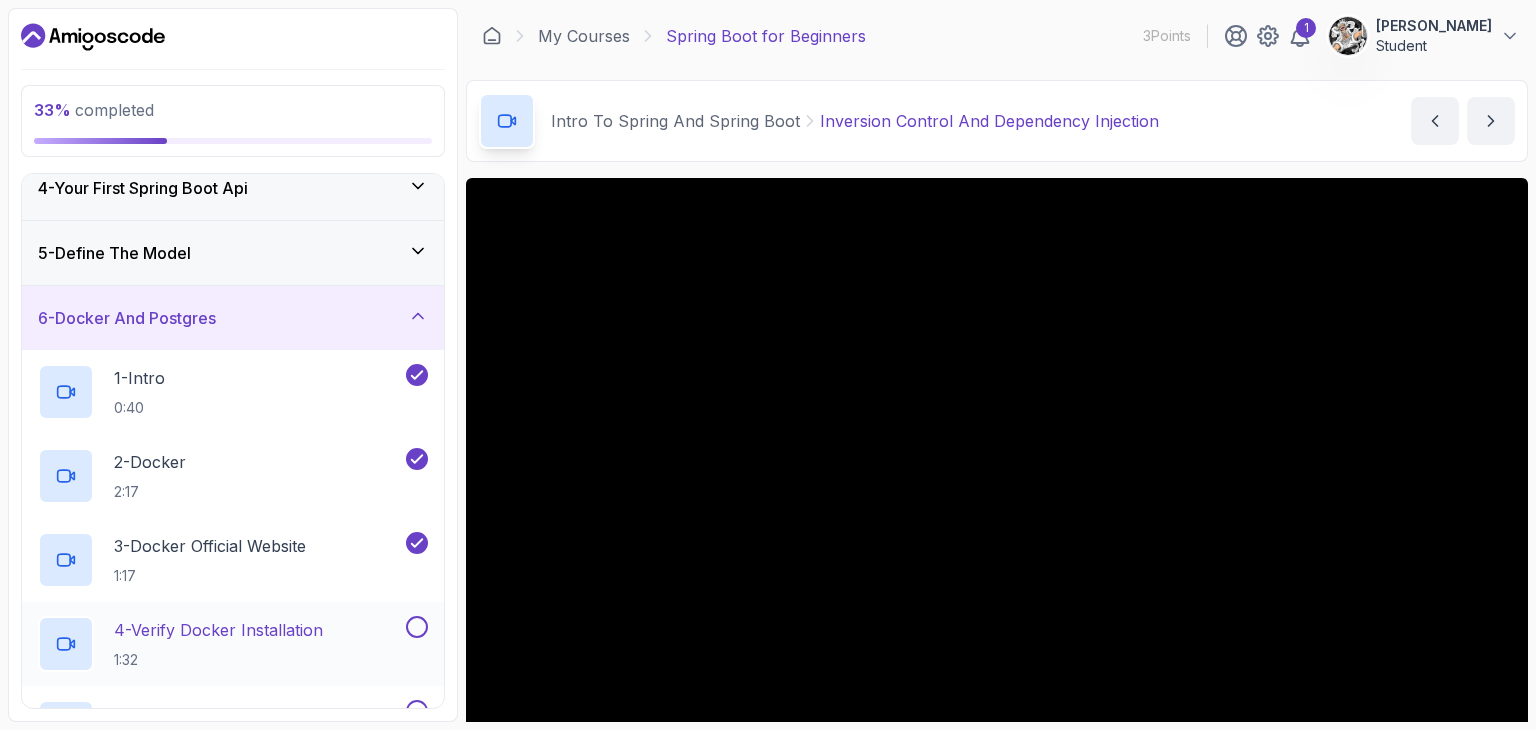 click on "4  -  Verify Docker Installation 1:32" at bounding box center [220, 644] 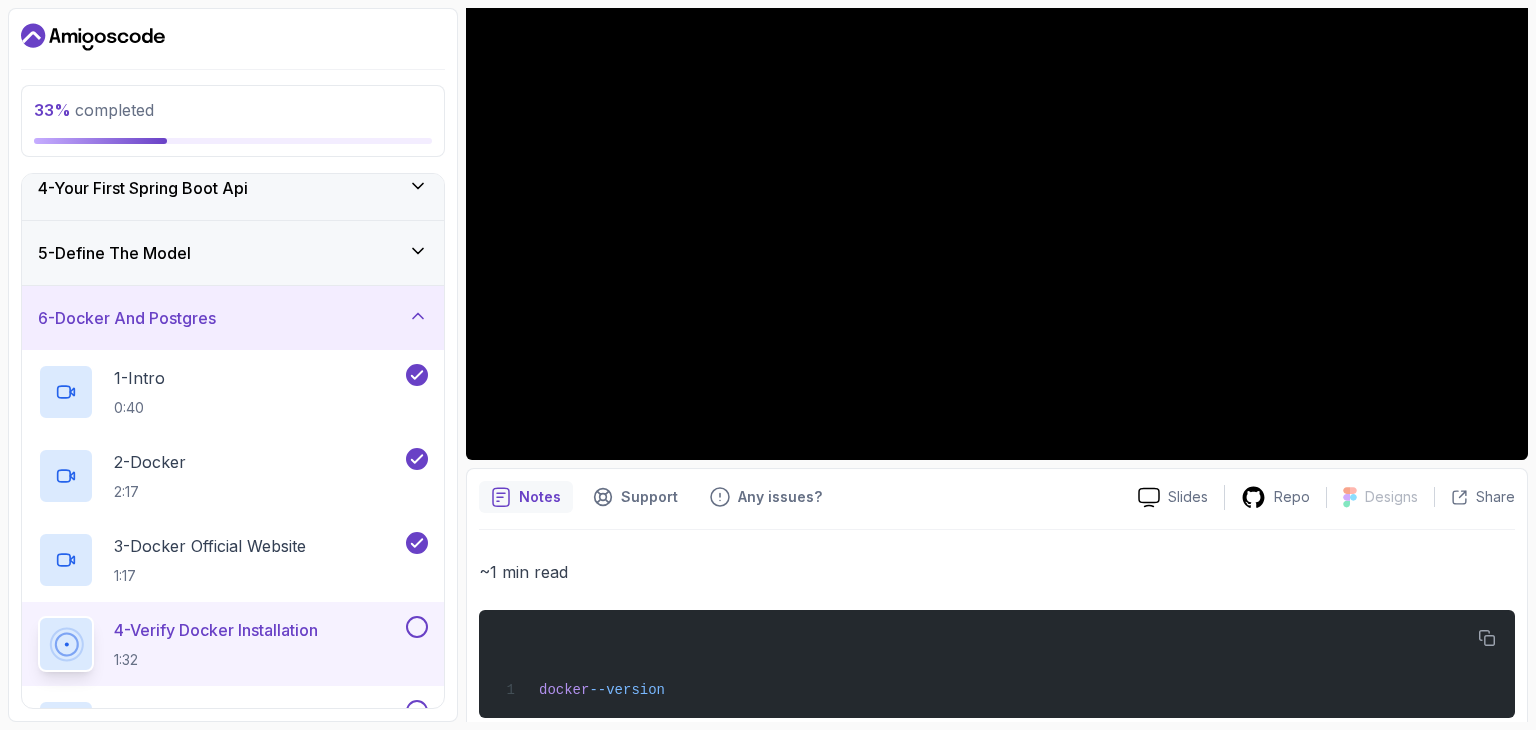 scroll, scrollTop: 316, scrollLeft: 0, axis: vertical 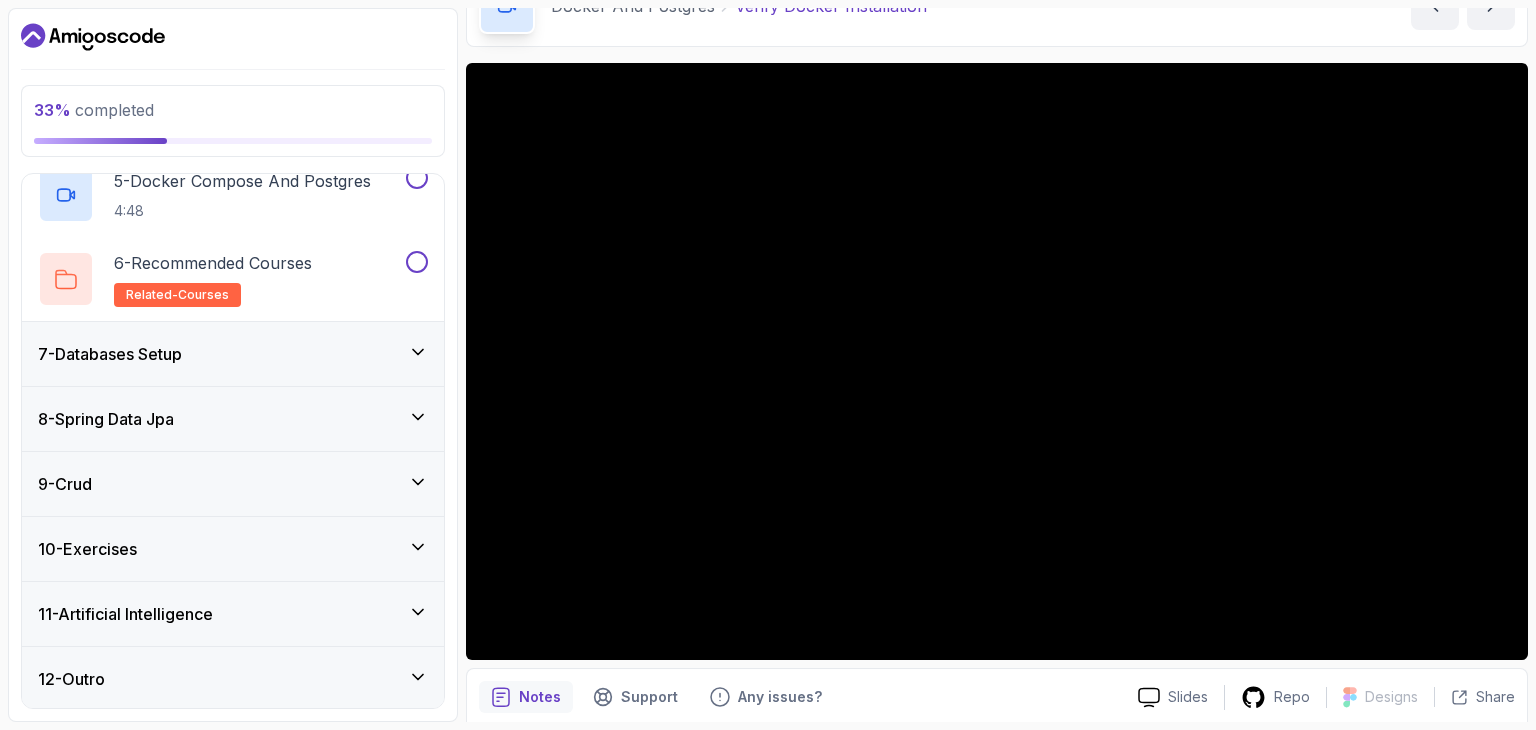 type 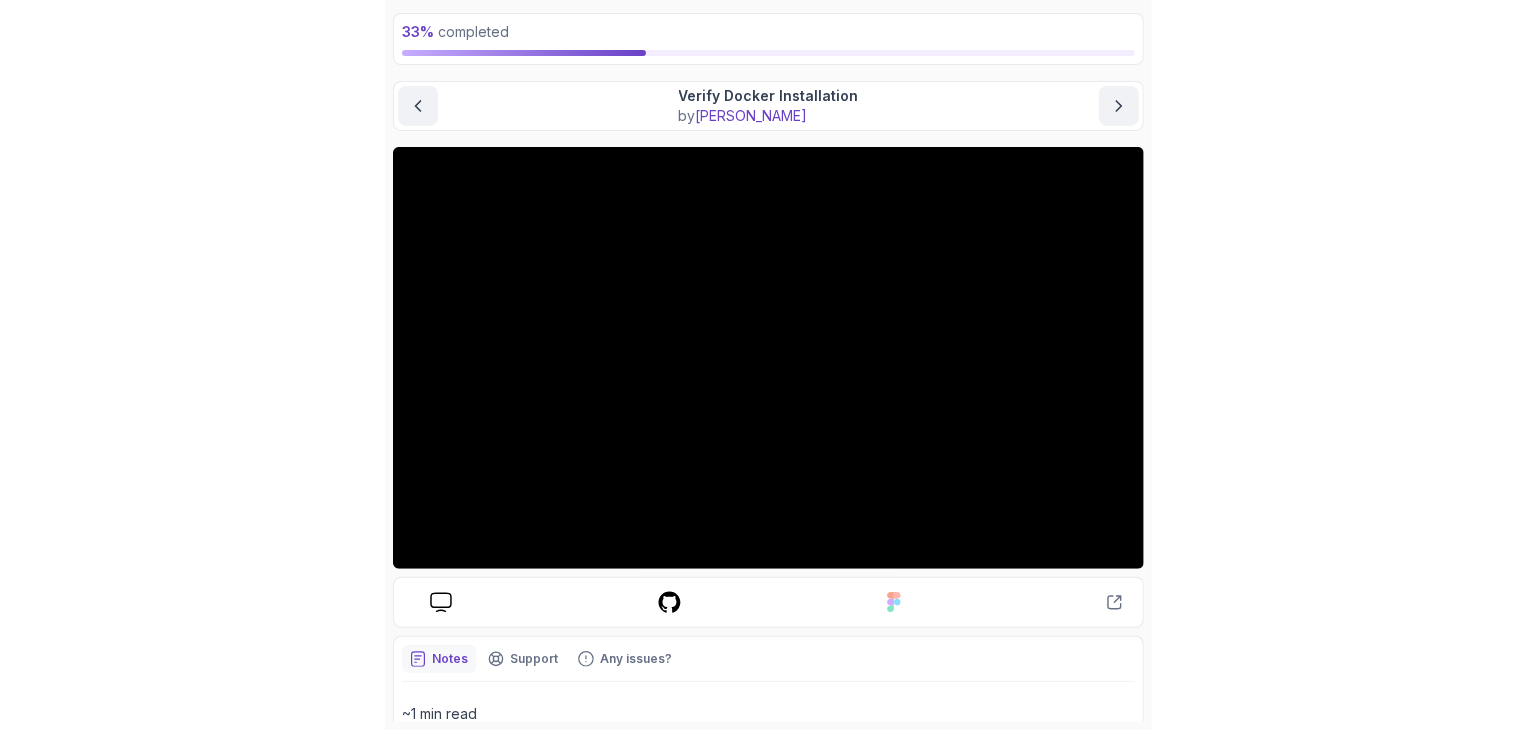 scroll, scrollTop: 107, scrollLeft: 0, axis: vertical 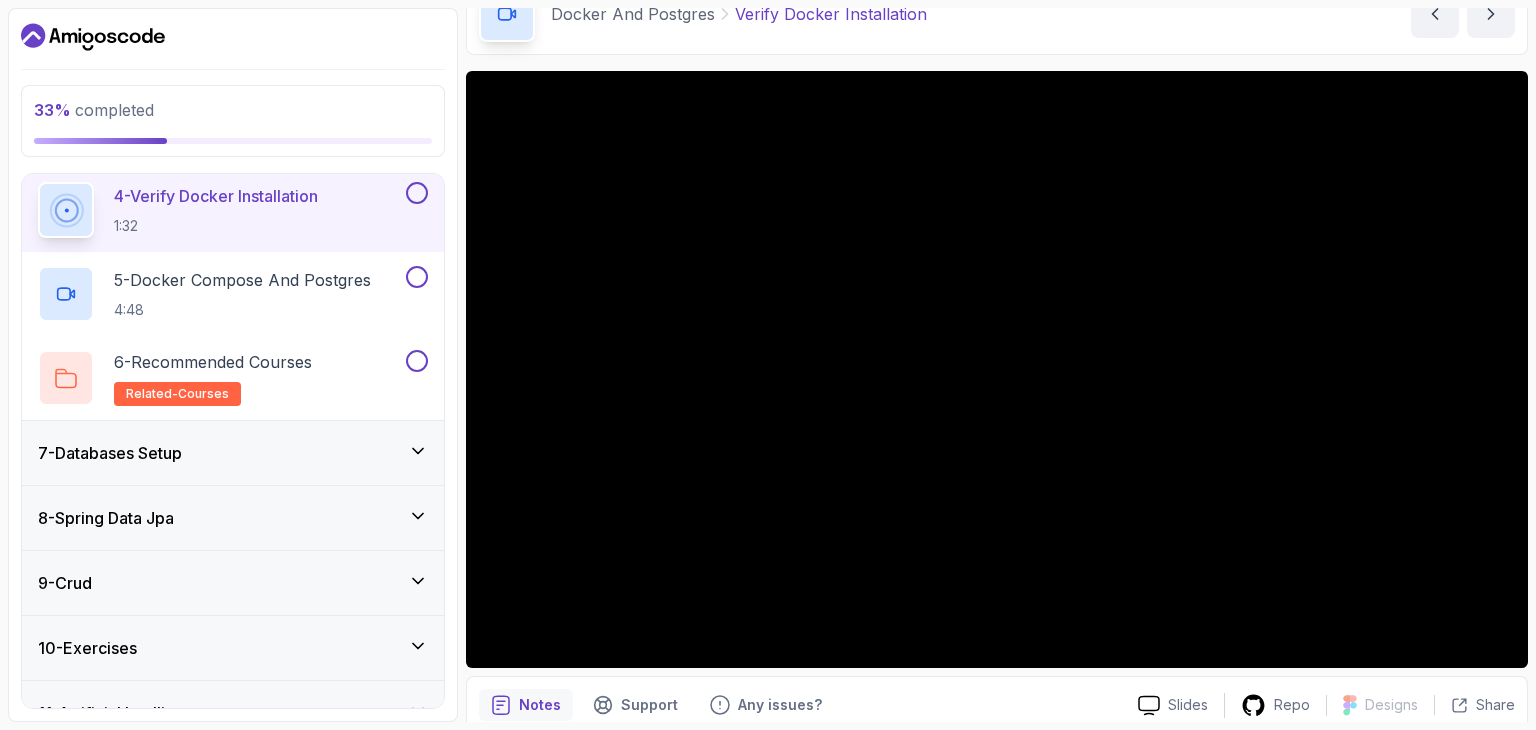 click on "7  -  Databases Setup" at bounding box center [233, 453] 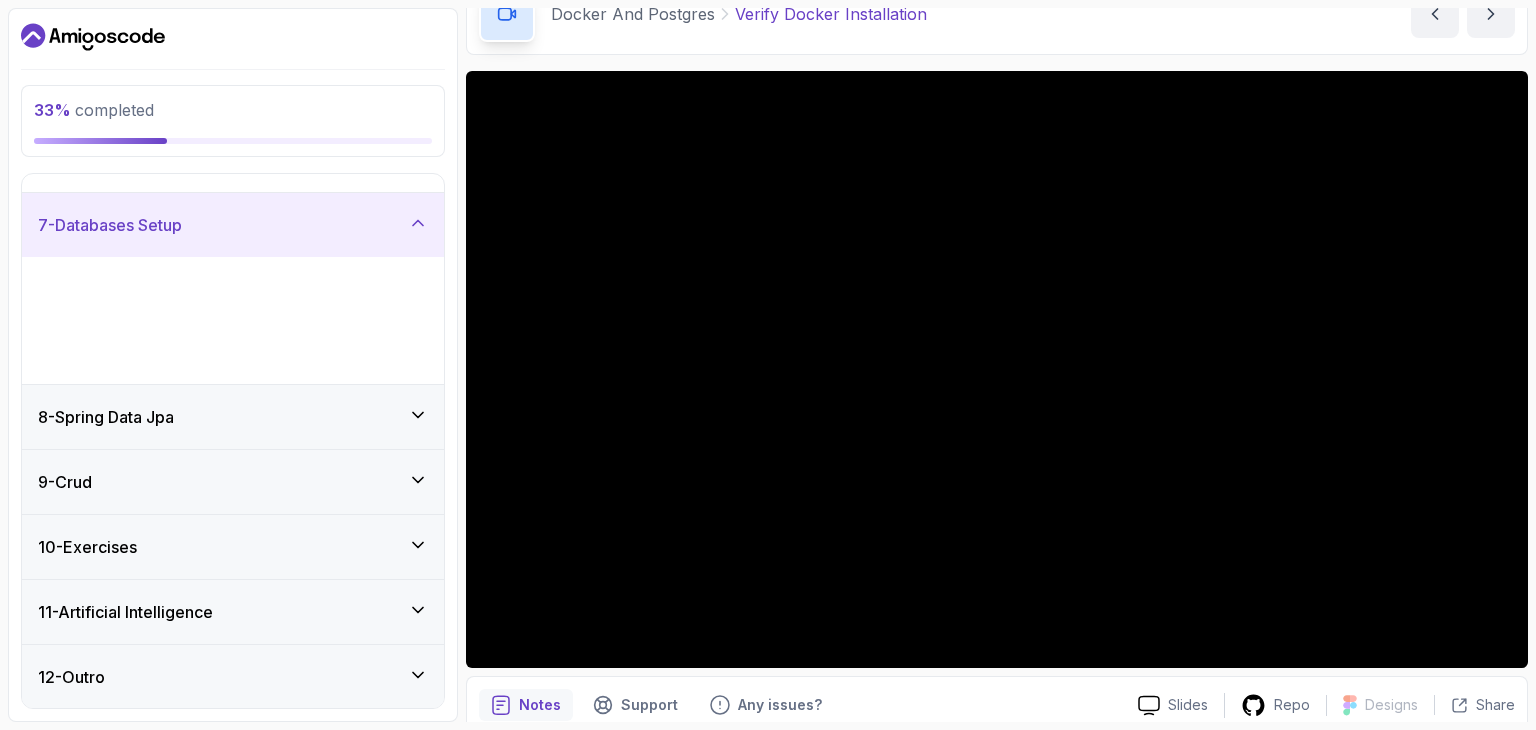 scroll, scrollTop: 242, scrollLeft: 0, axis: vertical 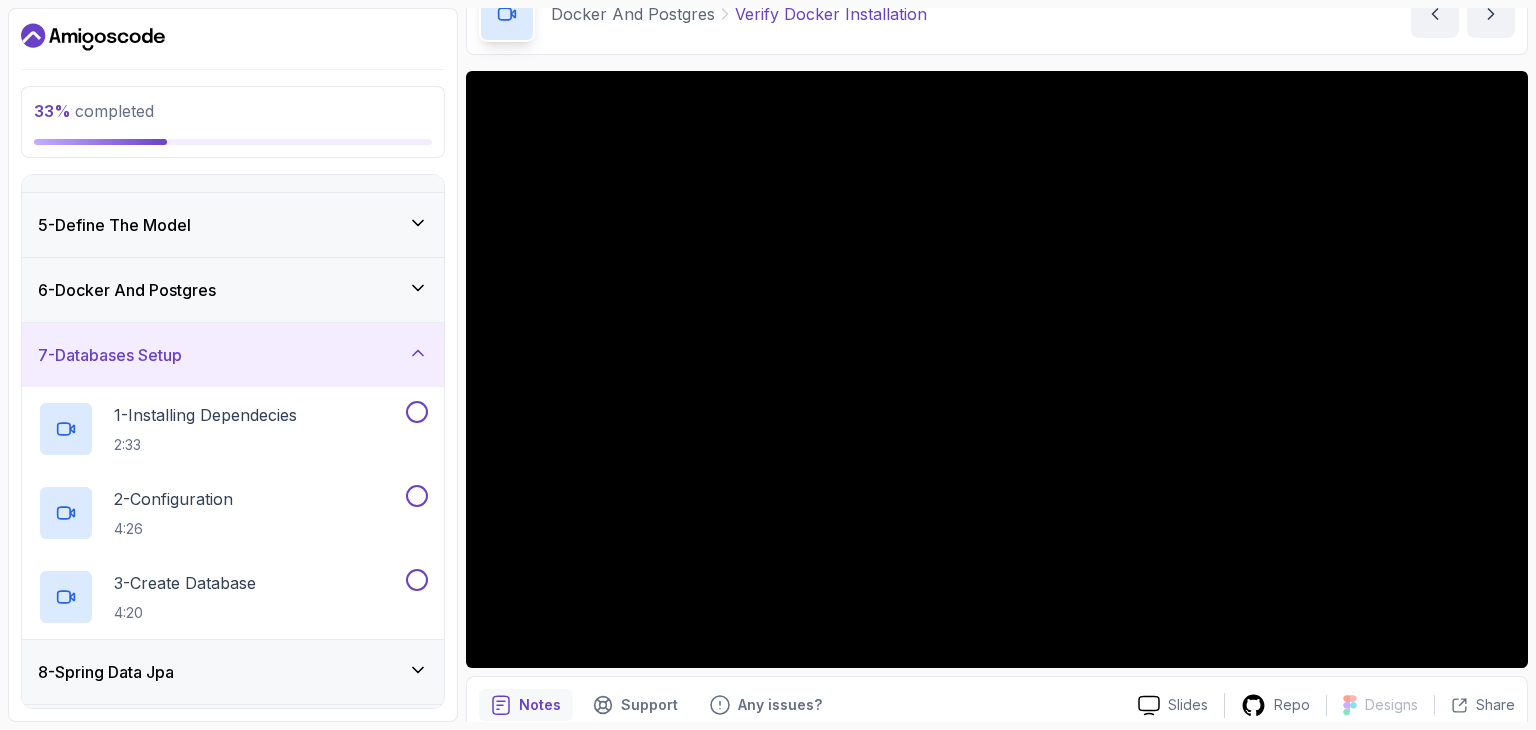 click on "6  -  Docker And Postgres" at bounding box center (233, 290) 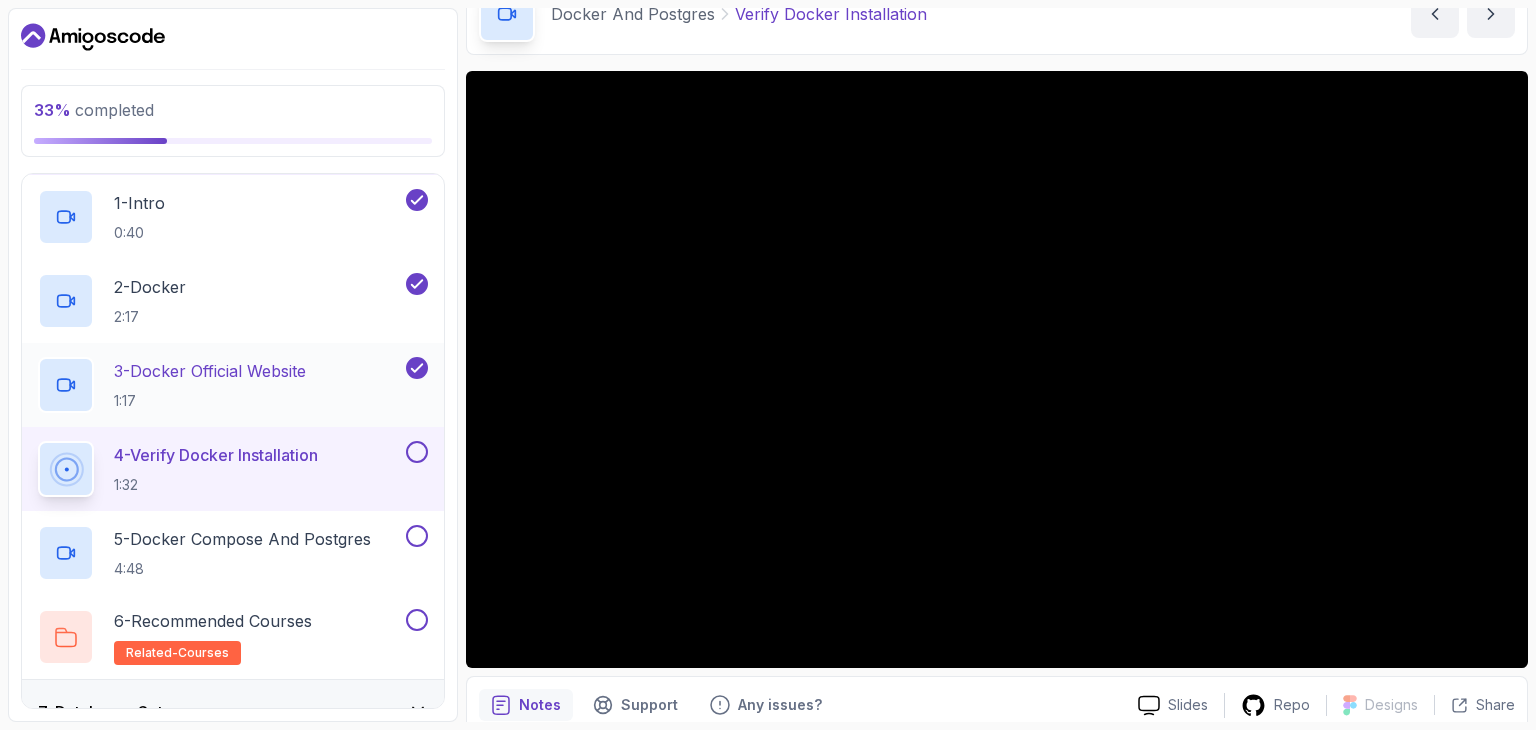 scroll, scrollTop: 396, scrollLeft: 0, axis: vertical 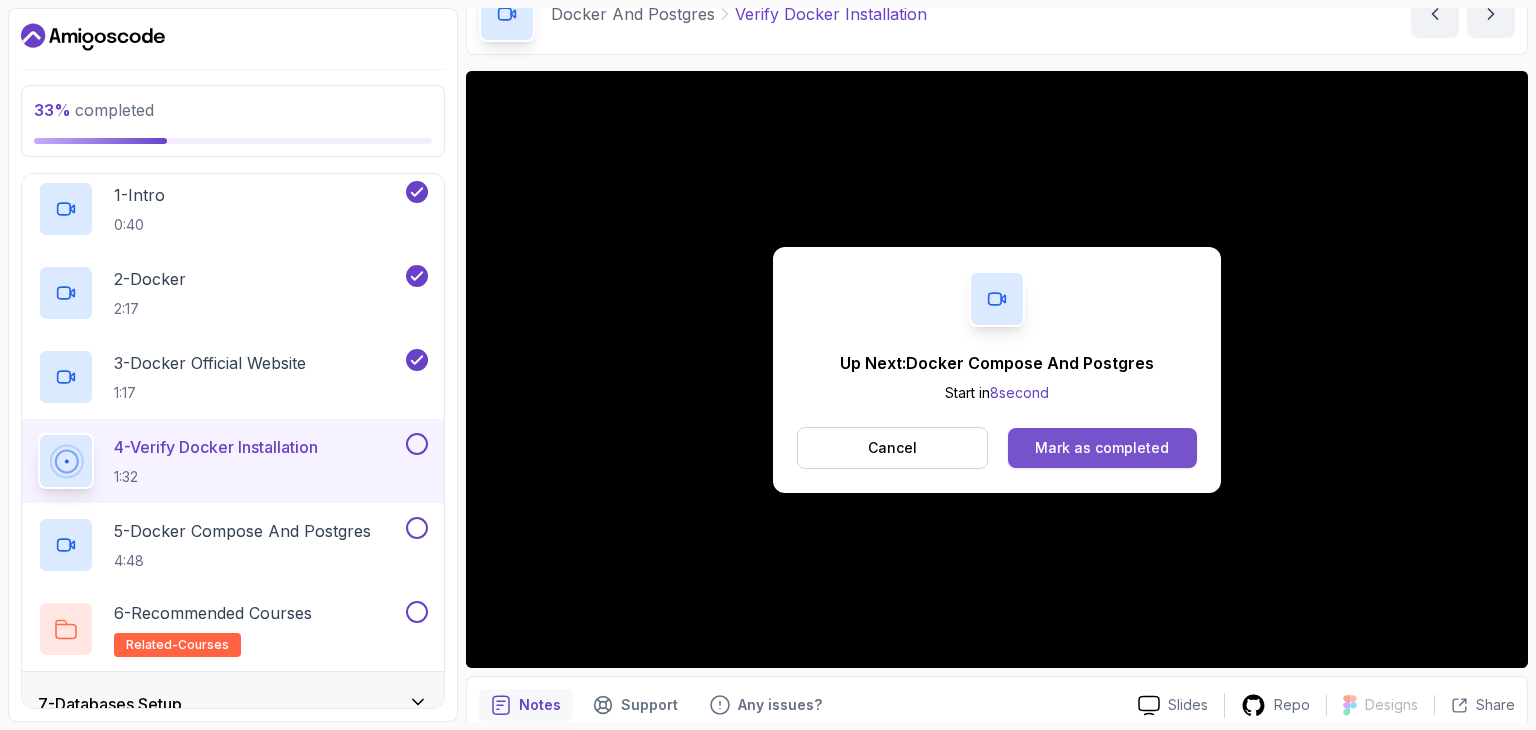 click on "Mark as completed" at bounding box center (1102, 448) 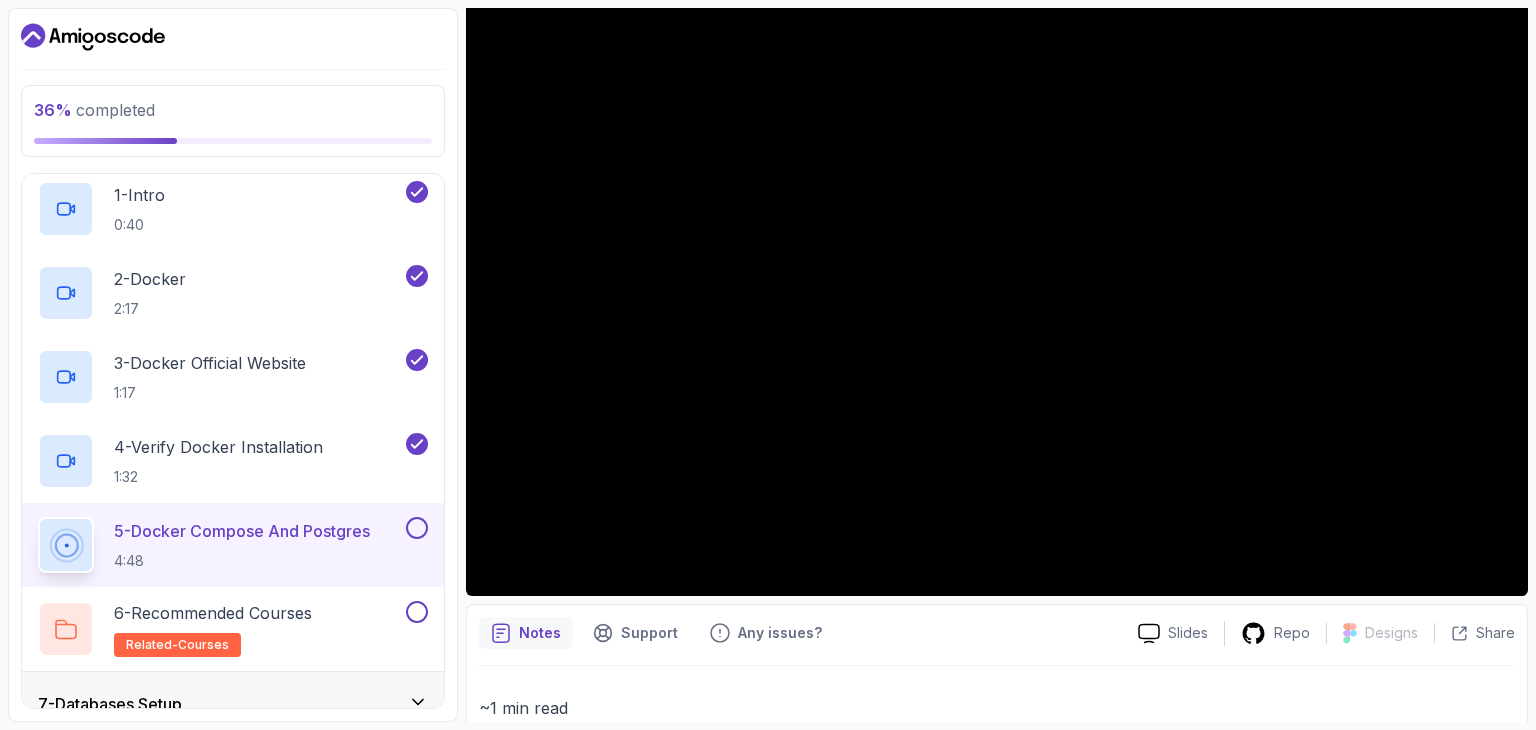 scroll, scrollTop: 180, scrollLeft: 0, axis: vertical 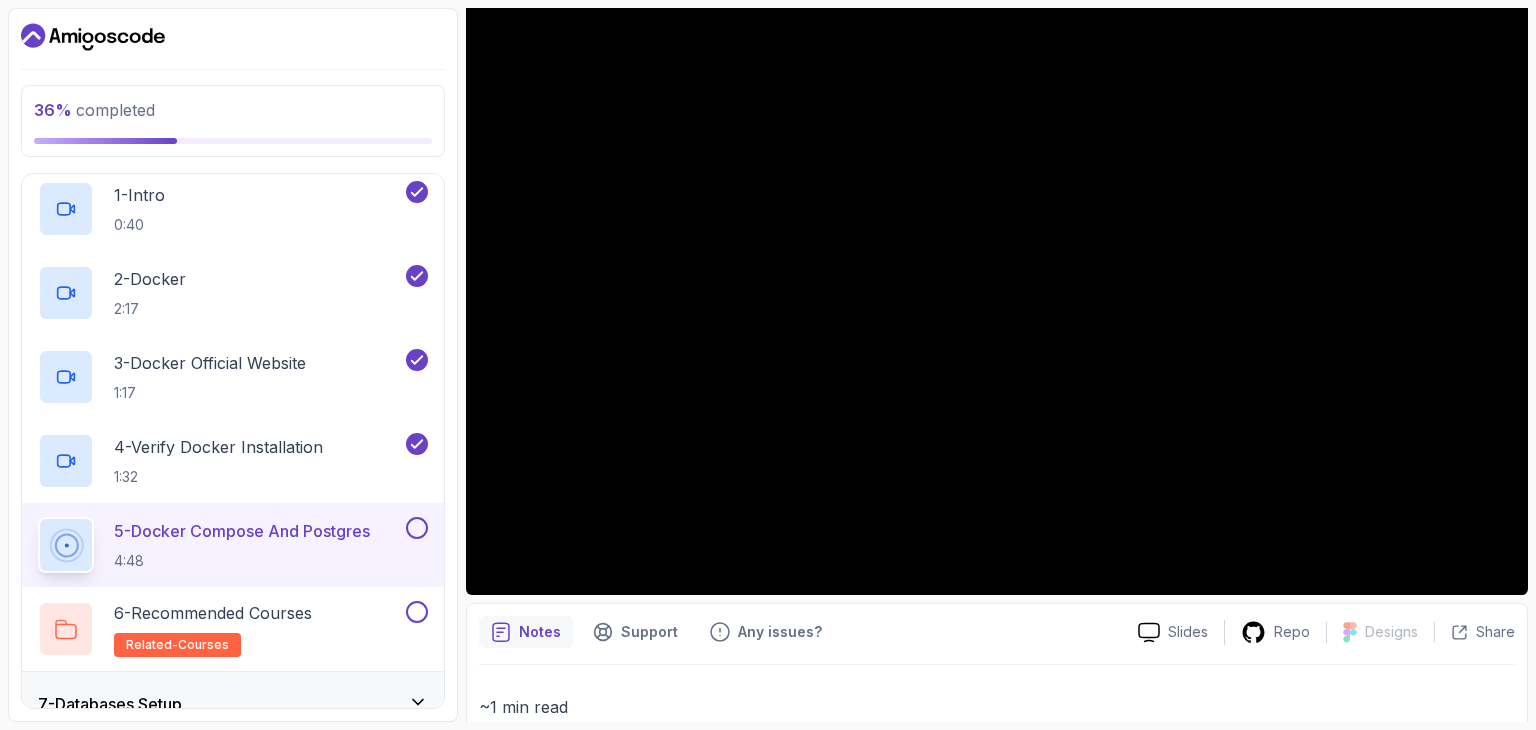 click at bounding box center (417, 528) 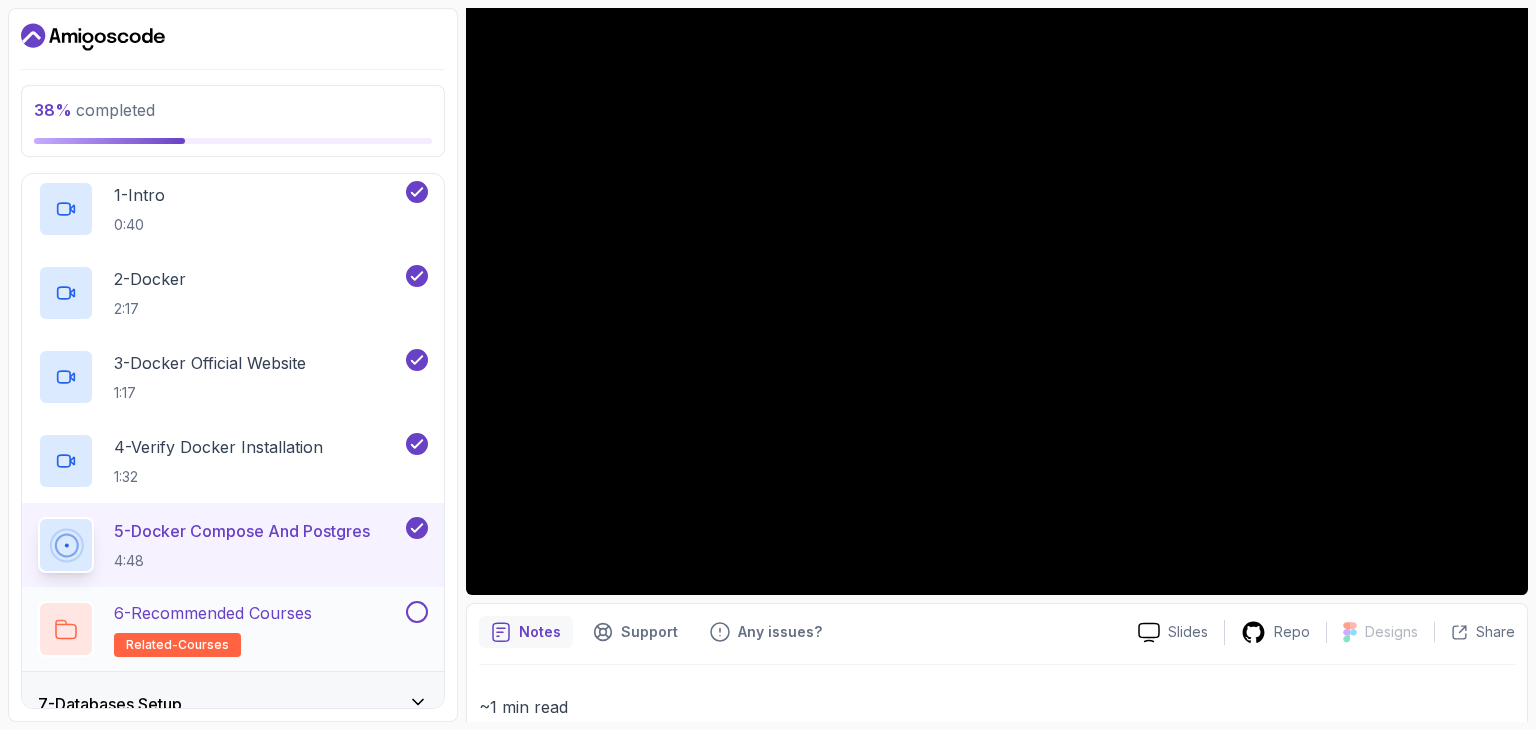 click on "6  -  Recommended Courses related-courses" at bounding box center [220, 629] 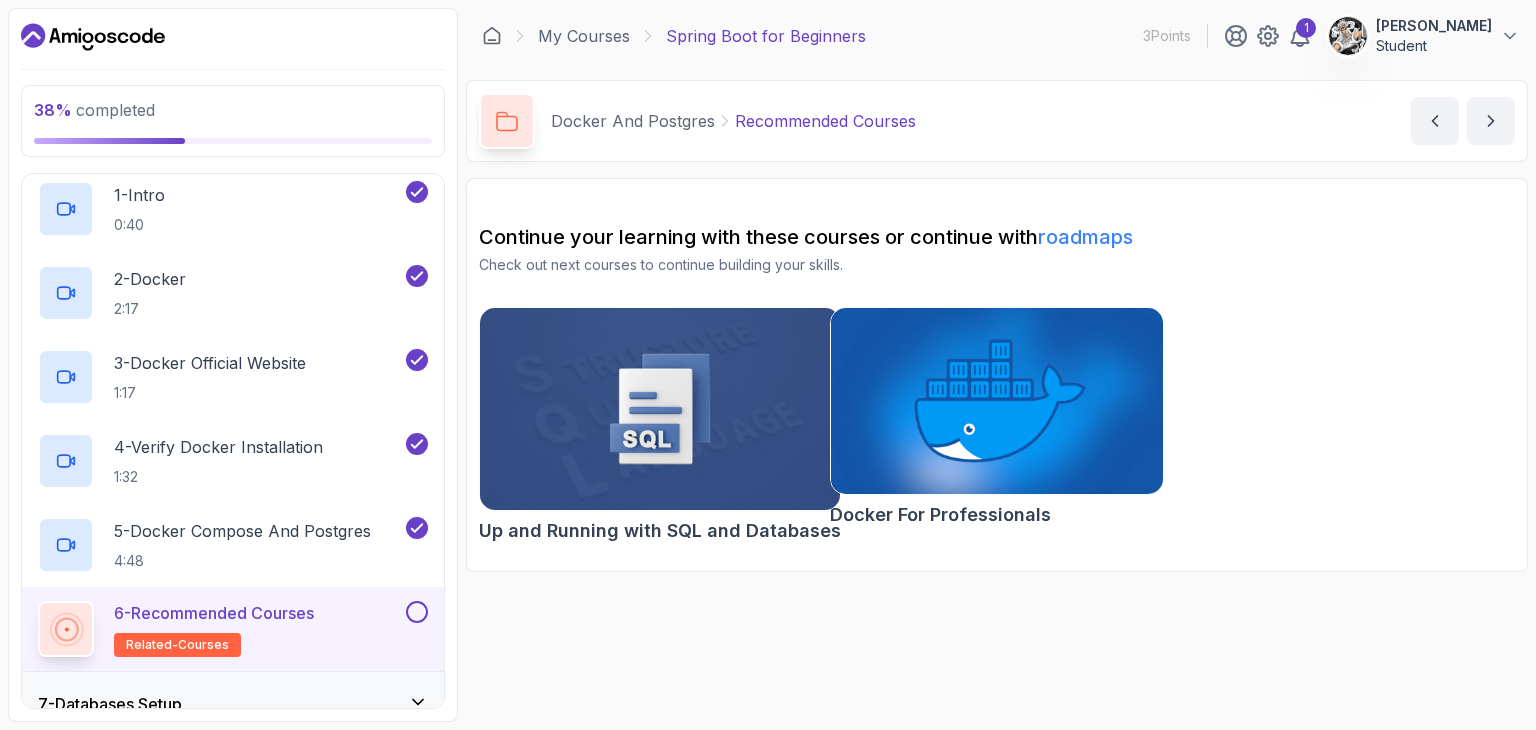 scroll, scrollTop: 0, scrollLeft: 0, axis: both 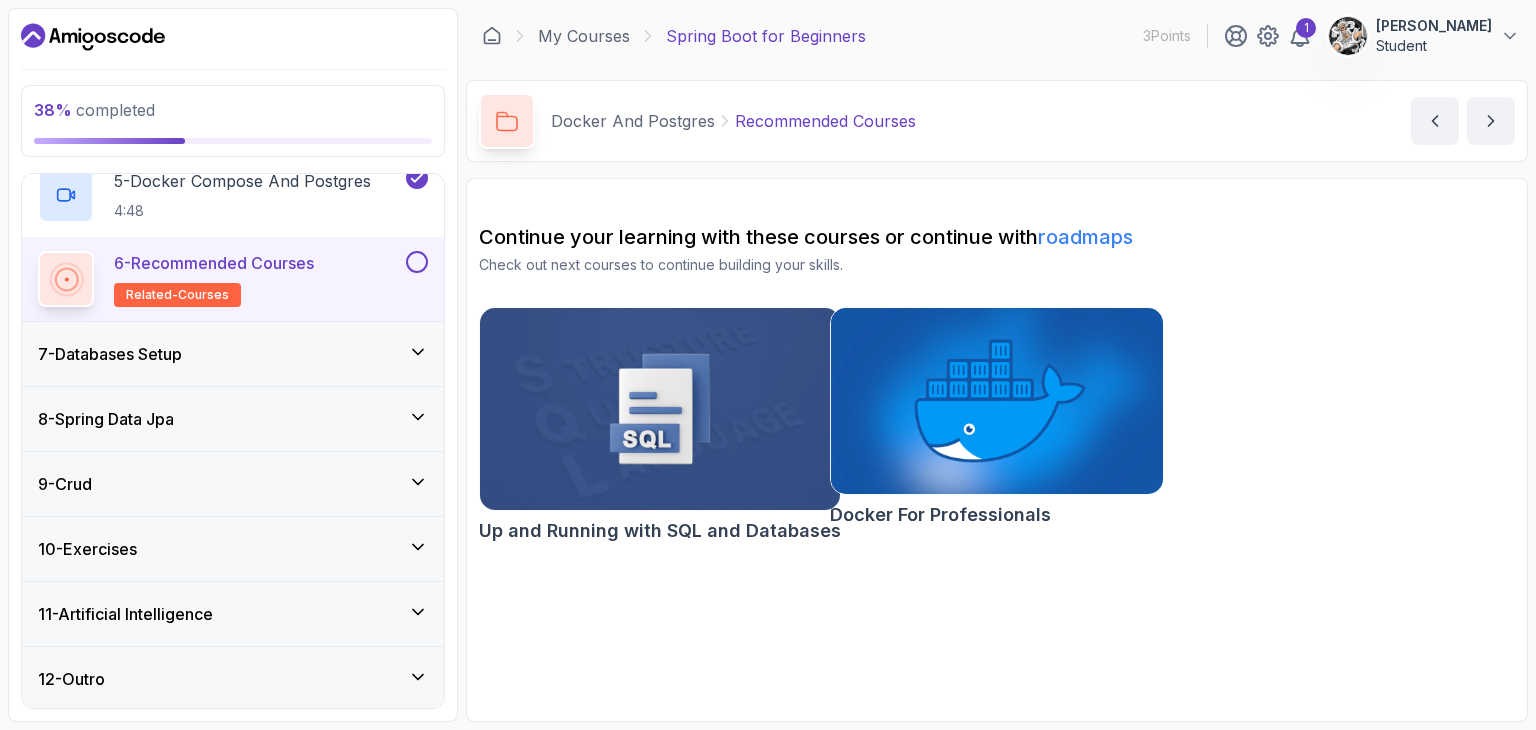 click at bounding box center [417, 262] 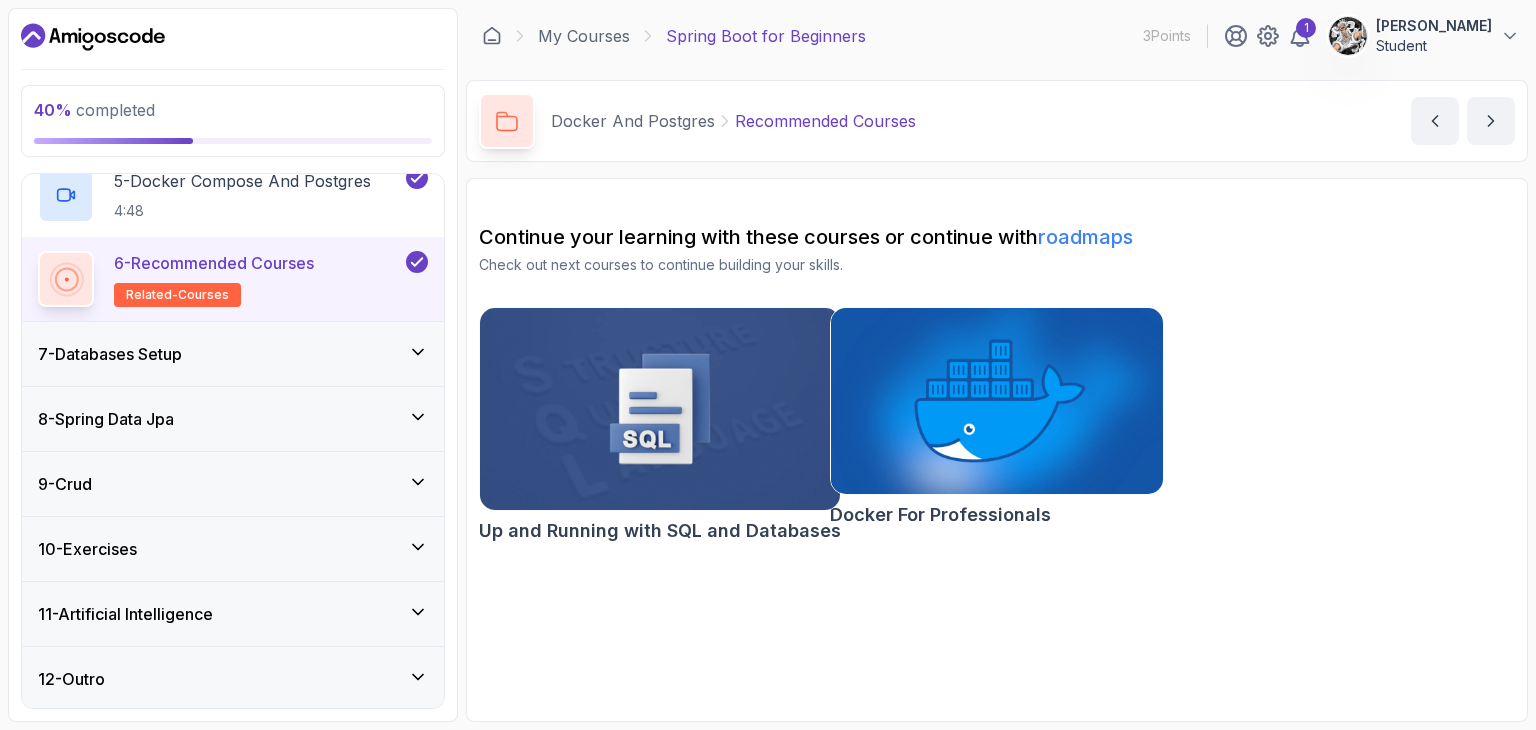 click on "roadmaps" at bounding box center (1085, 237) 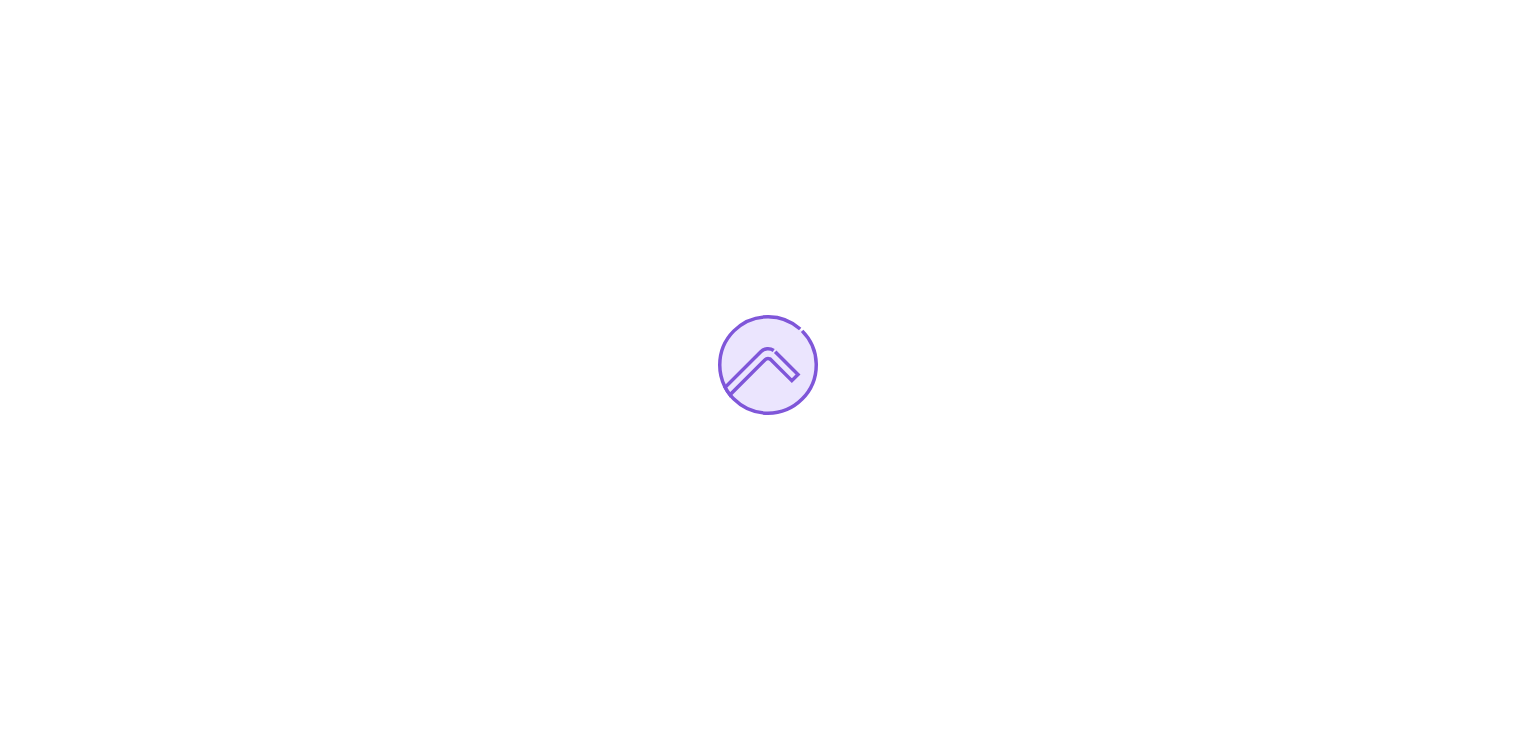 scroll, scrollTop: 0, scrollLeft: 0, axis: both 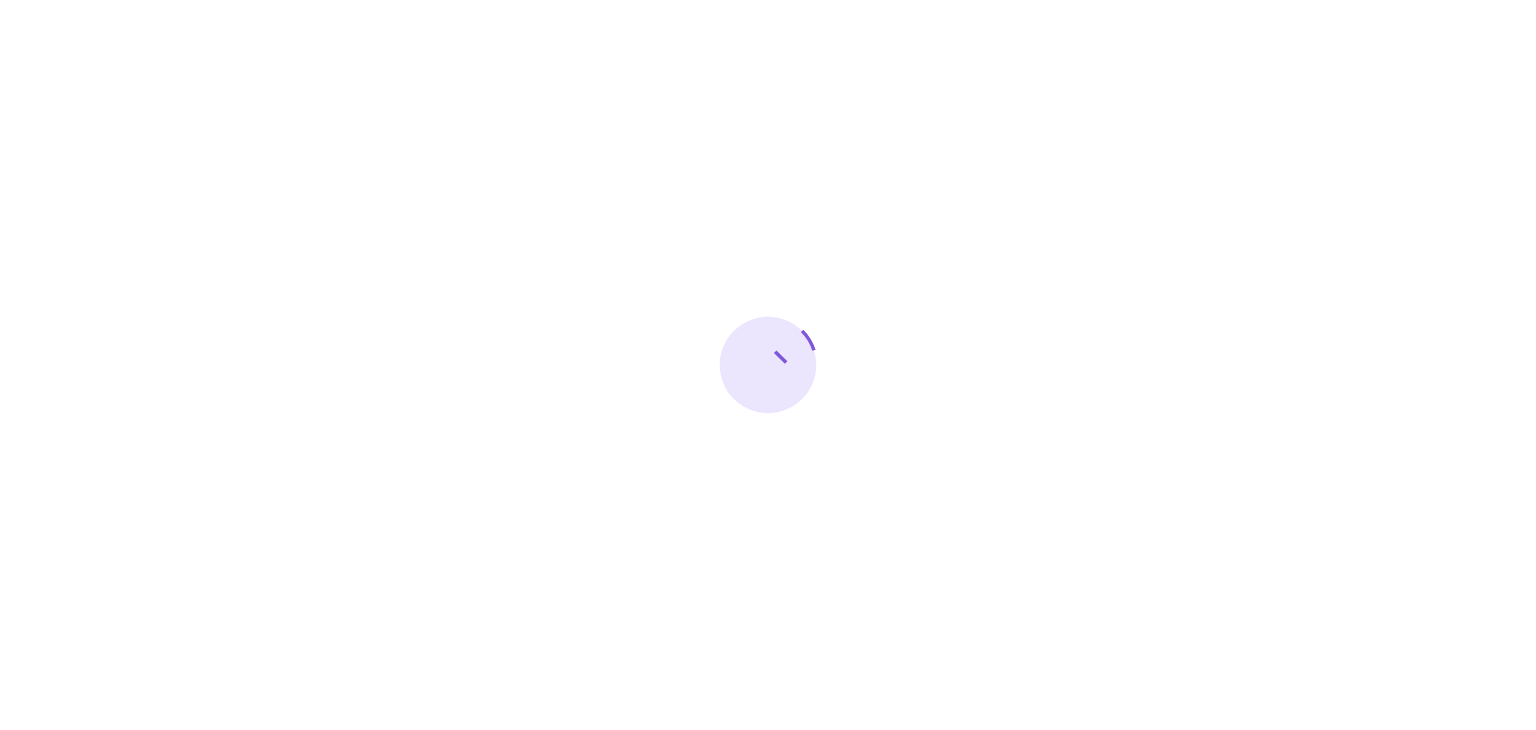 click at bounding box center [768, 365] 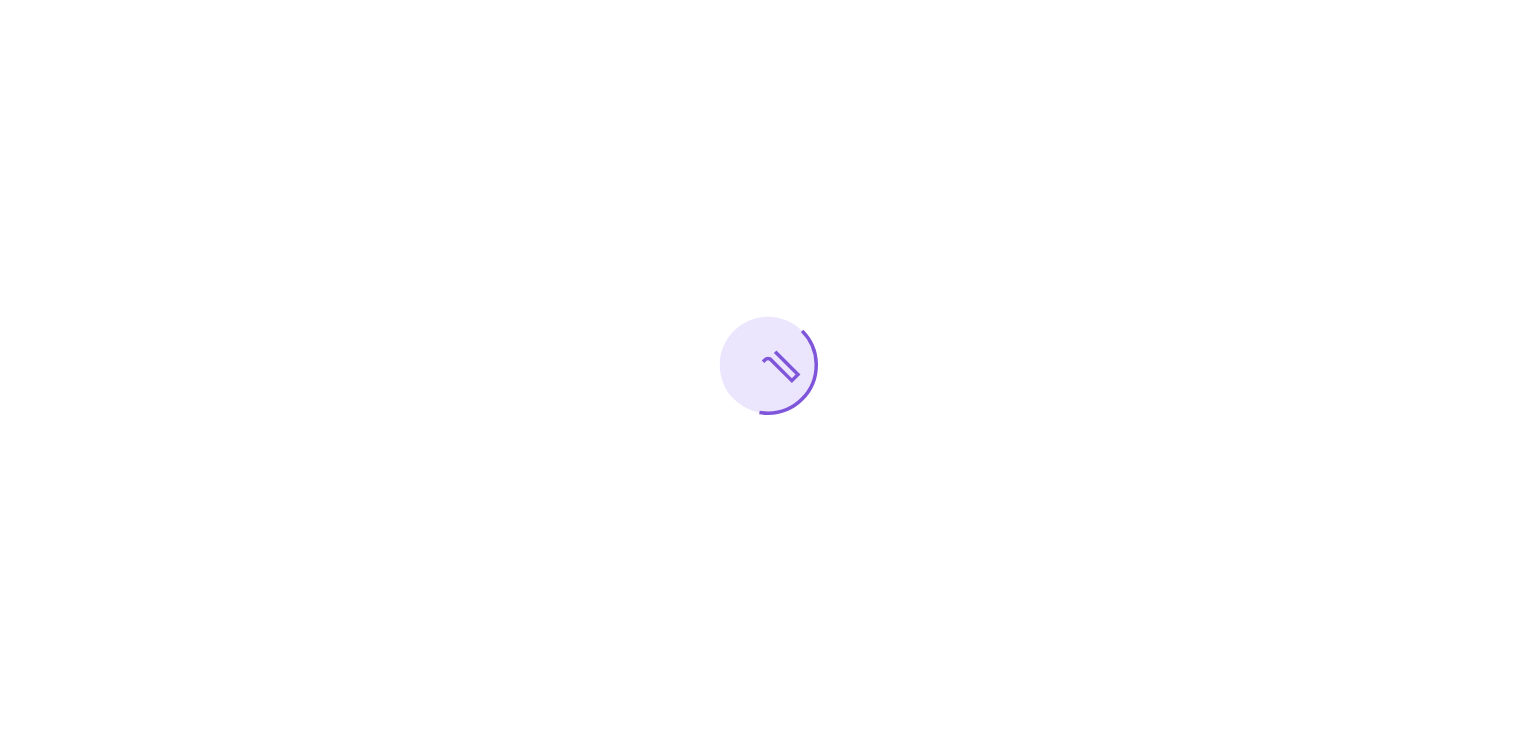click at bounding box center (768, 365) 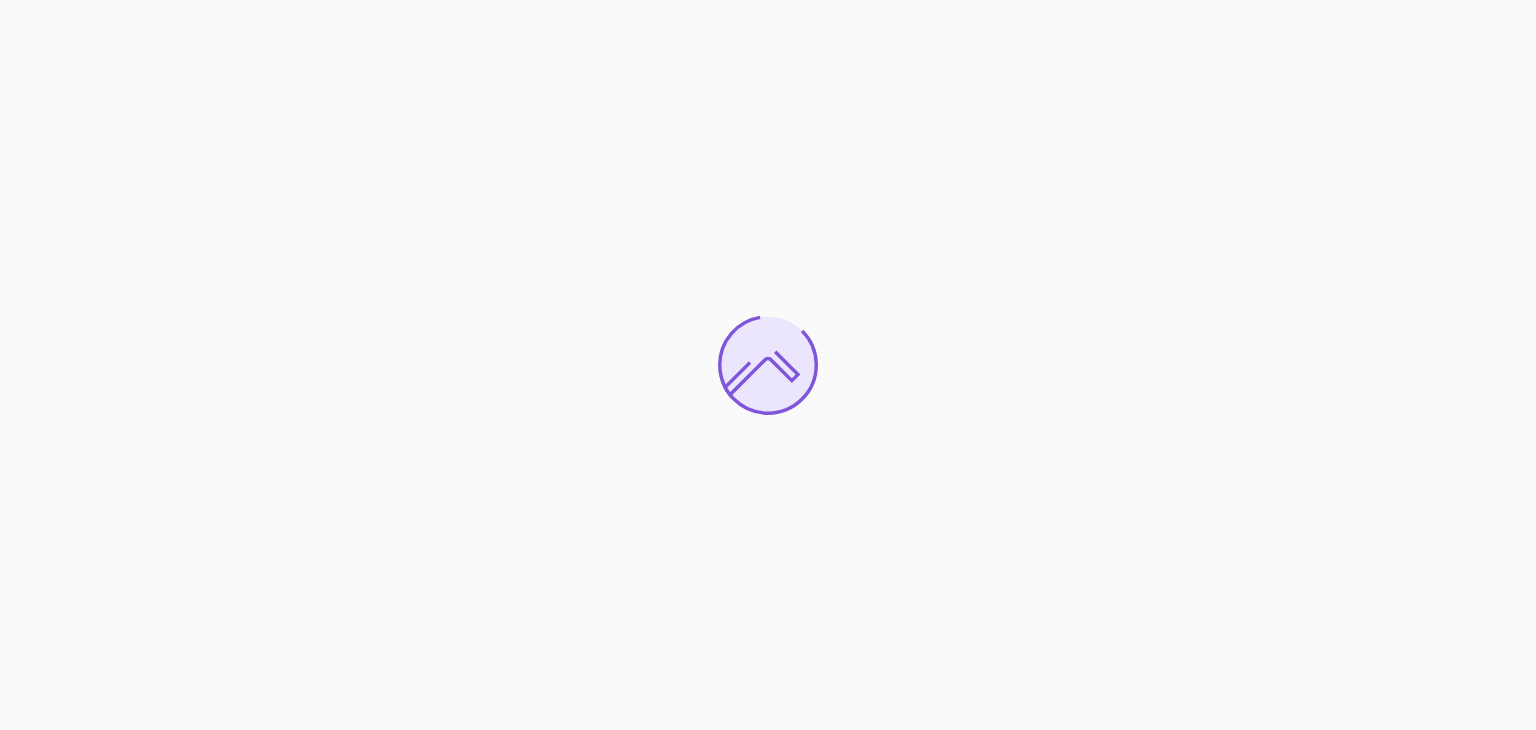 scroll, scrollTop: 0, scrollLeft: 0, axis: both 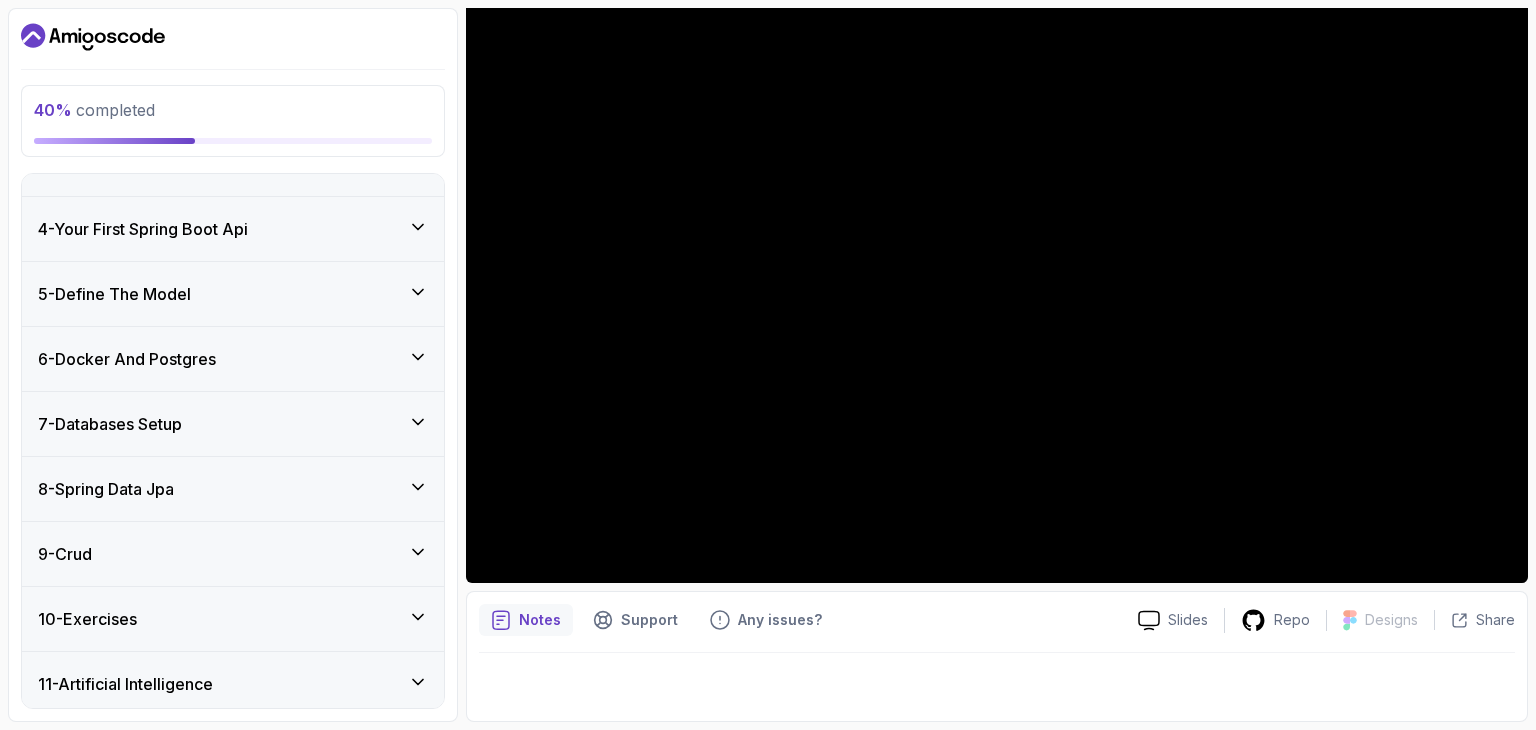 click 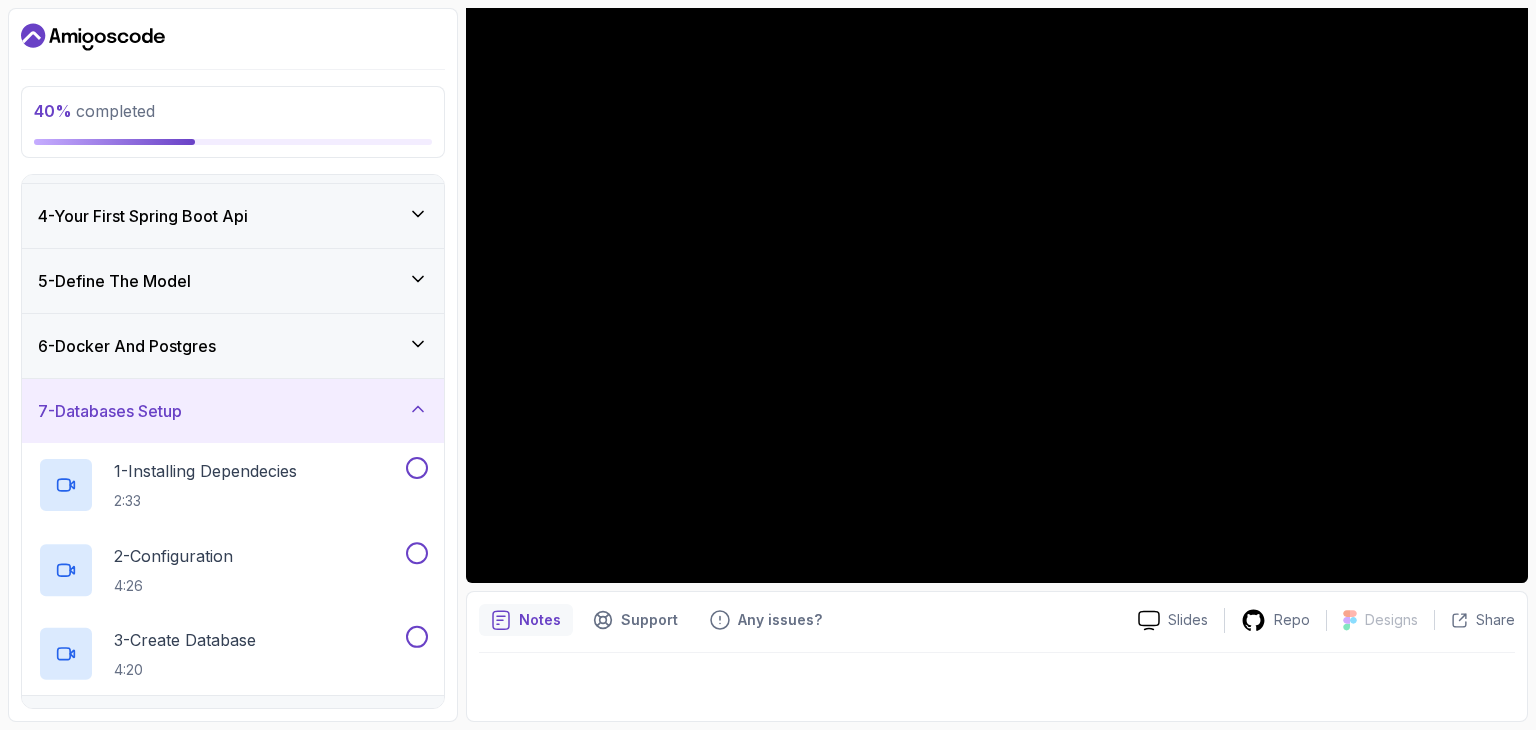 scroll, scrollTop: 172, scrollLeft: 0, axis: vertical 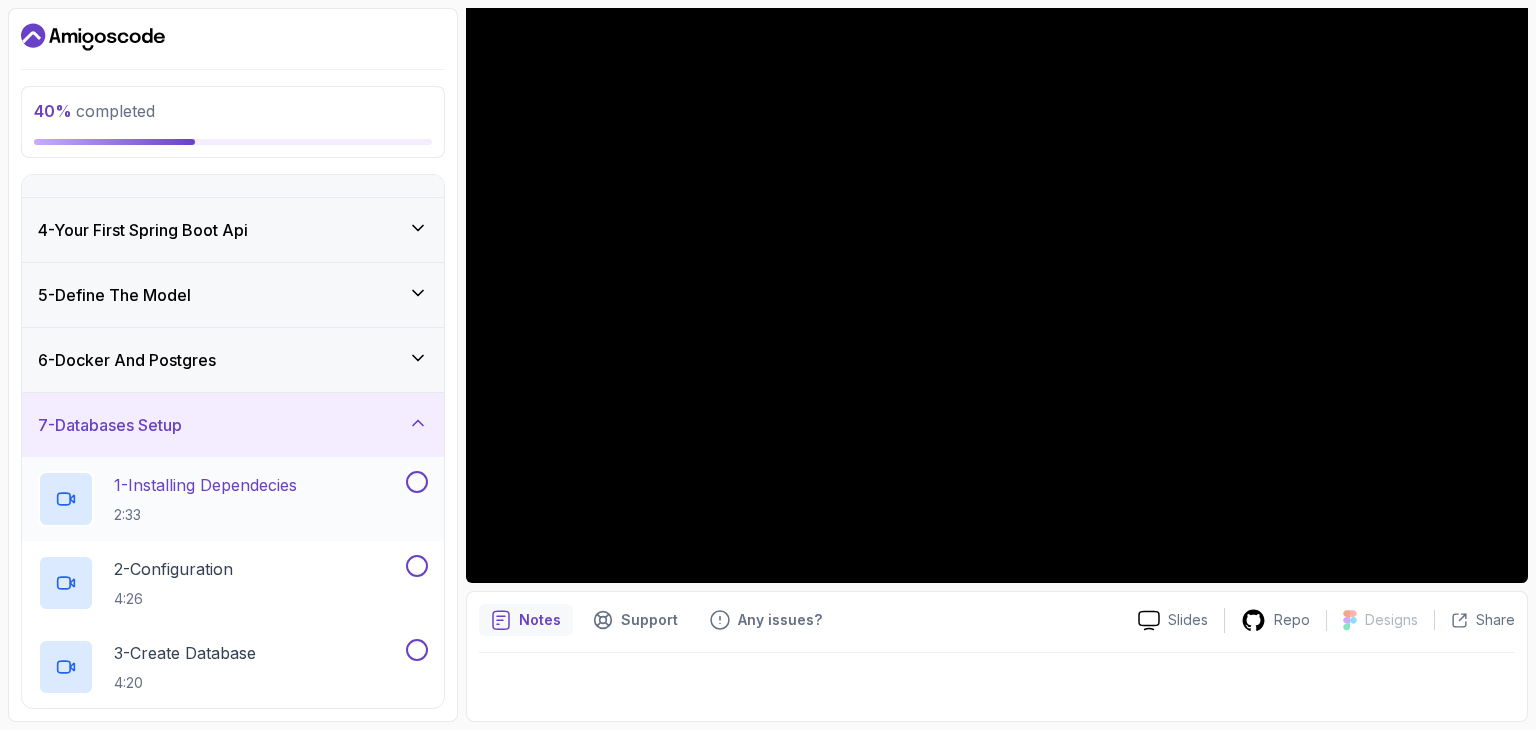click on "1  -  Installing Dependecies 2:33" at bounding box center [220, 499] 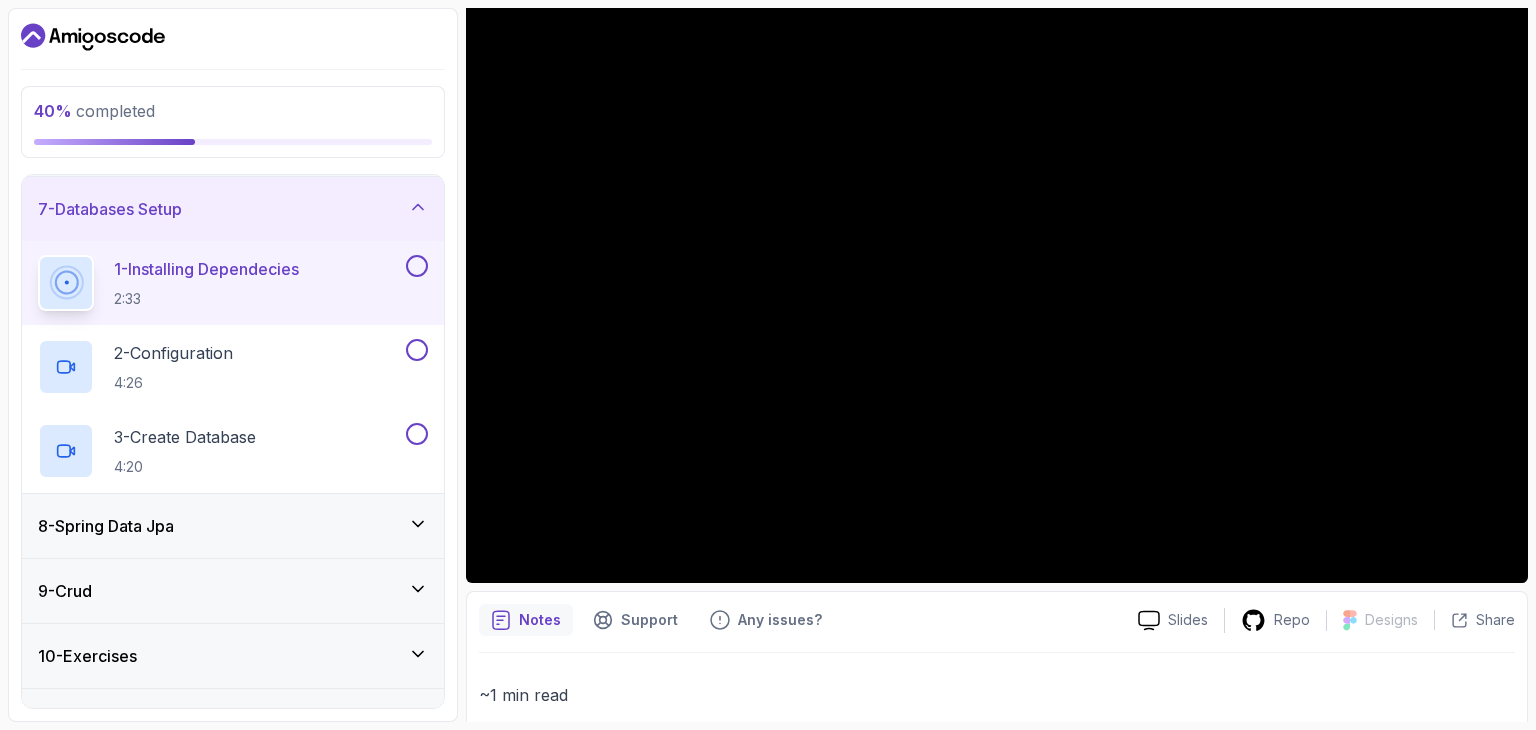 scroll, scrollTop: 494, scrollLeft: 0, axis: vertical 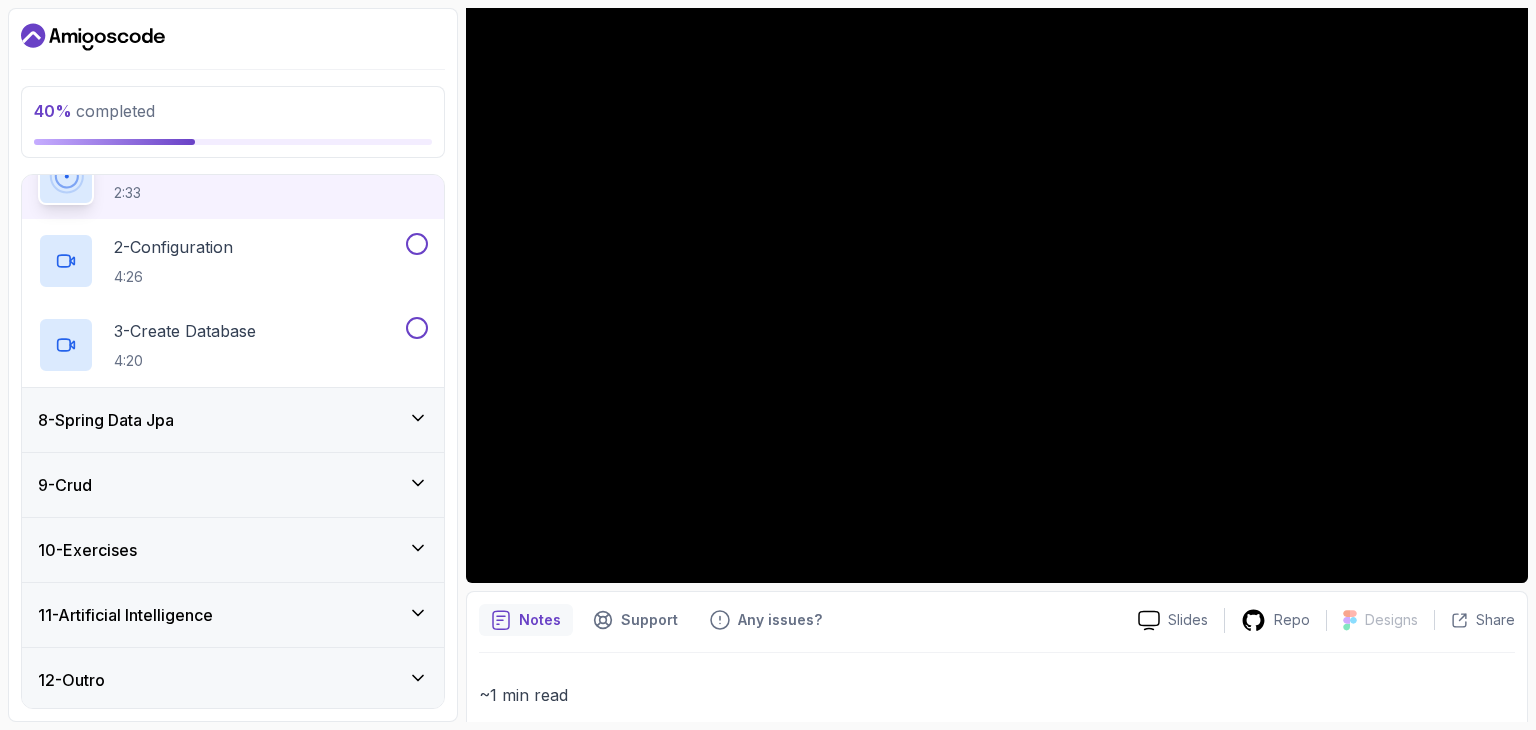 click 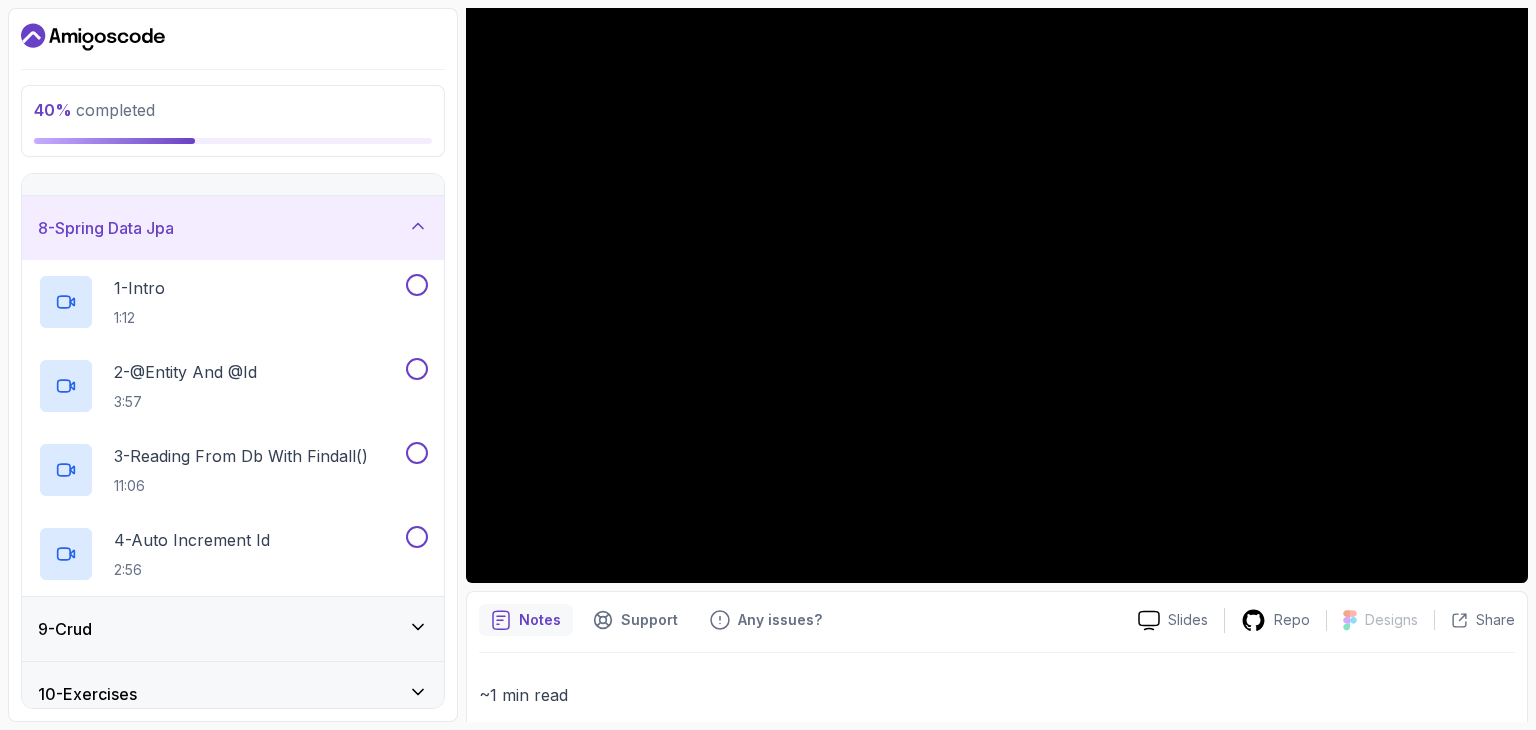 scroll, scrollTop: 443, scrollLeft: 0, axis: vertical 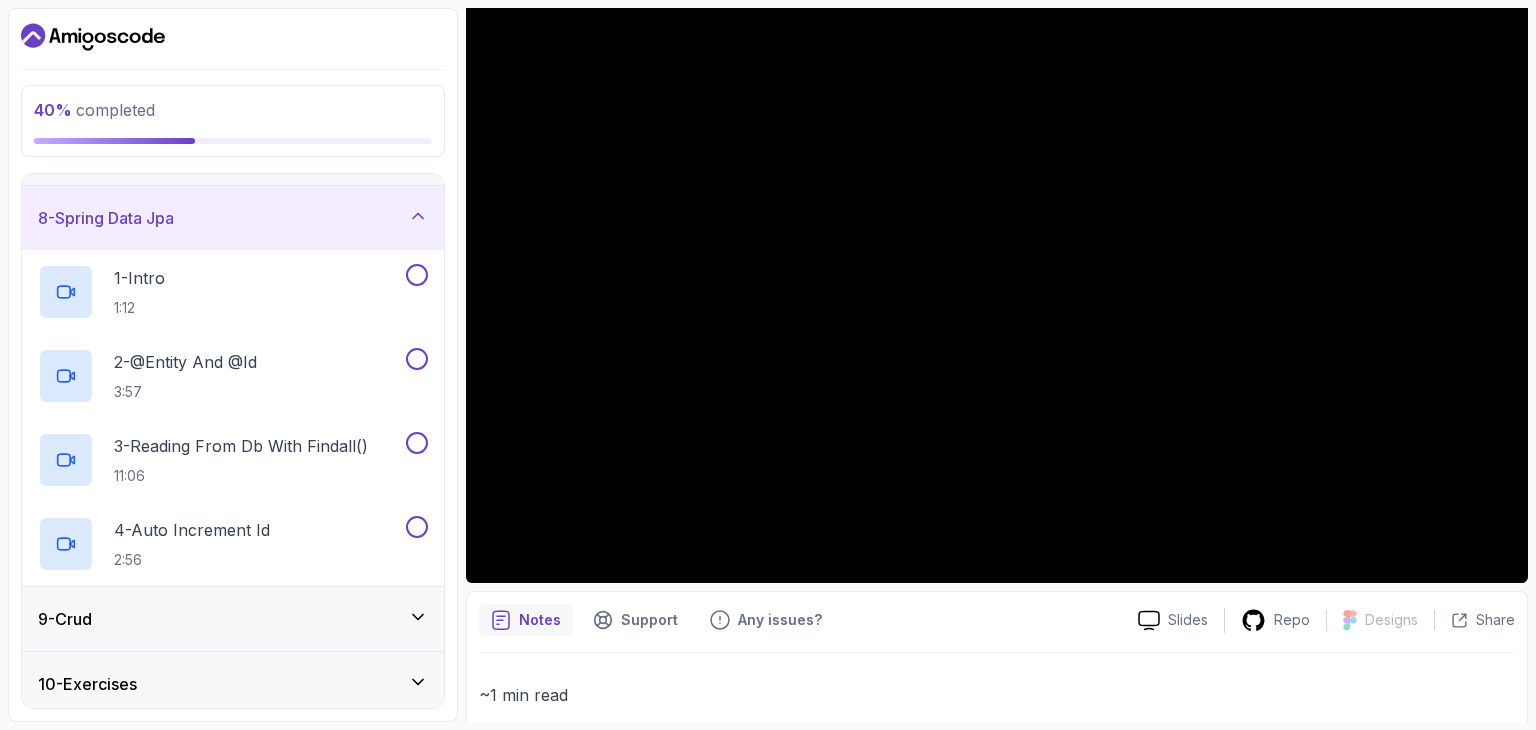click on "9  -  Crud" at bounding box center (233, 619) 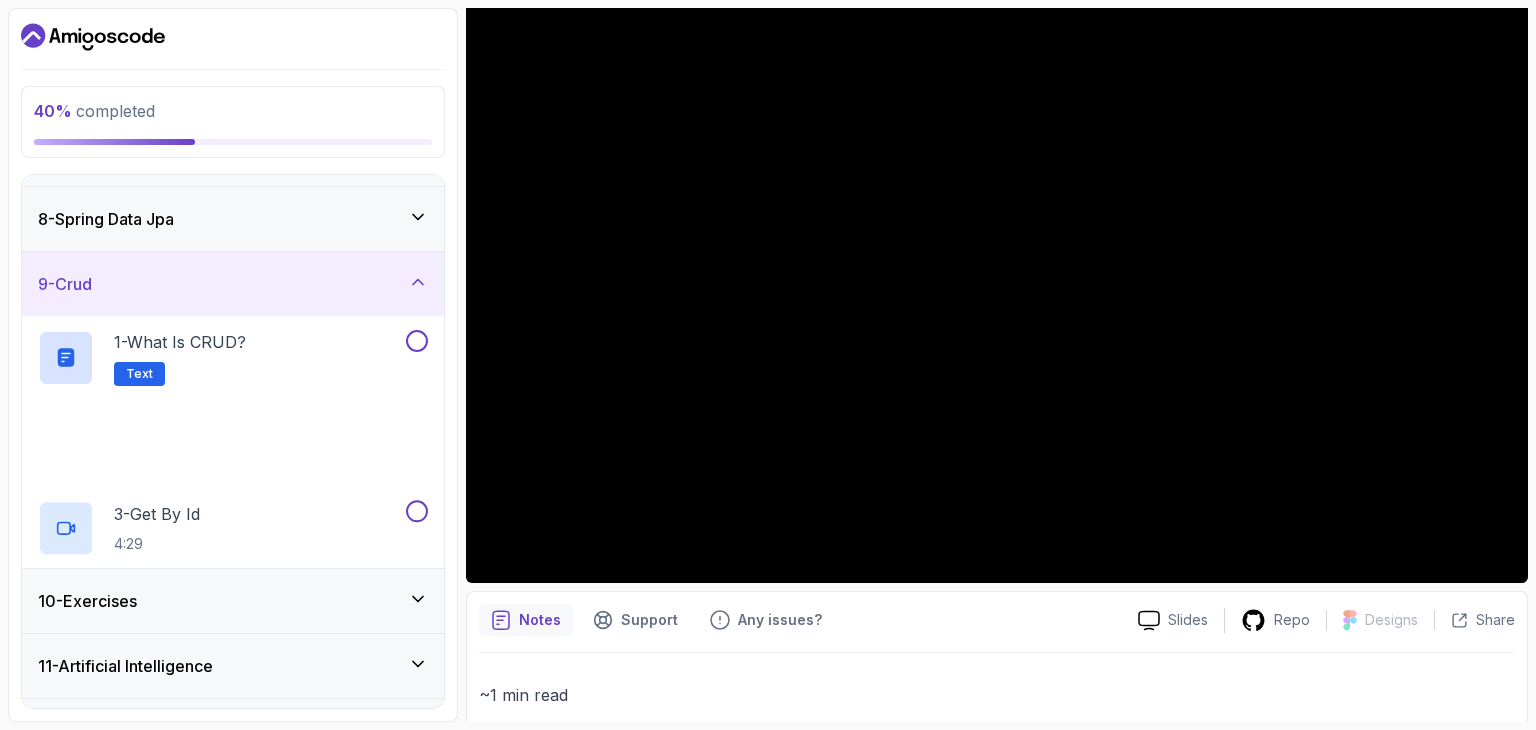 scroll, scrollTop: 494, scrollLeft: 0, axis: vertical 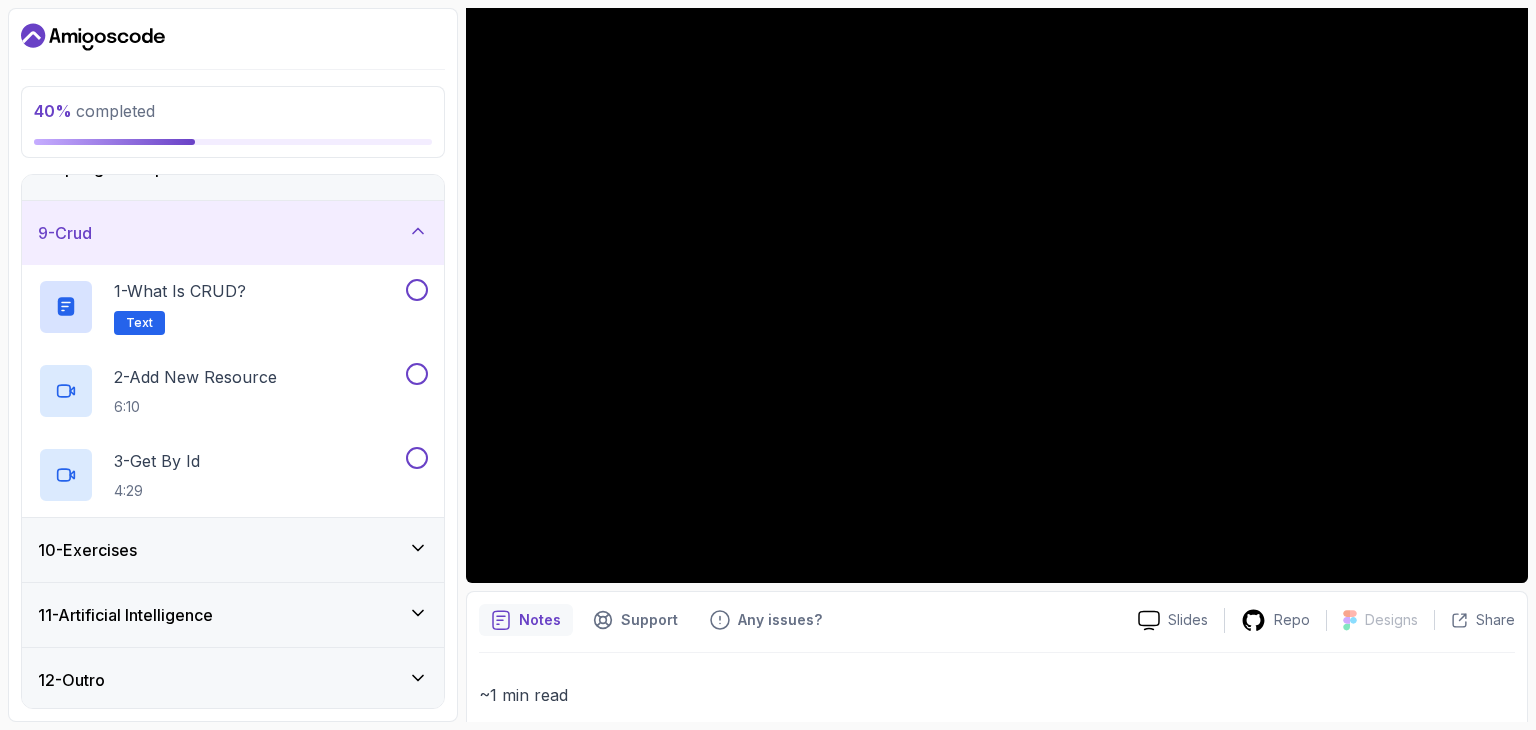 click 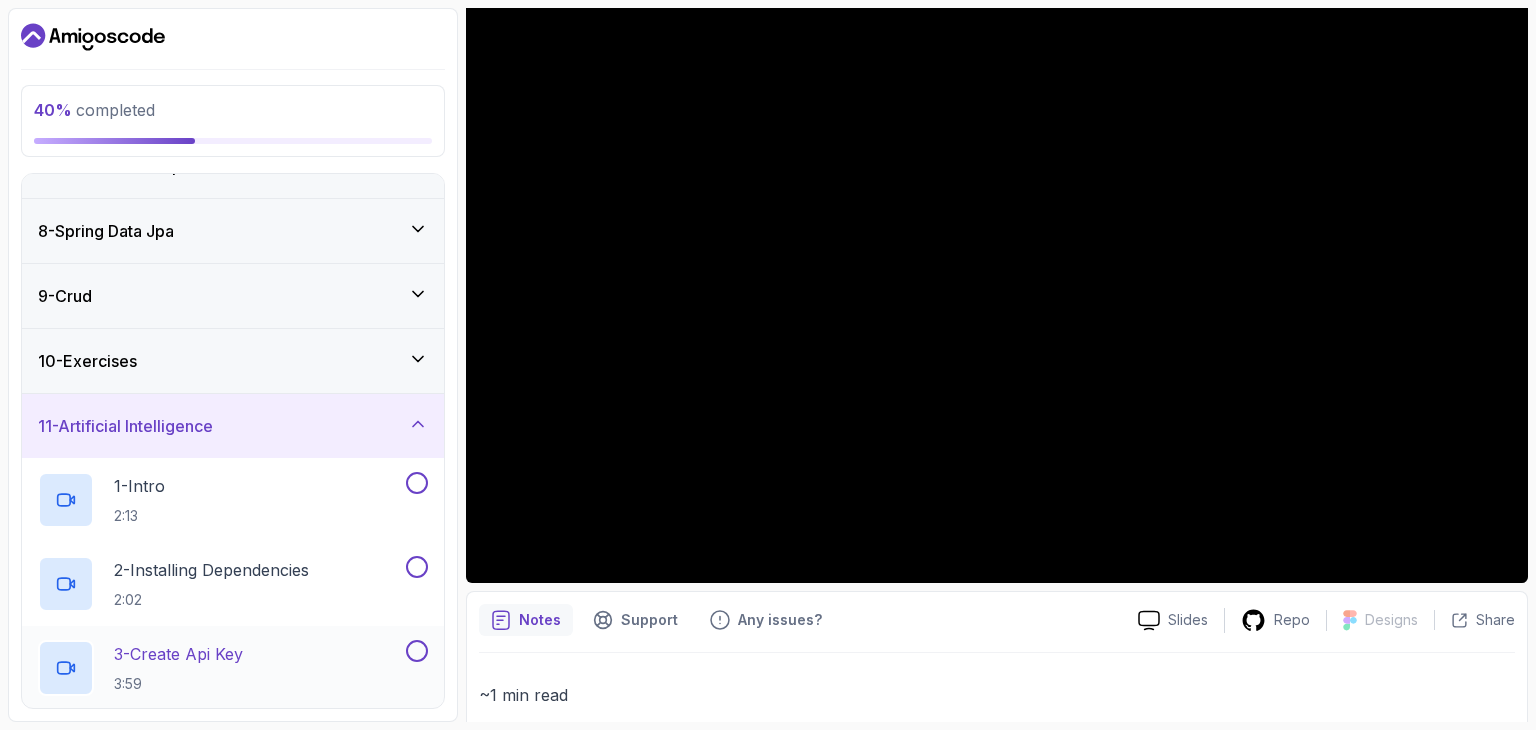 scroll, scrollTop: 416, scrollLeft: 0, axis: vertical 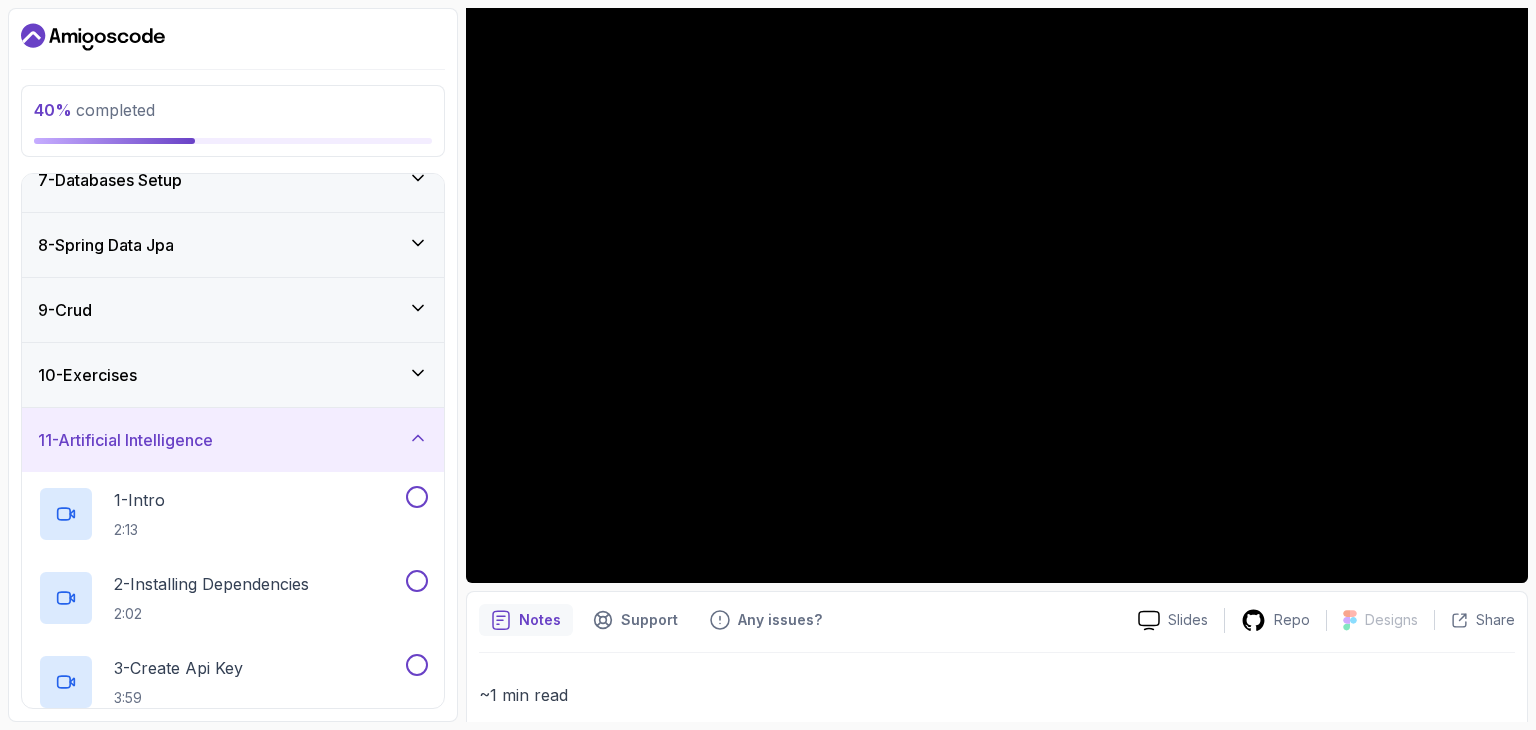 click on "11  -  Artificial Intelligence" at bounding box center [233, 440] 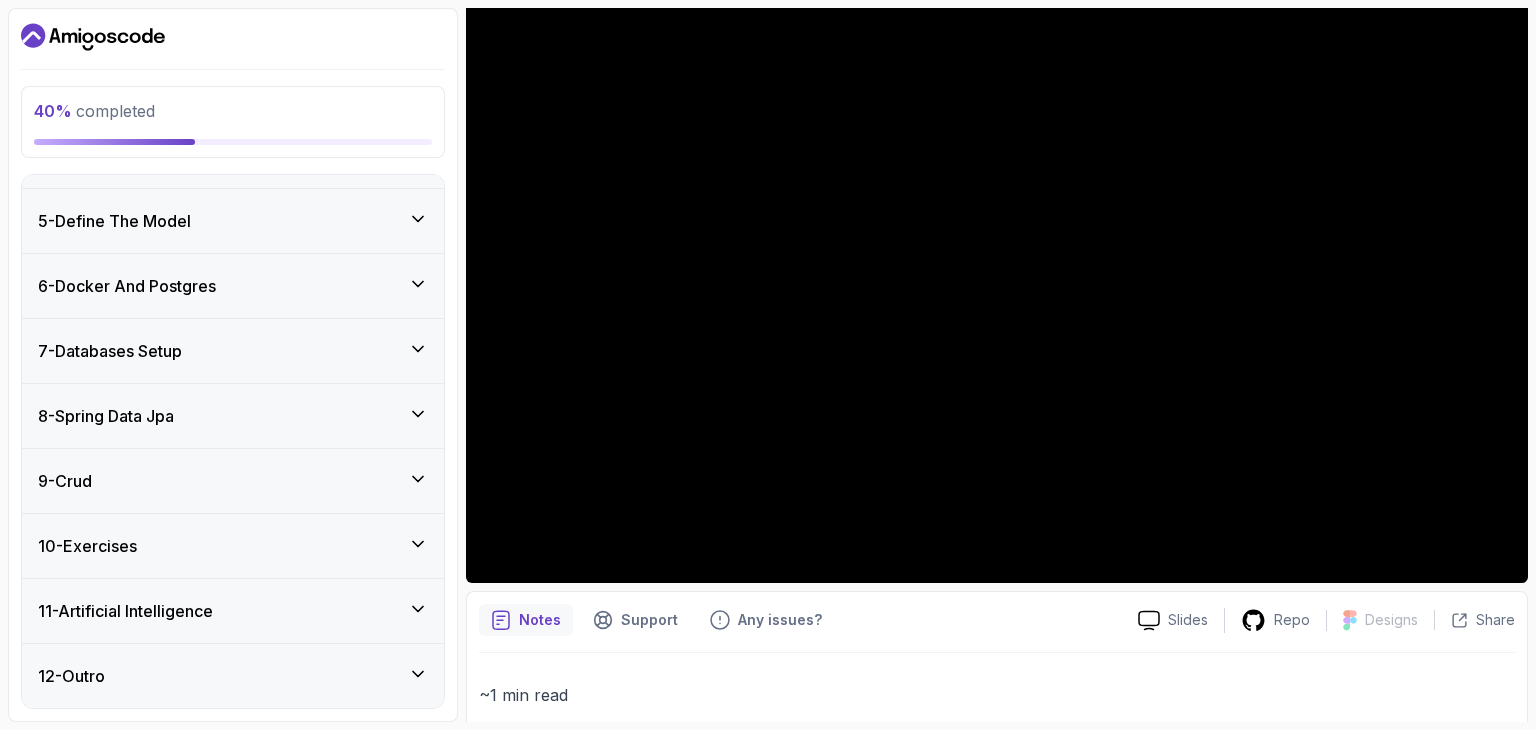 scroll, scrollTop: 242, scrollLeft: 0, axis: vertical 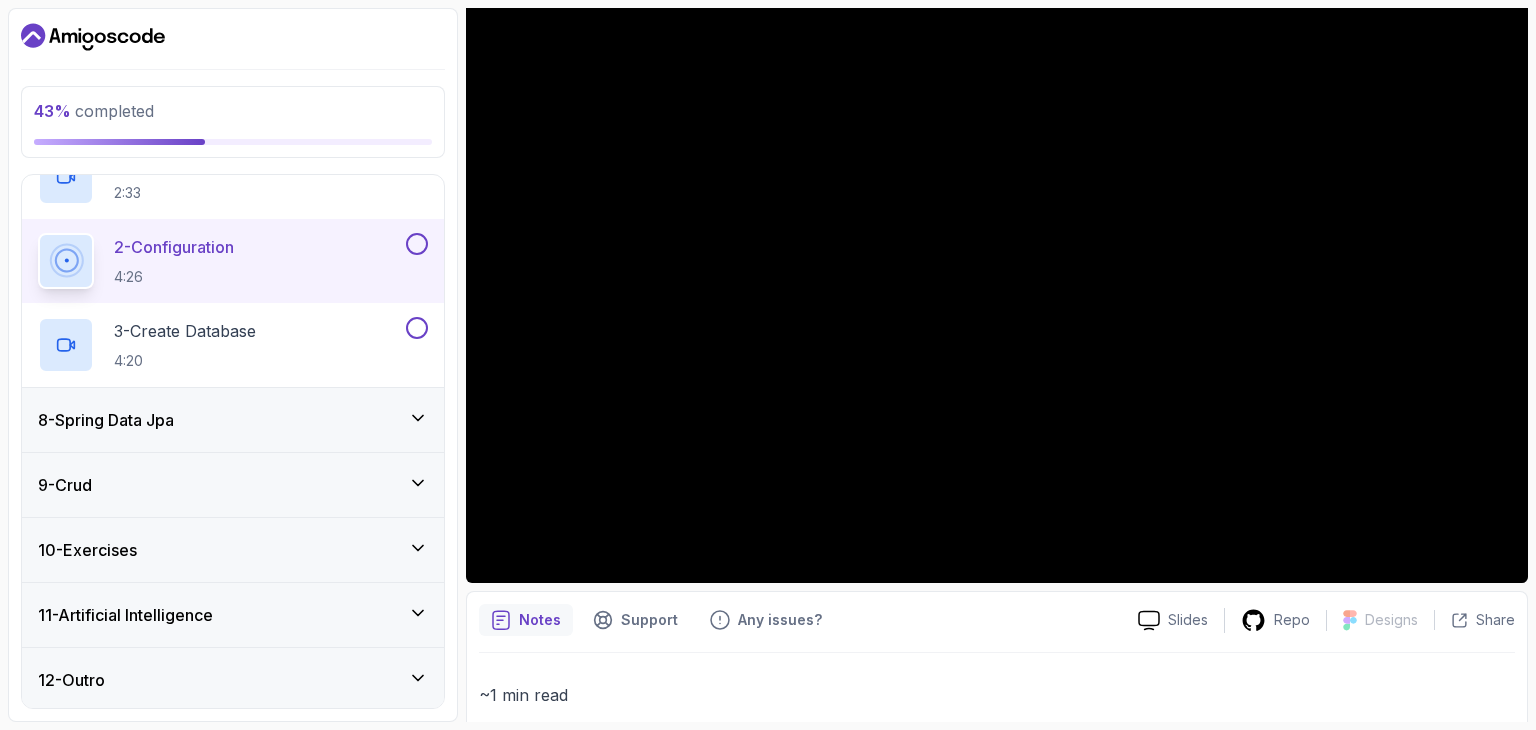 click on "12  -  Outro" at bounding box center [233, 680] 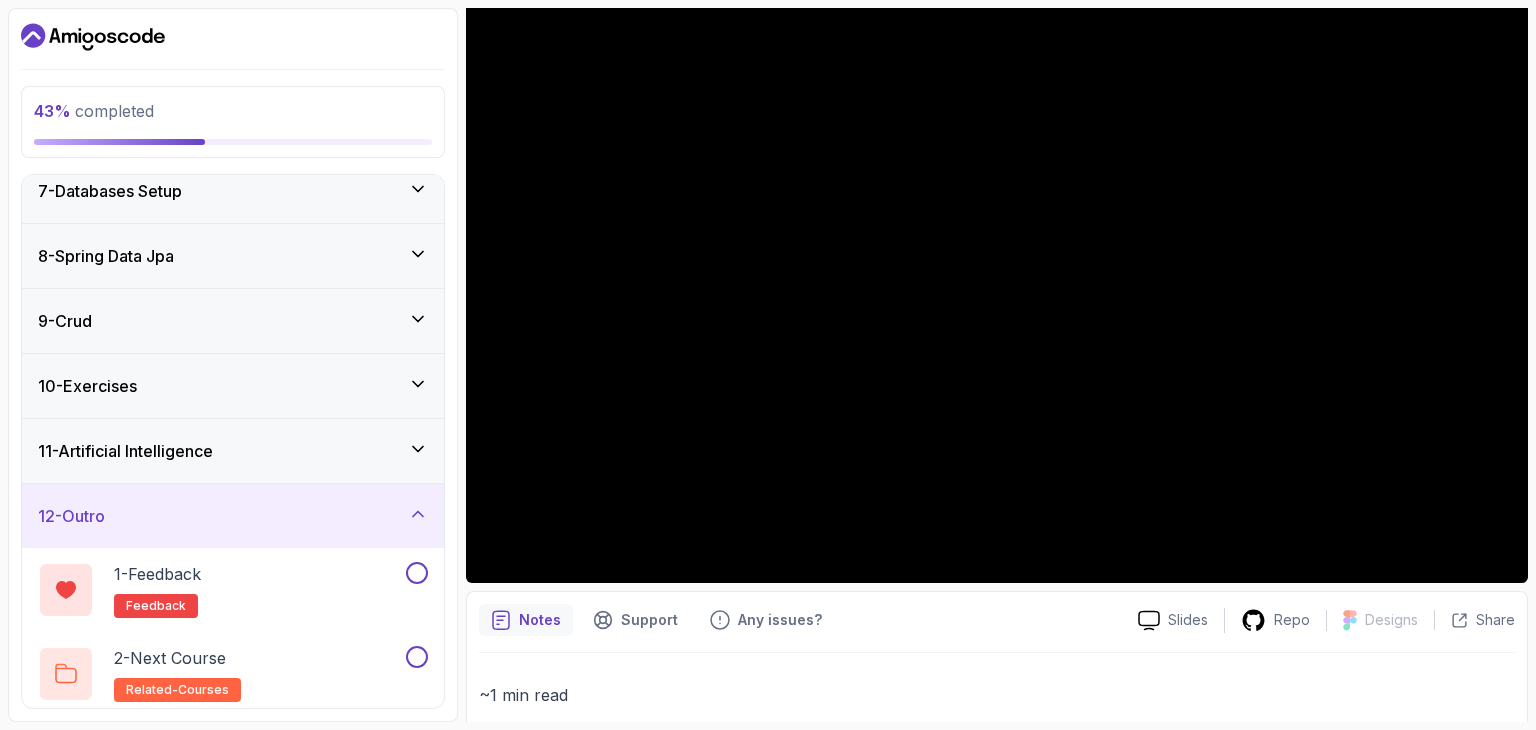 scroll, scrollTop: 410, scrollLeft: 0, axis: vertical 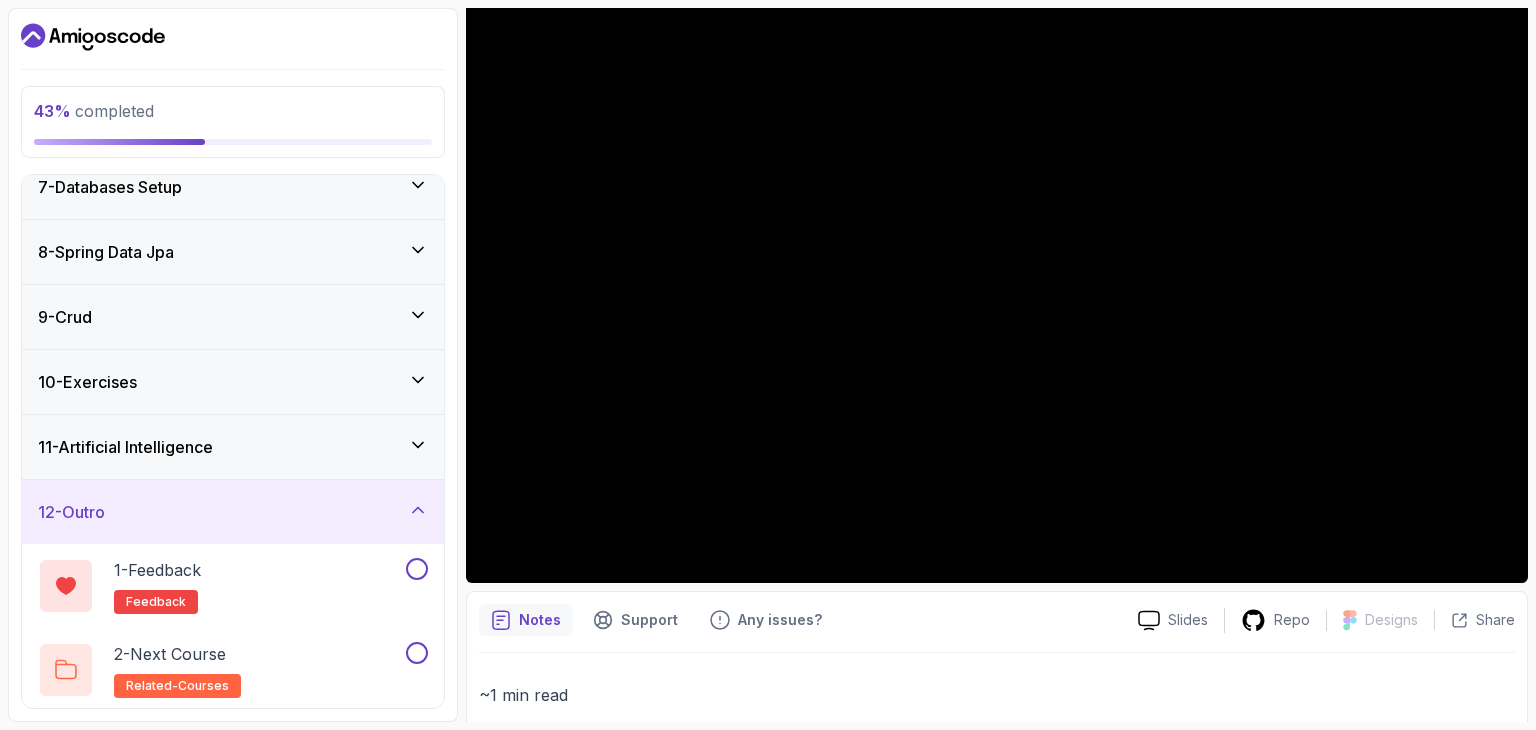click on "12  -  Outro" at bounding box center [233, 512] 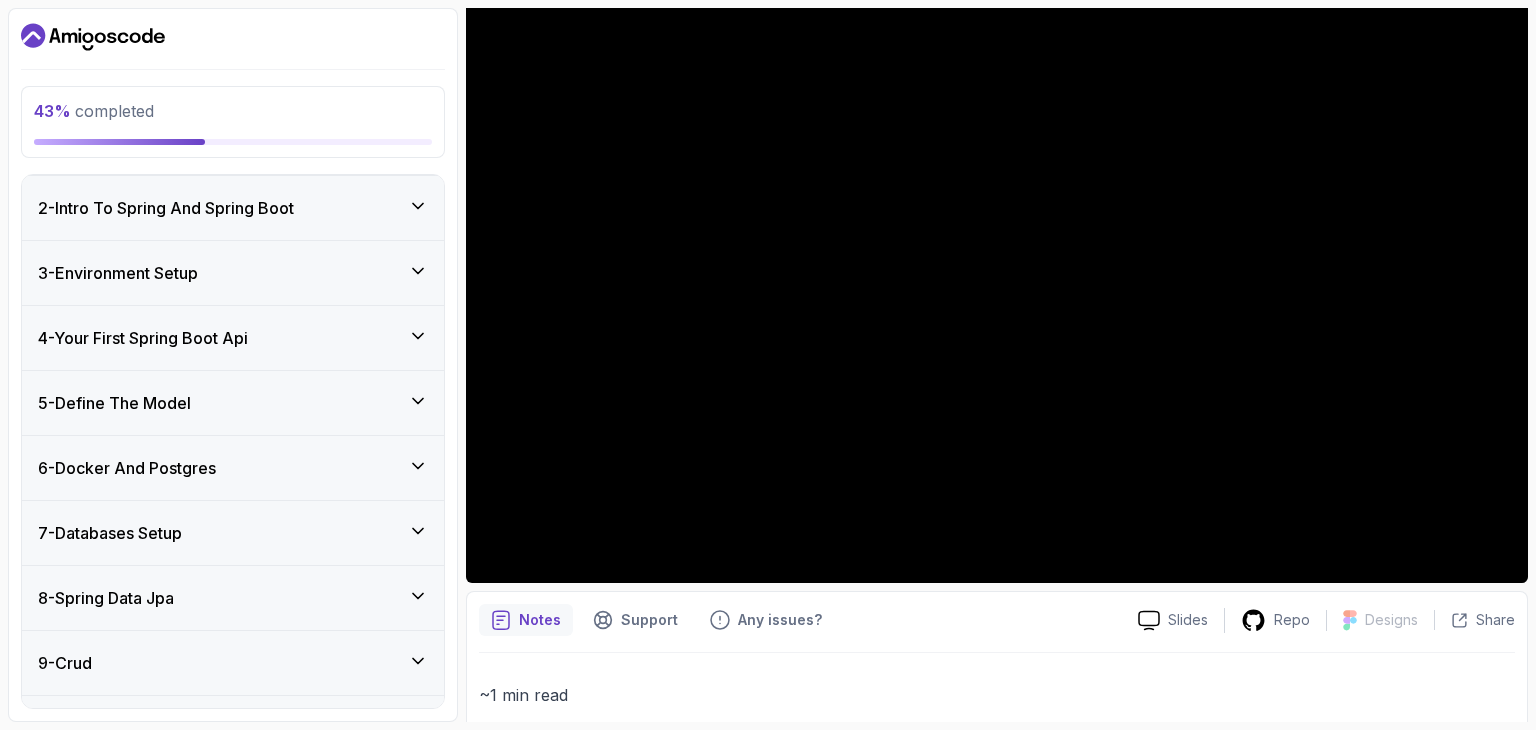 scroll, scrollTop: 68, scrollLeft: 0, axis: vertical 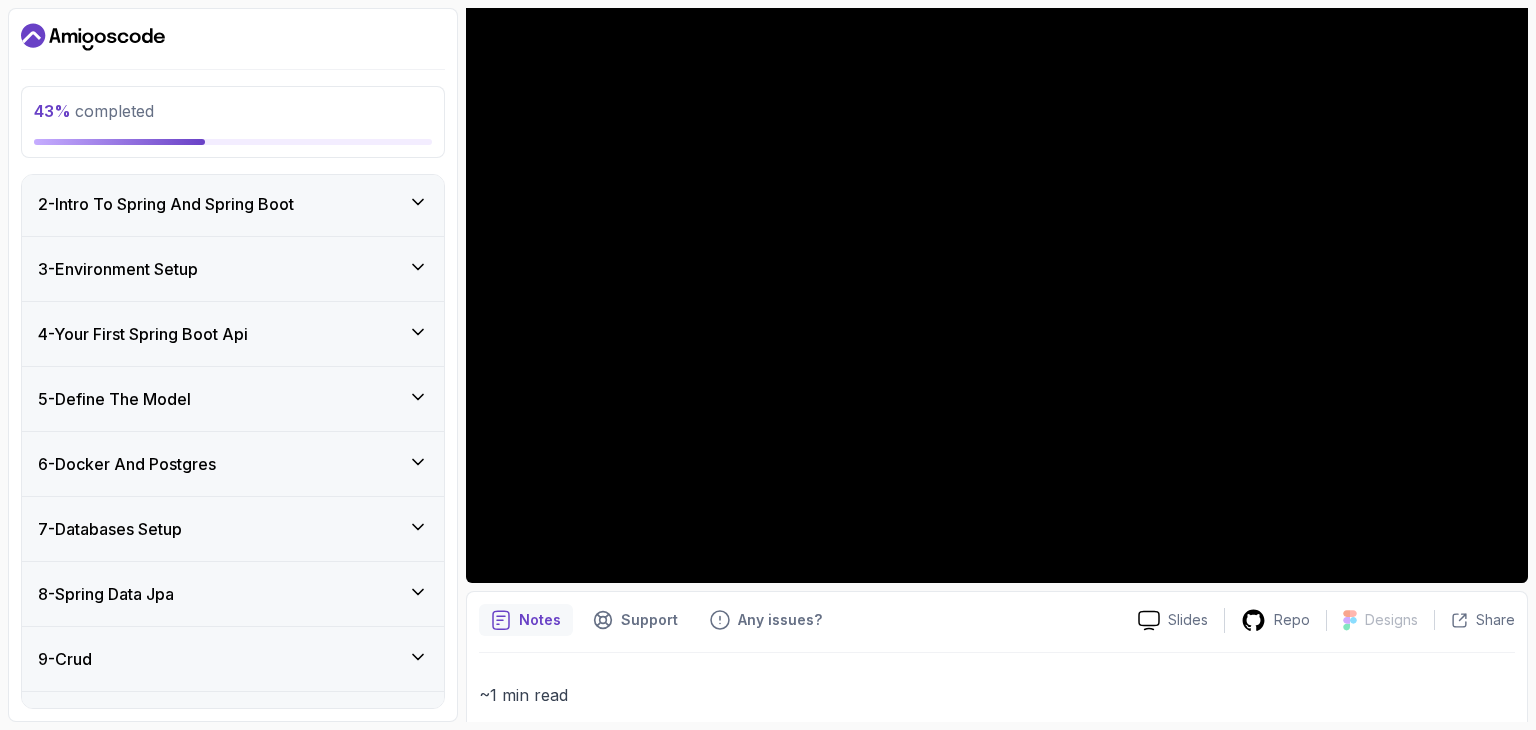 click 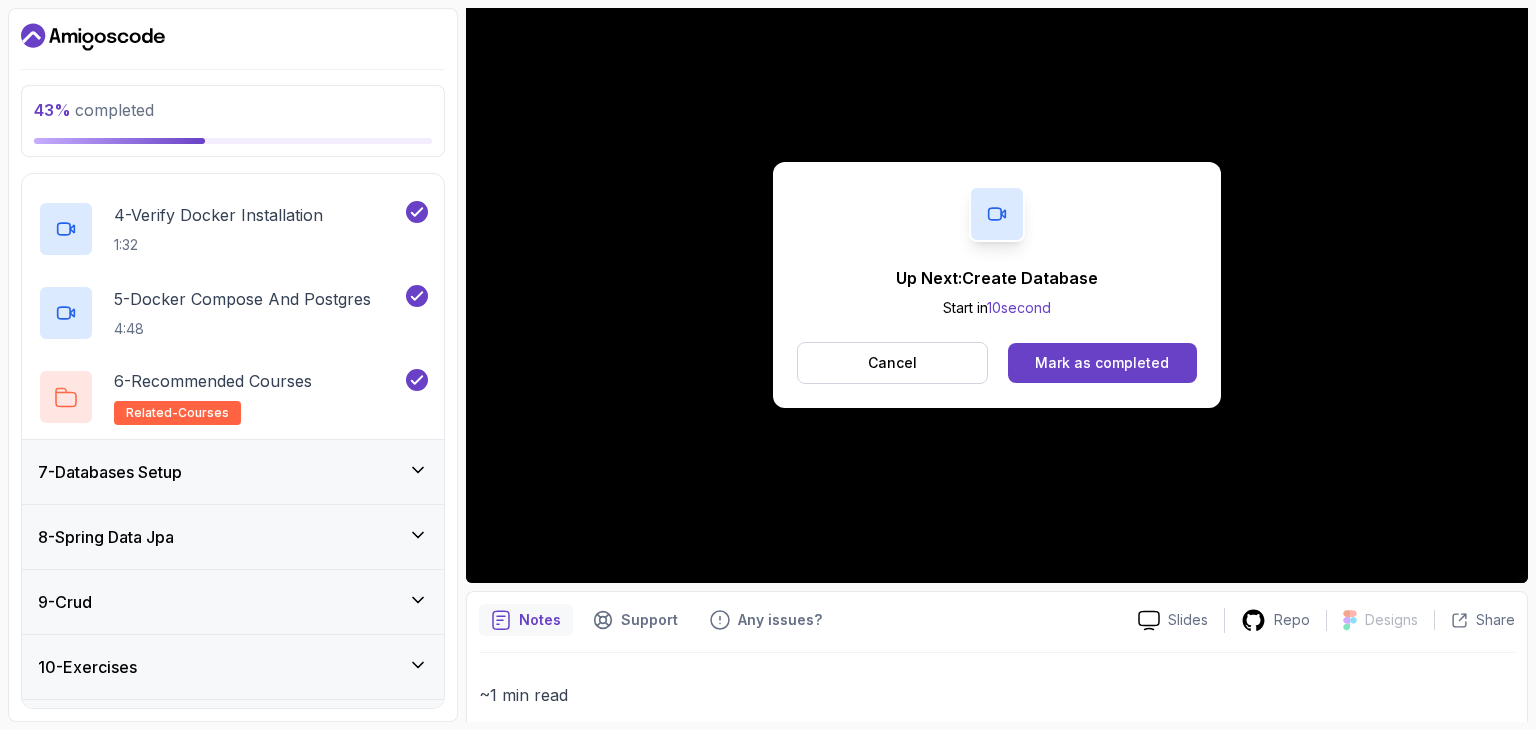 click 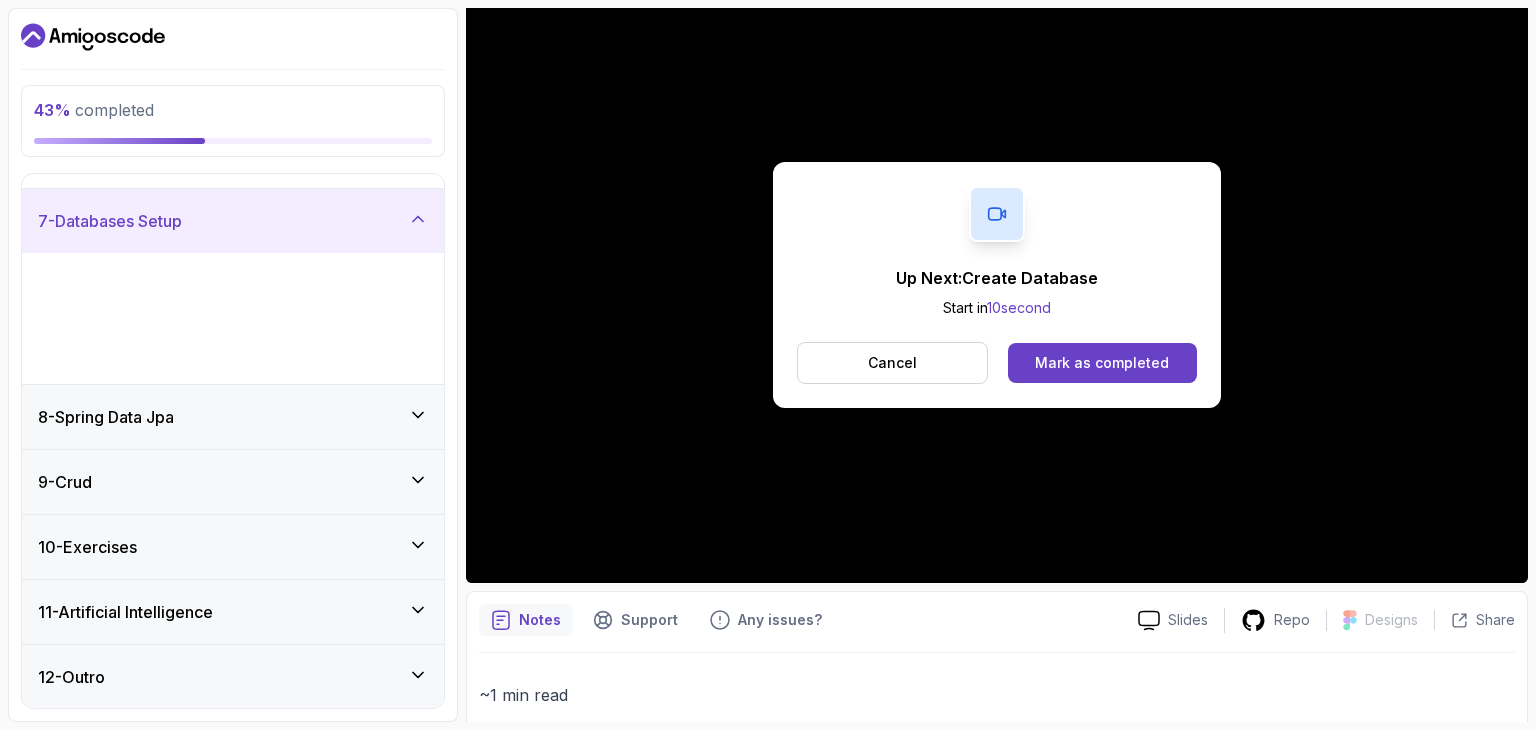 scroll, scrollTop: 242, scrollLeft: 0, axis: vertical 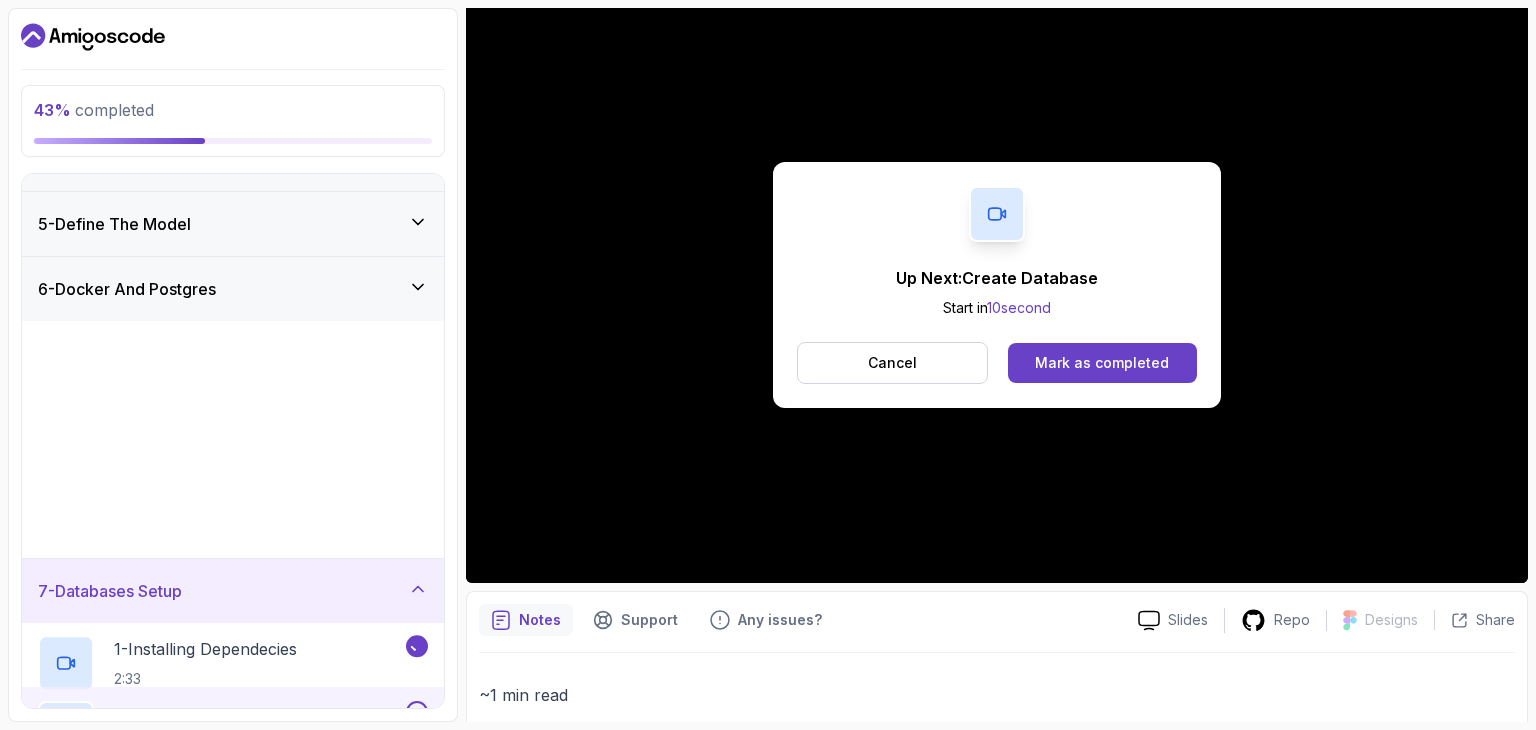 click on "1  -  Intro 2  -  Intro To Spring And Spring Boot 3  -  Environment Setup 4  -  Your First Spring Boot Api 5  -  Define The Model 6  -  Docker And Postgres 1  -  Intro 0:40 2  -  Docker 2:17 3  -  Docker Official Website 1:17 4  -  Verify Docker Installation 1:32 5  -  Docker Compose And Postgres 4:48 6  -  Recommended Courses related-courses 7  -  Databases Setup 1  -  Installing Dependecies 2:33 2  -  Configuration 4:26 3  -  Create Database 4:20 8  -  Spring Data Jpa 9  -  Crud 10  -  Exercises 11  -  Artificial Intelligence 12  -  Outro" at bounding box center [233, 441] 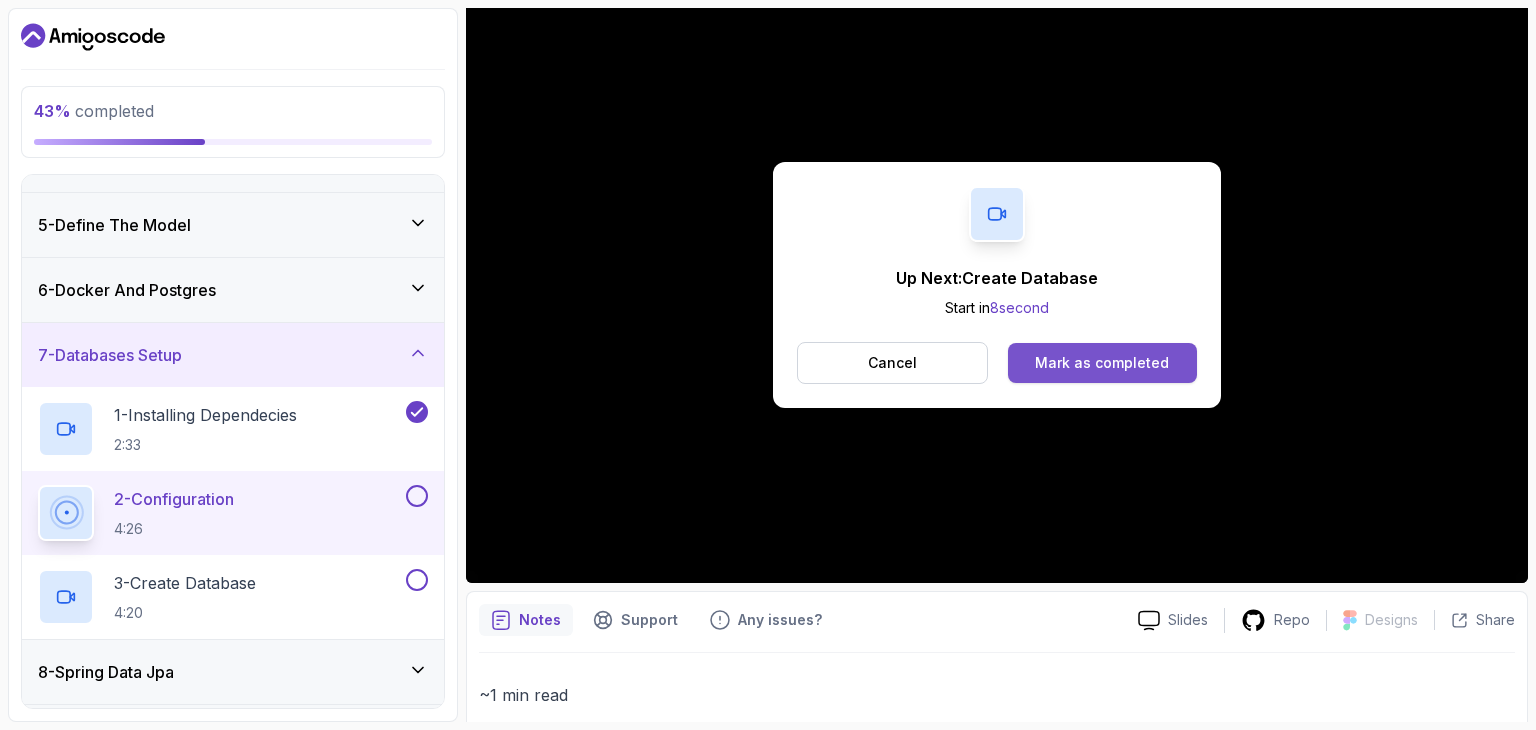 click on "Mark as completed" at bounding box center (1102, 363) 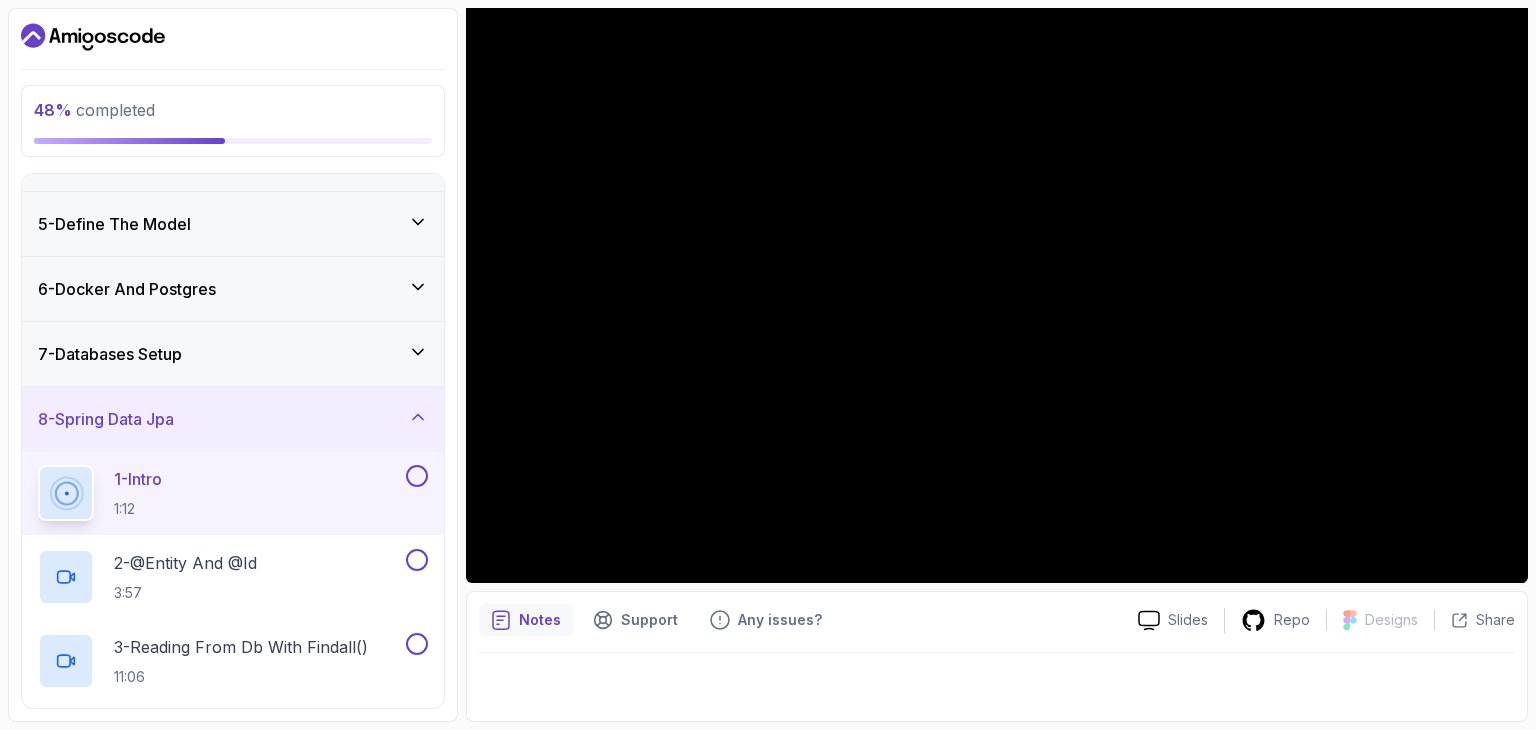 click on "7  -  Databases Setup" at bounding box center (233, 354) 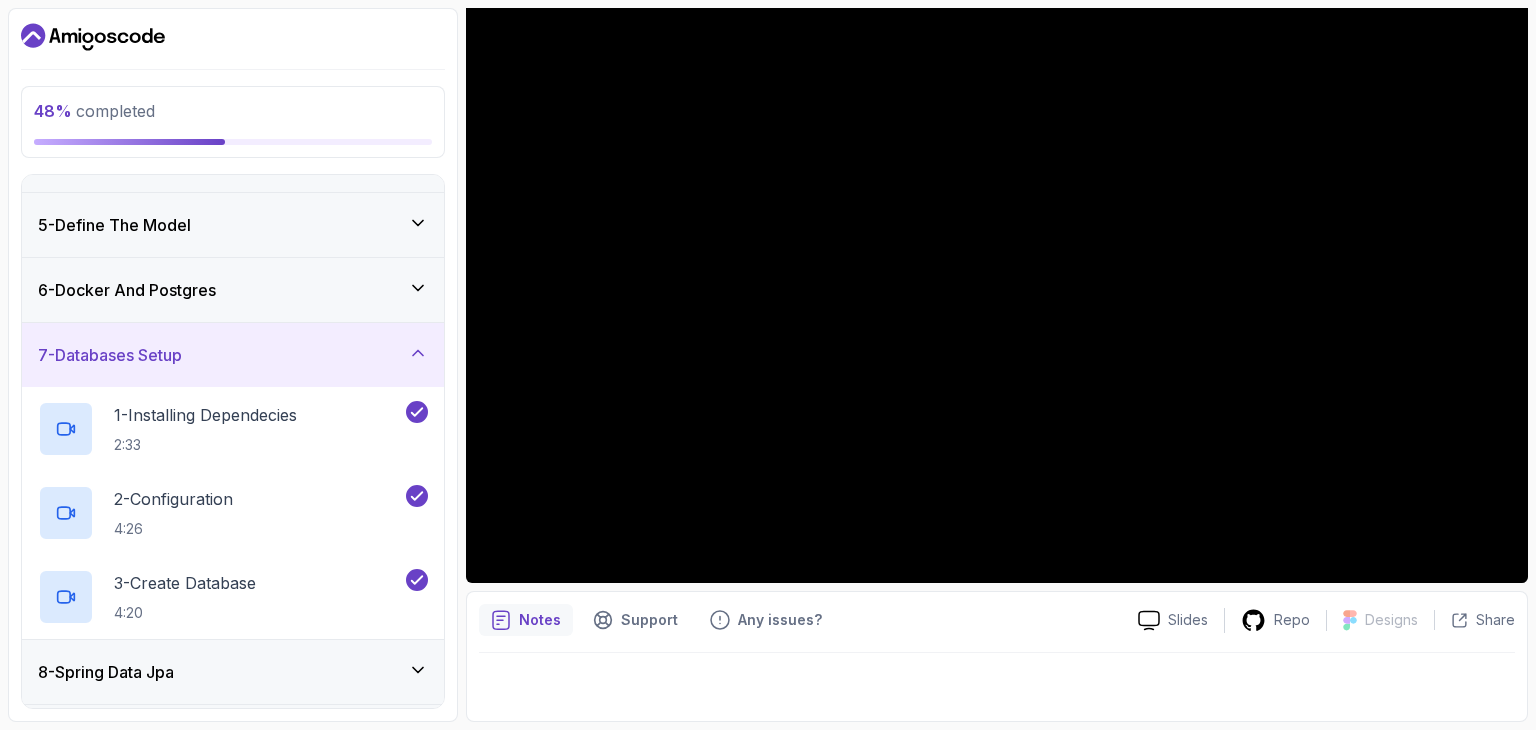 click on "7  -  Databases Setup" at bounding box center [233, 355] 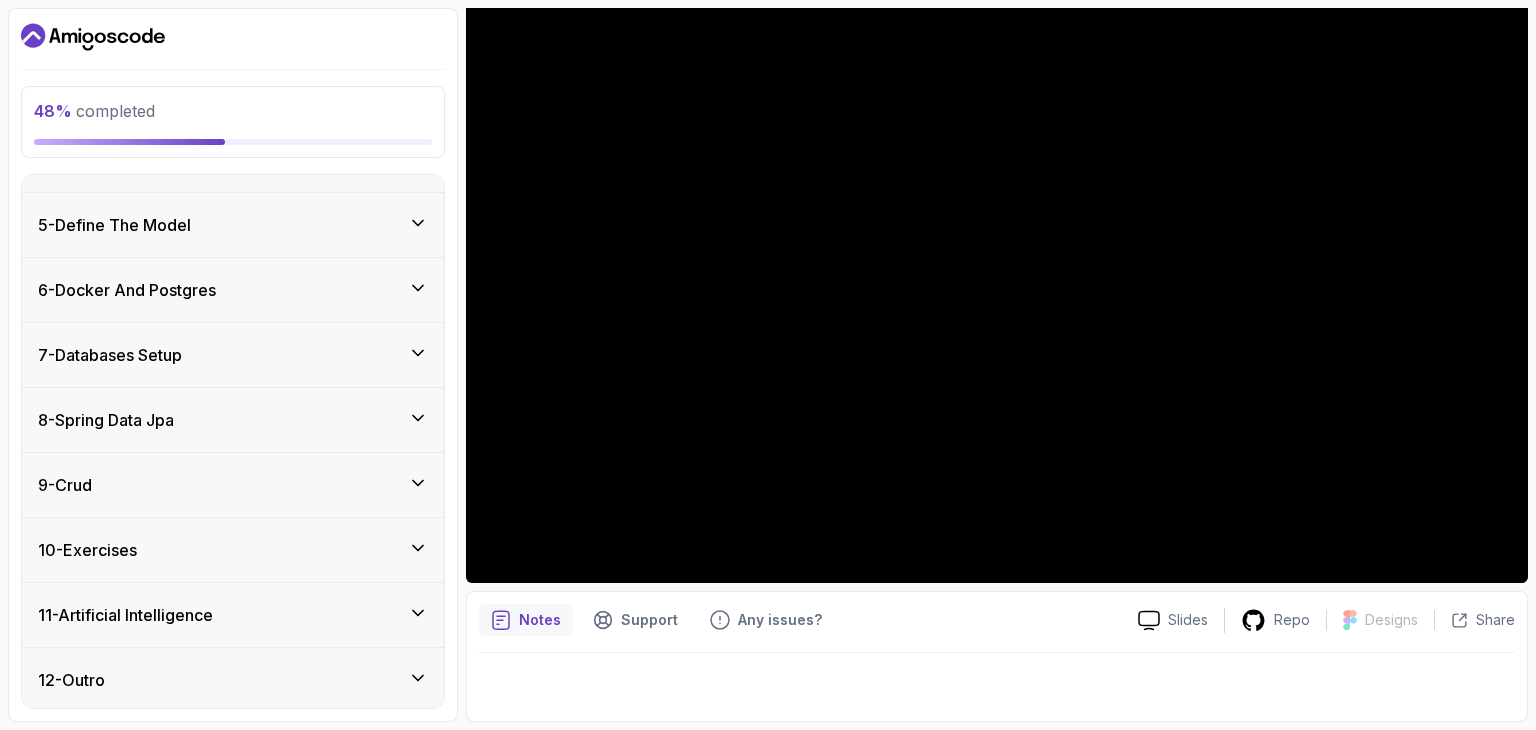 click on "8  -  Spring Data Jpa" at bounding box center [233, 420] 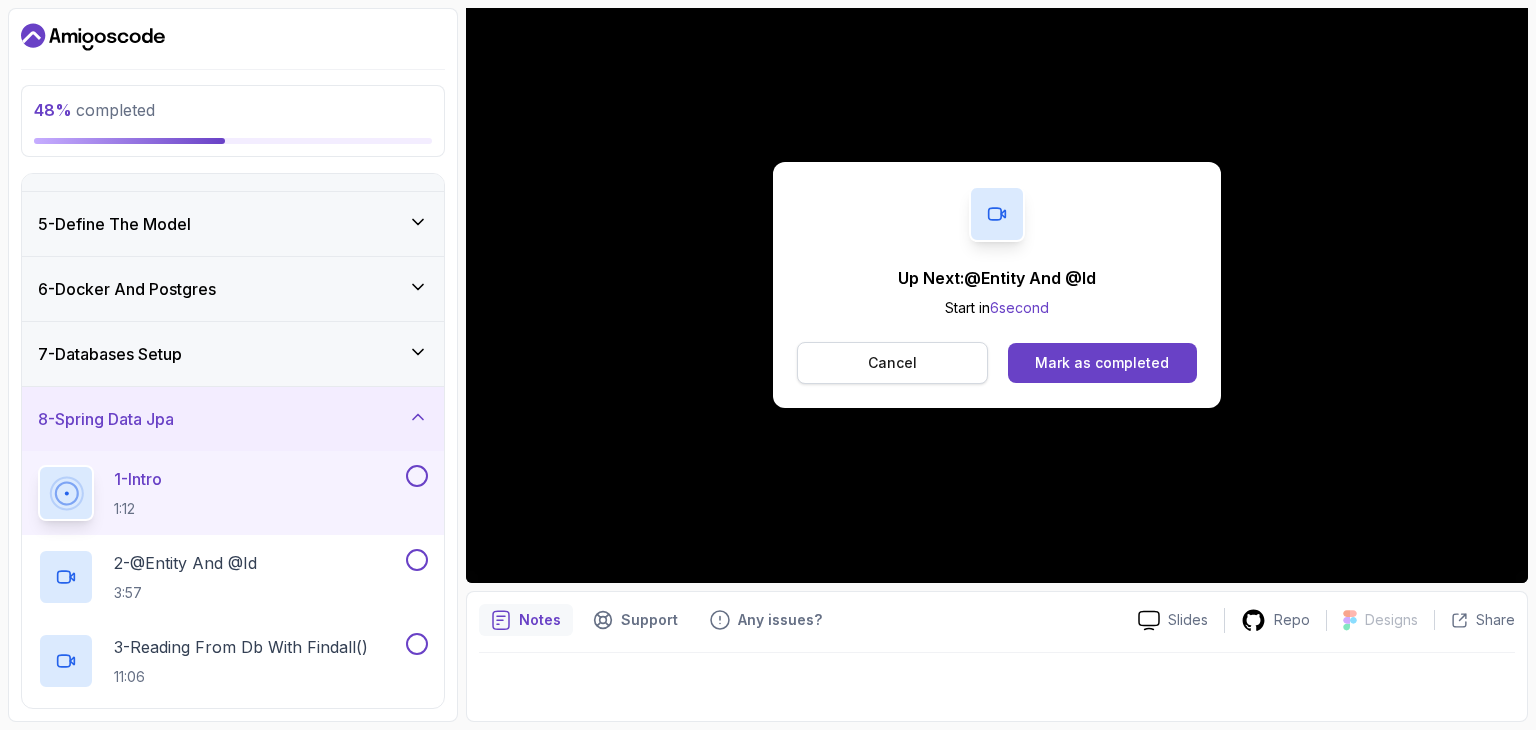 click on "Cancel" at bounding box center (892, 363) 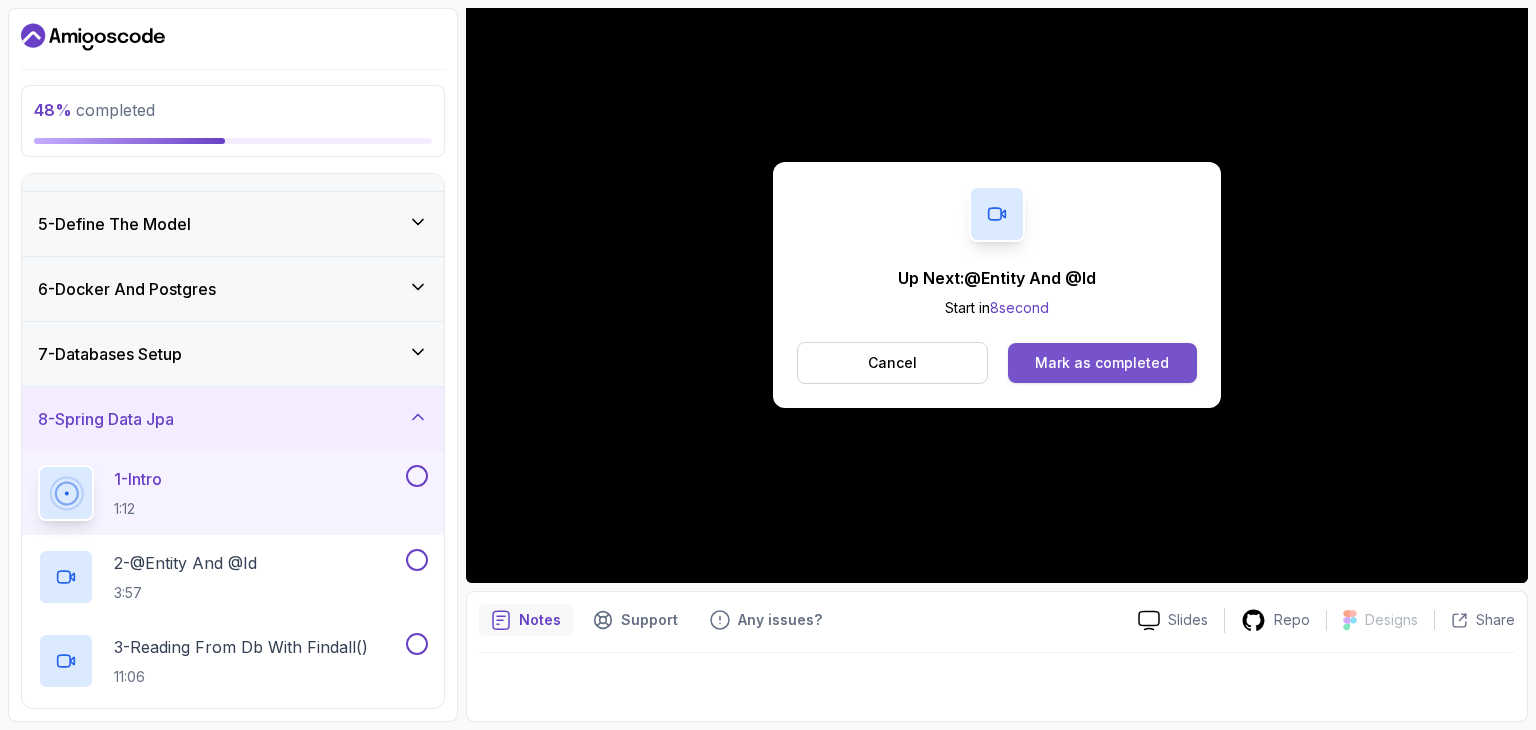 click on "Mark as completed" at bounding box center [1102, 363] 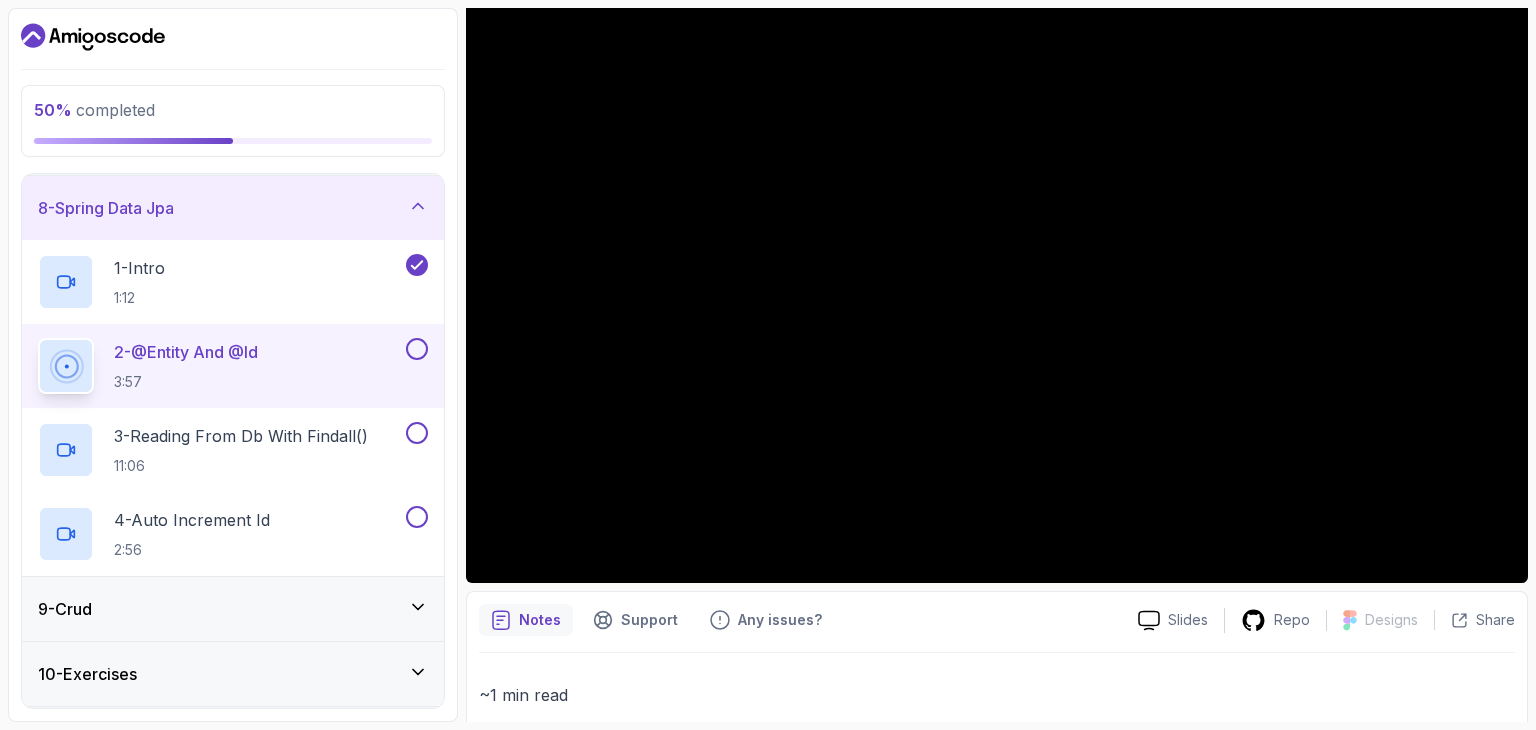 scroll, scrollTop: 450, scrollLeft: 0, axis: vertical 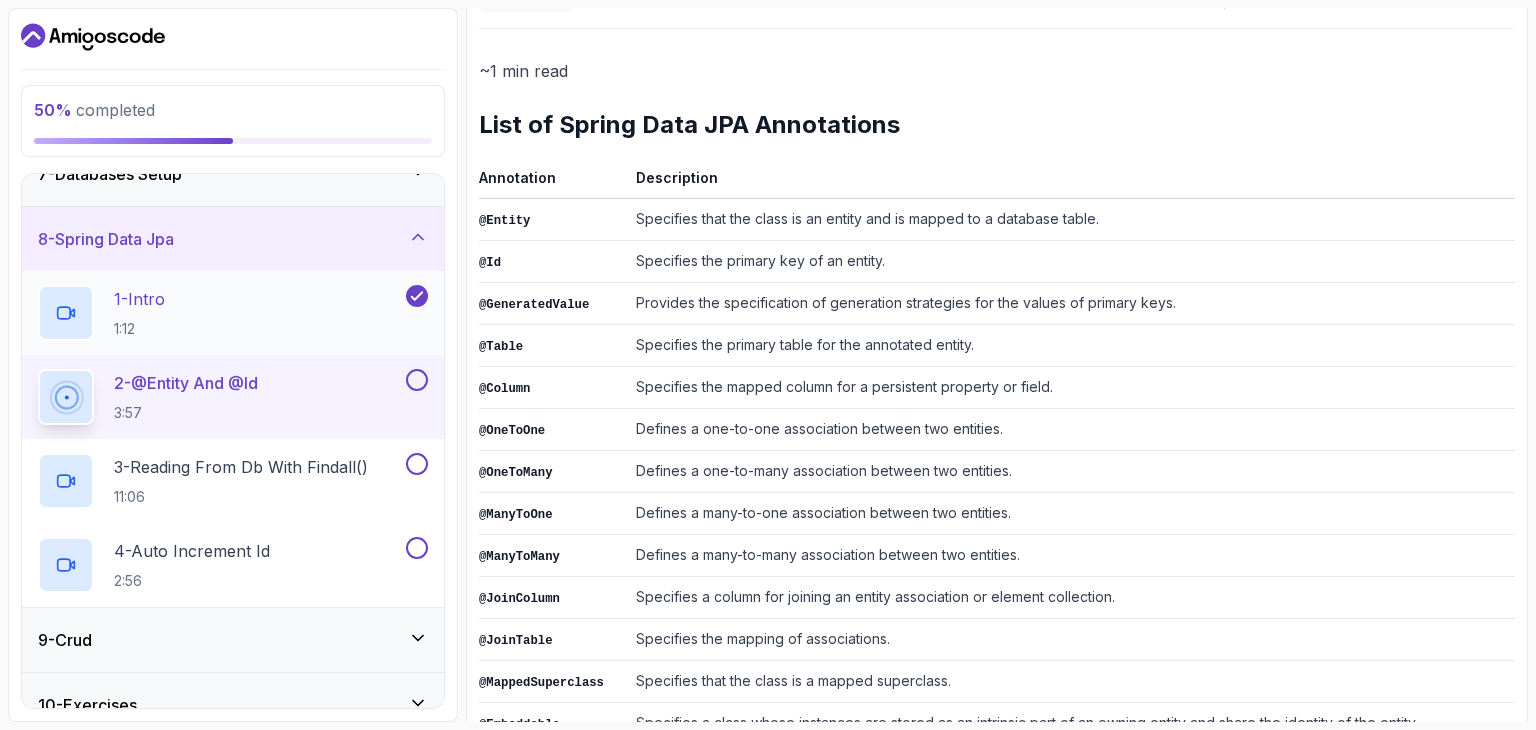 click on "1  -  Intro 1:12" at bounding box center [220, 313] 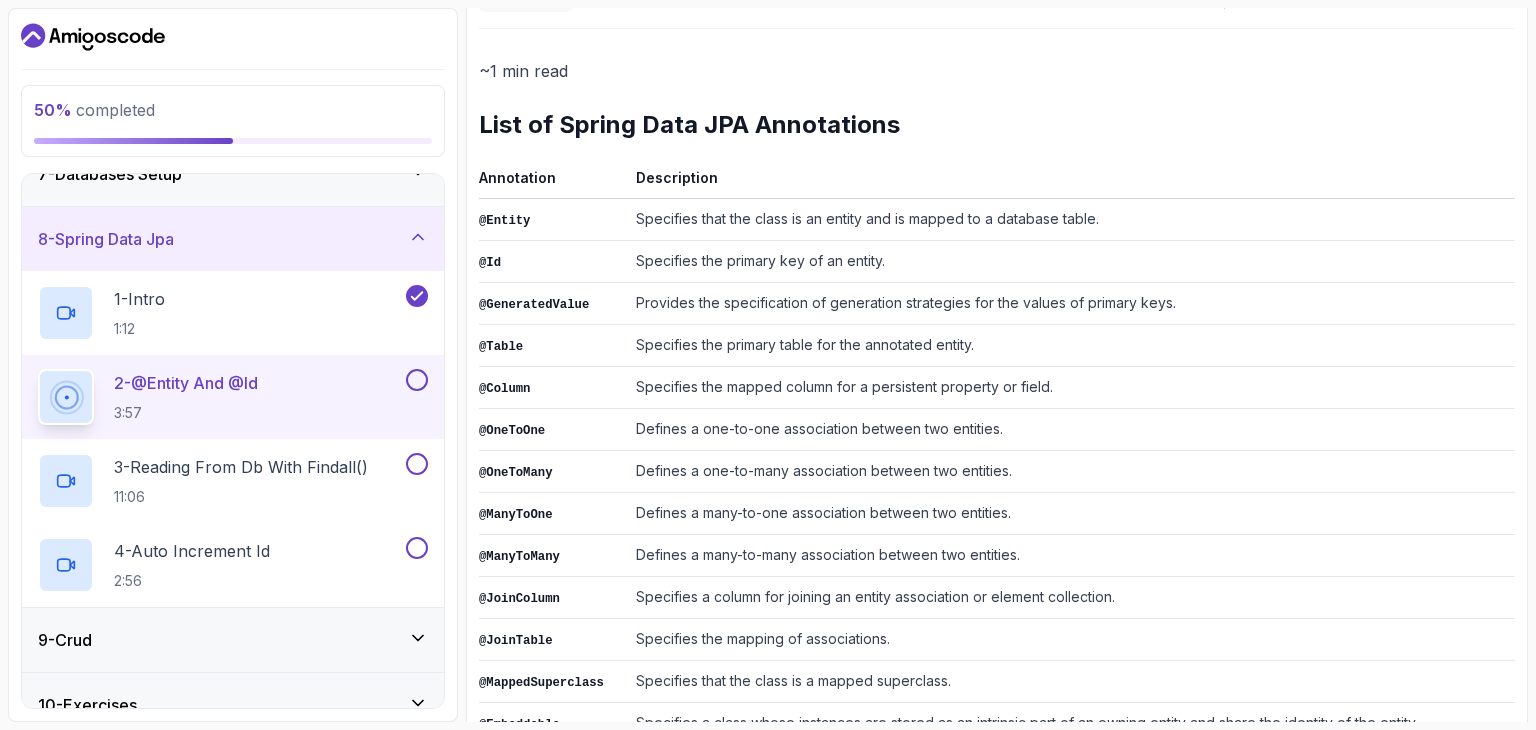 scroll, scrollTop: 192, scrollLeft: 0, axis: vertical 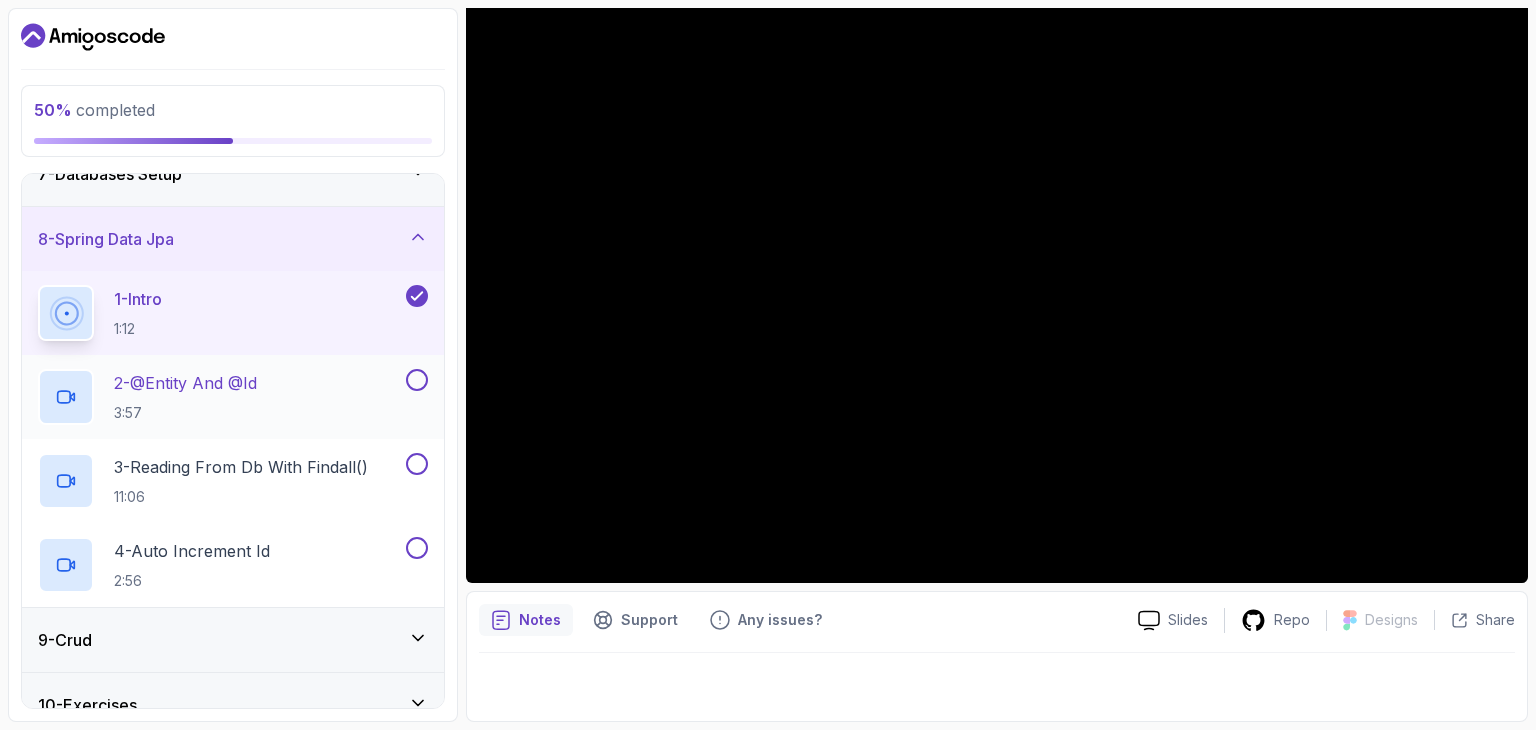 click on "2  -  @Entity And @Id 3:57" at bounding box center (233, 397) 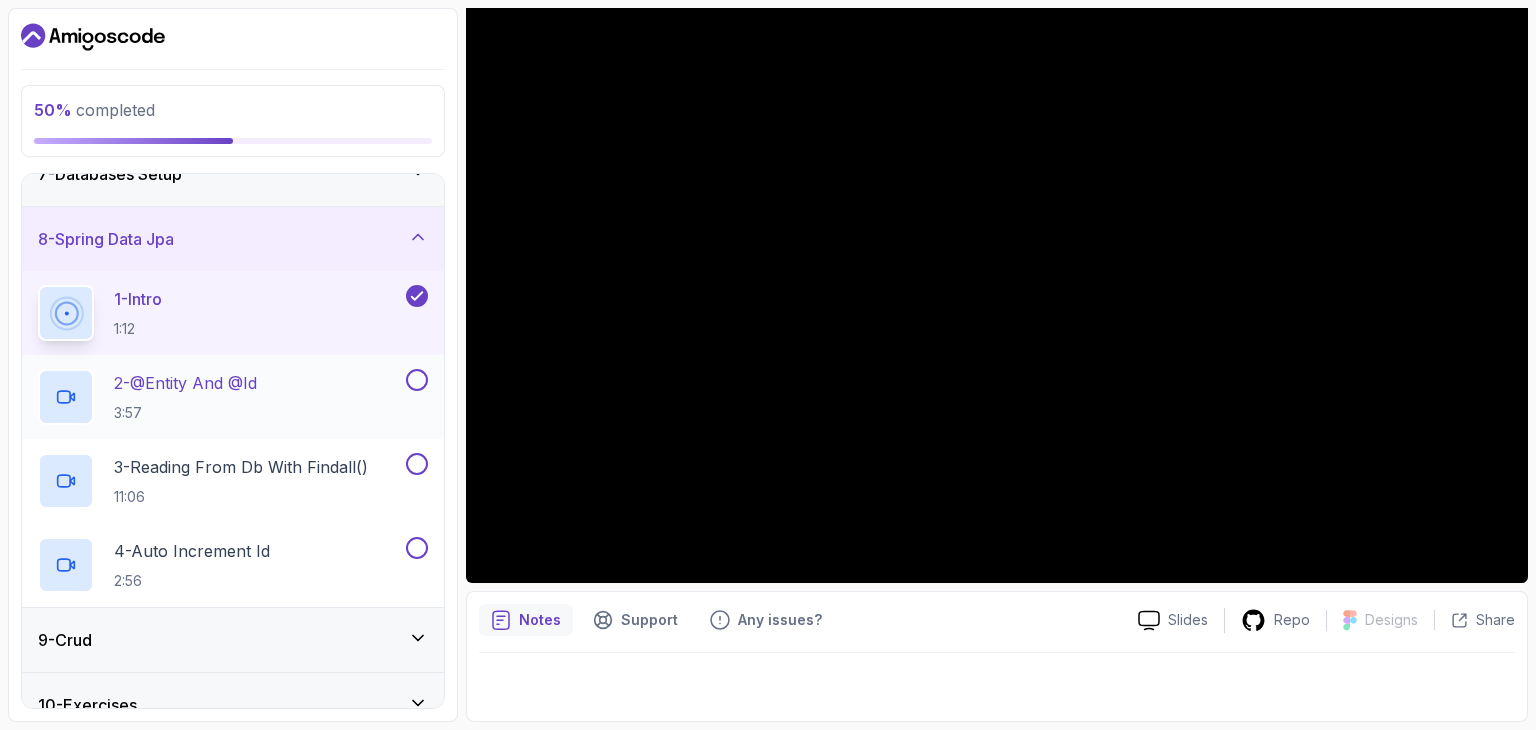 click on "2  -  @Entity And @Id 3:57" at bounding box center (220, 397) 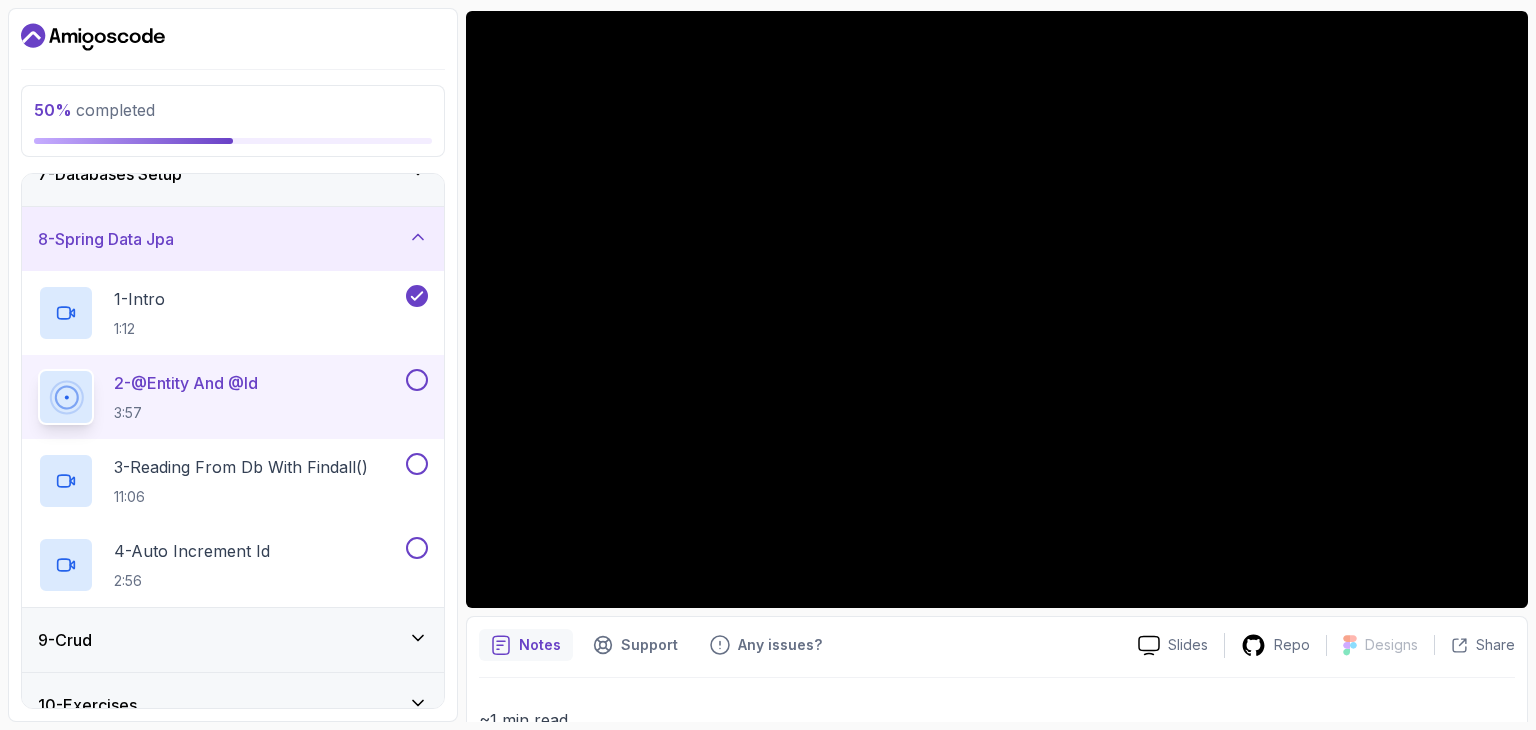 scroll, scrollTop: 168, scrollLeft: 0, axis: vertical 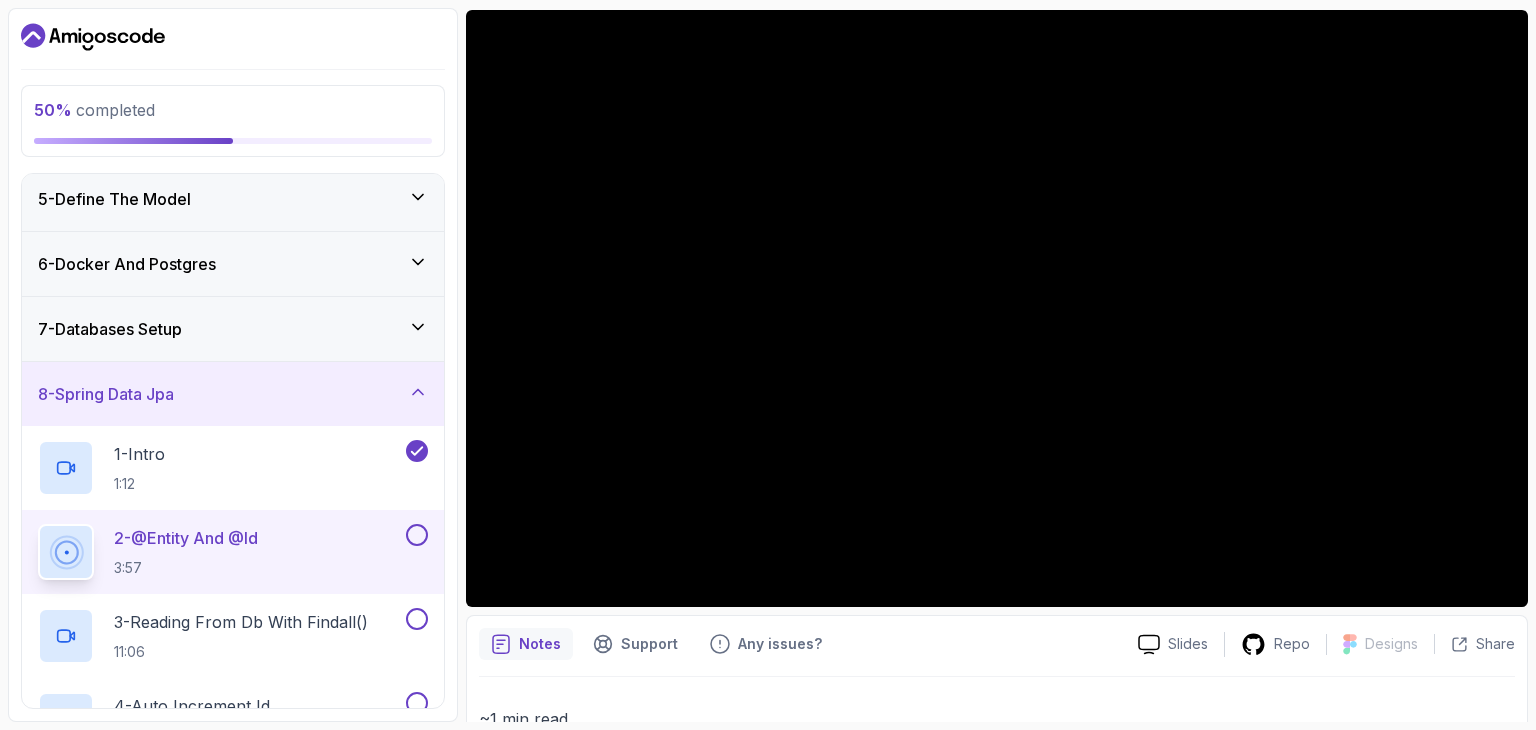 type 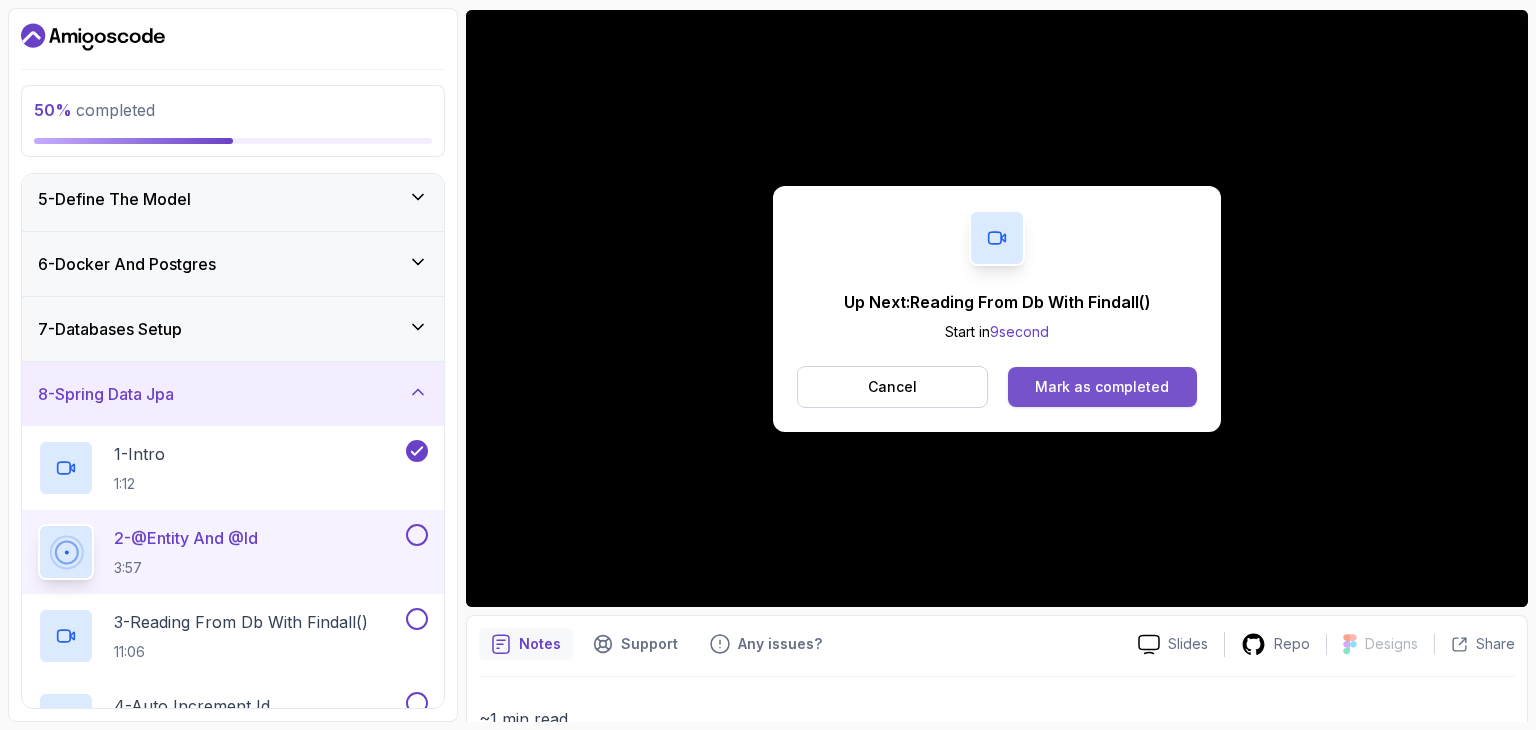 click on "Mark as completed" at bounding box center [1102, 387] 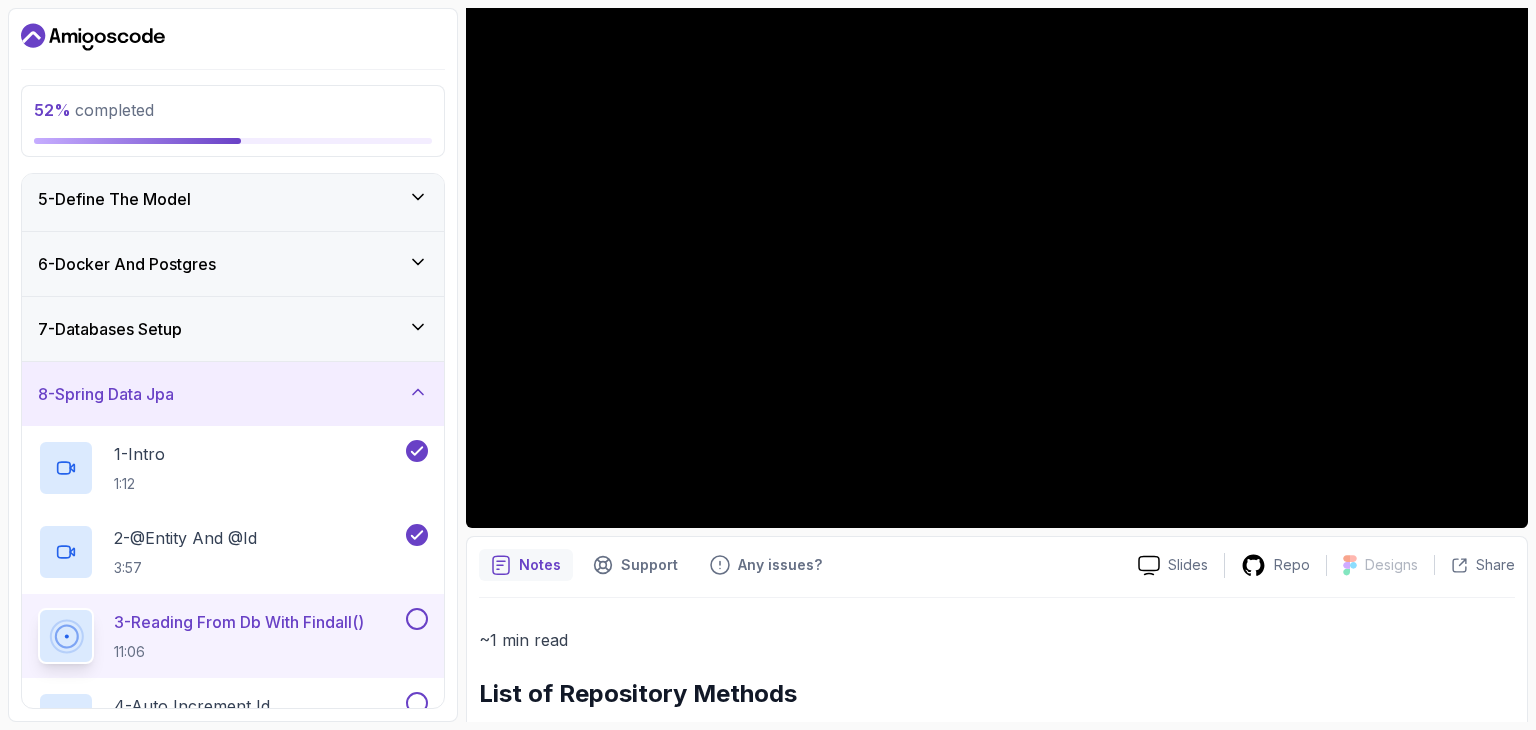 scroll, scrollTop: 248, scrollLeft: 0, axis: vertical 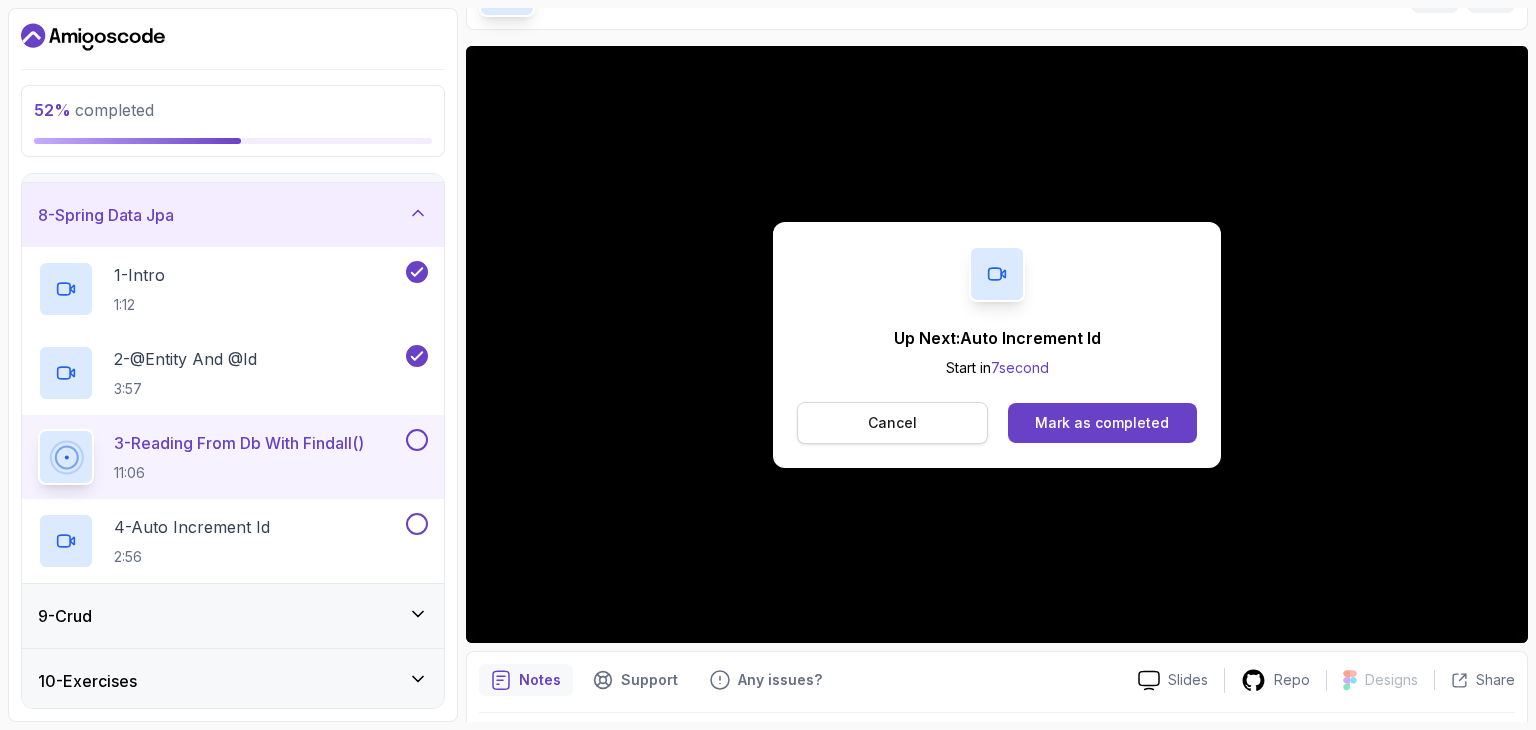 click on "Cancel" at bounding box center (892, 423) 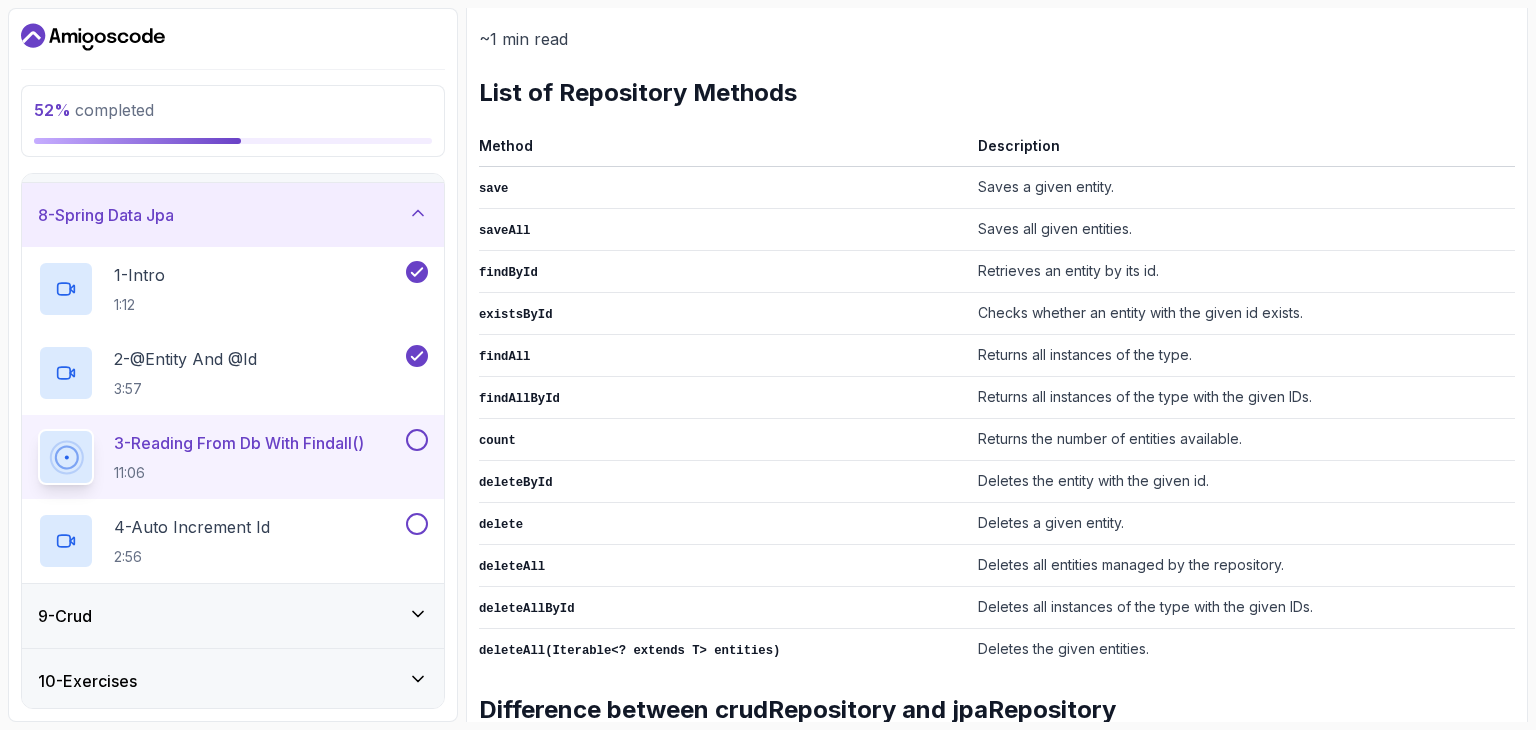 scroll, scrollTop: 850, scrollLeft: 0, axis: vertical 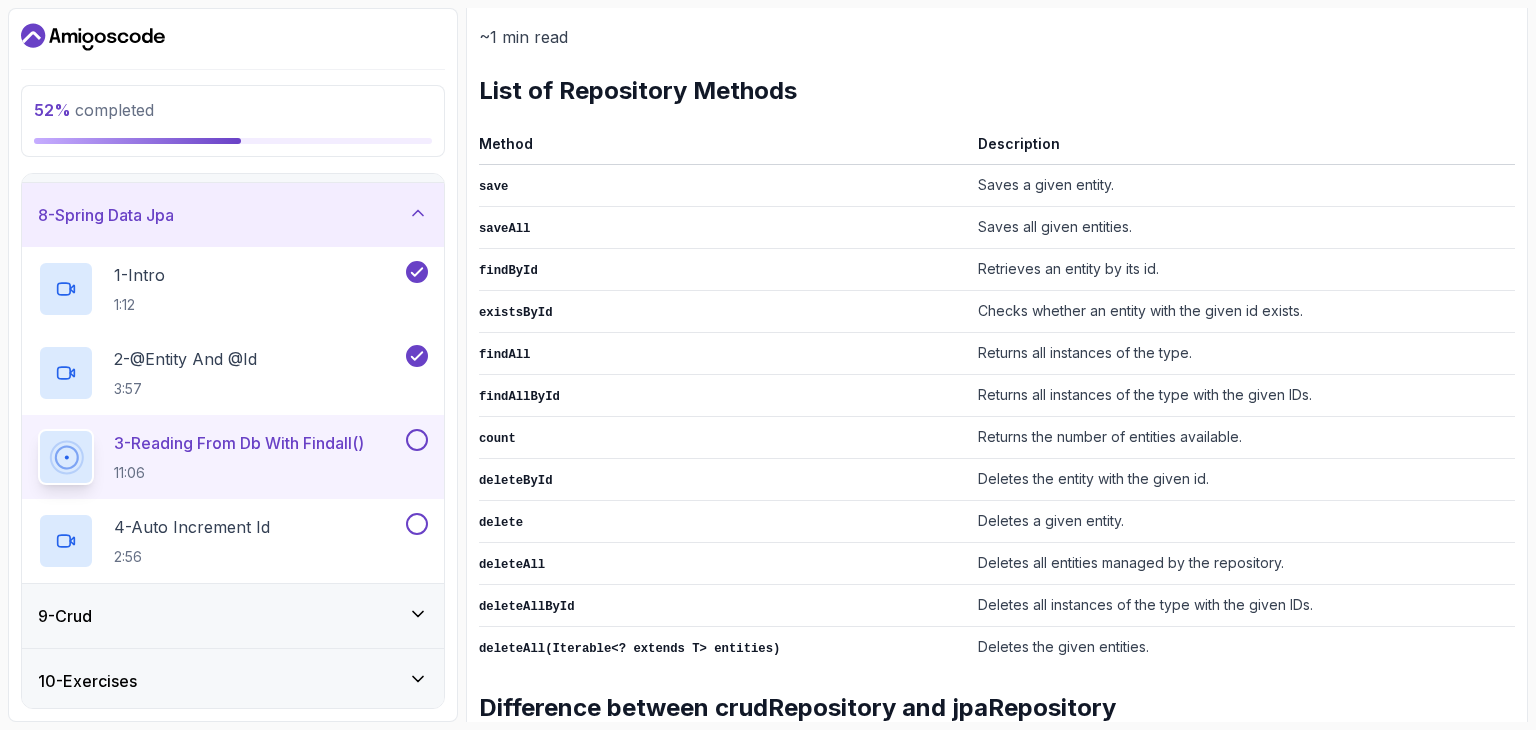 click at bounding box center [417, 440] 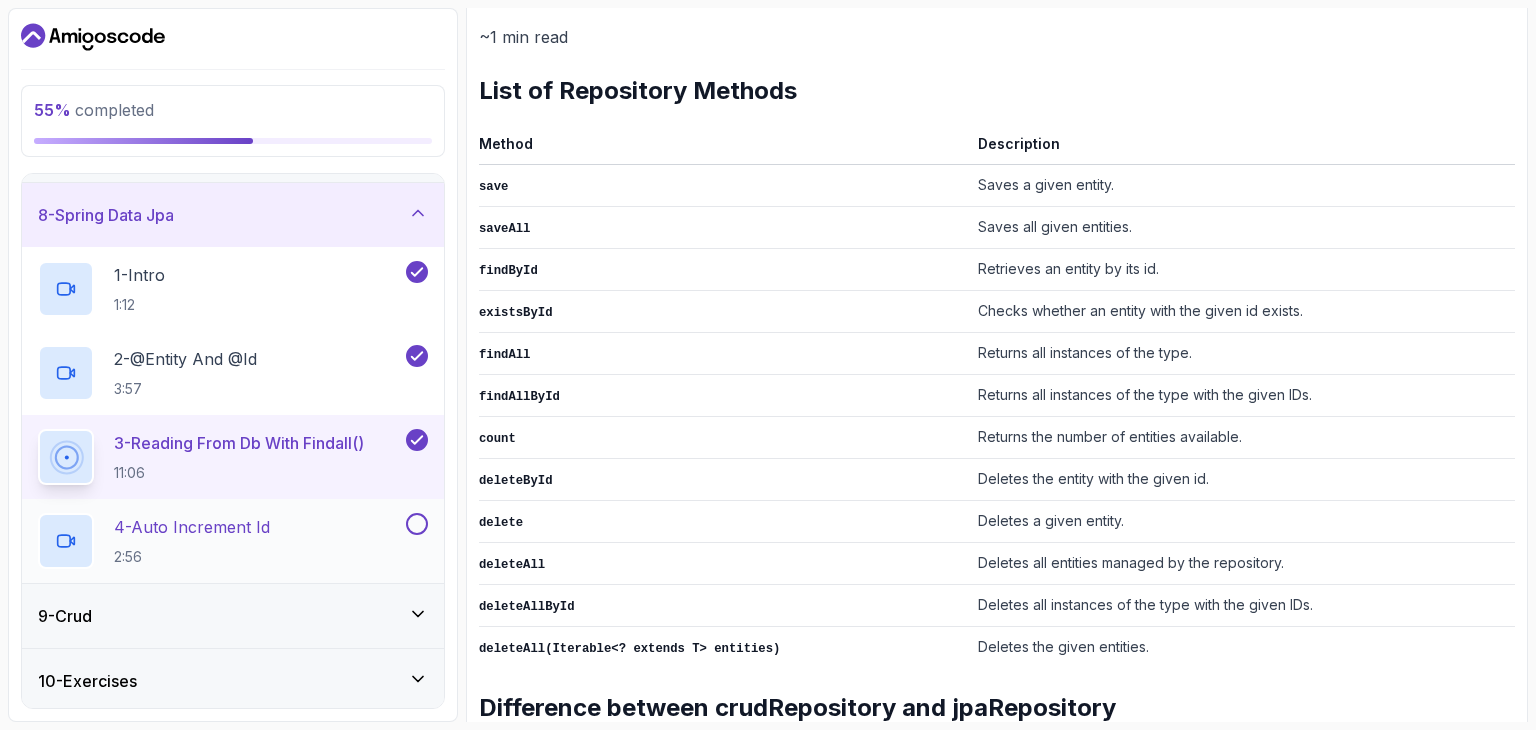 click on "4  -  Auto Increment Id 2:56" at bounding box center (220, 541) 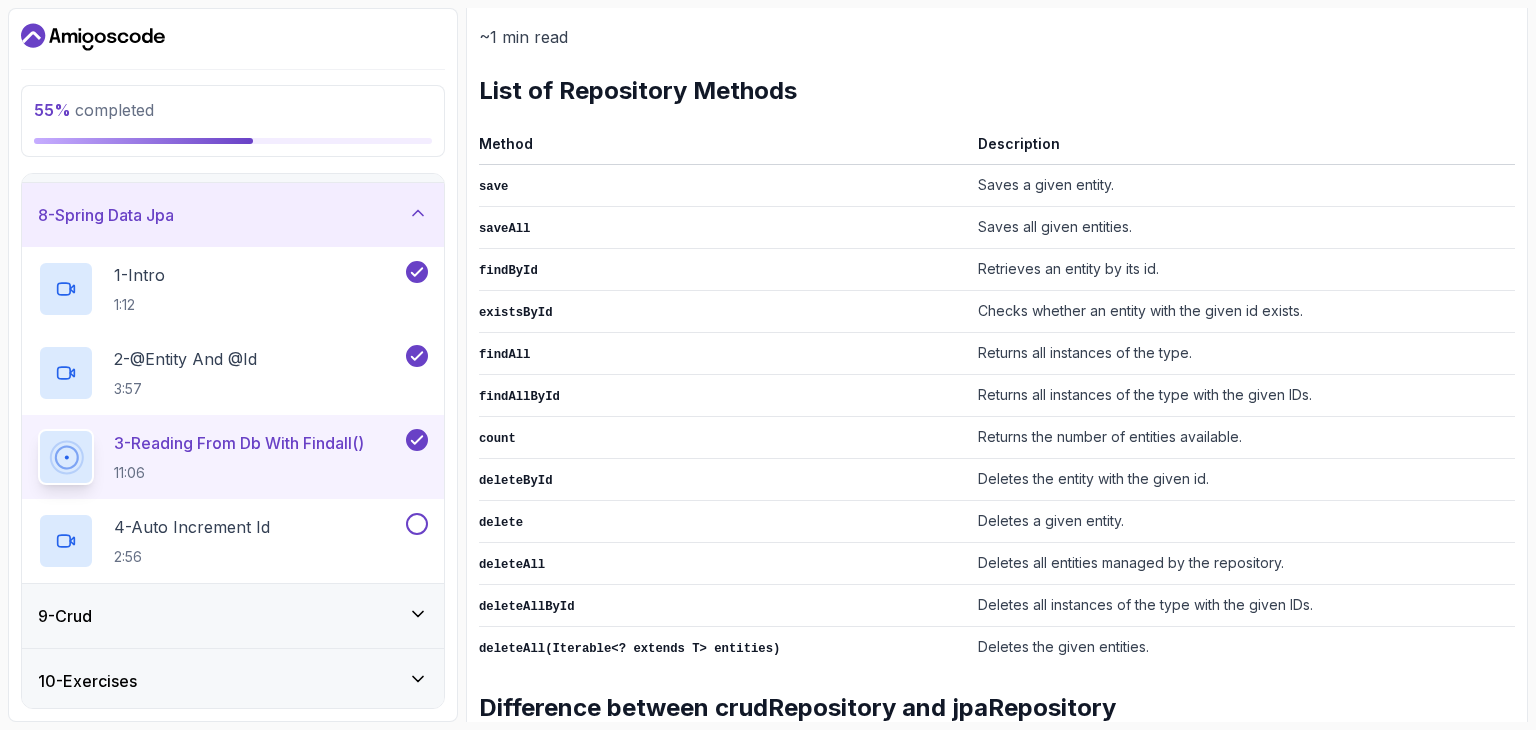 scroll, scrollTop: 192, scrollLeft: 0, axis: vertical 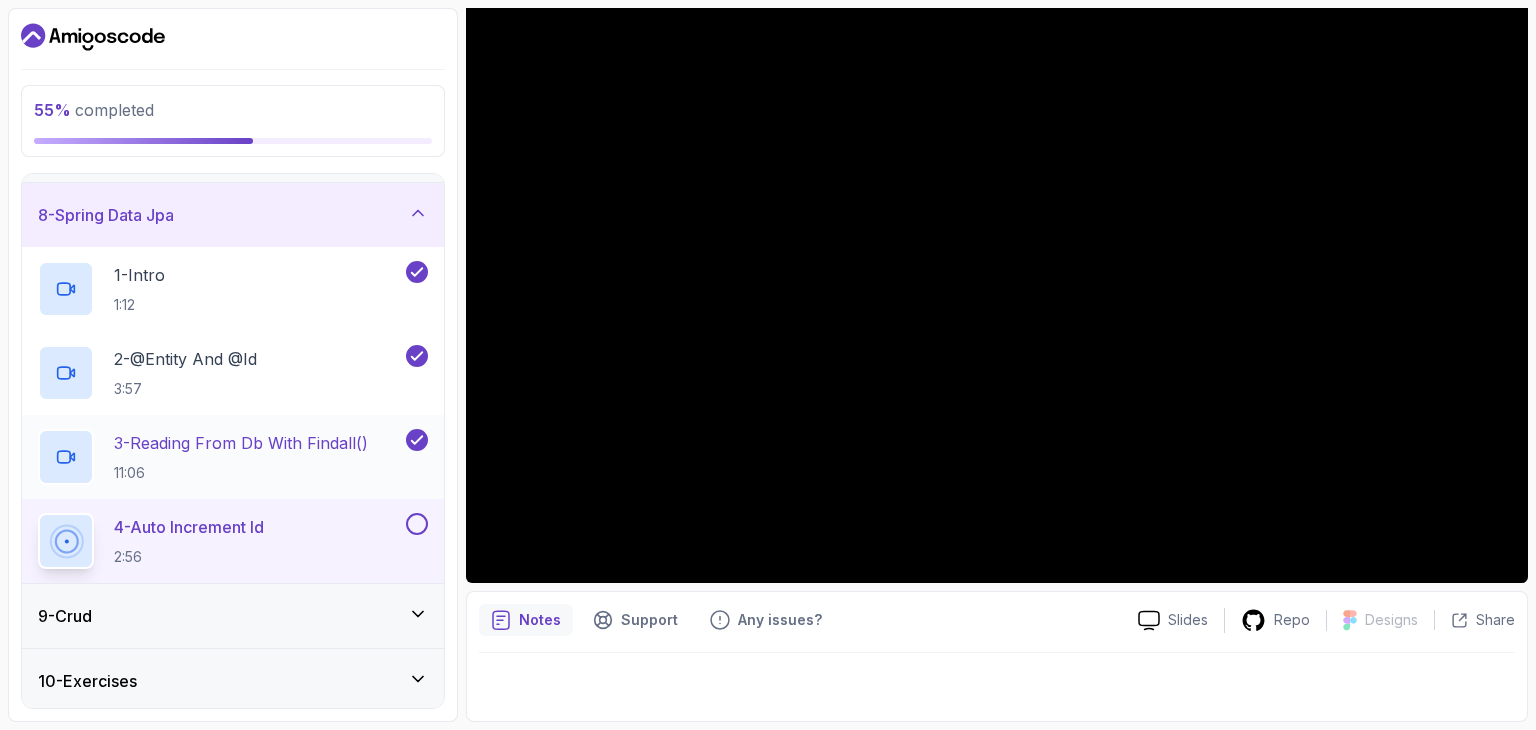 click on "3  -  Reading From Db With Findall() 11:06" at bounding box center (241, 457) 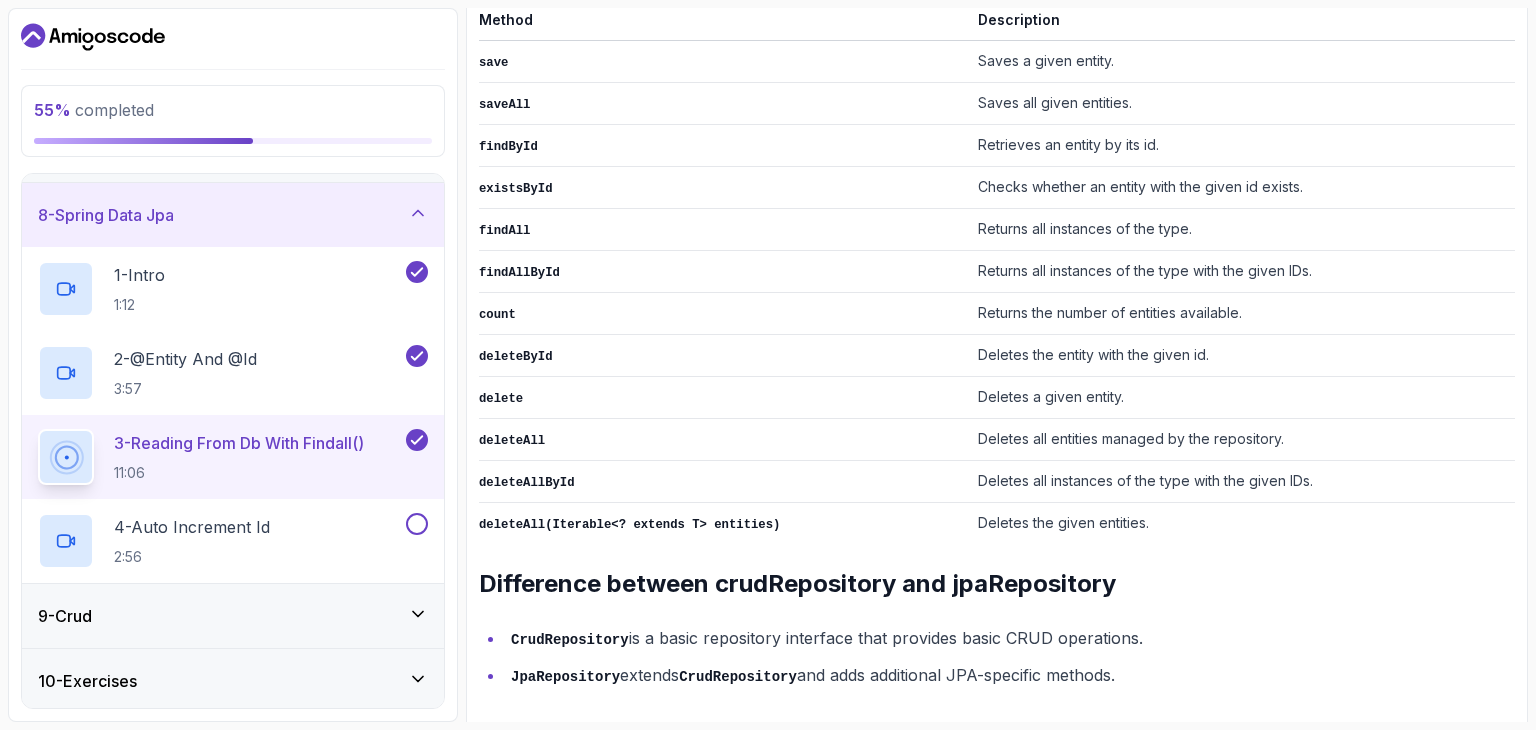 scroll, scrollTop: 273, scrollLeft: 0, axis: vertical 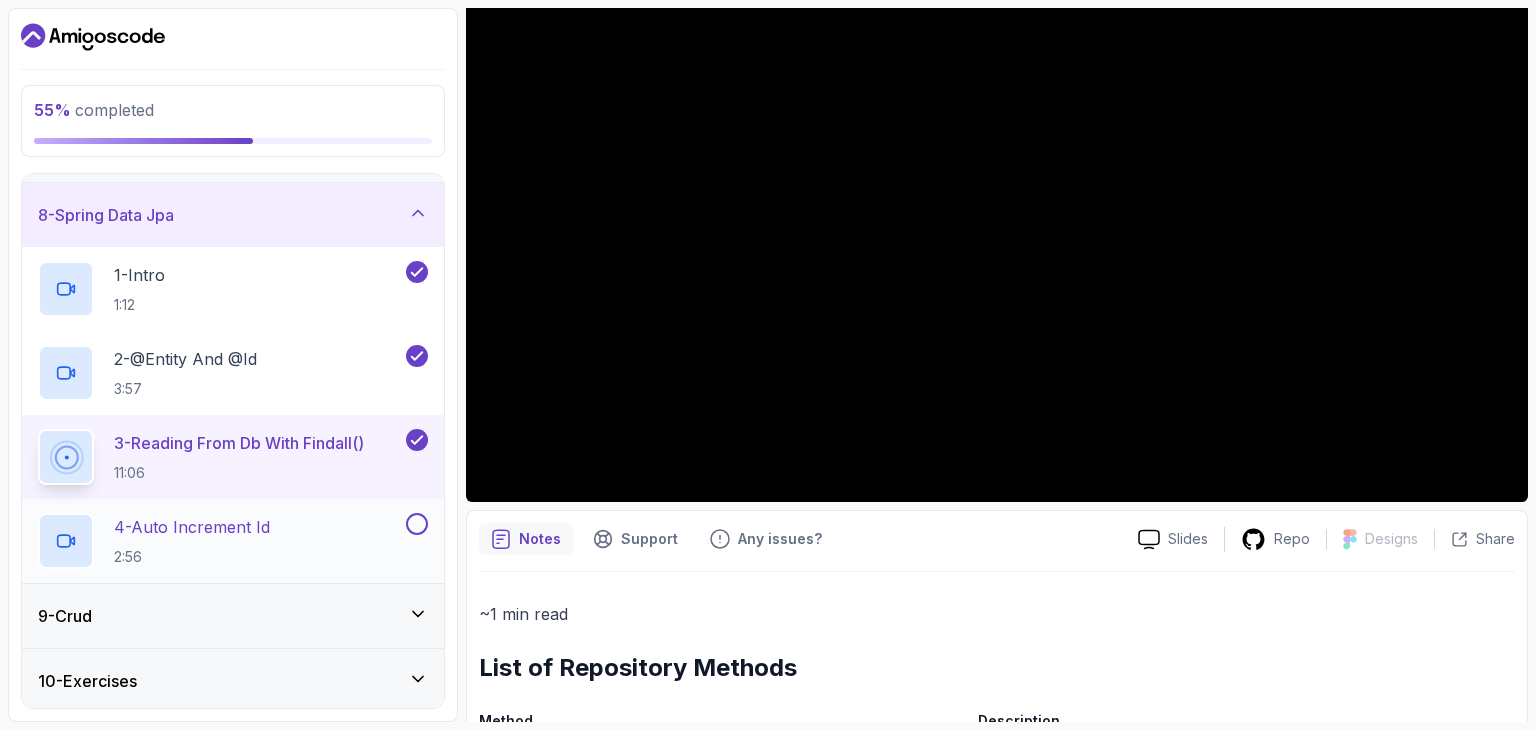 click on "4  -  Auto Increment Id" at bounding box center (192, 527) 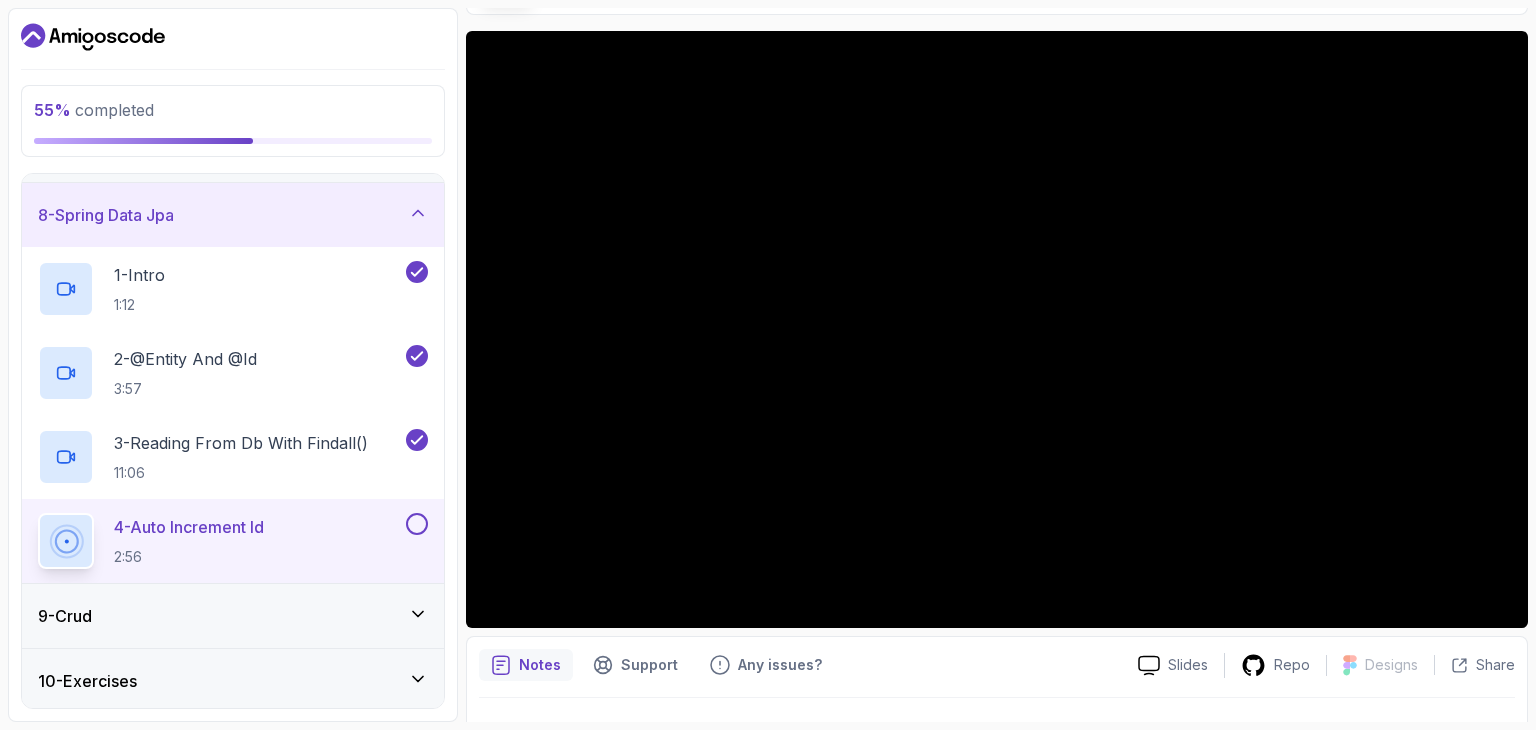 scroll, scrollTop: 145, scrollLeft: 0, axis: vertical 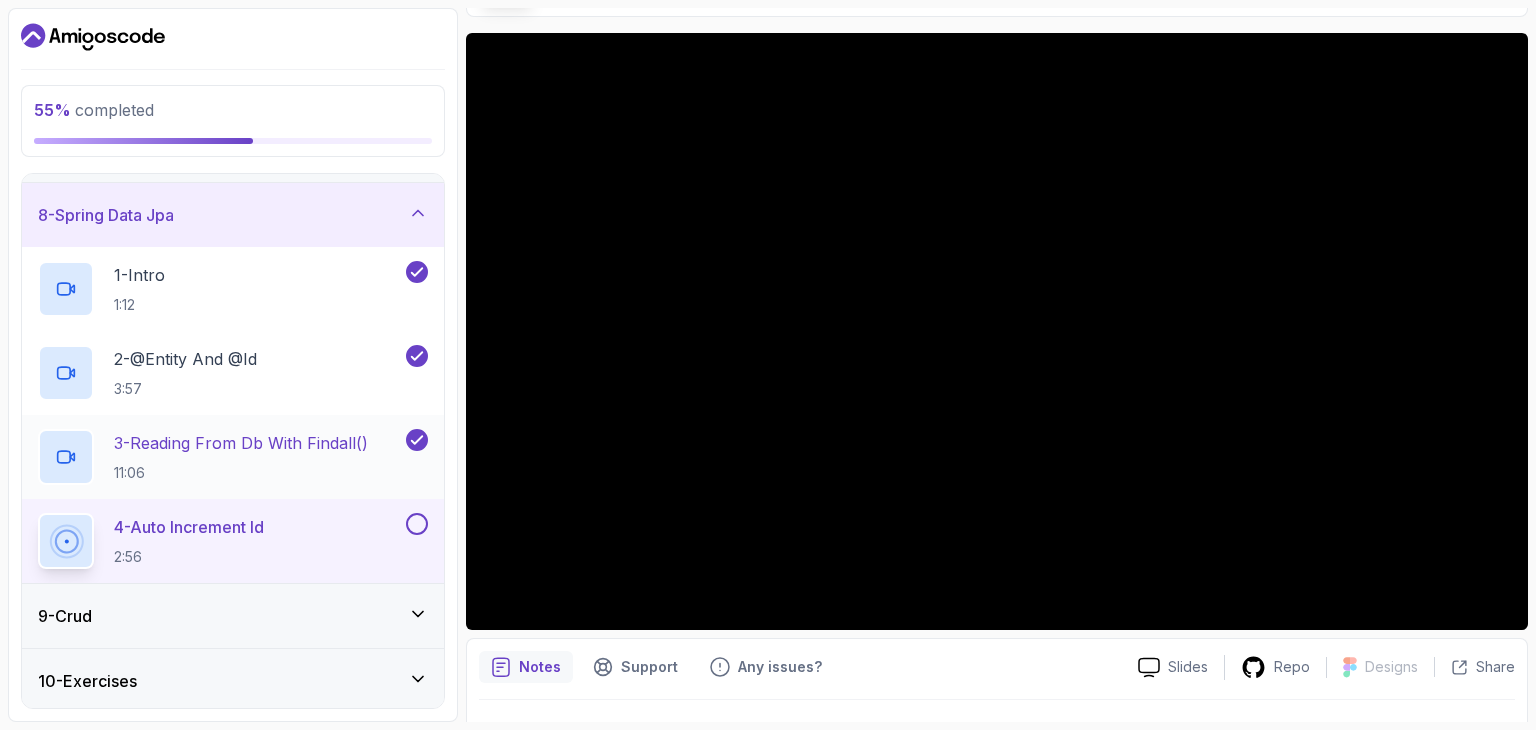 click on "3  -  Reading From Db With Findall()" at bounding box center (241, 443) 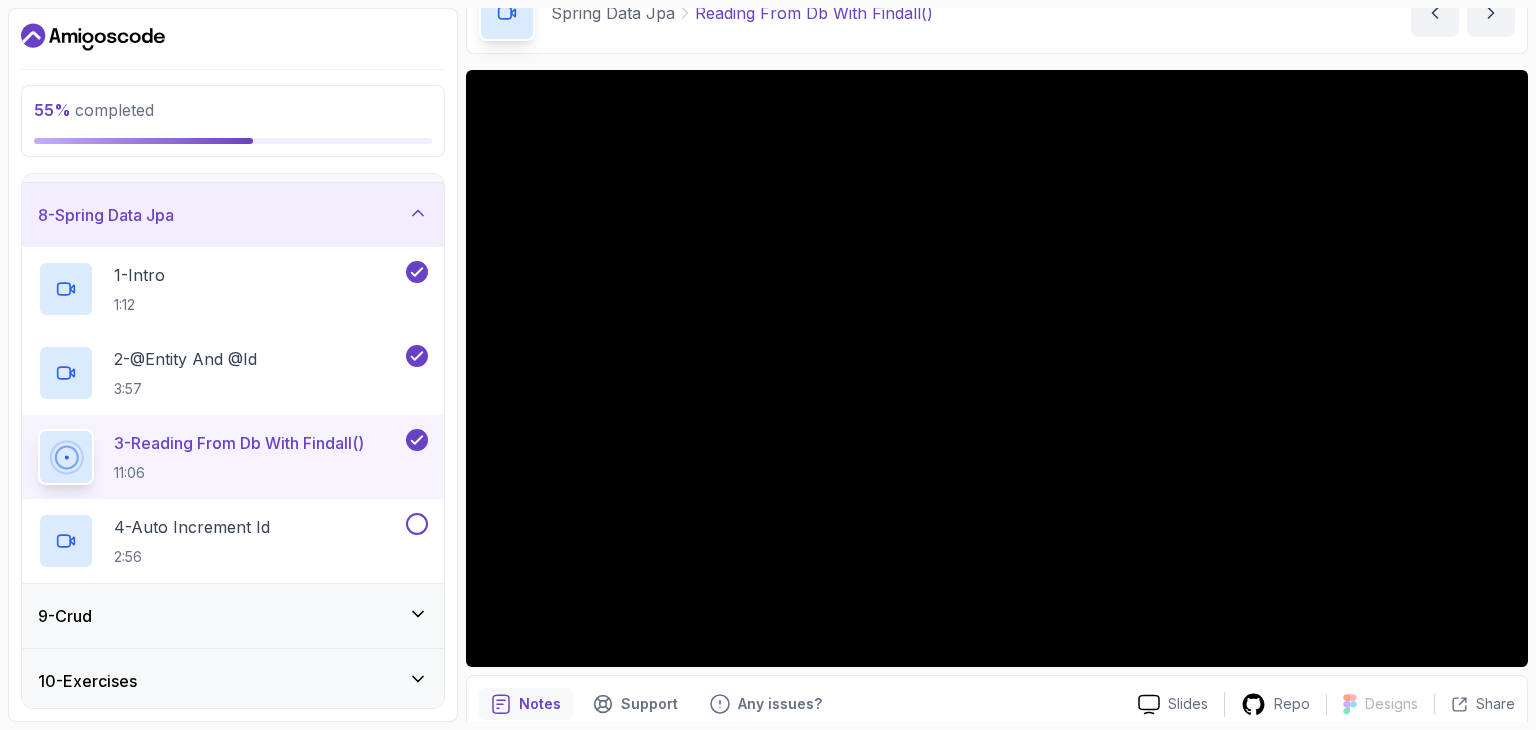 scroll, scrollTop: 108, scrollLeft: 0, axis: vertical 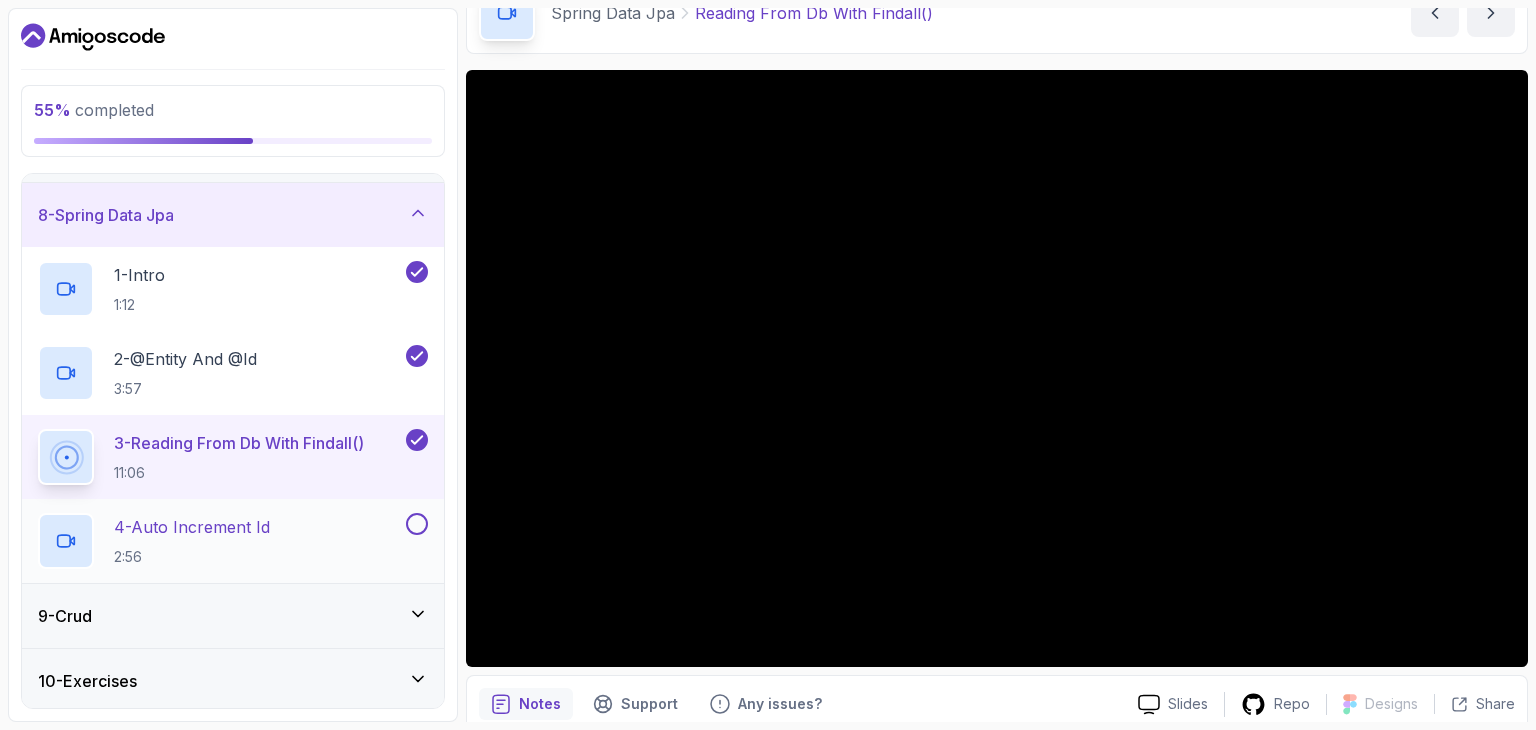 click on "4  -  Auto Increment Id 2:56" at bounding box center (220, 541) 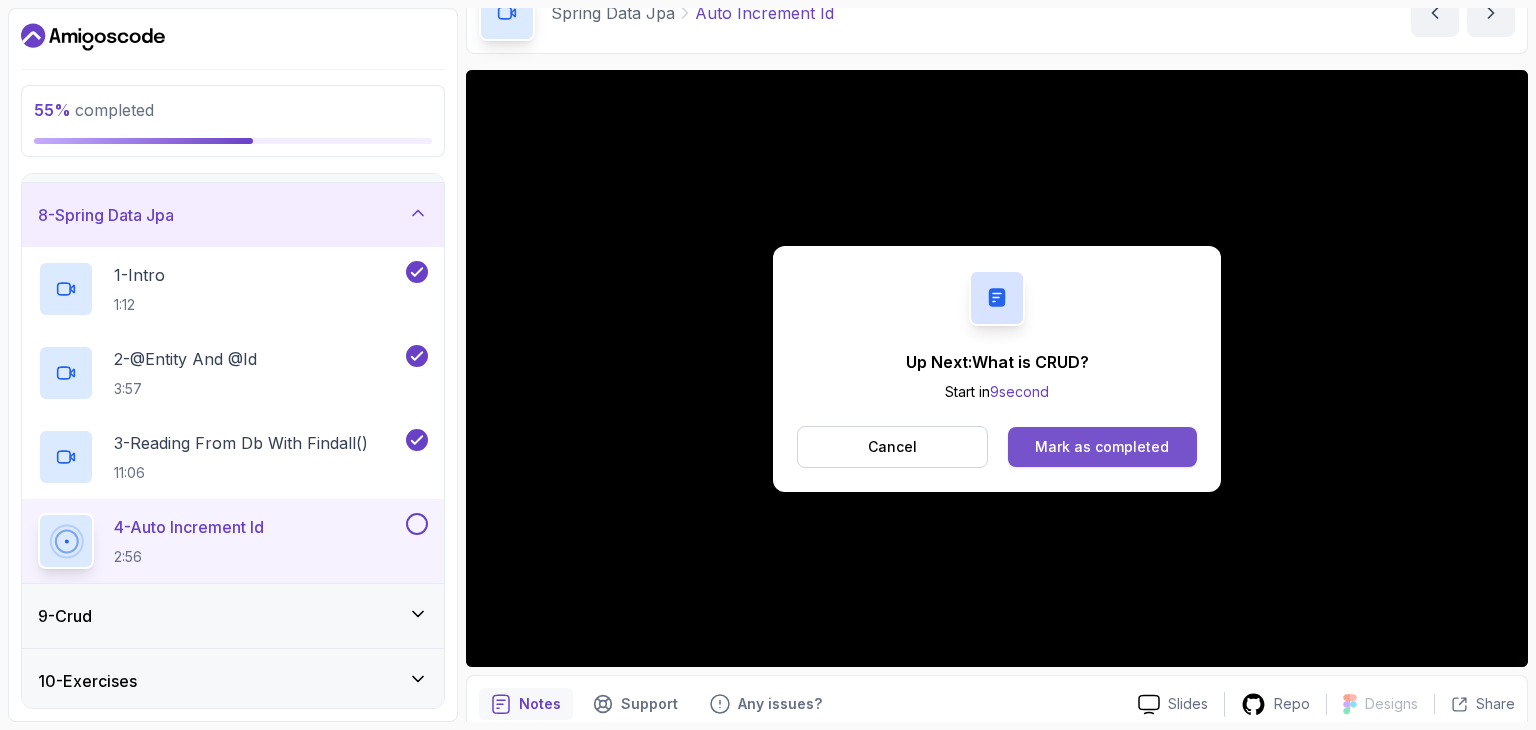 click on "Mark as completed" at bounding box center (1102, 447) 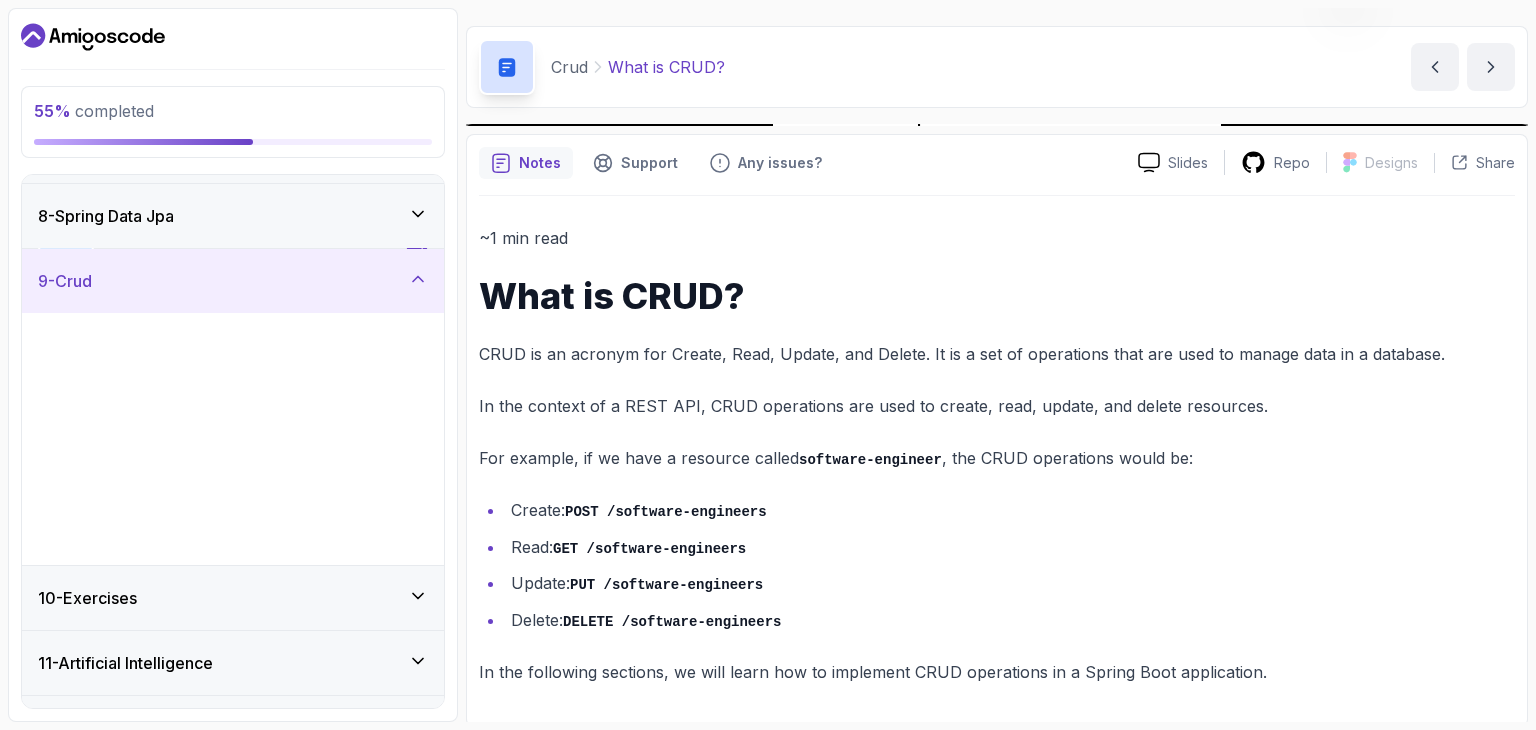 scroll, scrollTop: 46, scrollLeft: 0, axis: vertical 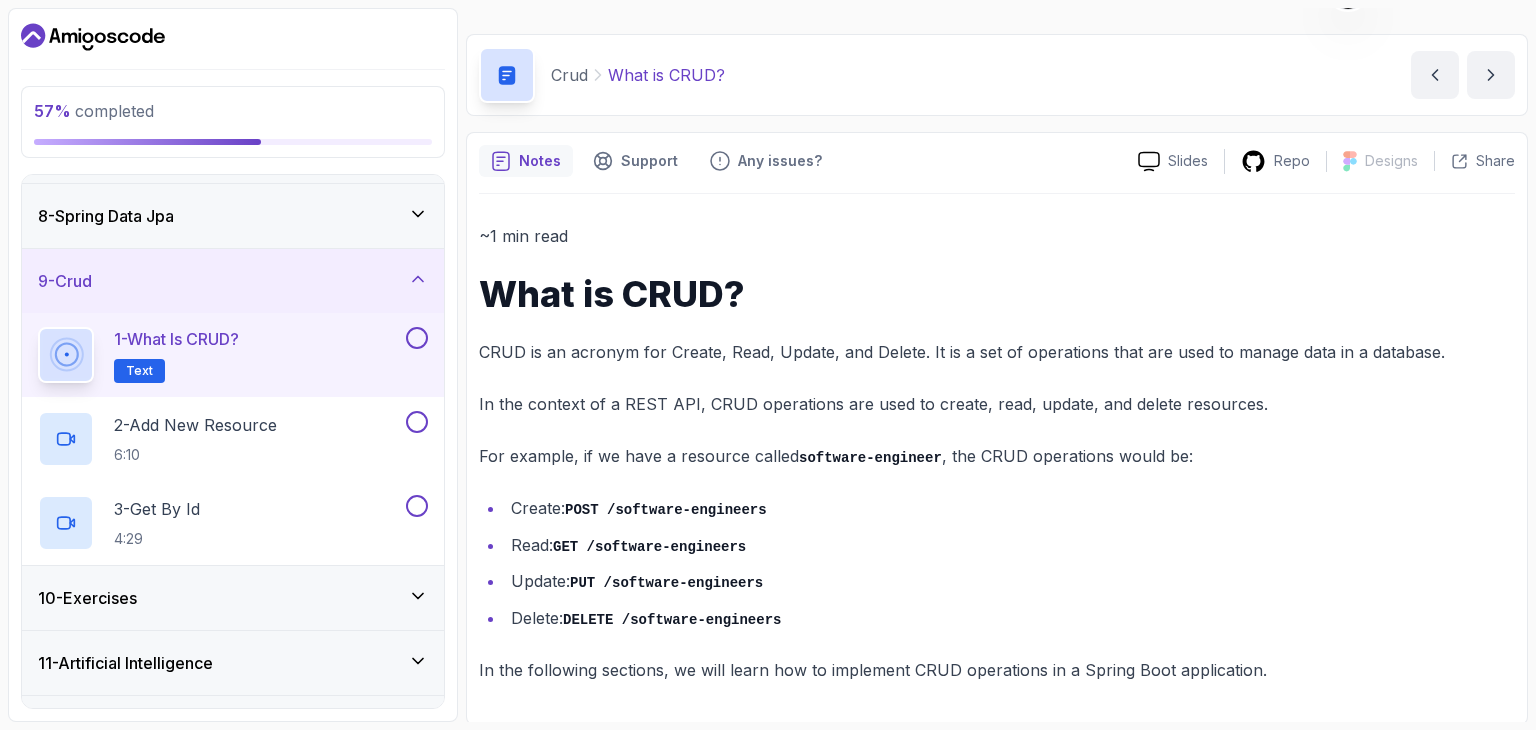 click on "1  -  What is CRUD? Text" at bounding box center (220, 355) 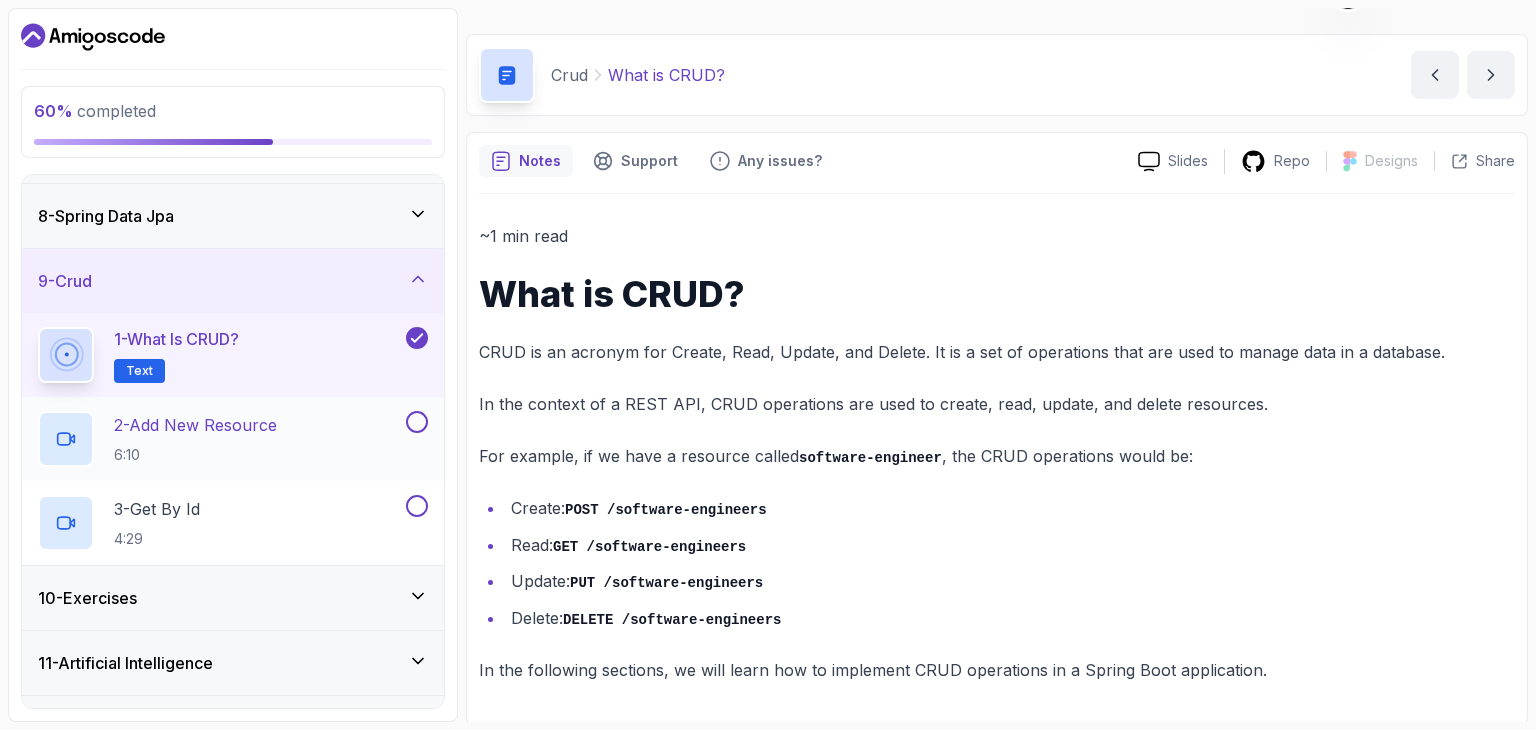 click on "2  -  Add New Resource 6:10" at bounding box center (220, 439) 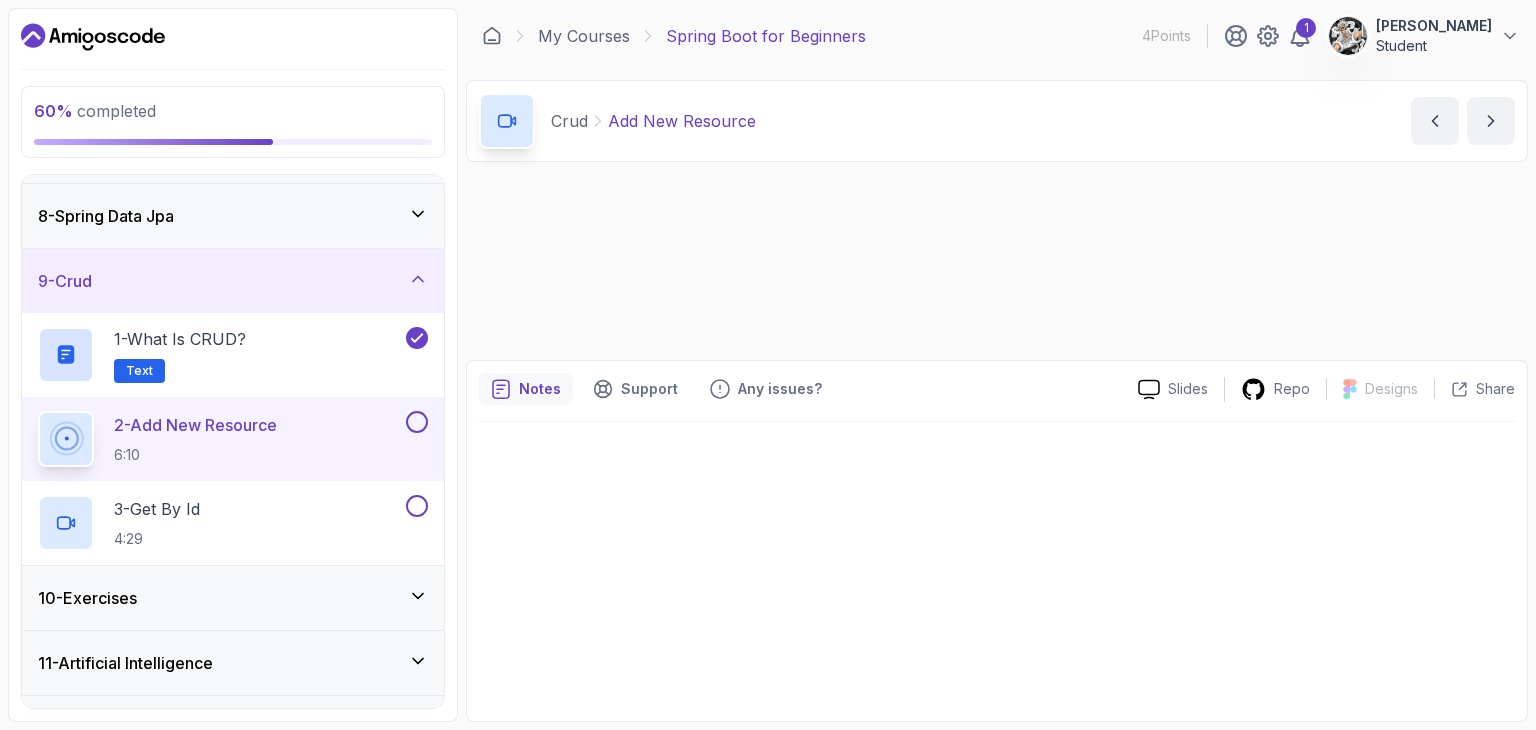 scroll, scrollTop: 0, scrollLeft: 0, axis: both 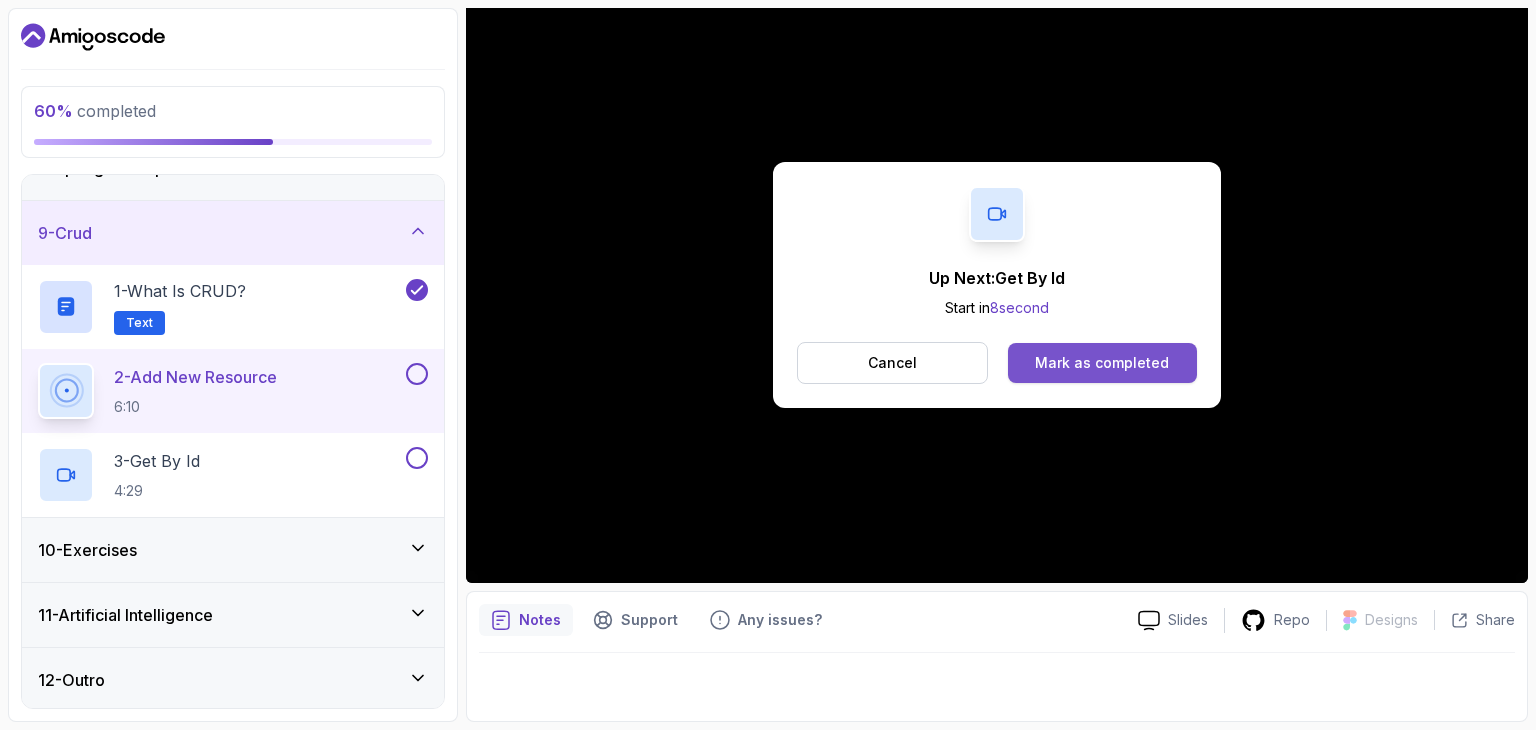 click on "Mark as completed" at bounding box center (1102, 363) 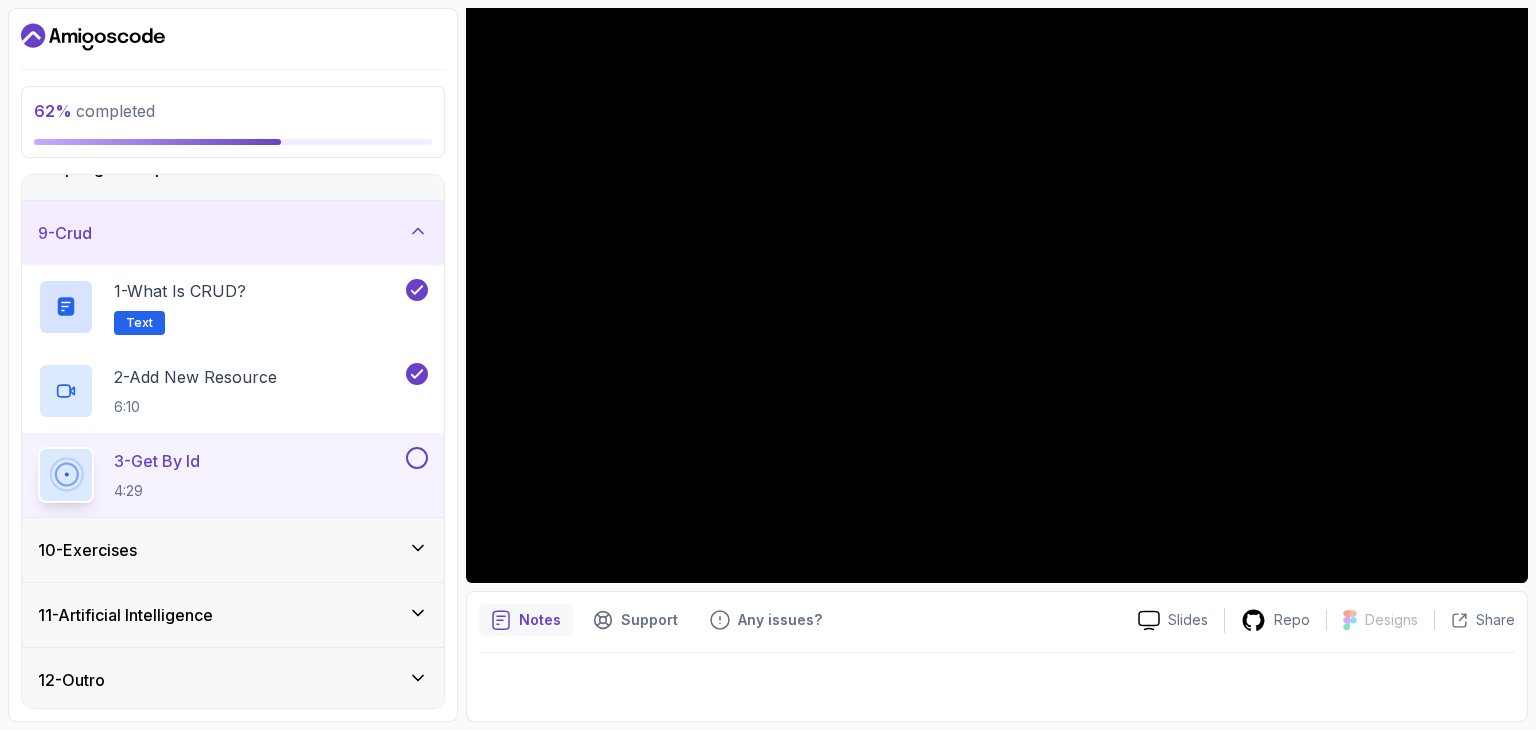 click at bounding box center (417, 458) 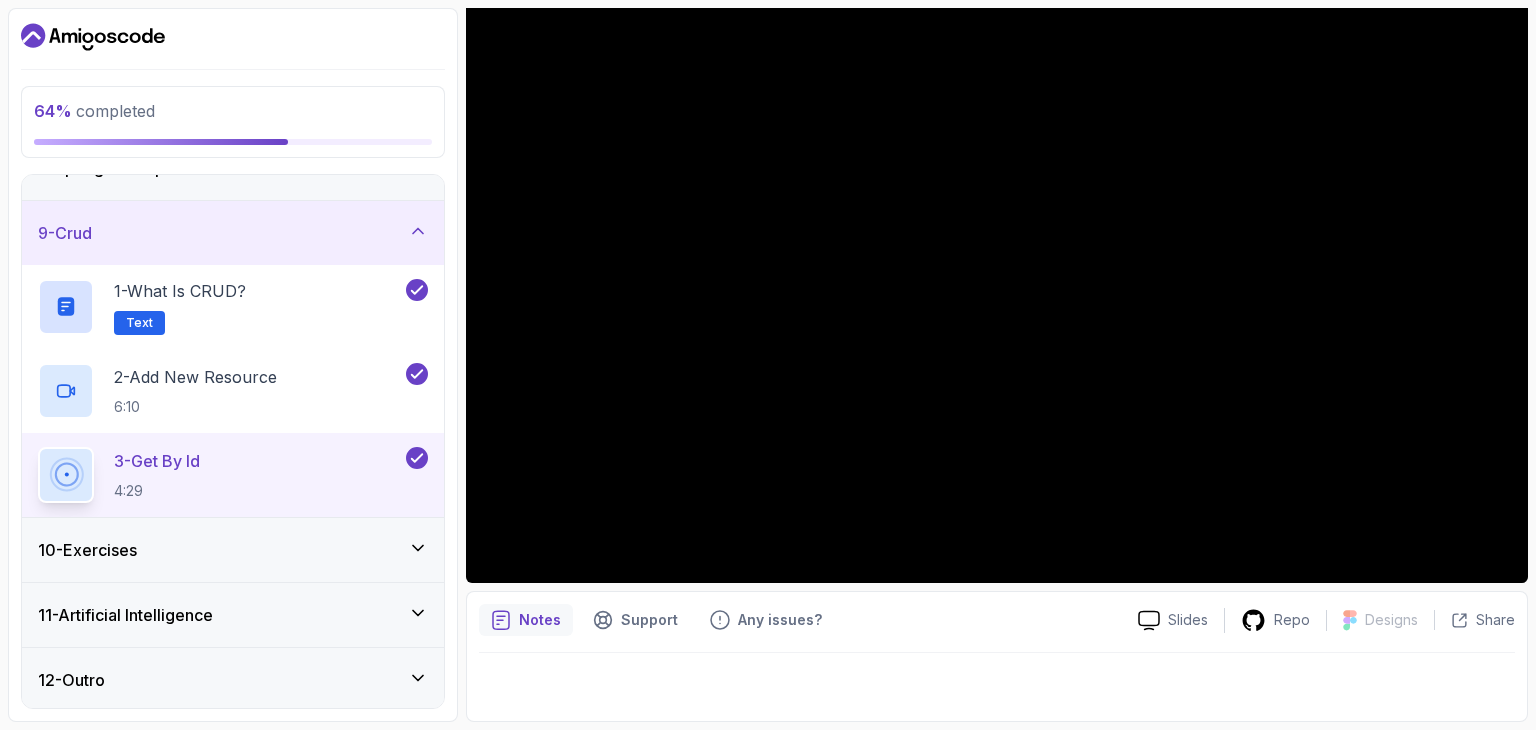 click on "10  -  Exercises" at bounding box center [233, 550] 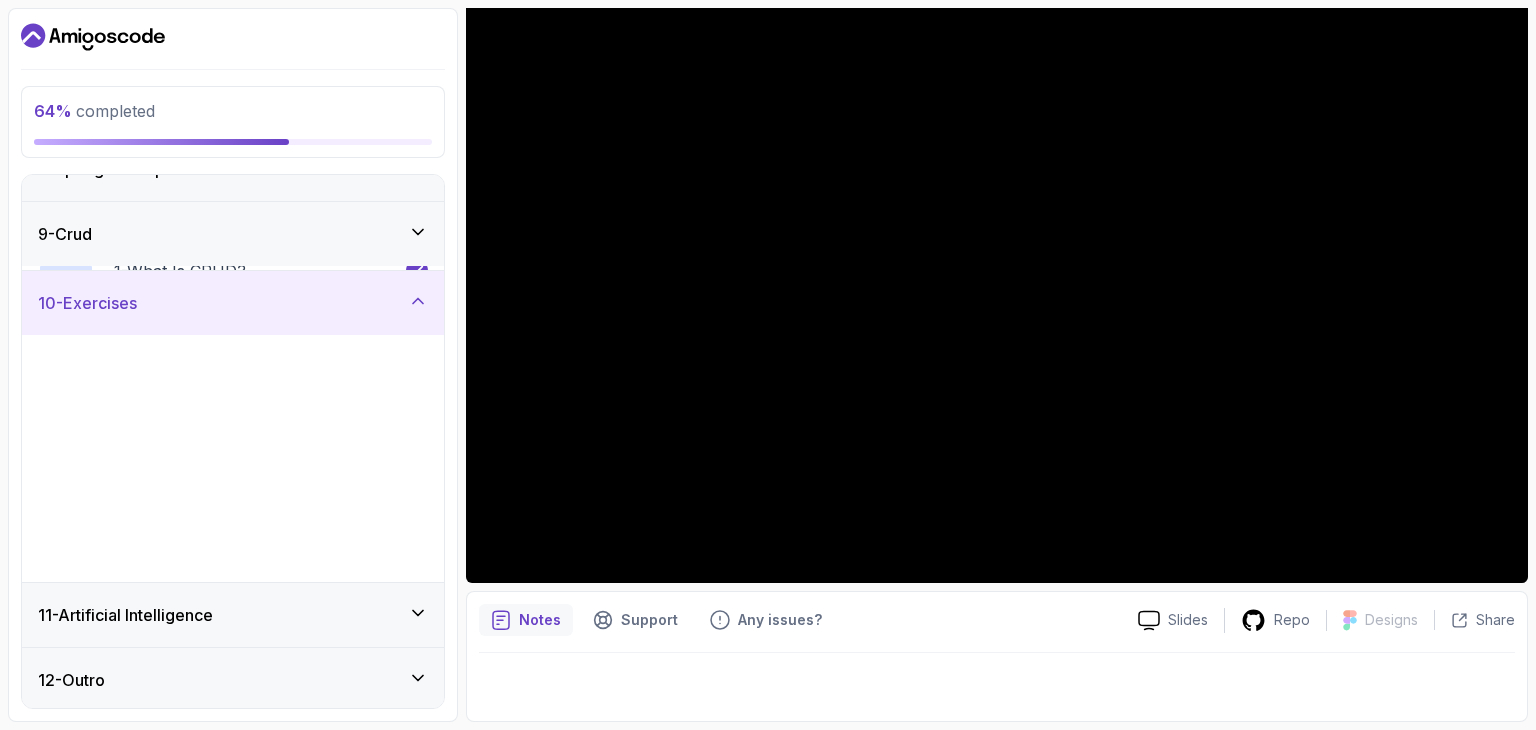 scroll, scrollTop: 494, scrollLeft: 0, axis: vertical 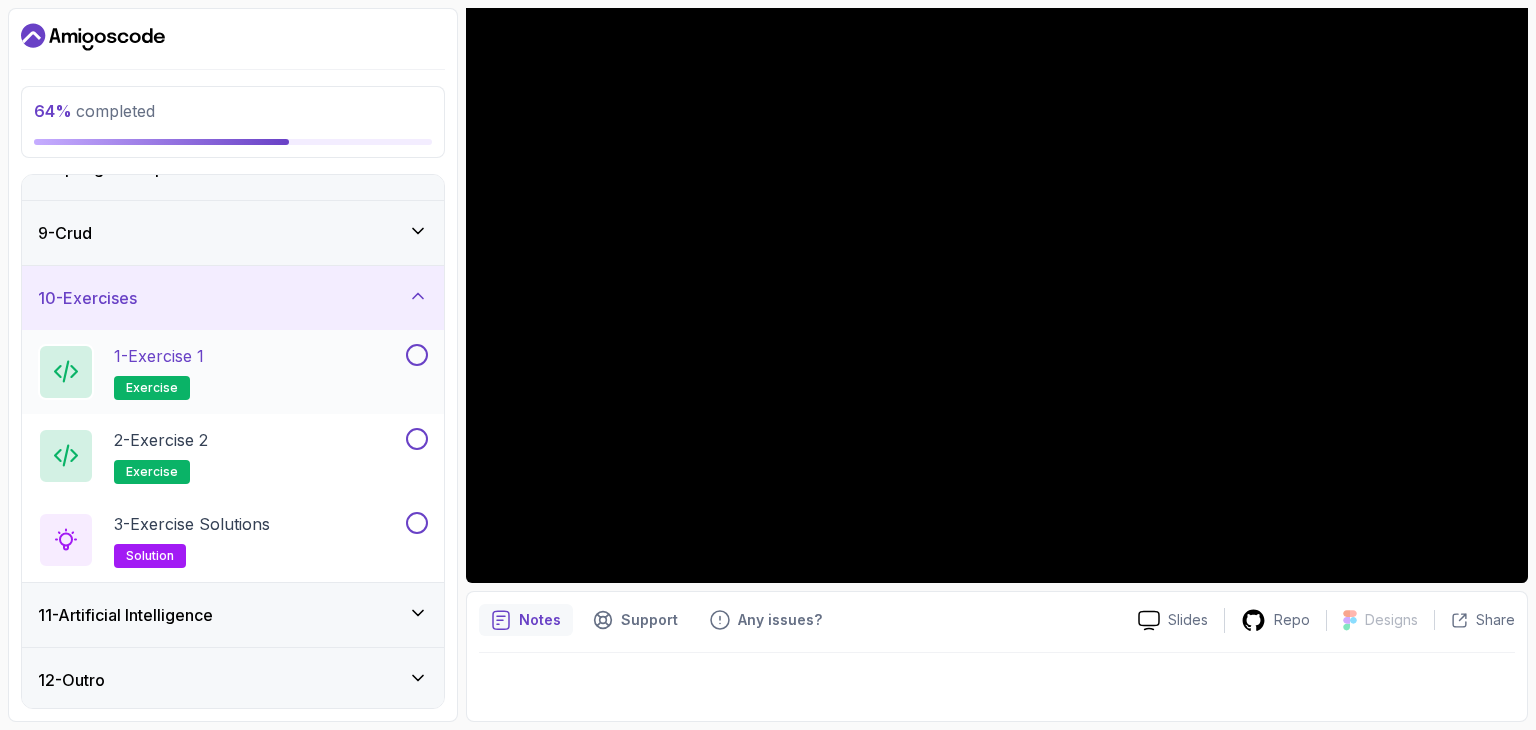 click on "1  -  Exercise 1 exercise" at bounding box center (220, 372) 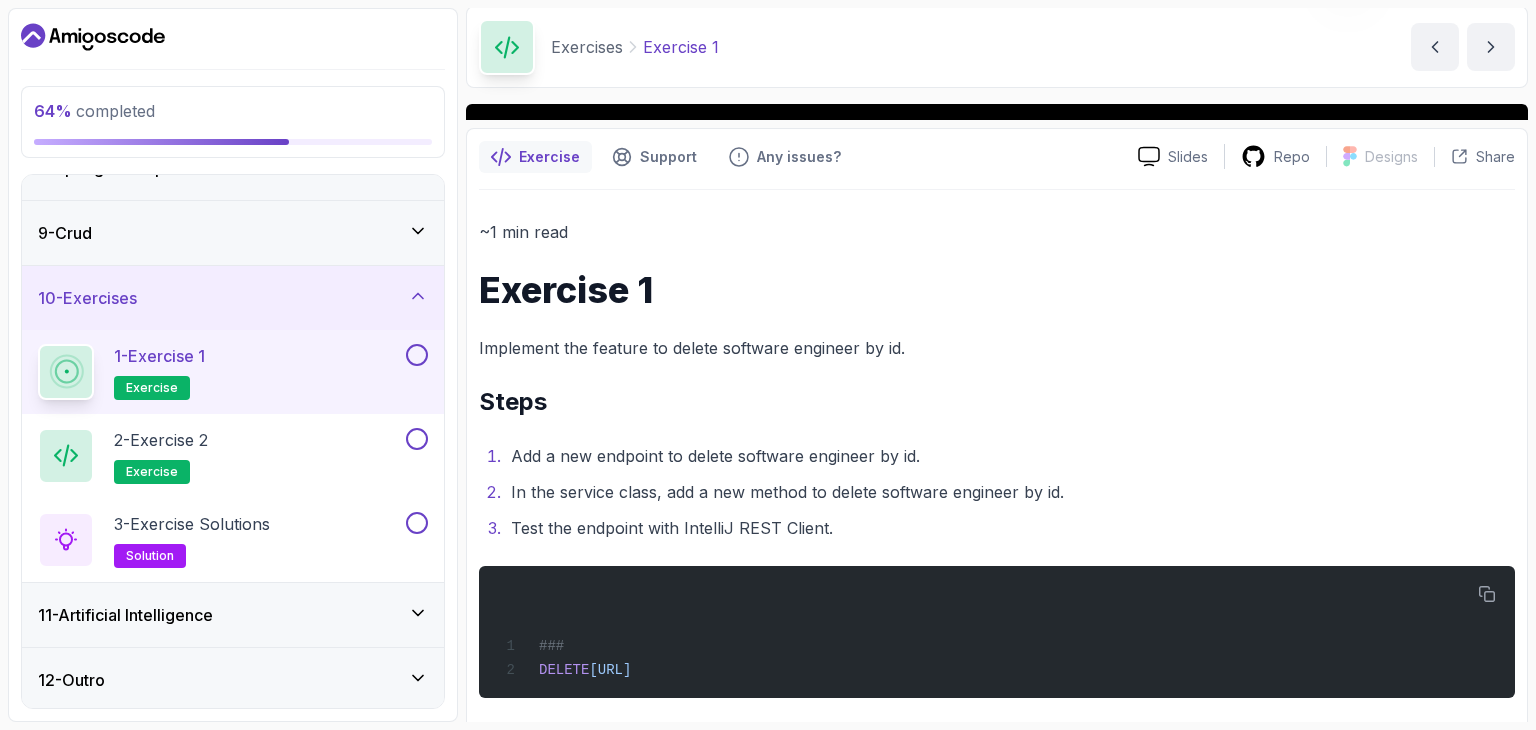scroll, scrollTop: 66, scrollLeft: 0, axis: vertical 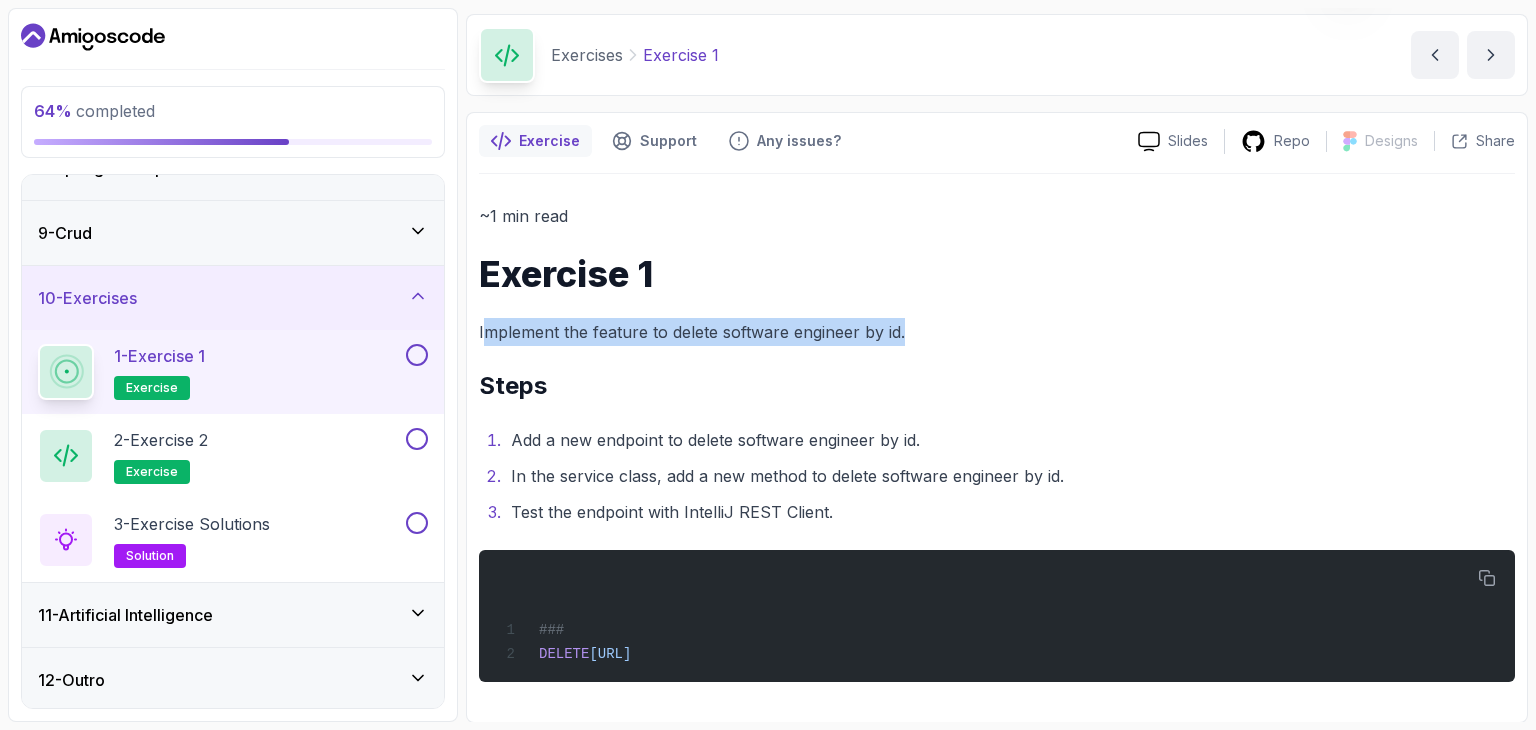 drag, startPoint x: 482, startPoint y: 329, endPoint x: 922, endPoint y: 333, distance: 440.0182 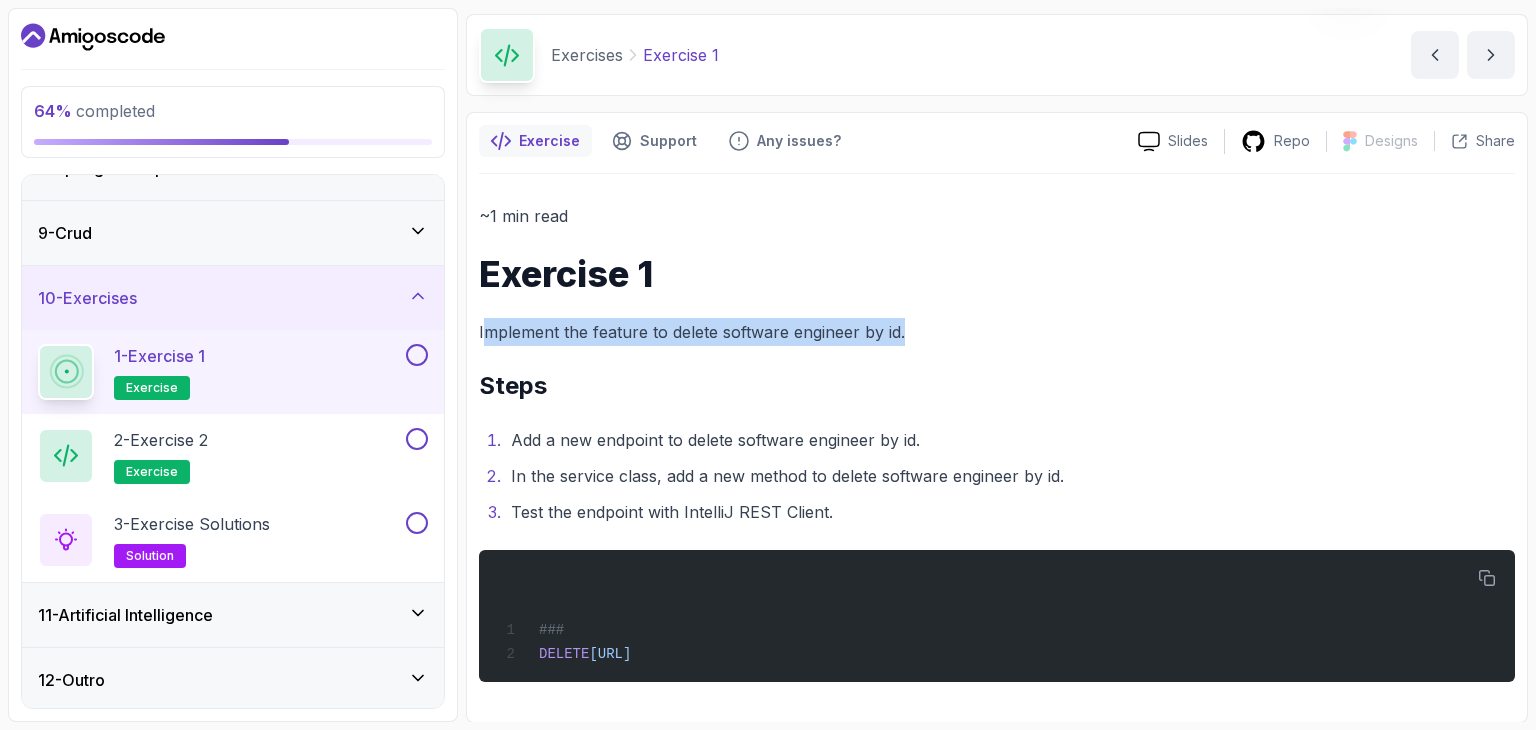 click on "Implement the feature to delete software engineer by id." at bounding box center [997, 332] 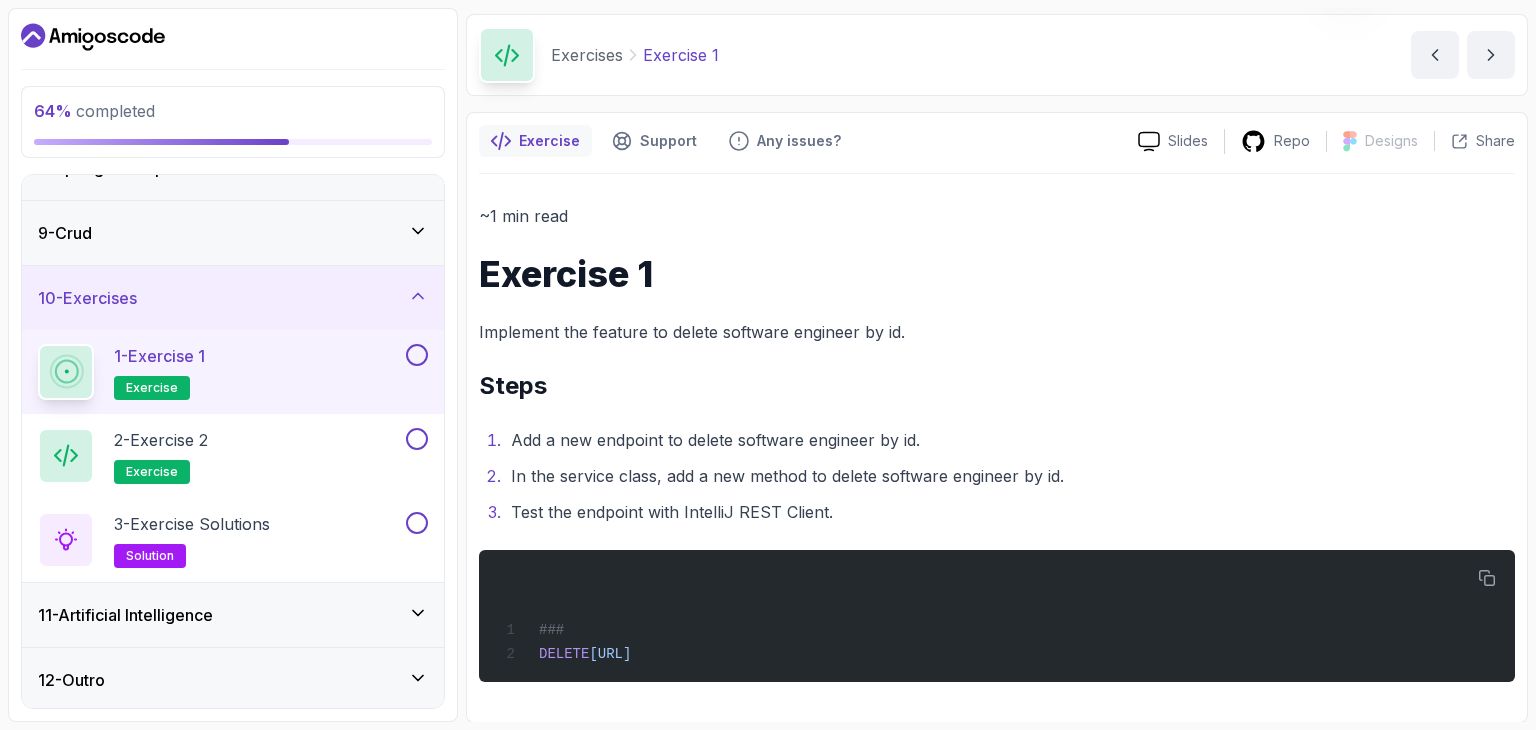 click on "Add a new endpoint to delete software engineer by id." at bounding box center [1010, 440] 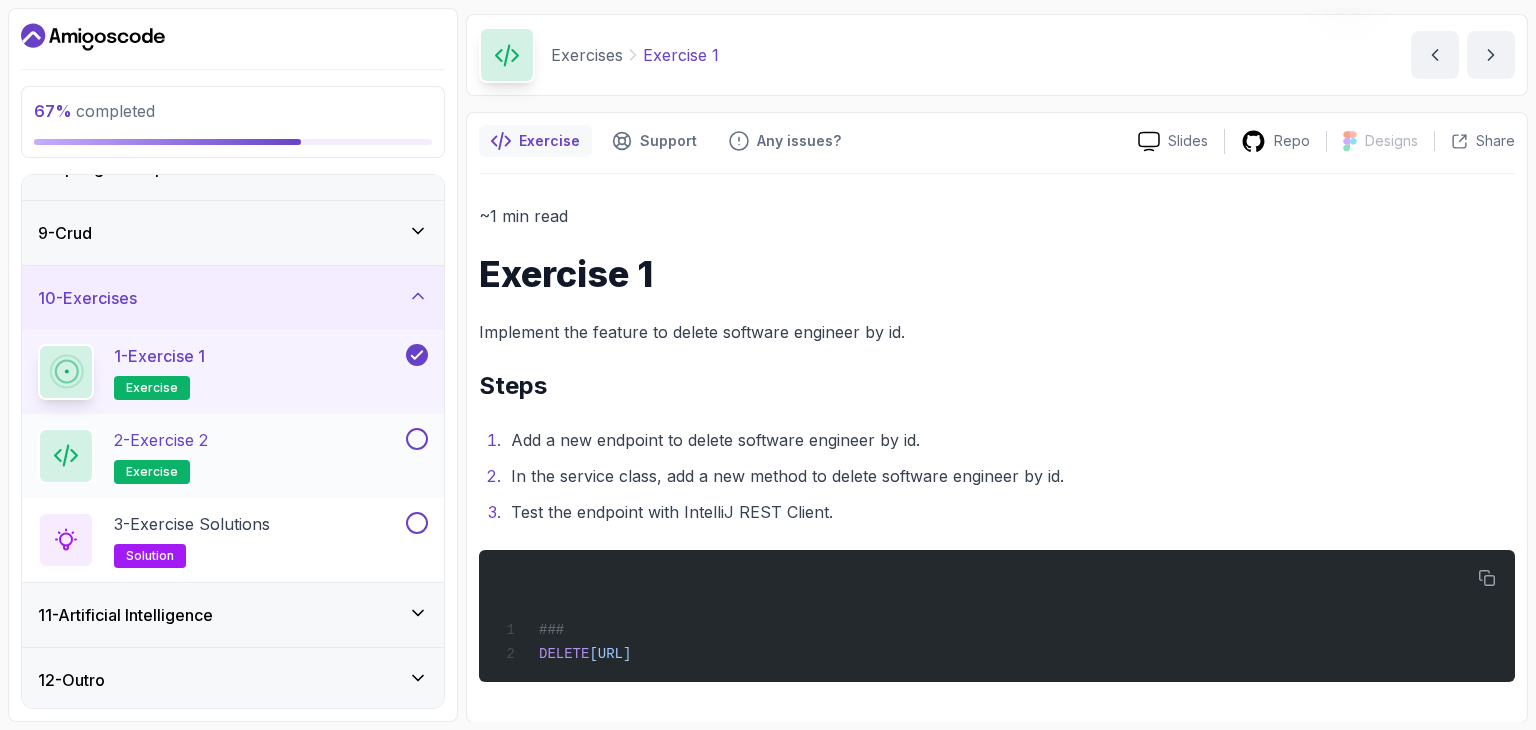 click on "2  -  Exercise 2 exercise" at bounding box center [220, 456] 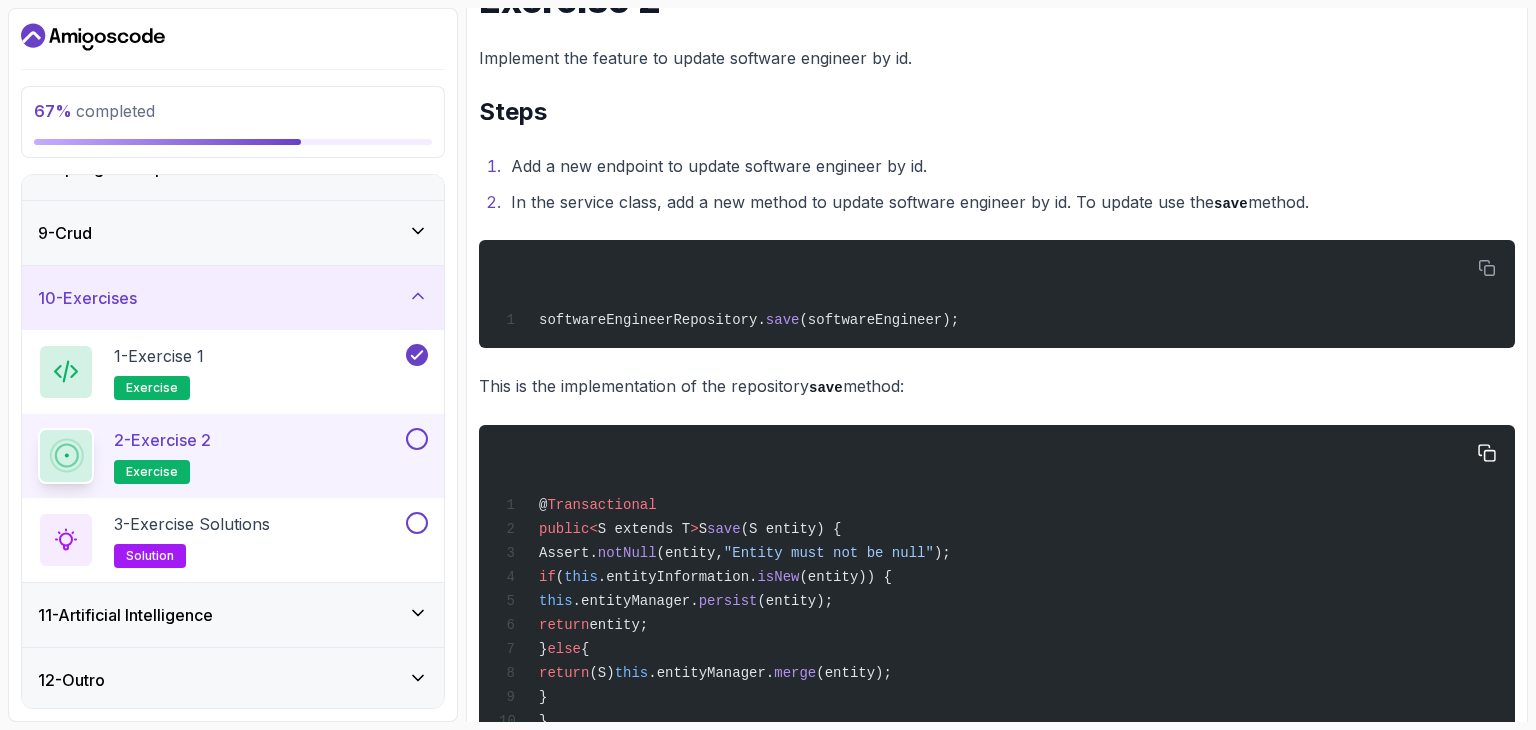 scroll, scrollTop: 339, scrollLeft: 0, axis: vertical 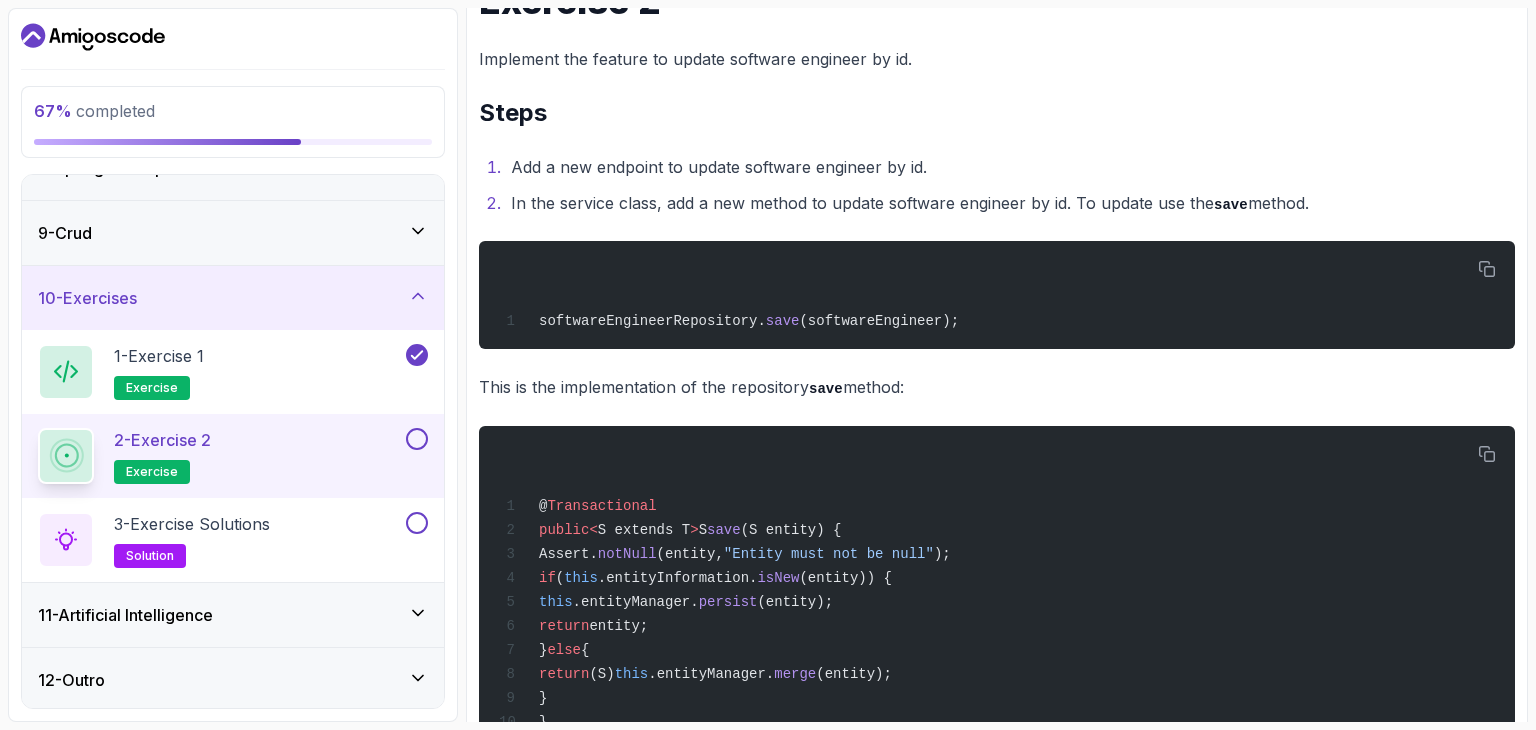 click at bounding box center (417, 439) 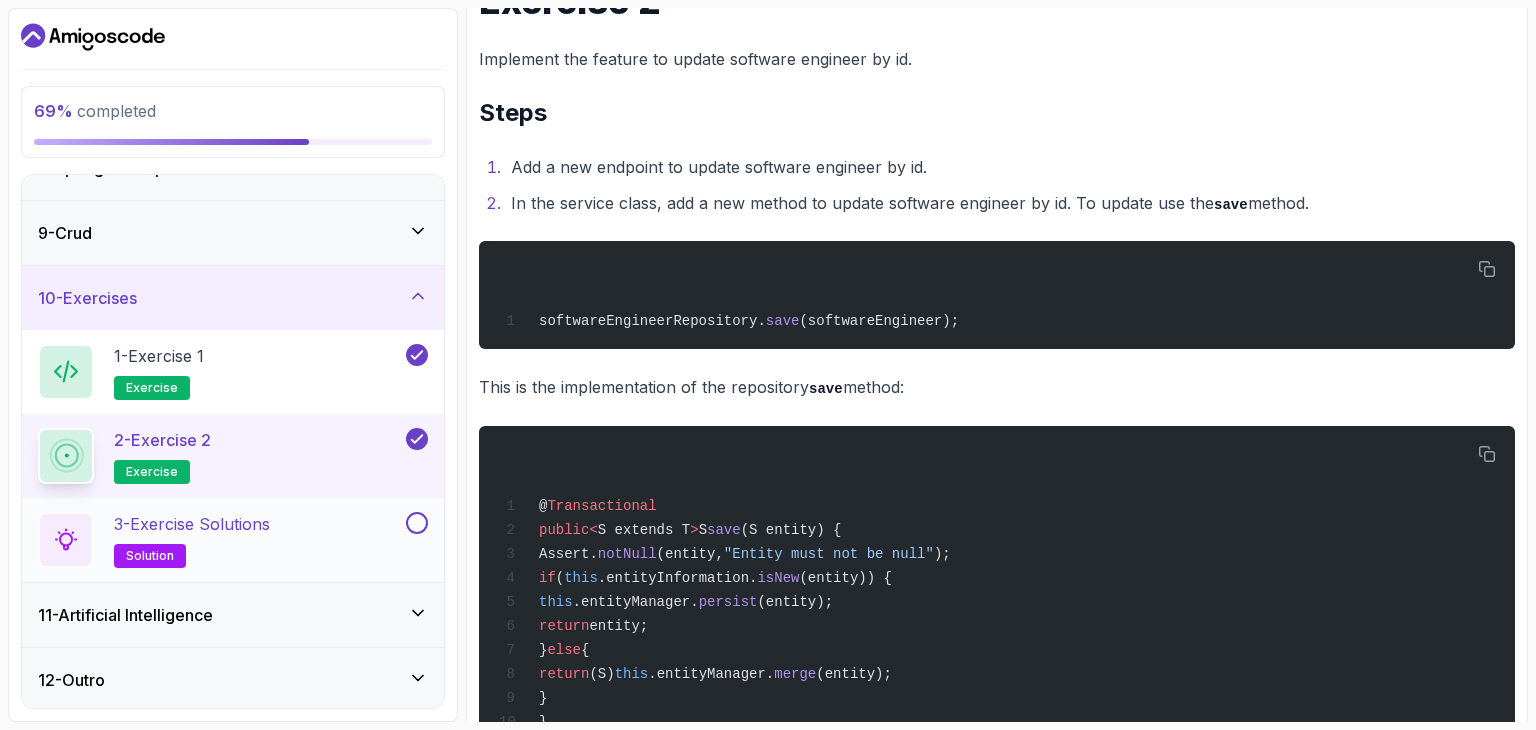 click on "3  -  Exercise Solutions solution" at bounding box center [220, 540] 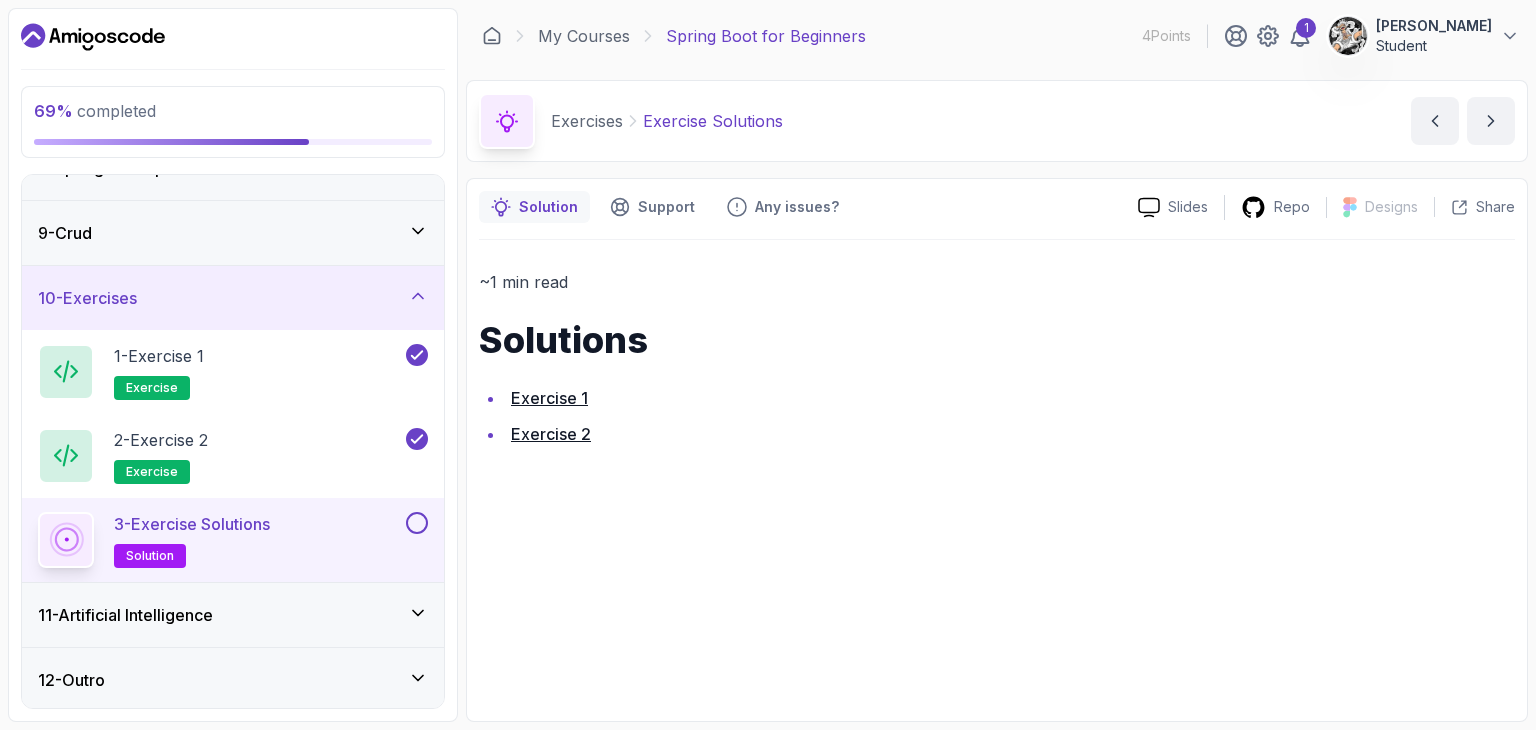 click on "Exercise 1" at bounding box center [549, 398] 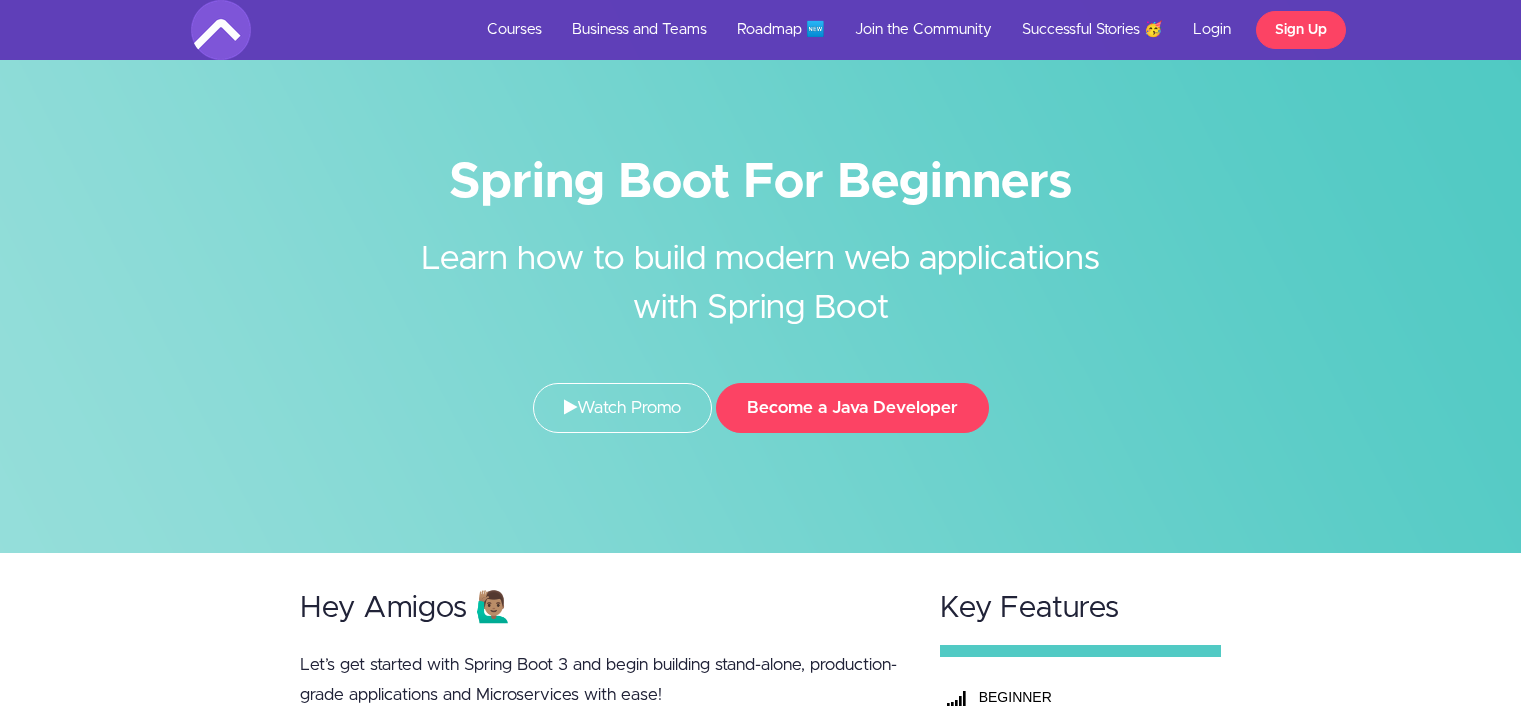 scroll, scrollTop: 0, scrollLeft: 0, axis: both 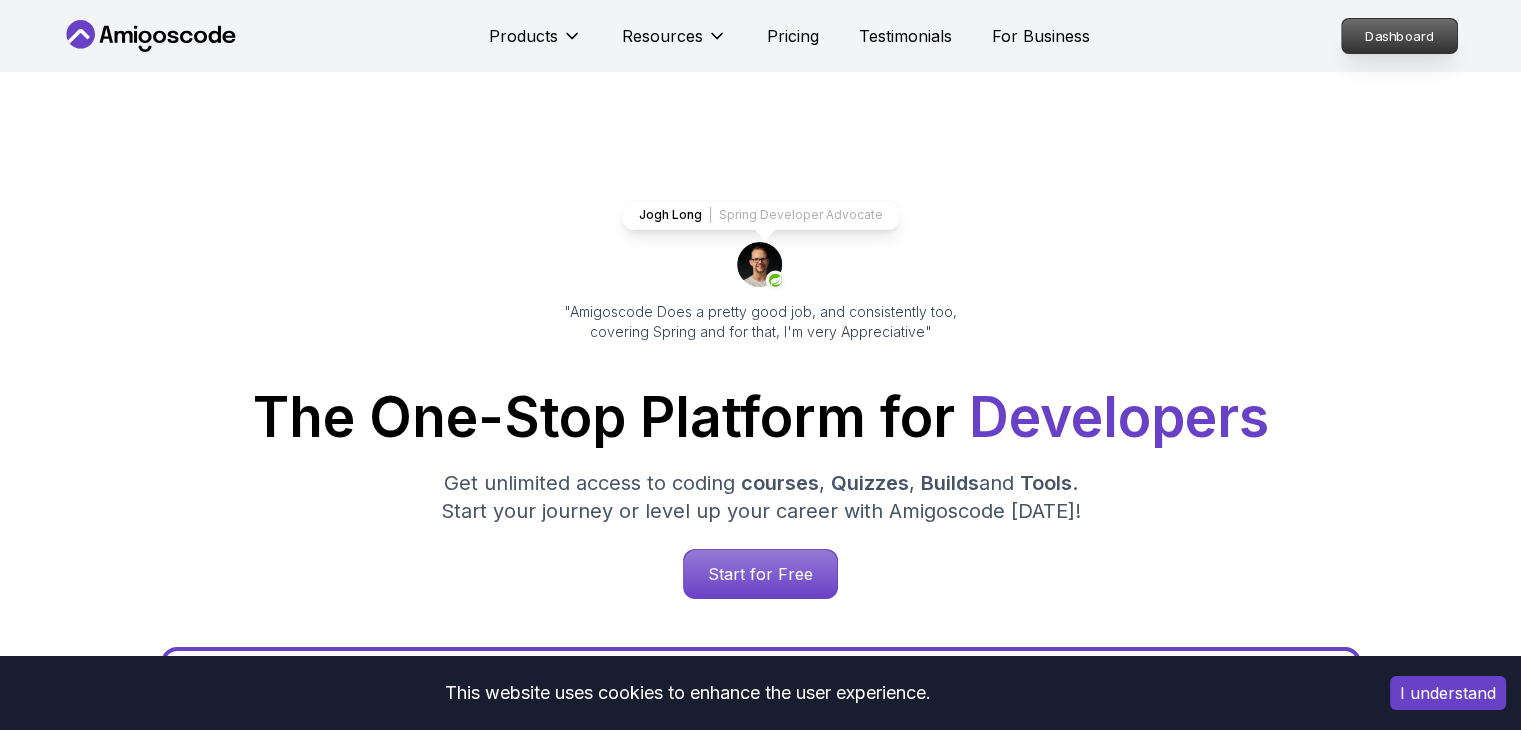 click on "Dashboard" at bounding box center (1399, 36) 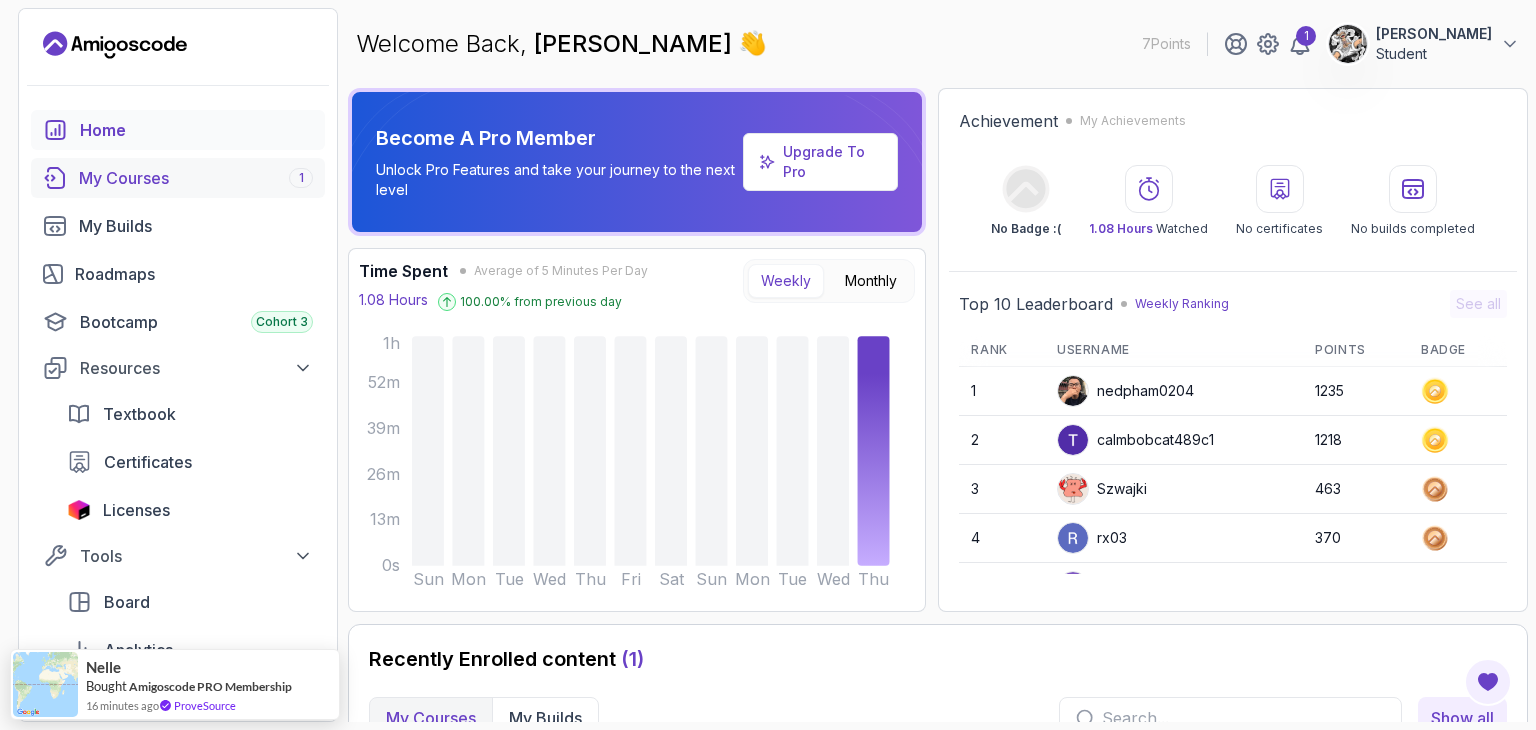 click on "My Courses 1" at bounding box center [178, 178] 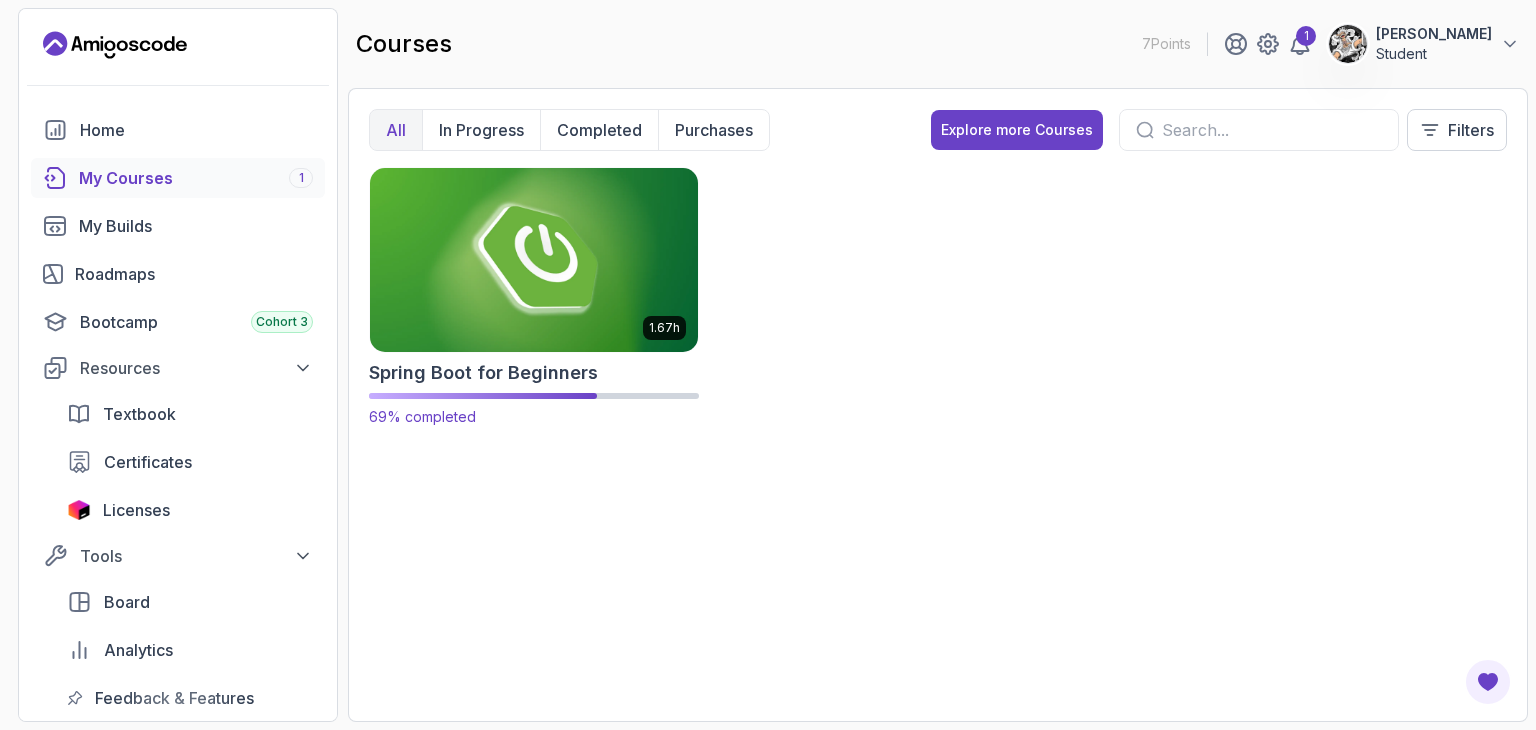 click at bounding box center [534, 259] 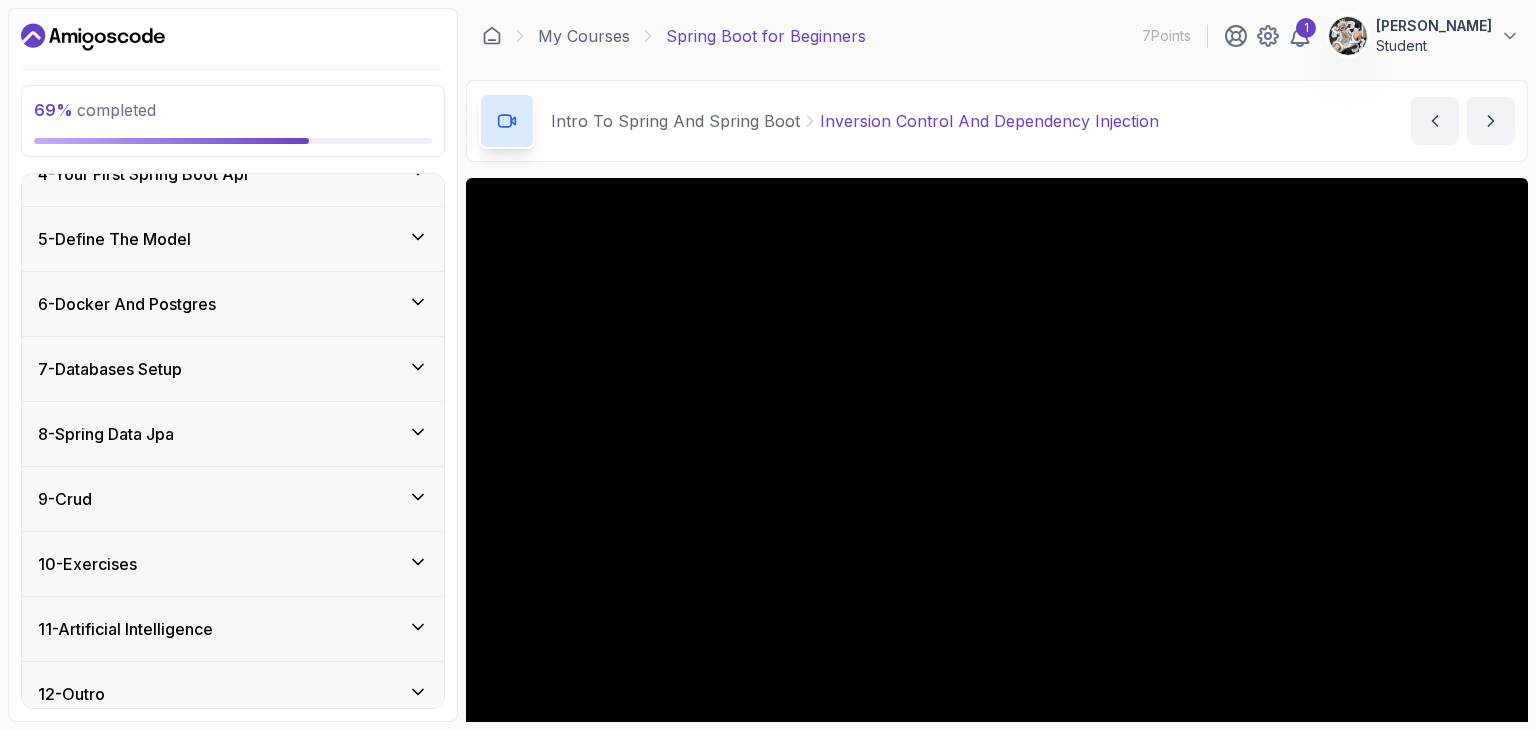 scroll, scrollTop: 578, scrollLeft: 0, axis: vertical 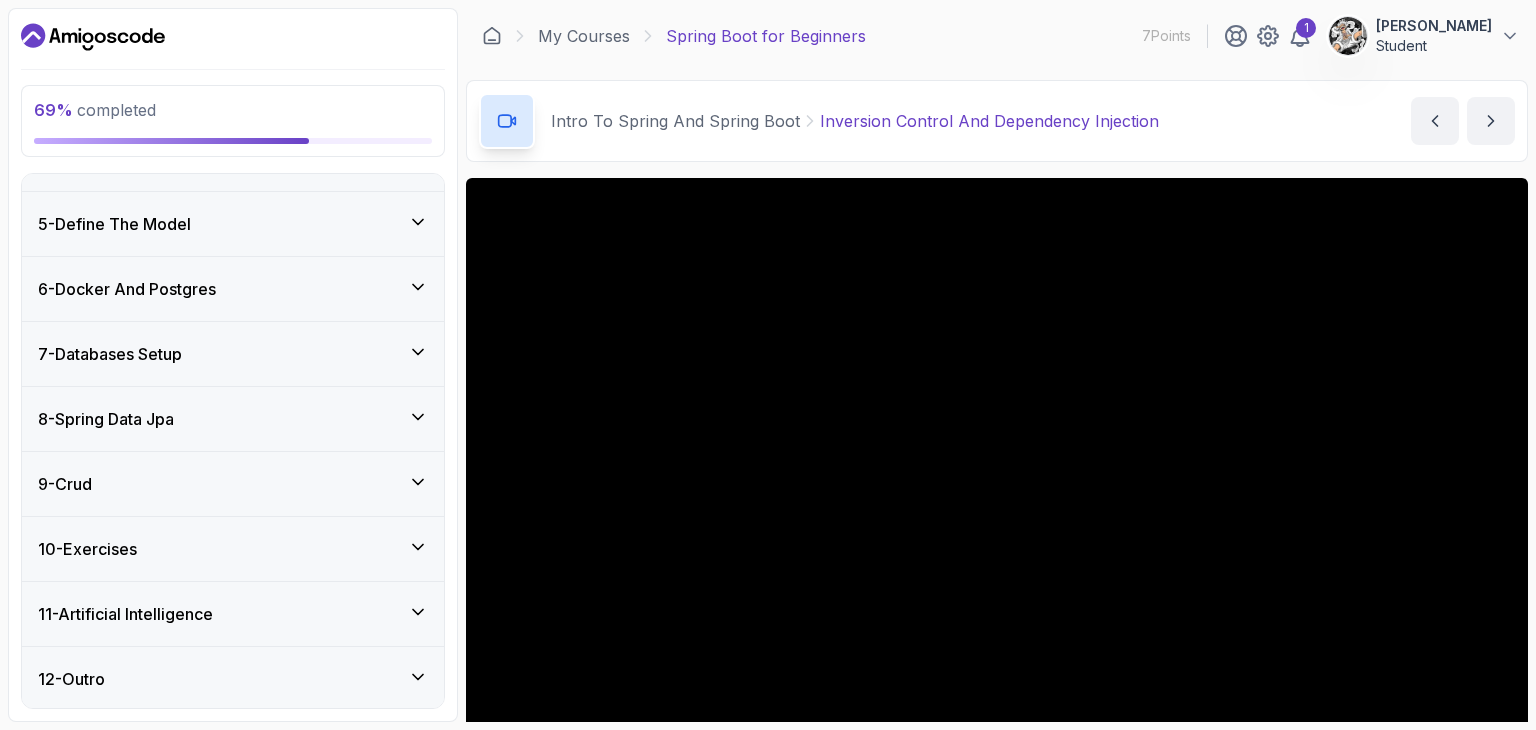 click on "10  -  Exercises" at bounding box center (233, 549) 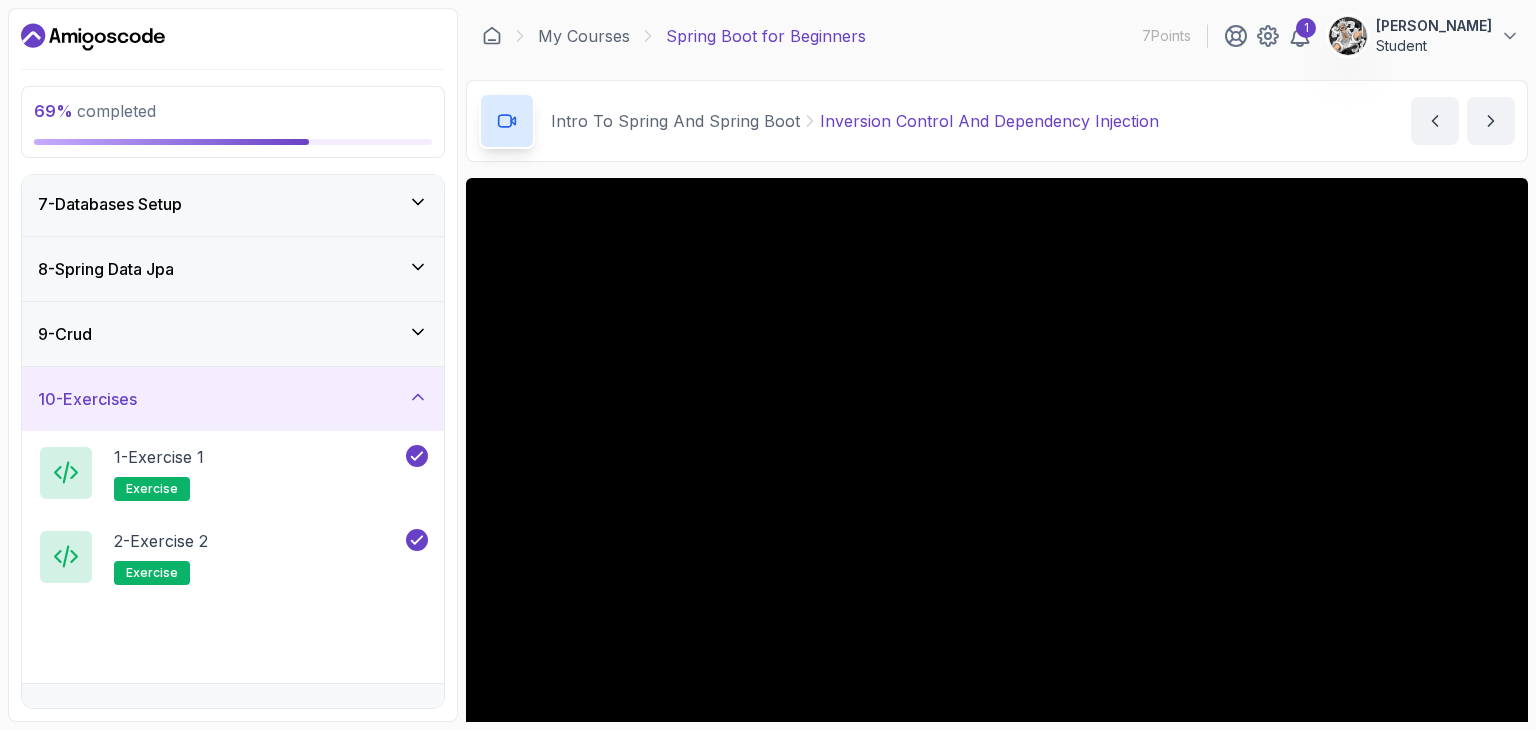 scroll, scrollTop: 494, scrollLeft: 0, axis: vertical 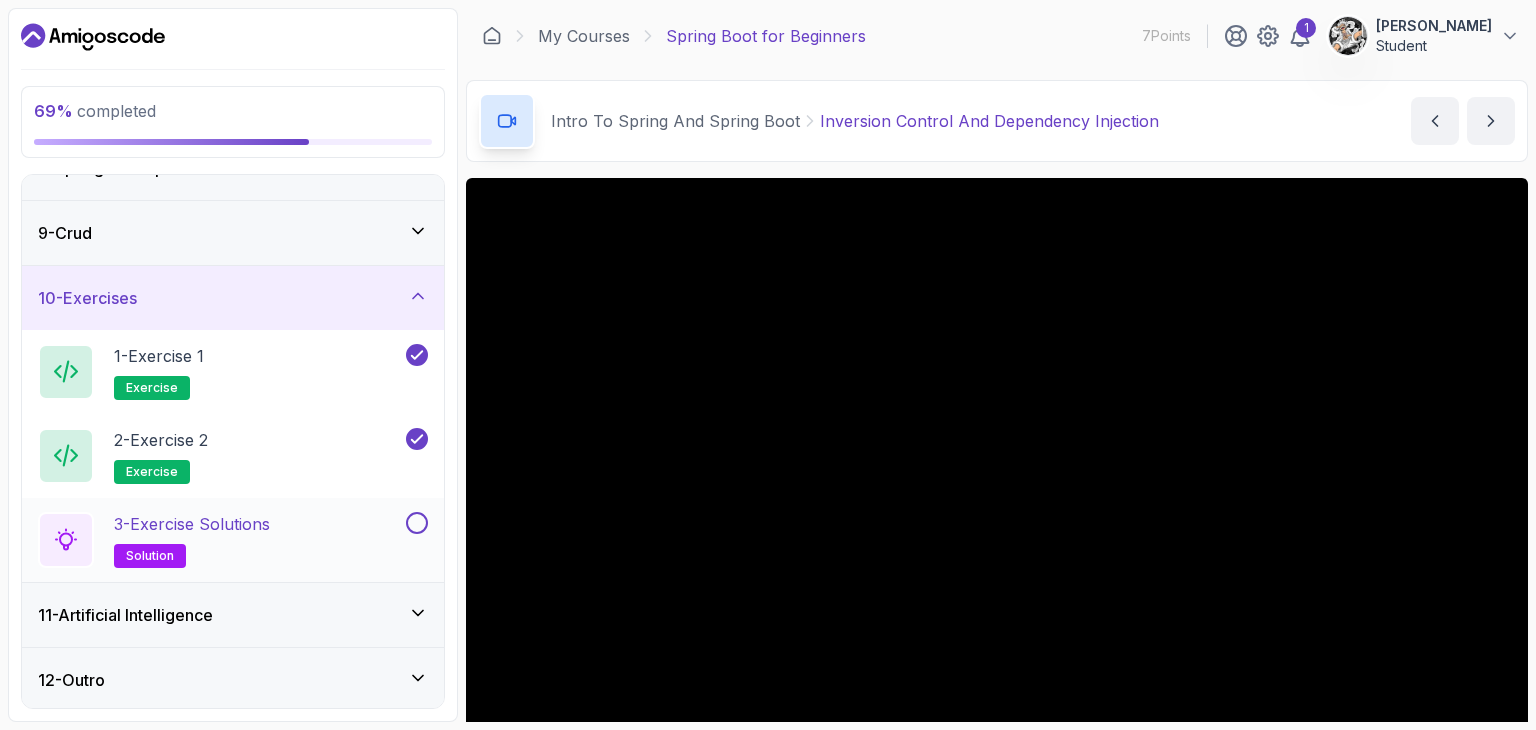 click on "3  -  Exercise Solutions" at bounding box center (192, 524) 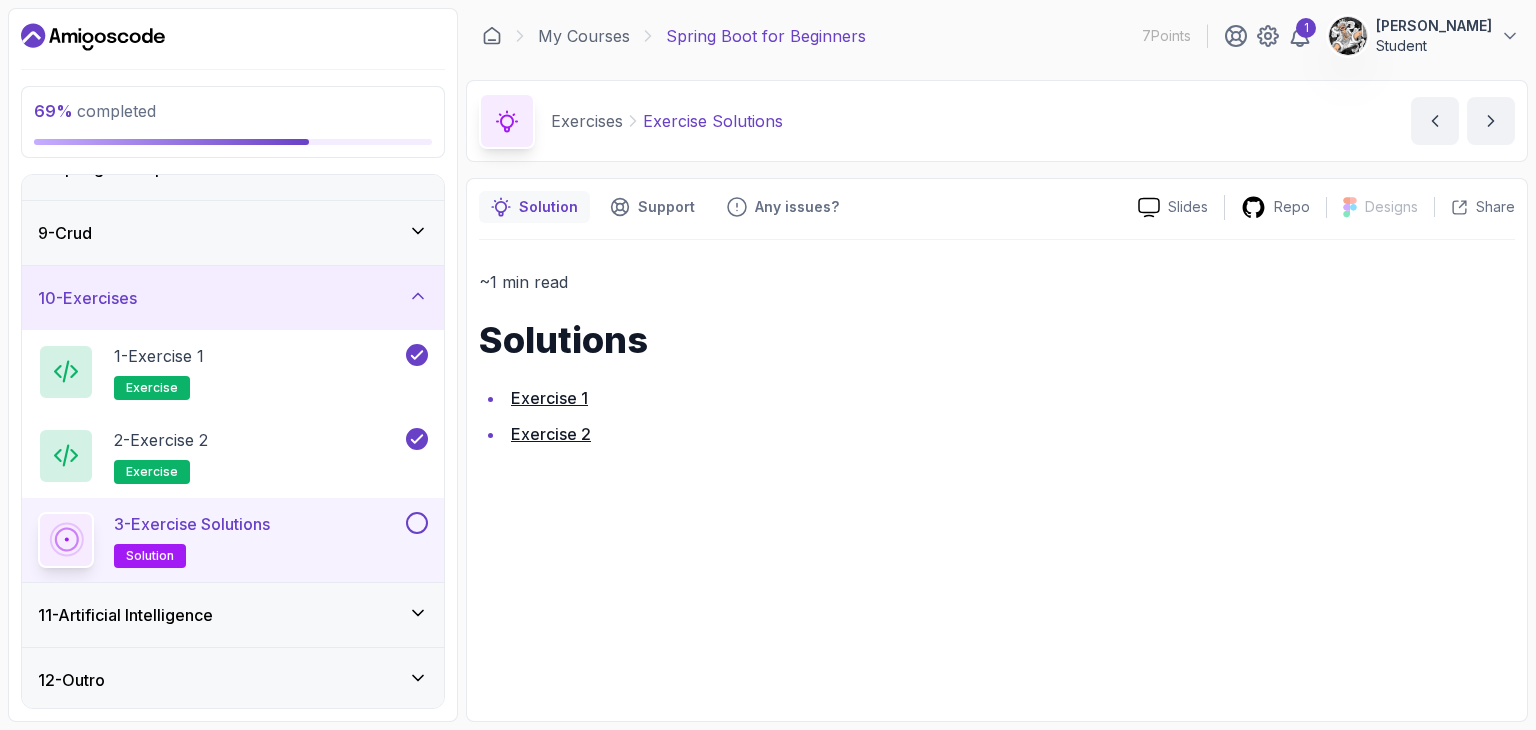 click on "Exercise 2" at bounding box center (551, 434) 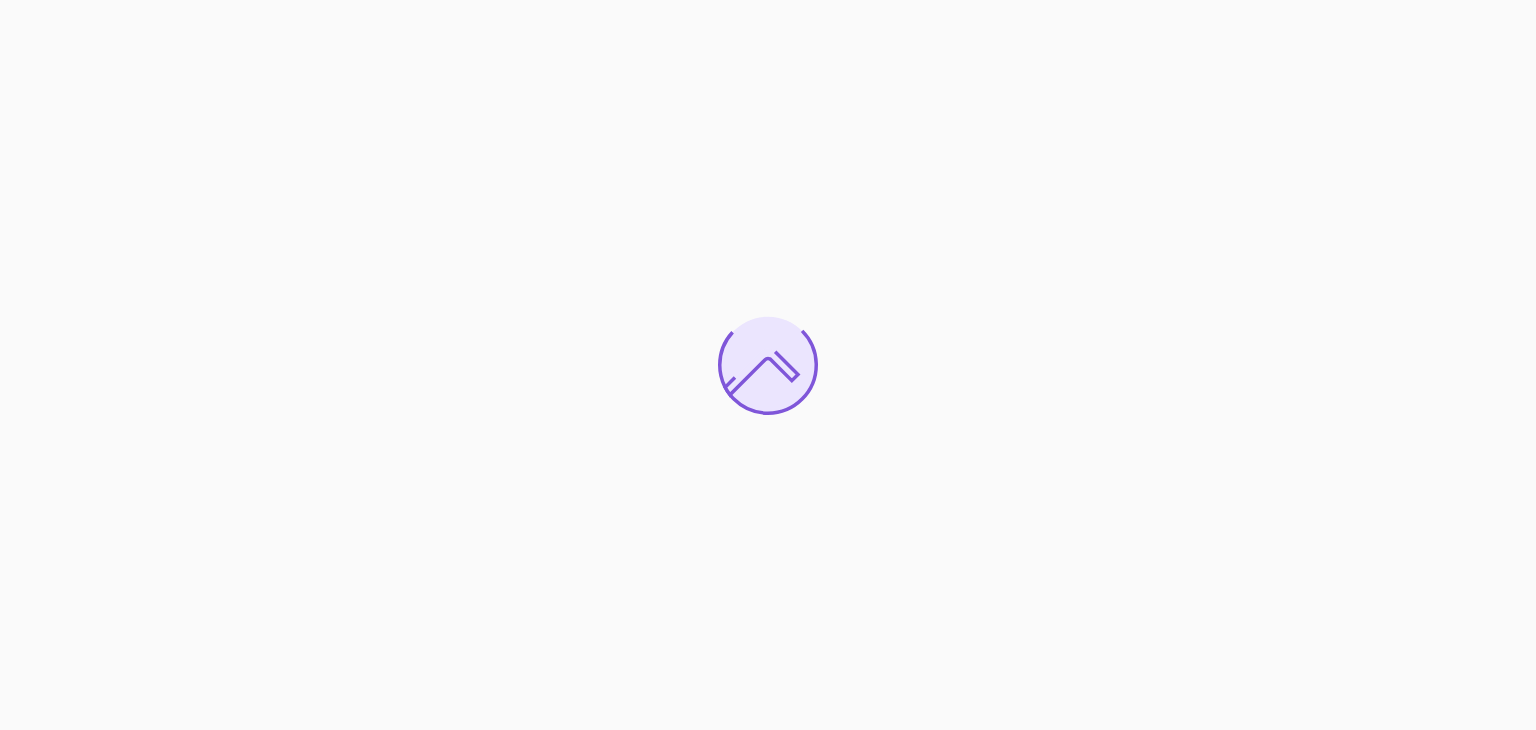 scroll, scrollTop: 0, scrollLeft: 0, axis: both 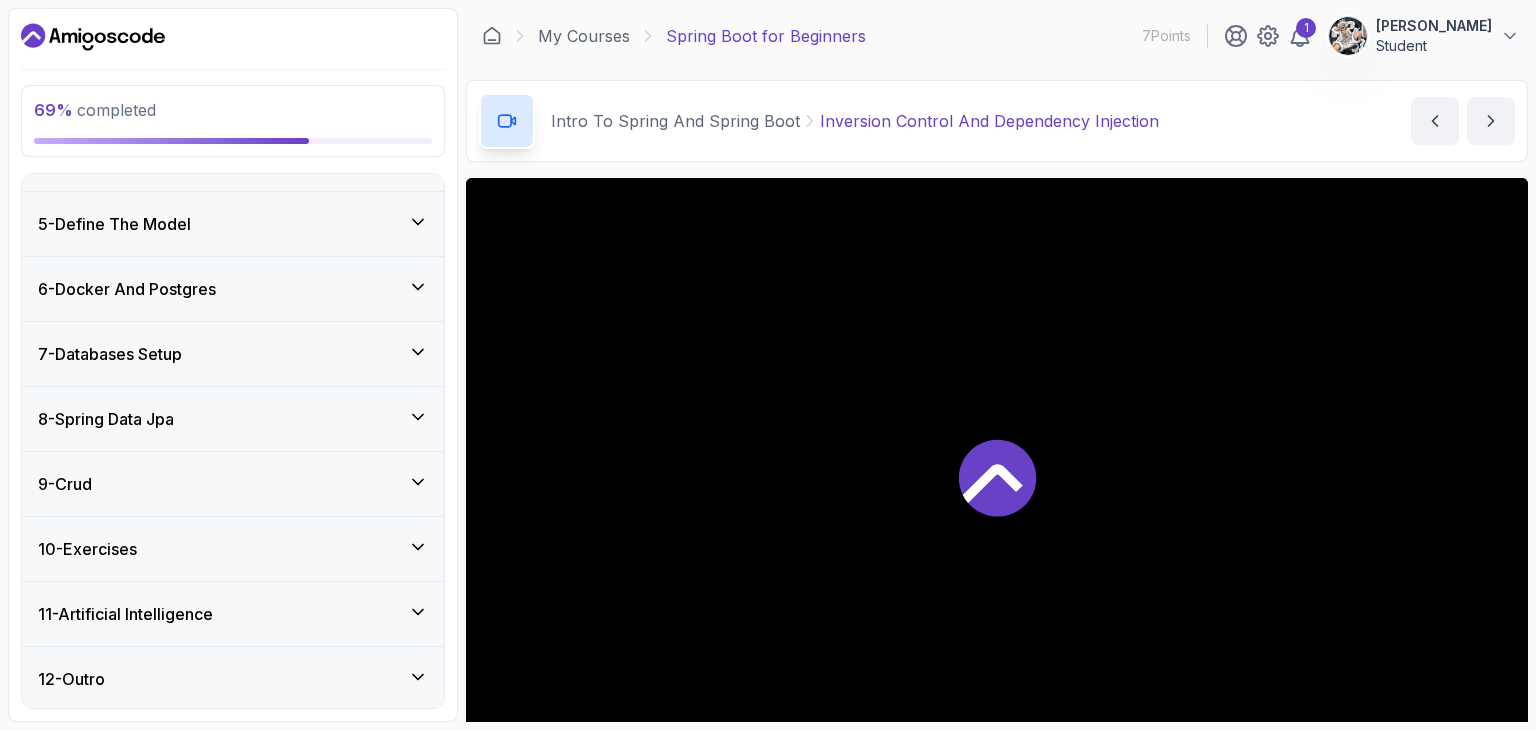 click on "10  -  Exercises" at bounding box center [233, 549] 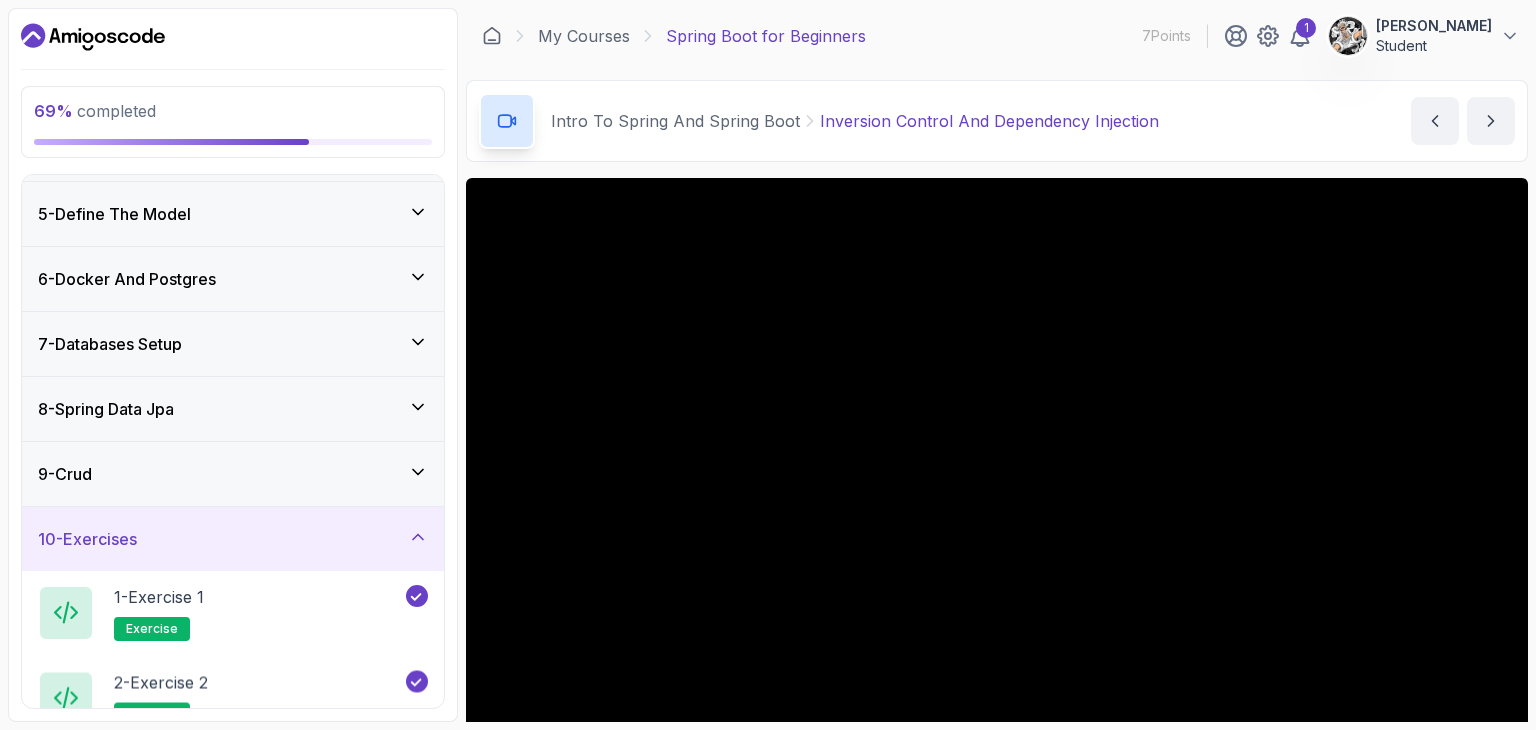 scroll, scrollTop: 494, scrollLeft: 0, axis: vertical 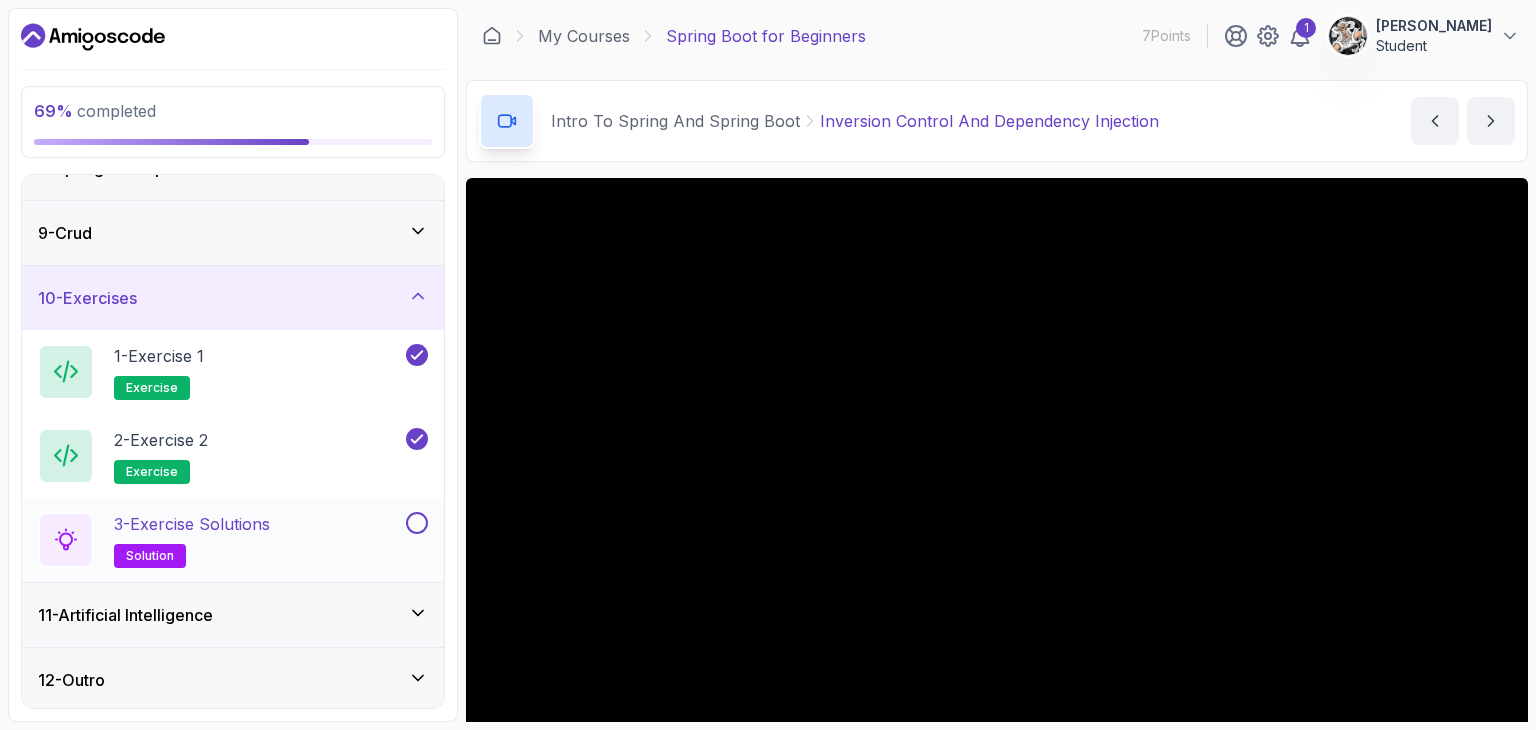 click at bounding box center (417, 523) 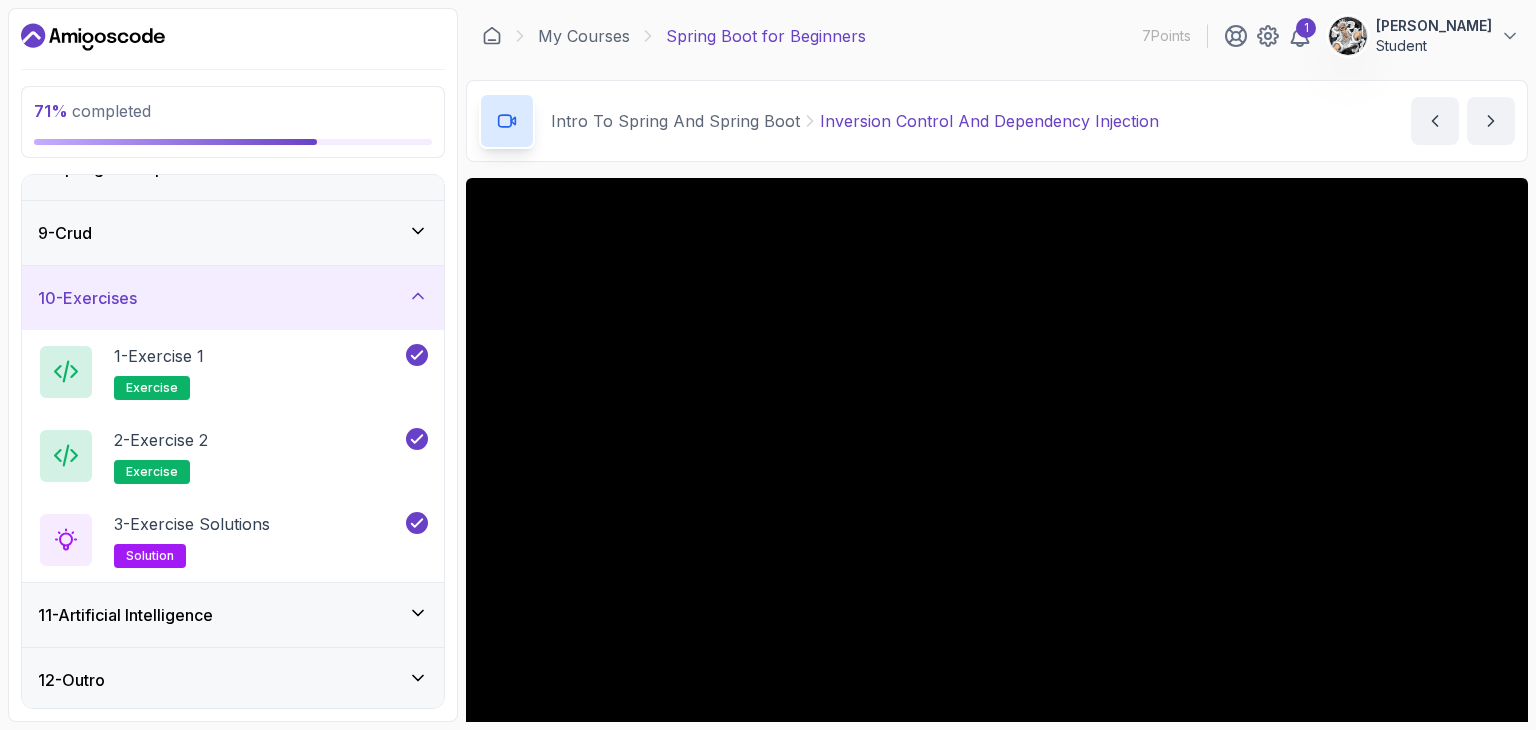 click on "11  -  Artificial Intelligence" at bounding box center [233, 615] 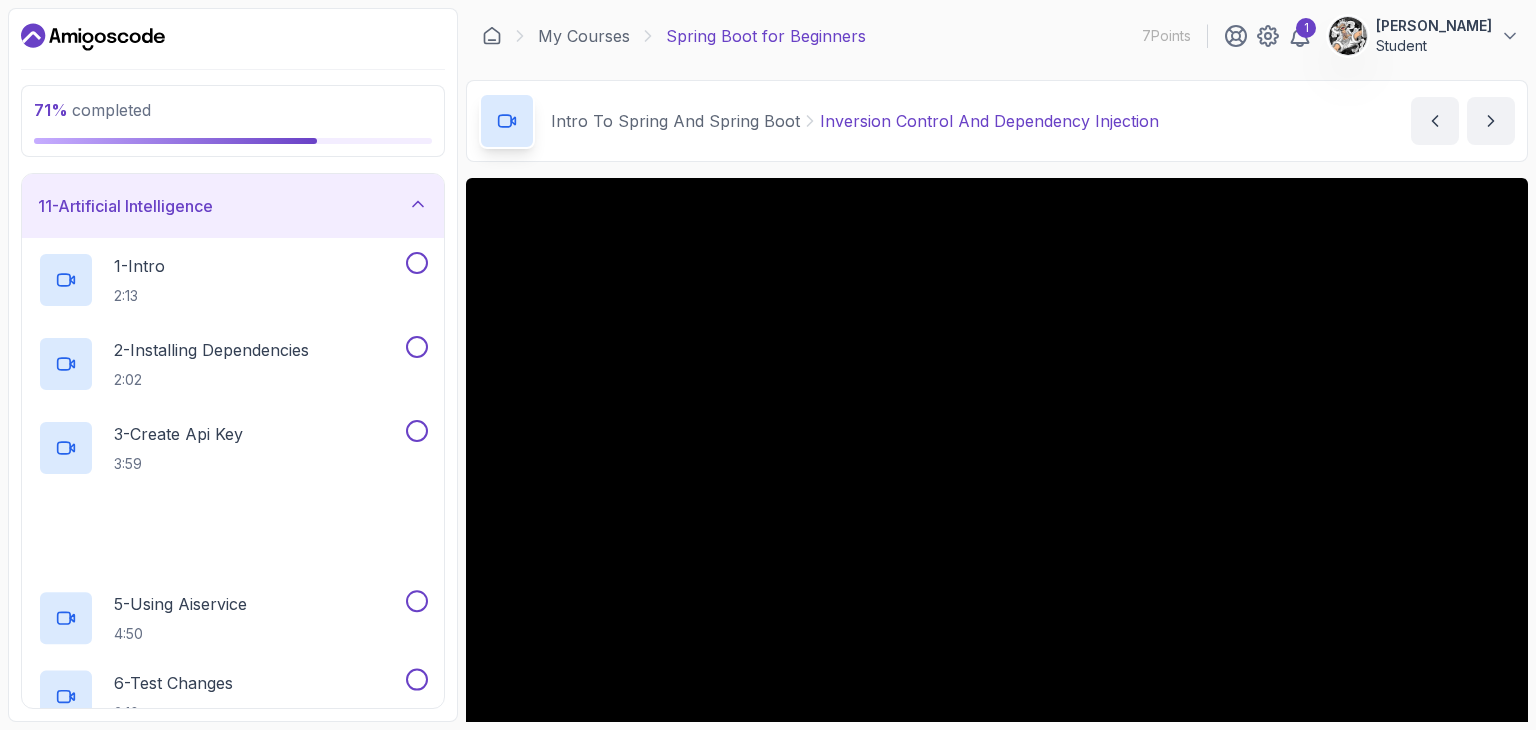 scroll, scrollTop: 675, scrollLeft: 0, axis: vertical 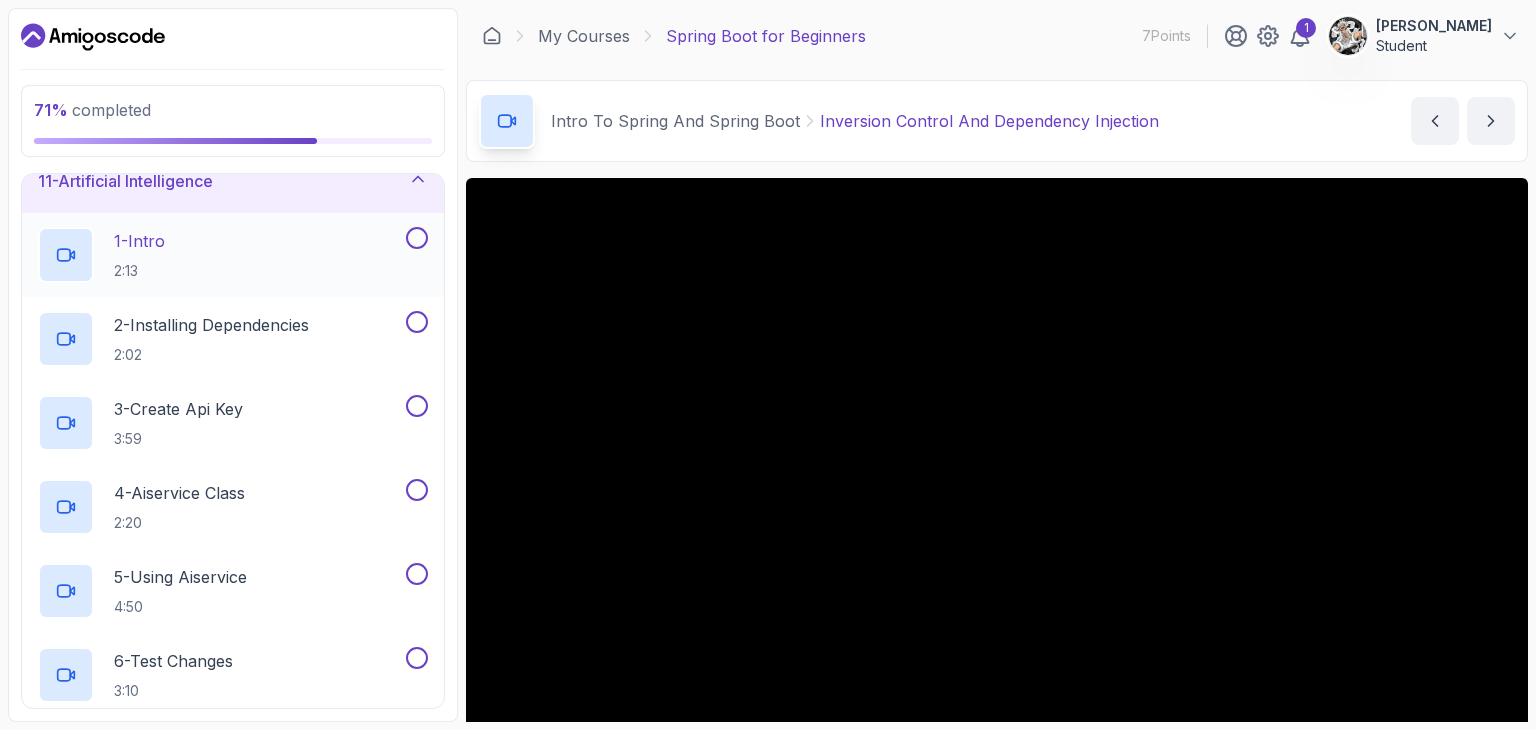 click on "1  -  Intro 2:13" at bounding box center [220, 255] 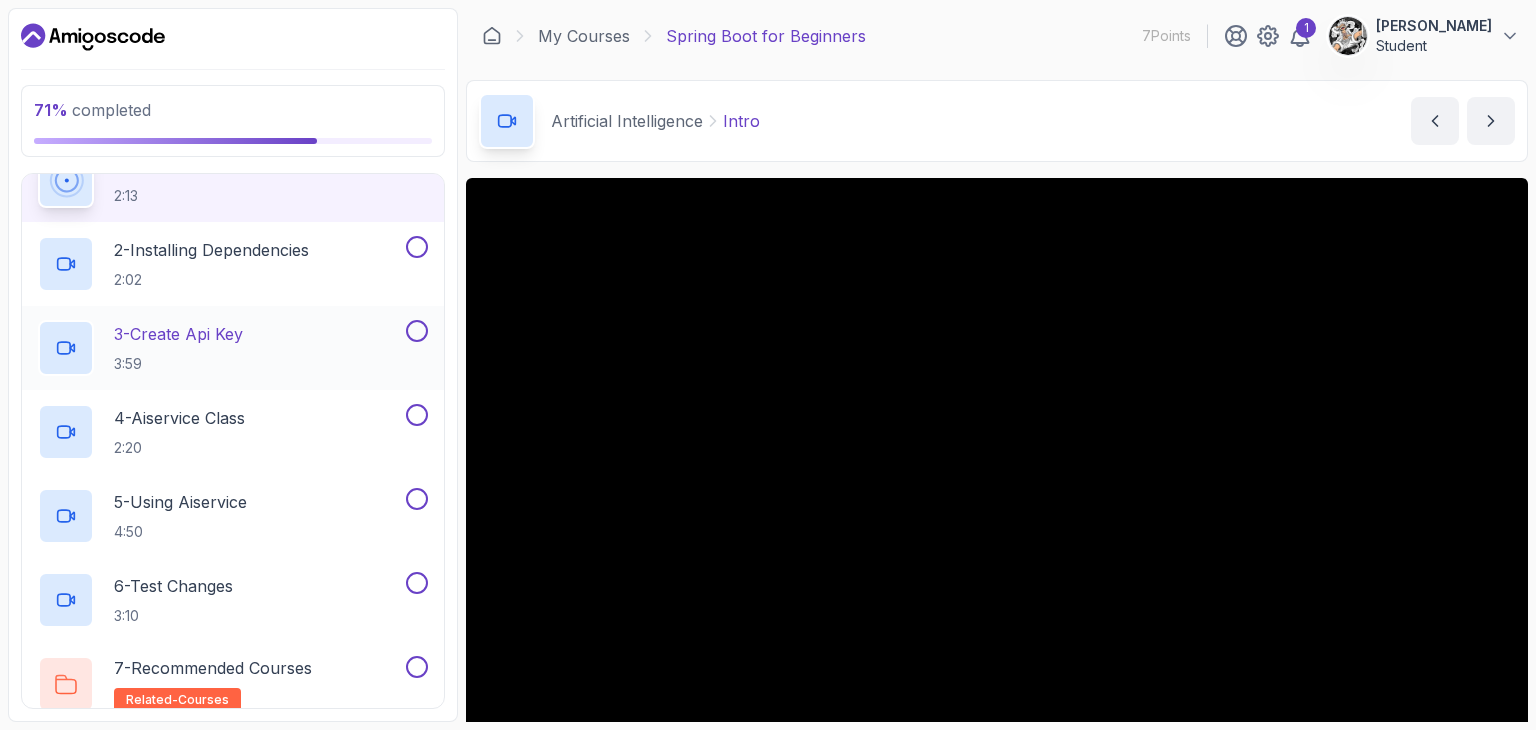 scroll, scrollTop: 752, scrollLeft: 0, axis: vertical 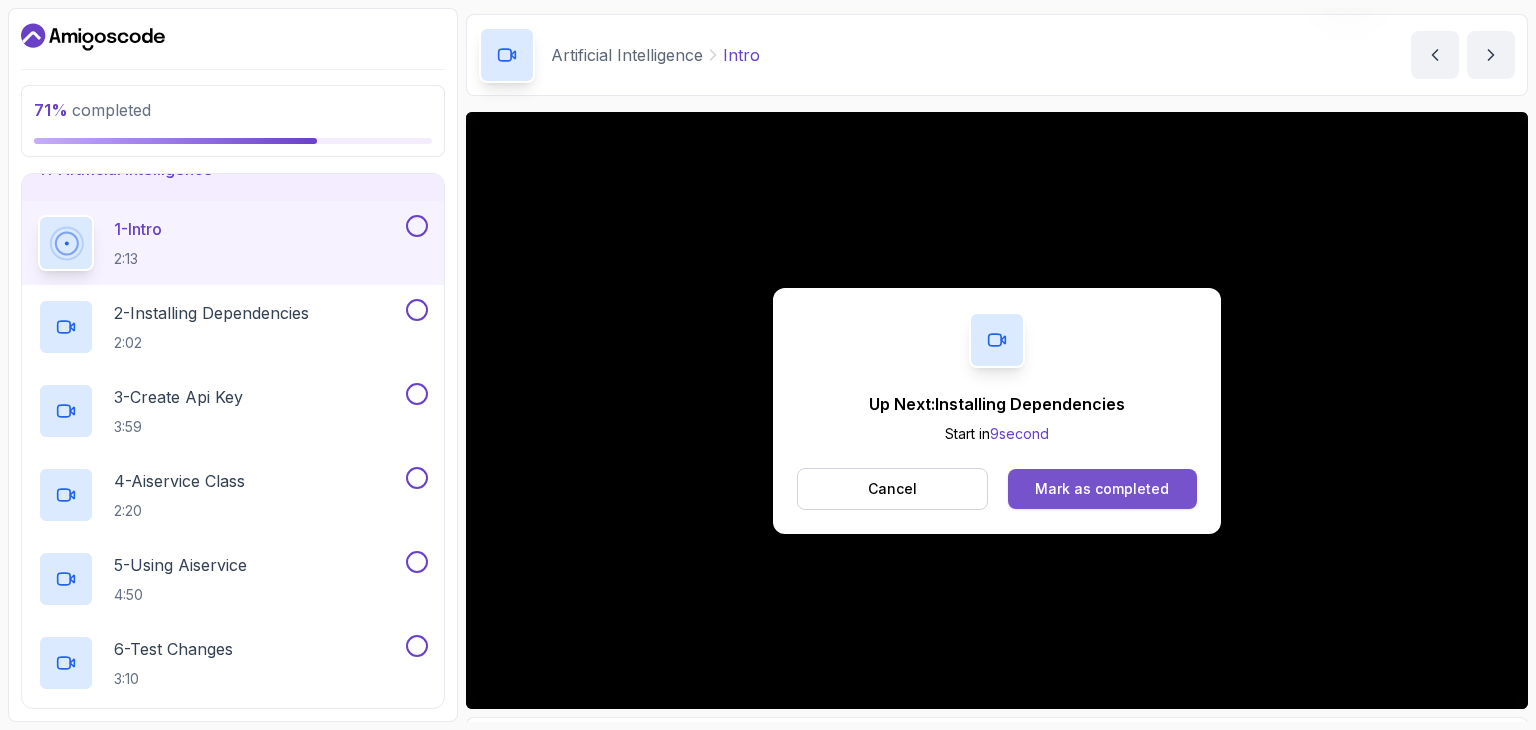 click on "Mark as completed" at bounding box center [1102, 489] 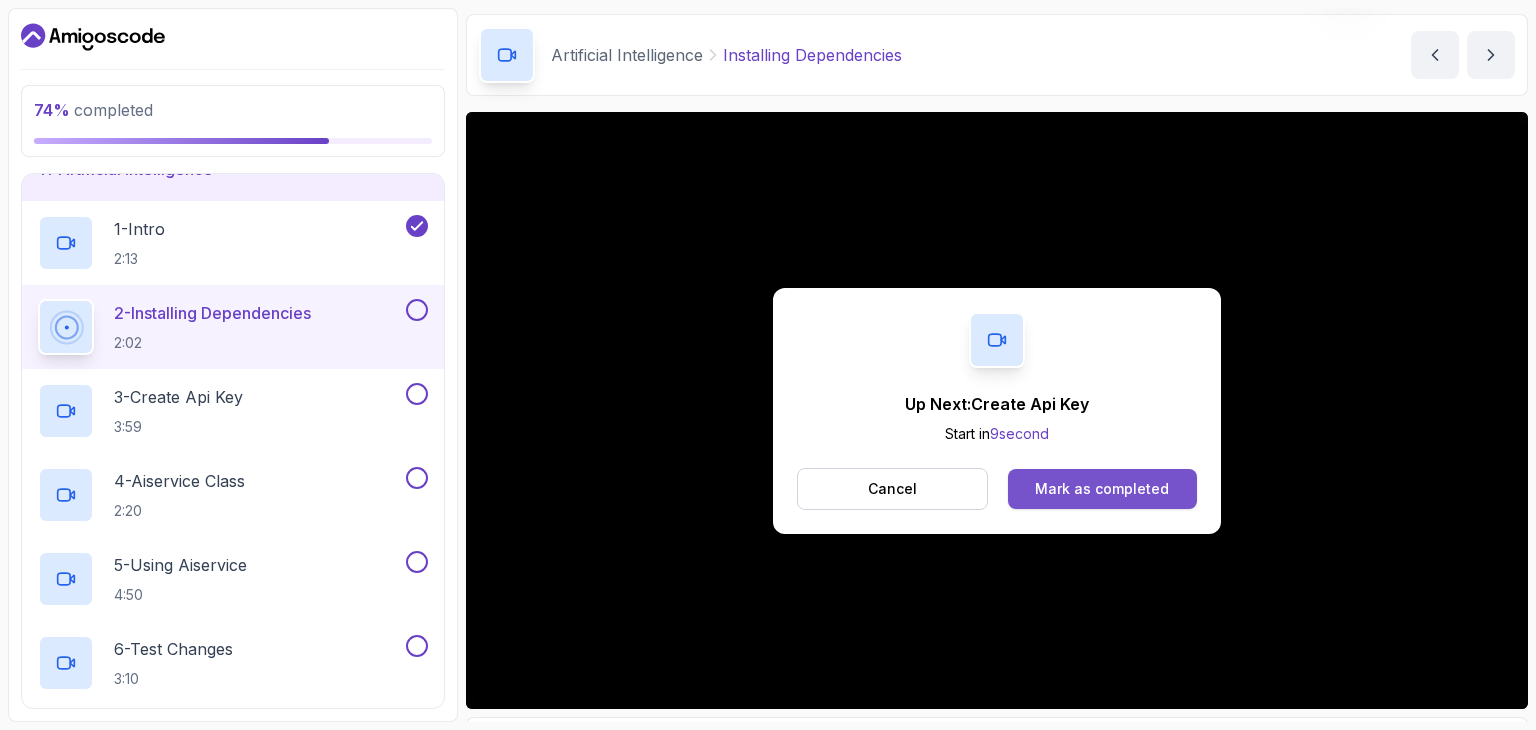 click on "Mark as completed" at bounding box center [1102, 489] 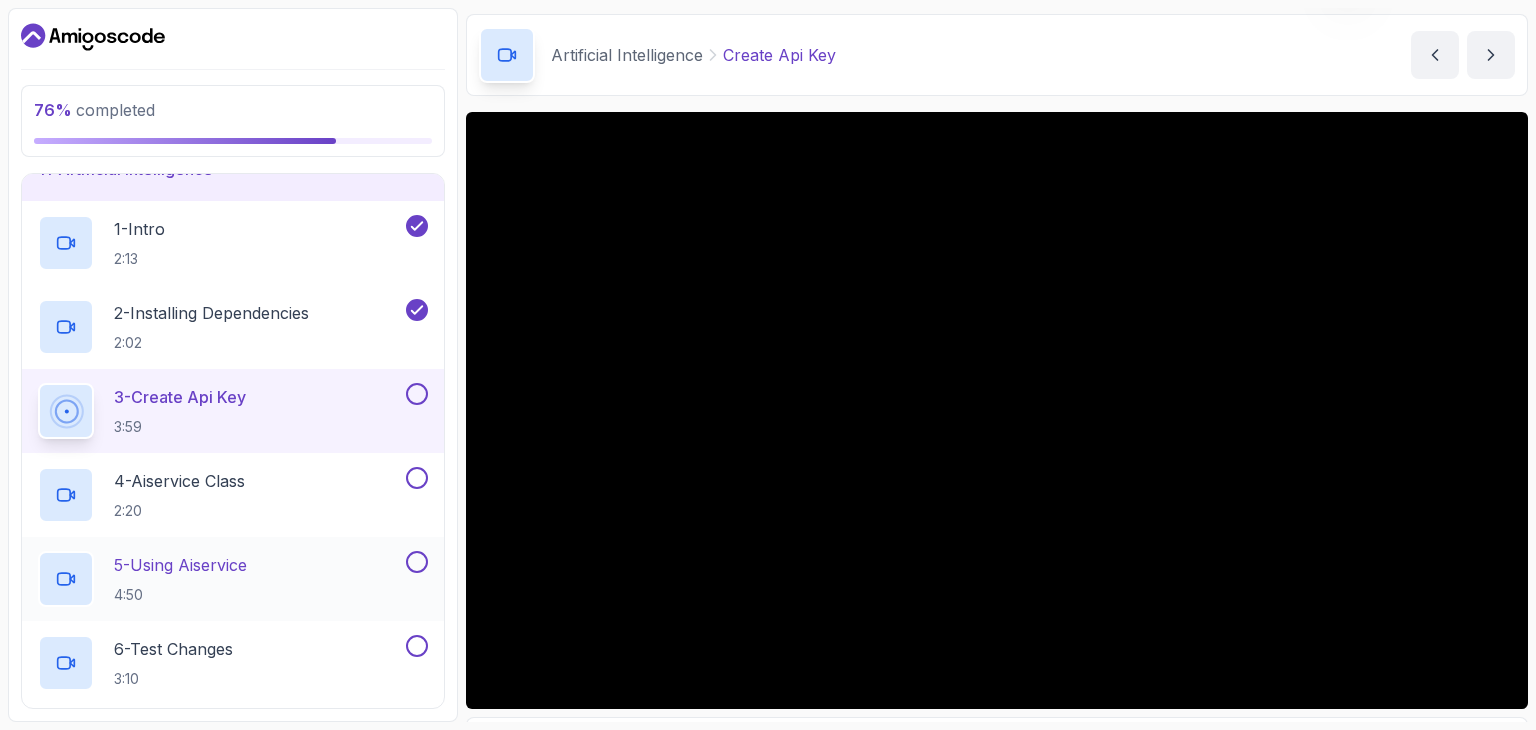 scroll, scrollTop: 830, scrollLeft: 0, axis: vertical 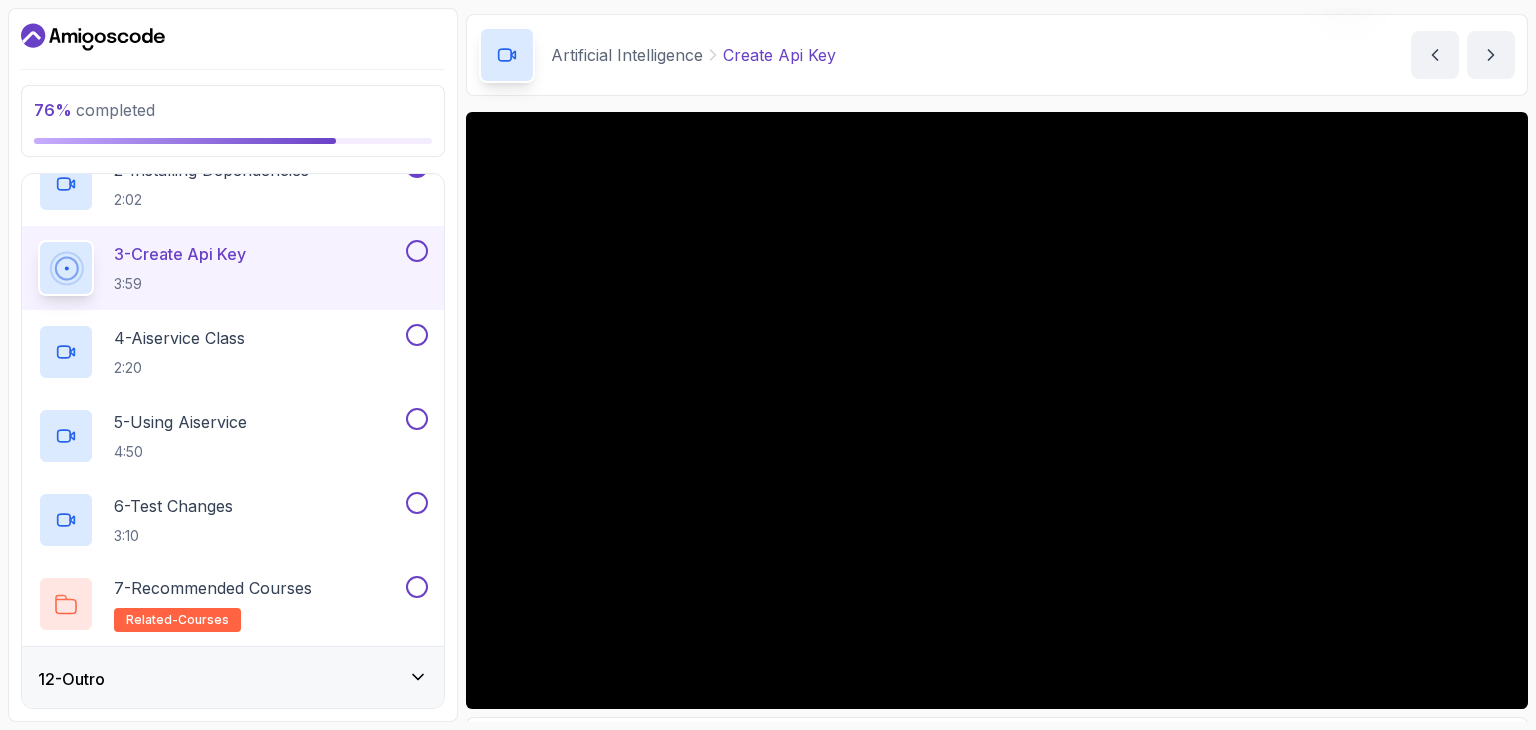 click on "12  -  Outro" at bounding box center [233, 679] 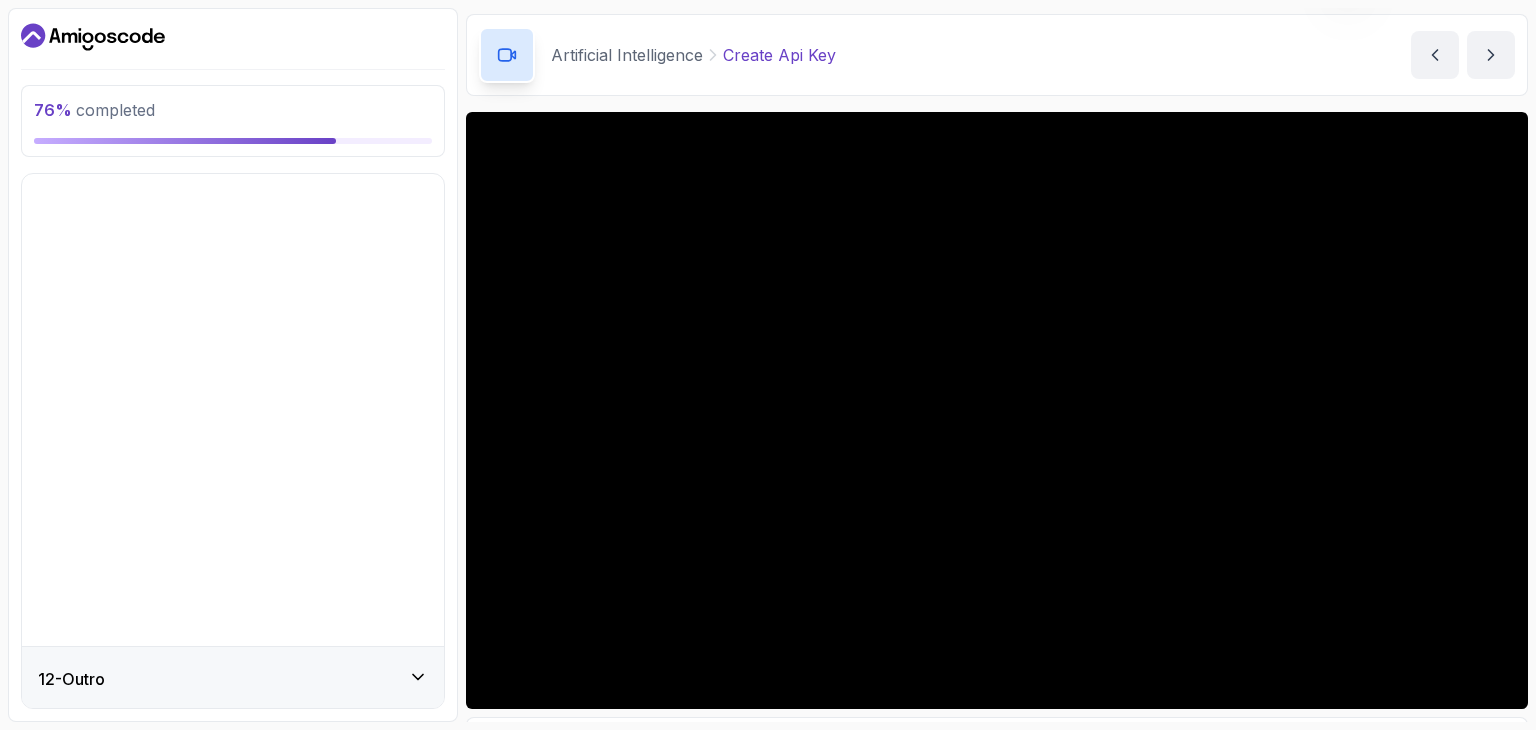 scroll, scrollTop: 242, scrollLeft: 0, axis: vertical 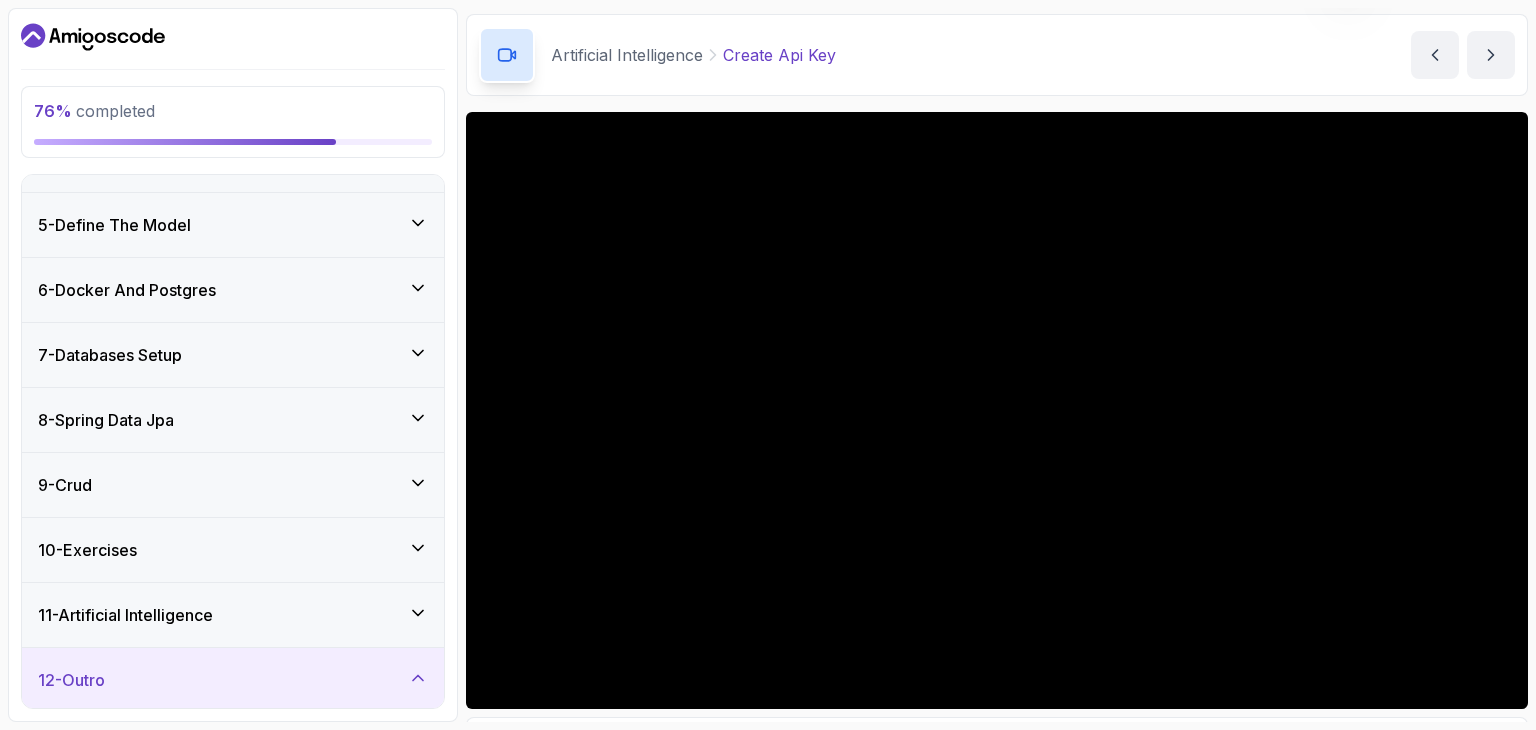 click on "12  -  Outro" at bounding box center (233, 680) 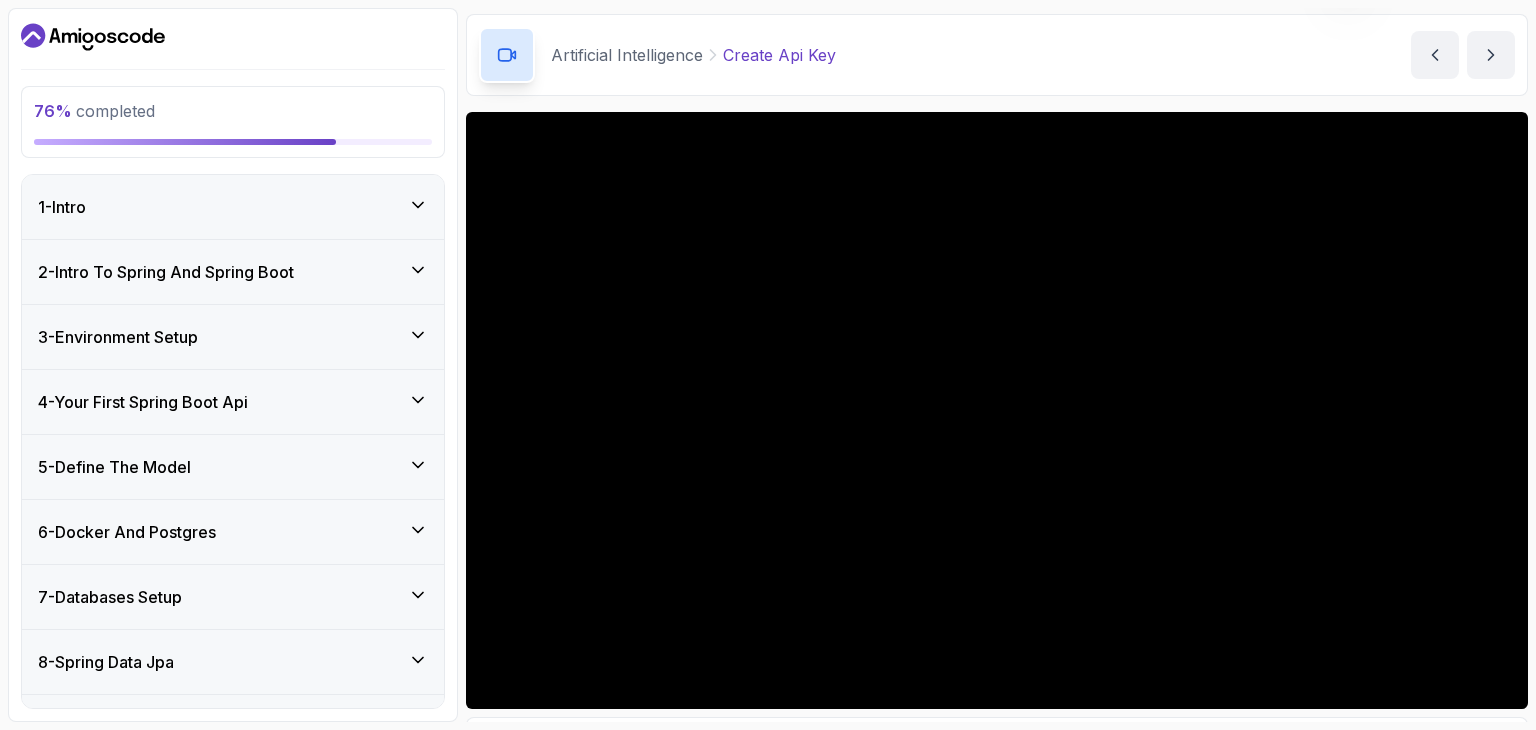 scroll, scrollTop: 242, scrollLeft: 0, axis: vertical 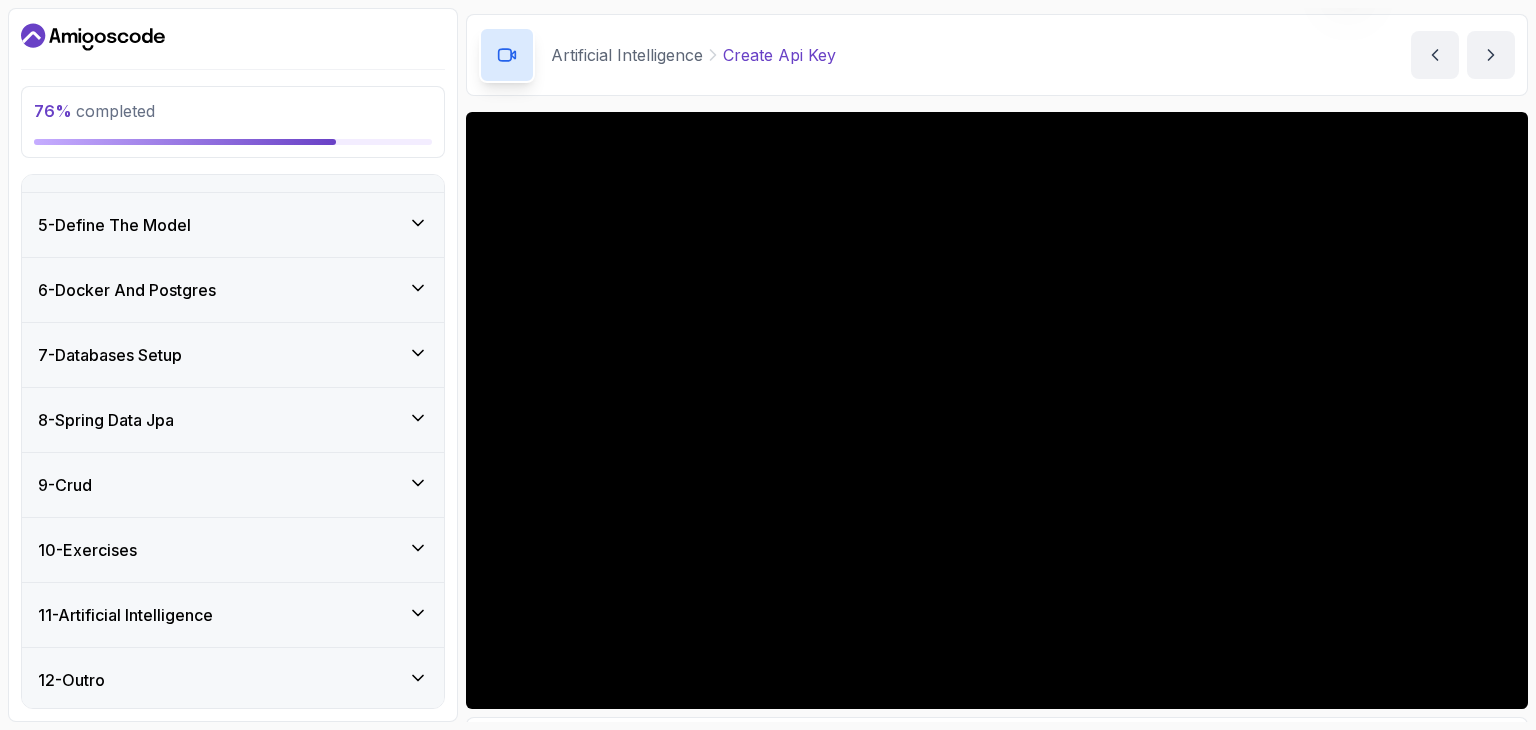 type 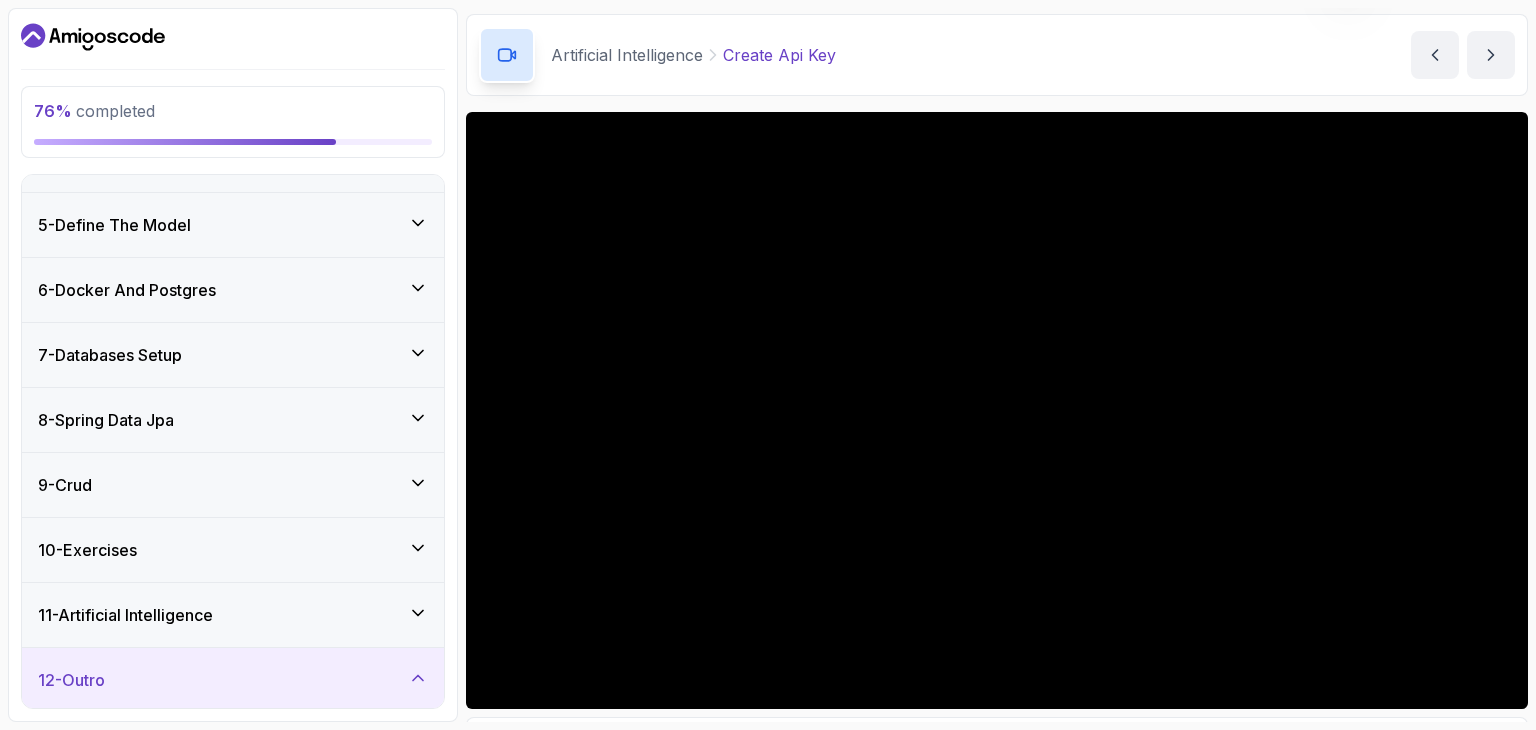 scroll, scrollTop: 410, scrollLeft: 0, axis: vertical 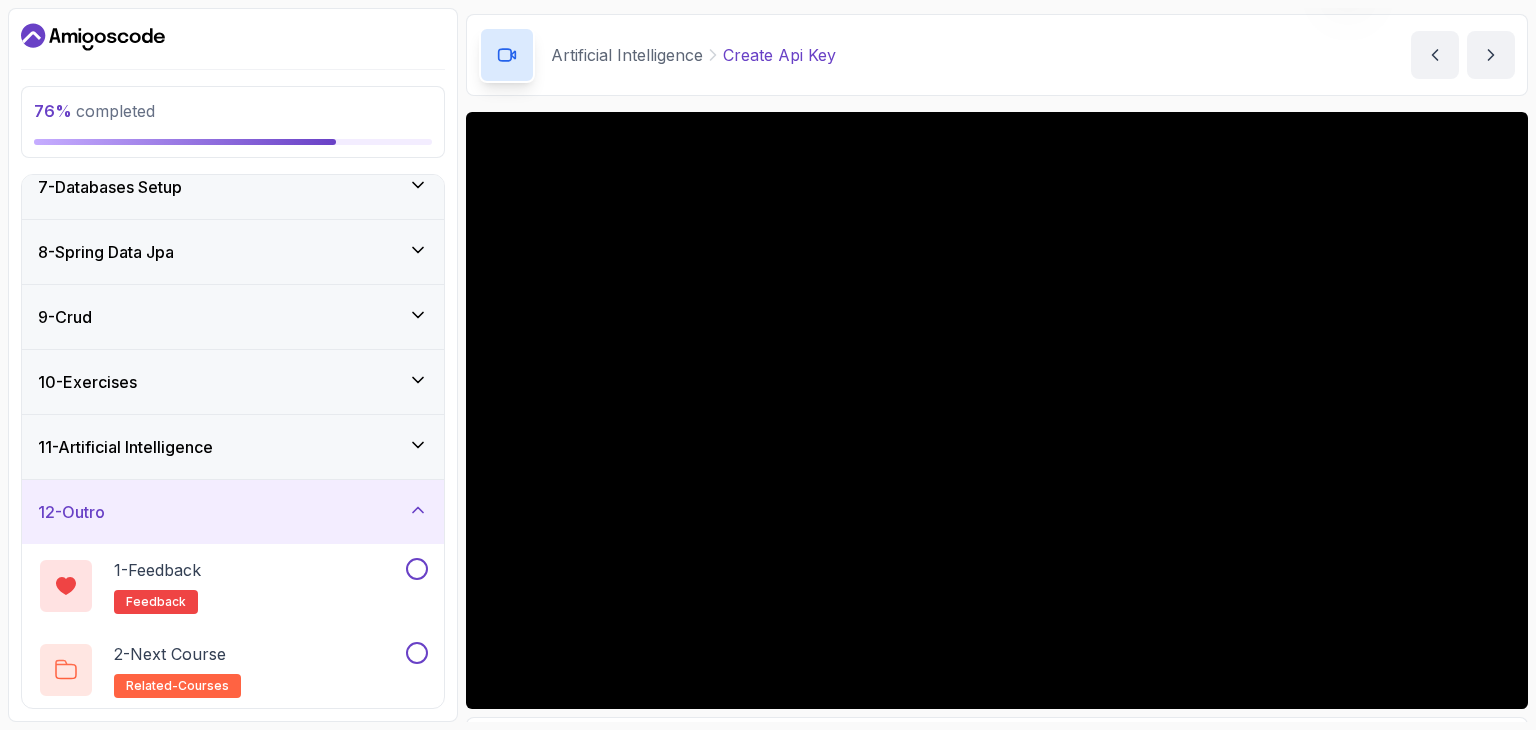 click on "11  -  Artificial Intelligence" at bounding box center [233, 447] 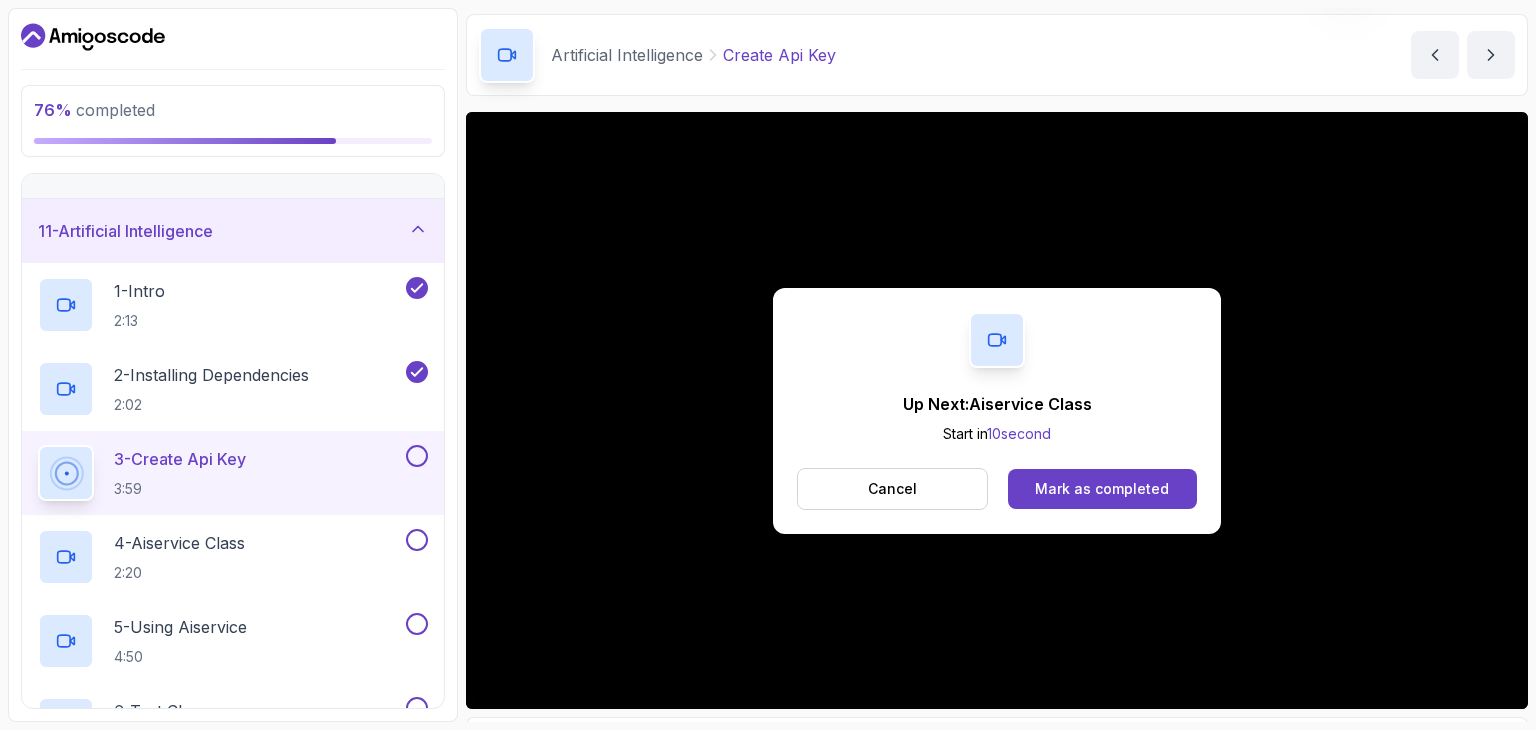 scroll, scrollTop: 629, scrollLeft: 0, axis: vertical 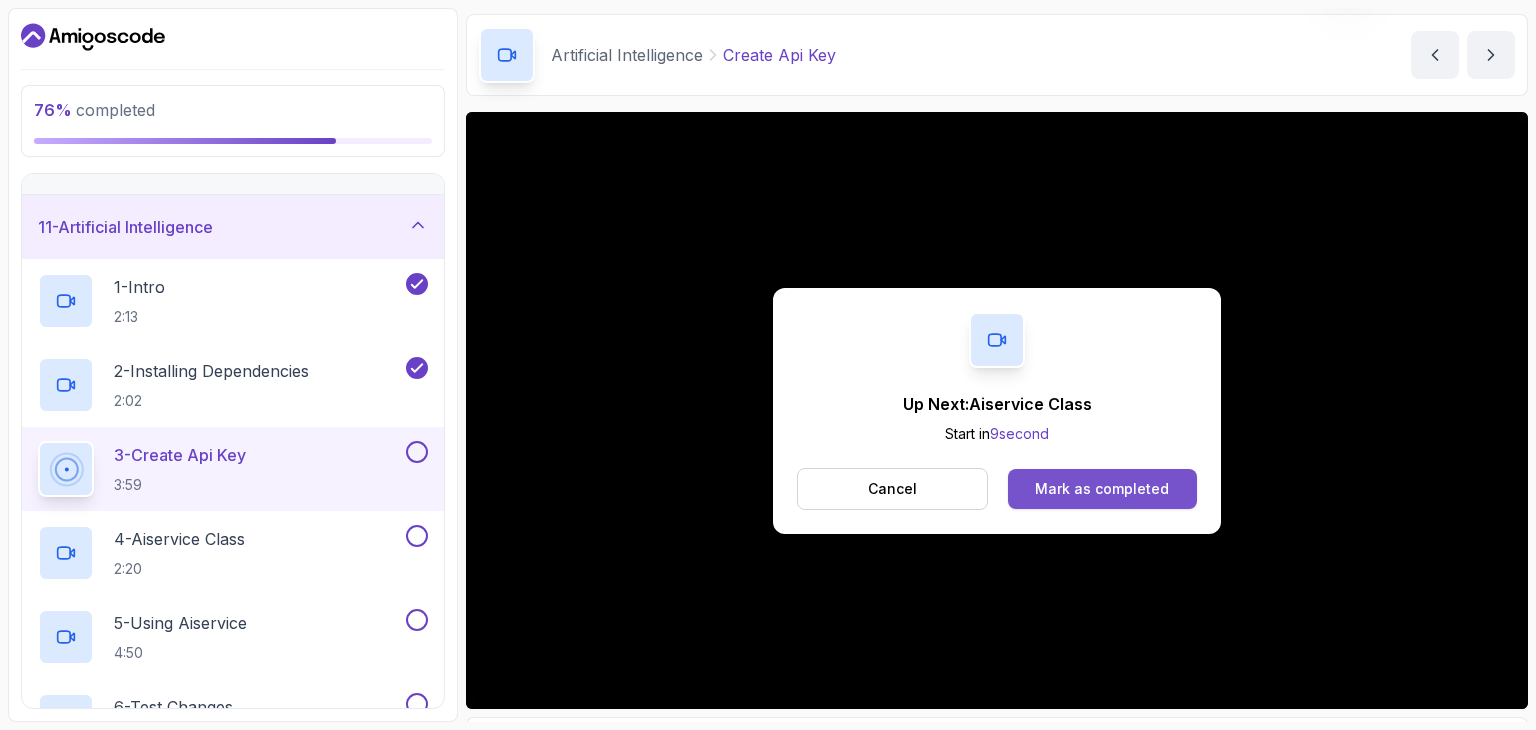 click on "Mark as completed" at bounding box center (1102, 489) 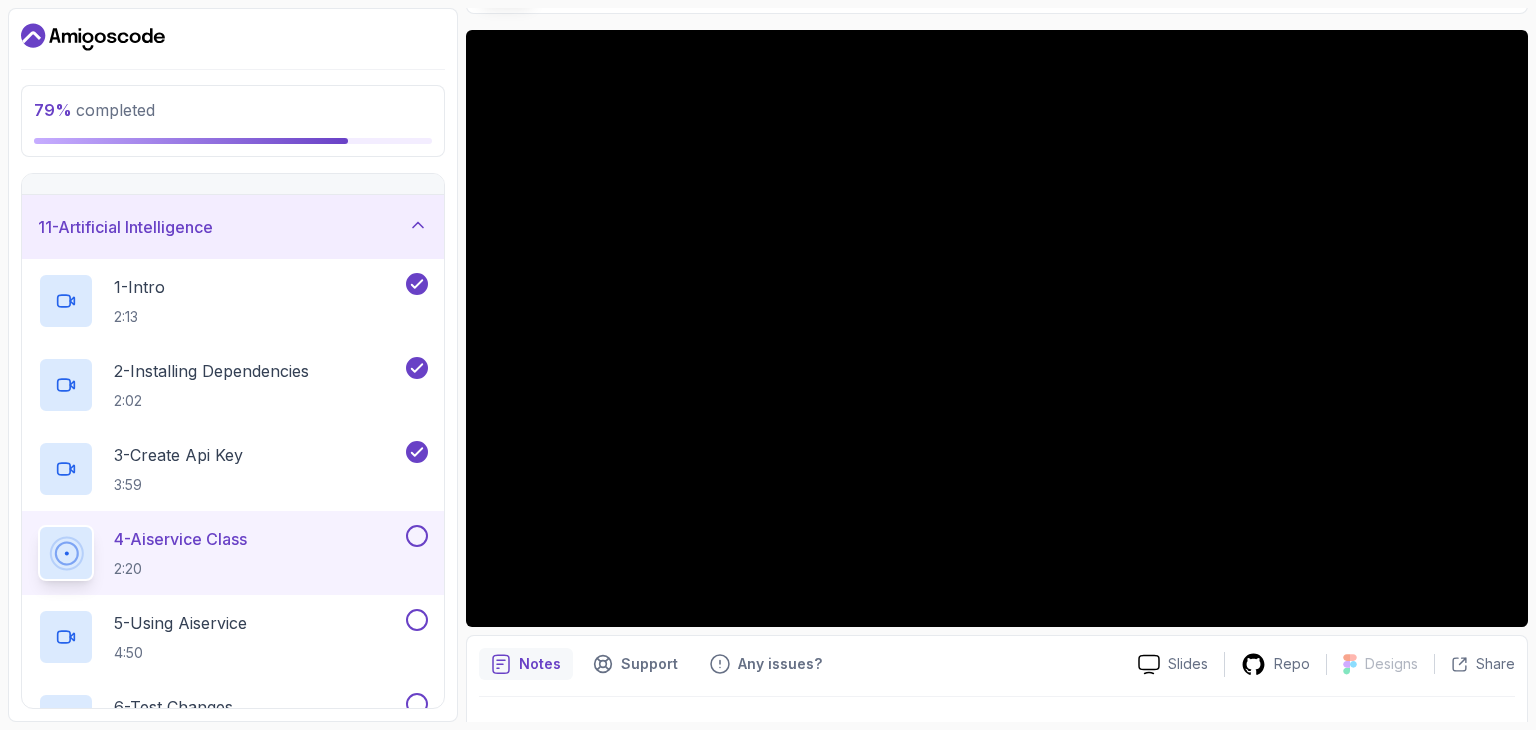 scroll, scrollTop: 152, scrollLeft: 0, axis: vertical 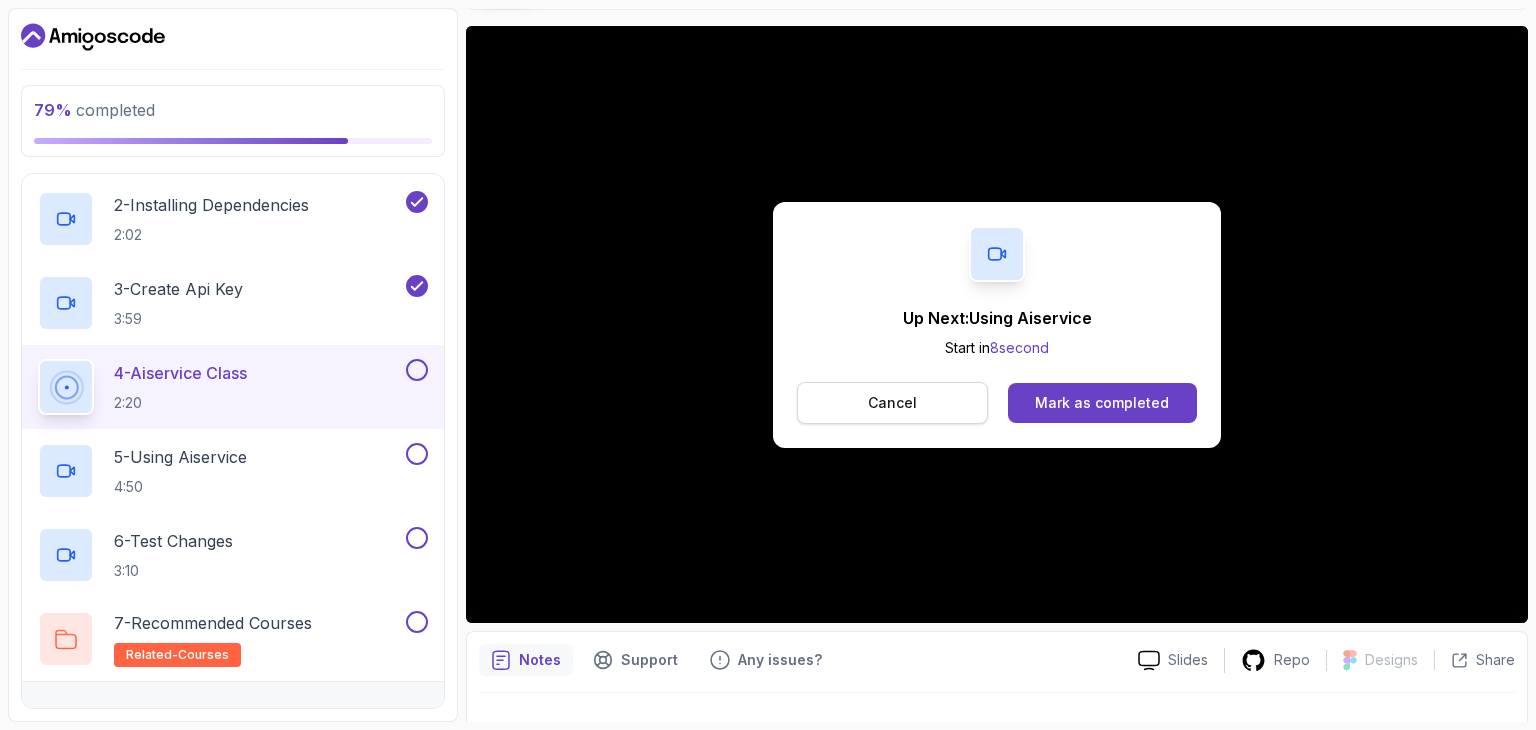 click on "Cancel" at bounding box center (892, 403) 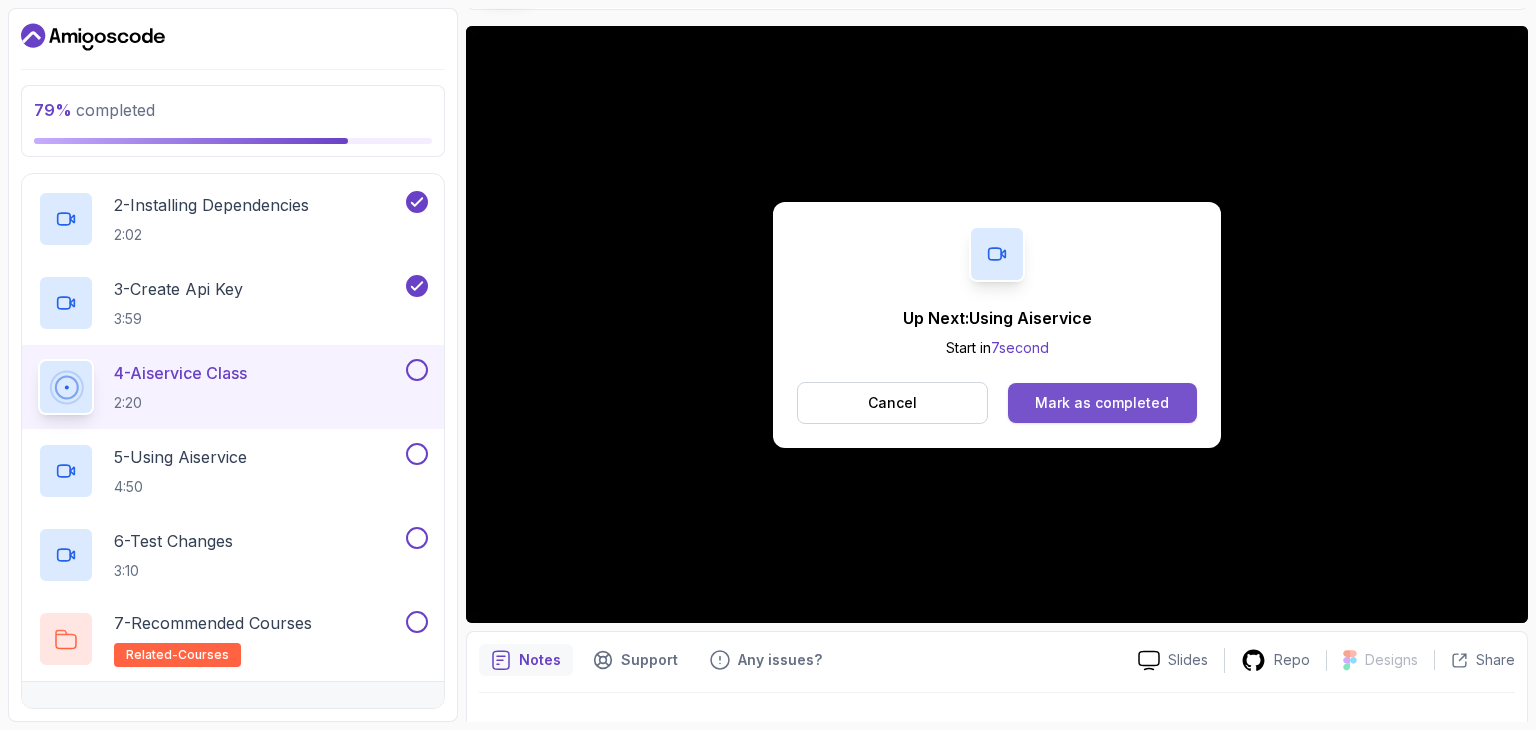 click on "Mark as completed" at bounding box center (1102, 403) 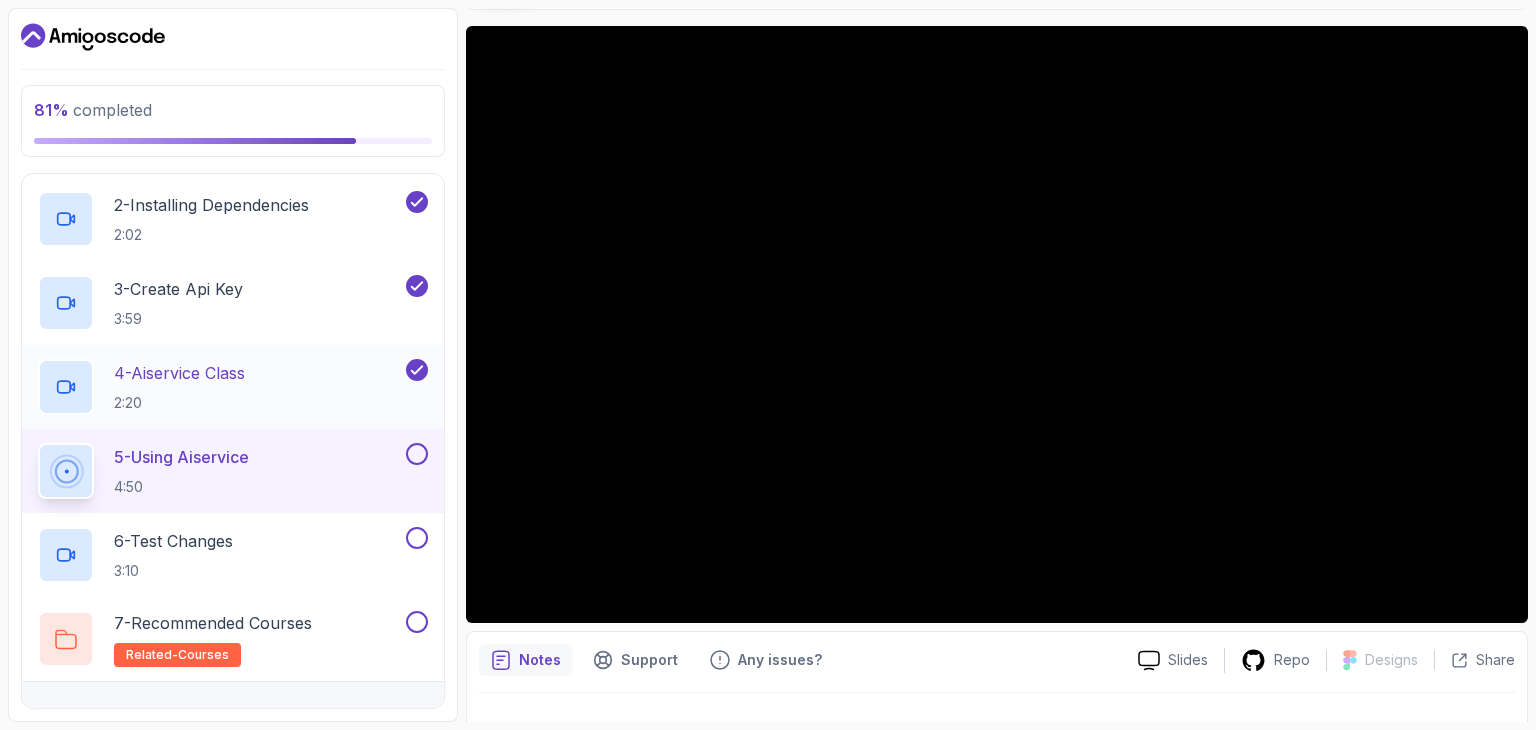 scroll, scrollTop: 830, scrollLeft: 0, axis: vertical 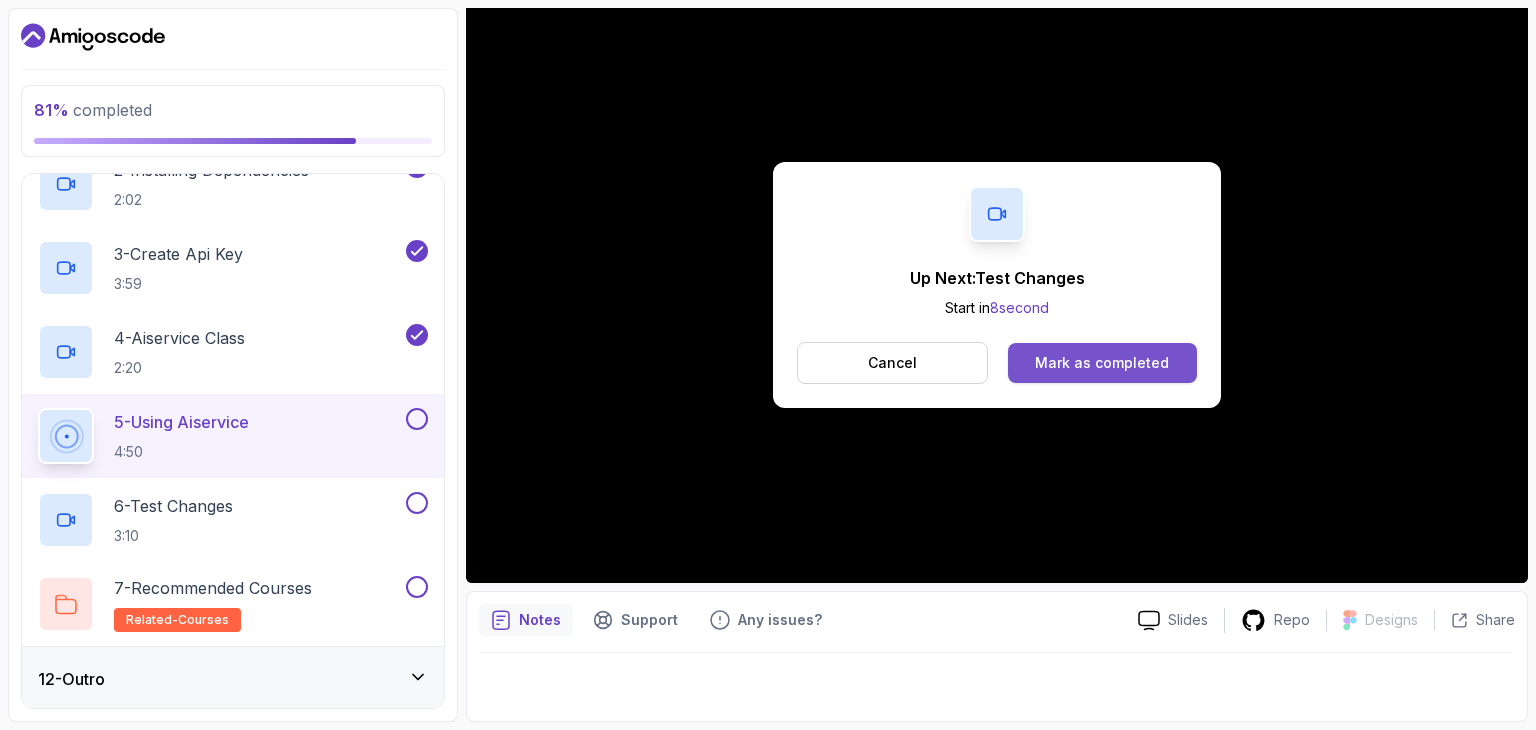 click on "Mark as completed" at bounding box center (1102, 363) 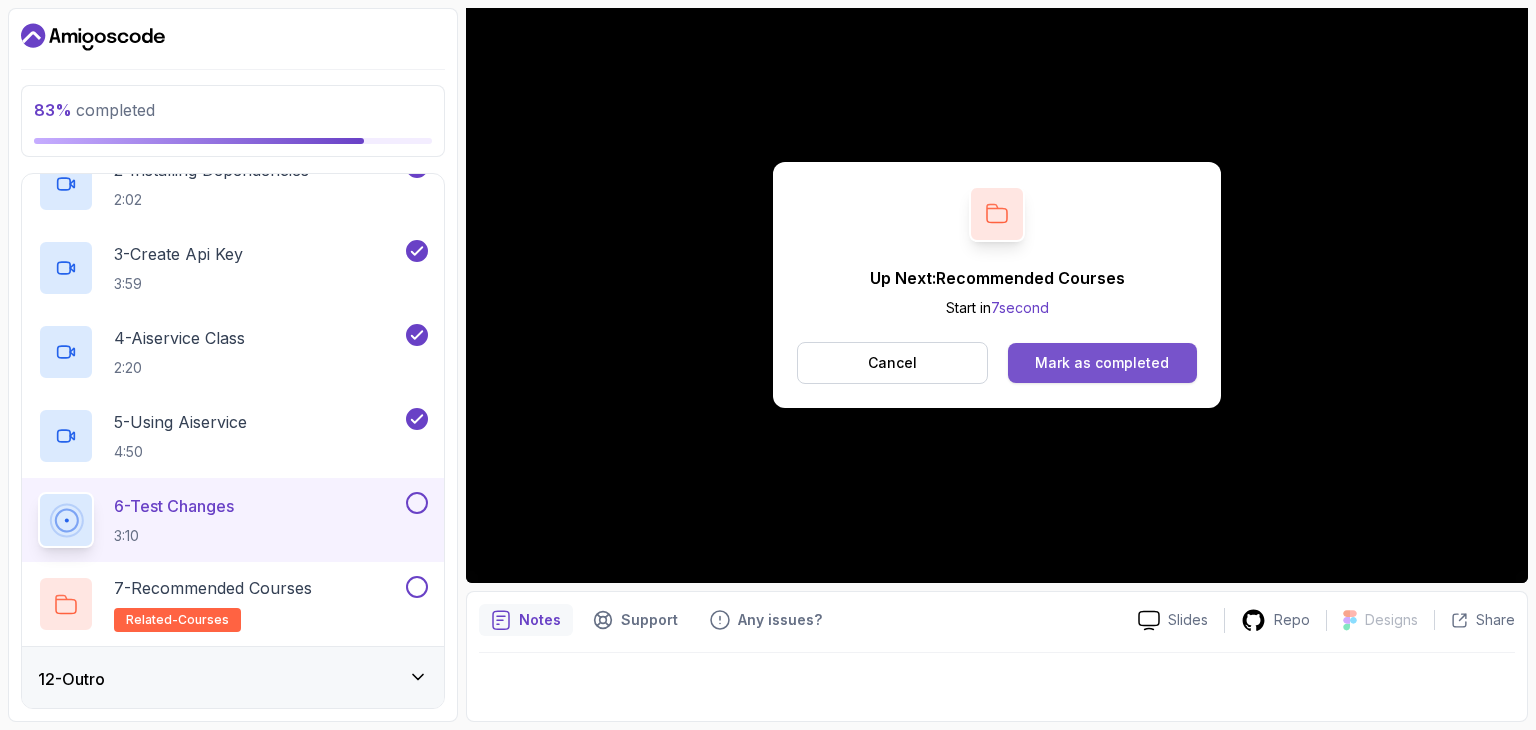 click on "Mark as completed" at bounding box center (1102, 363) 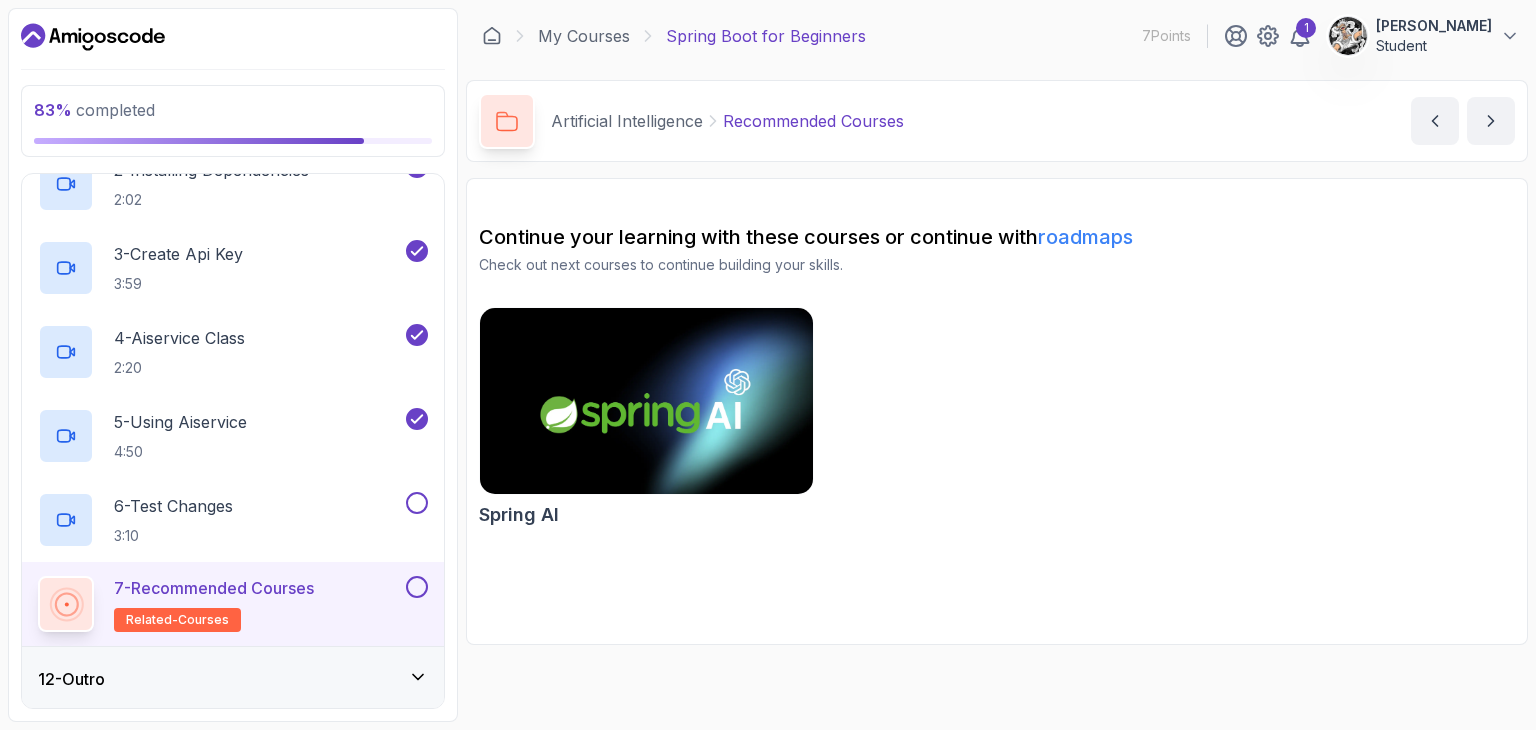 scroll, scrollTop: 0, scrollLeft: 0, axis: both 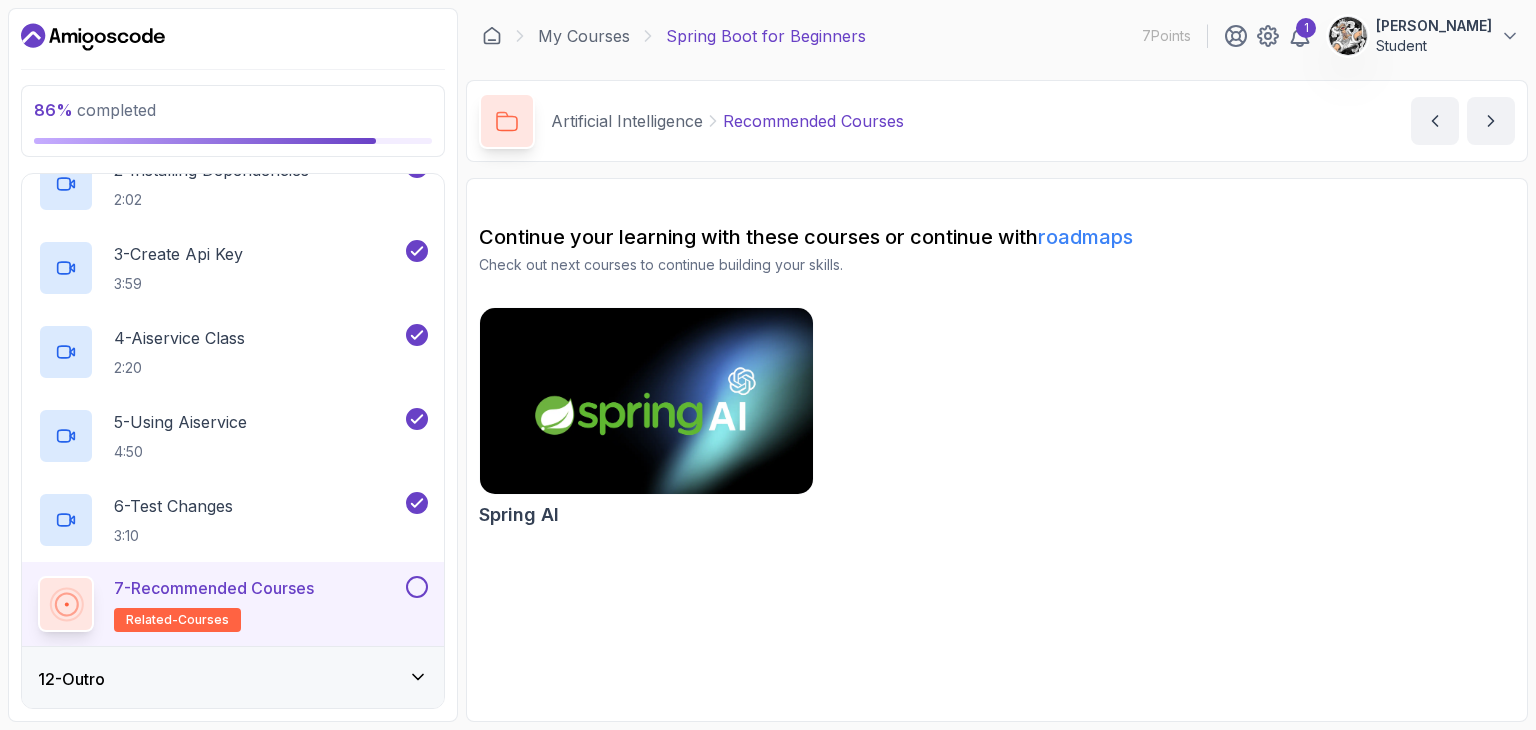 click at bounding box center [646, 401] 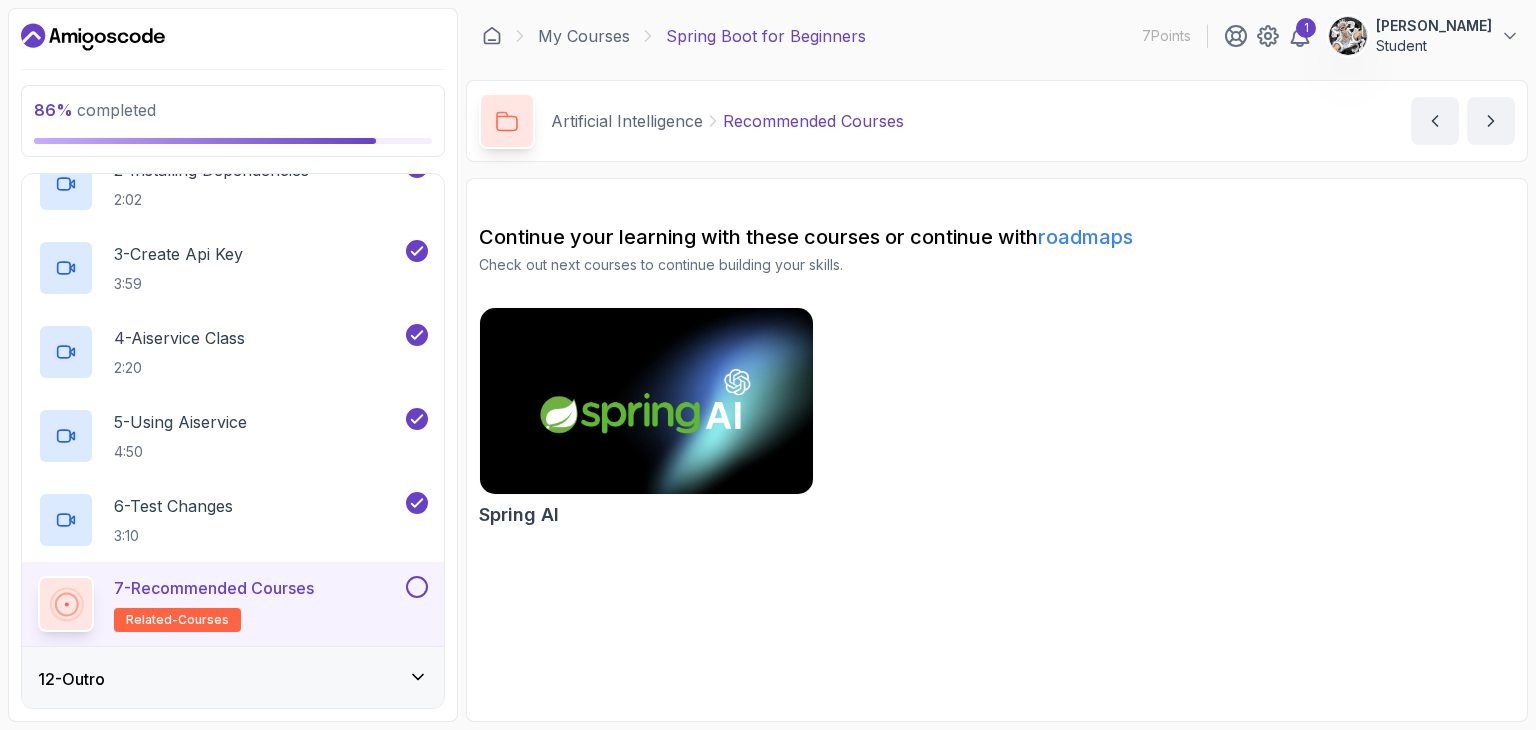 click at bounding box center (417, 587) 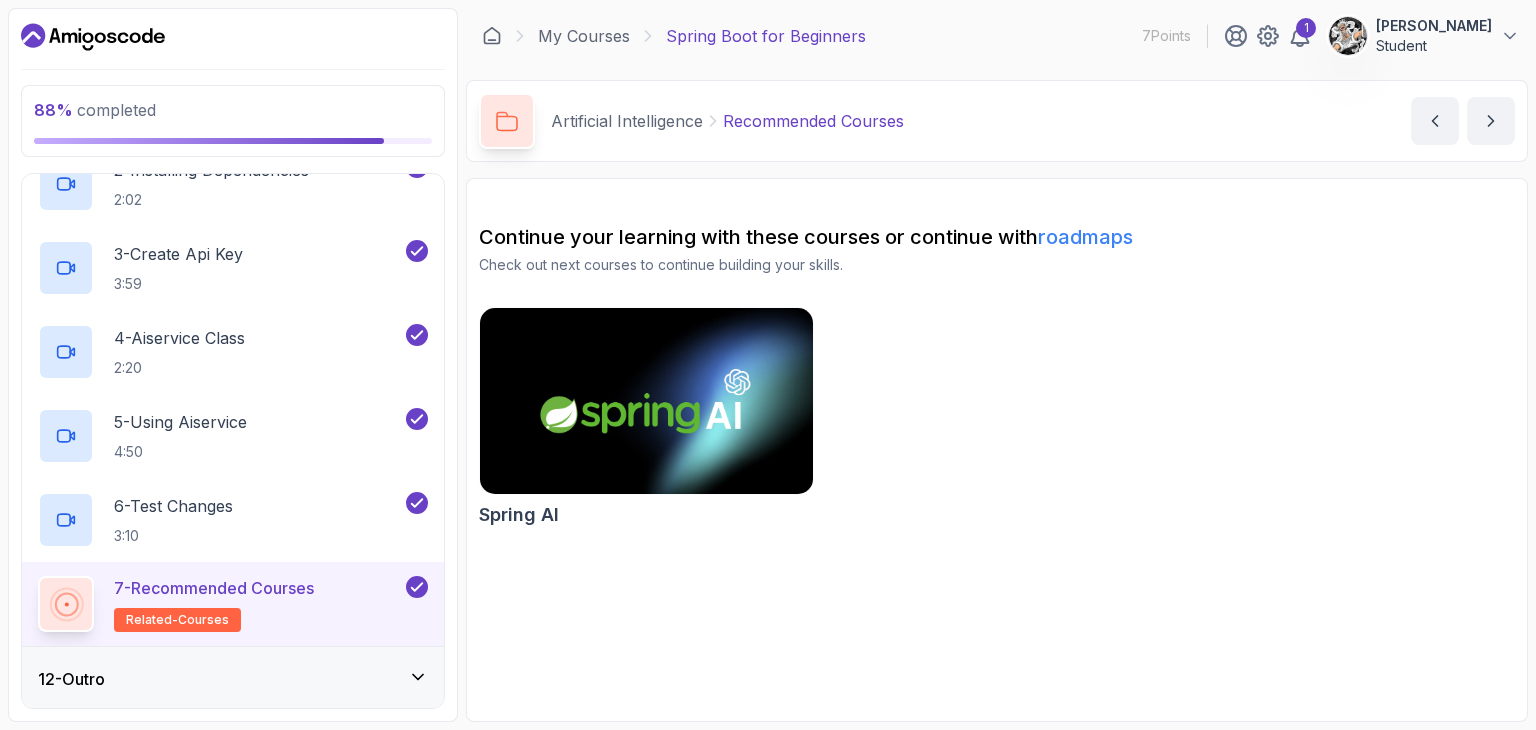 click 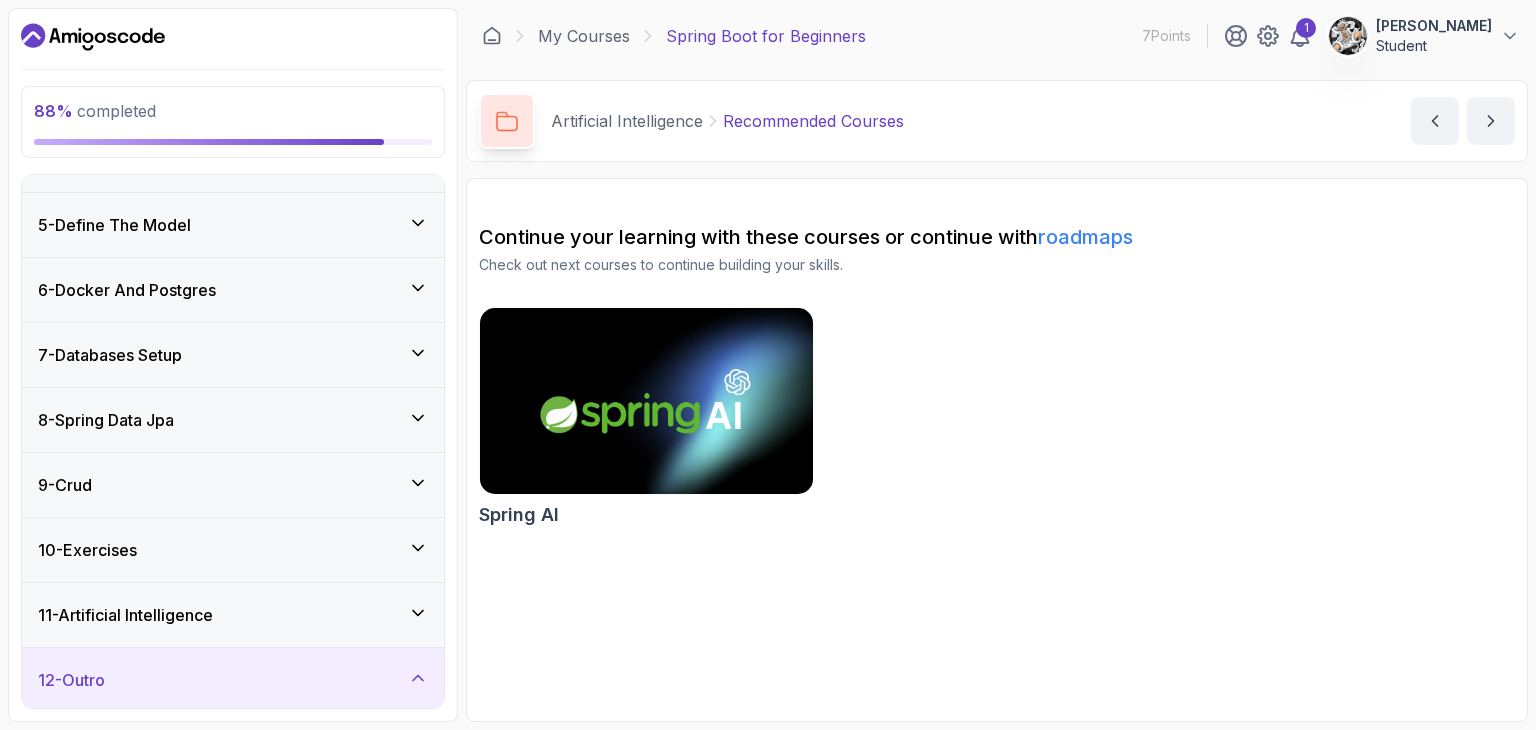 scroll, scrollTop: 410, scrollLeft: 0, axis: vertical 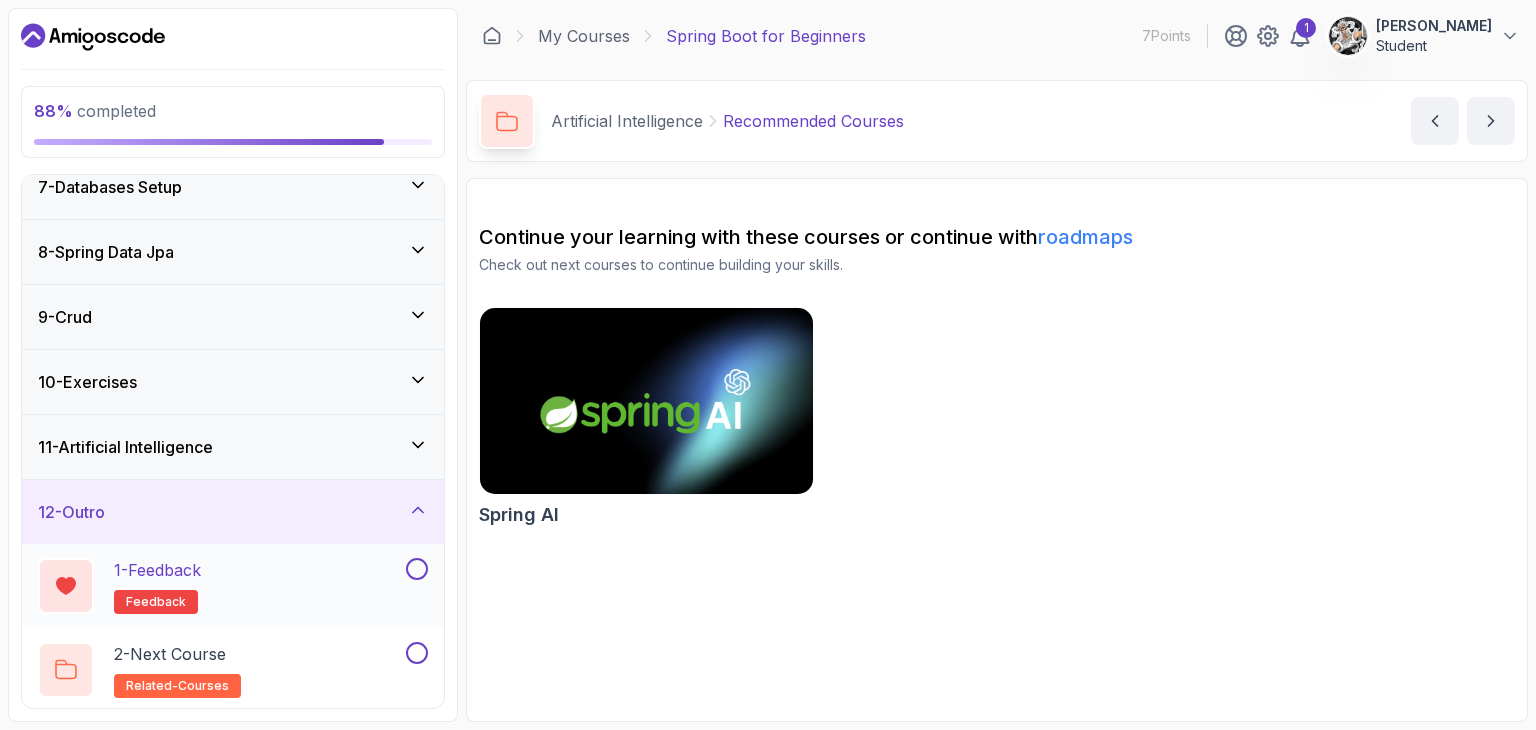 click at bounding box center (417, 569) 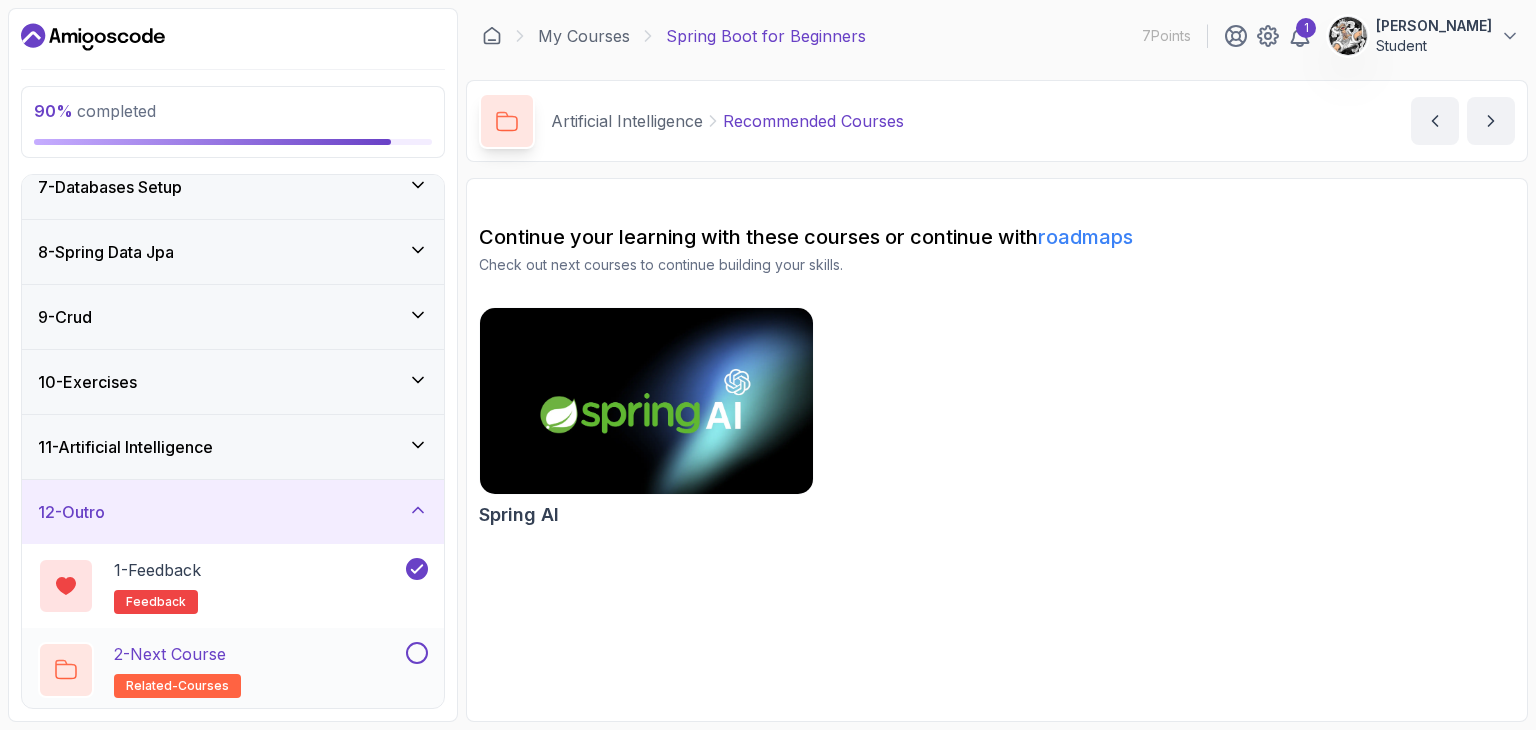 click at bounding box center (417, 653) 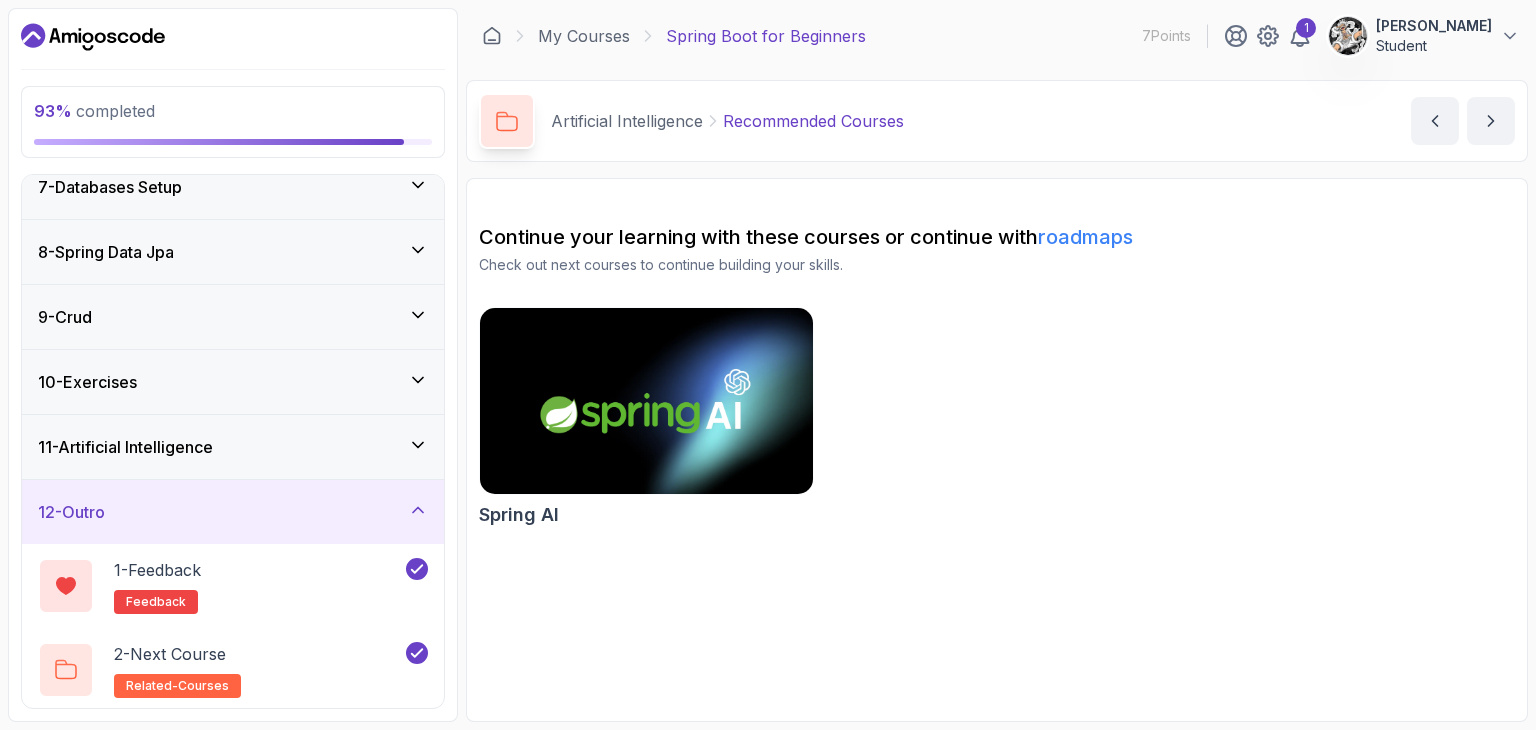 scroll, scrollTop: 0, scrollLeft: 0, axis: both 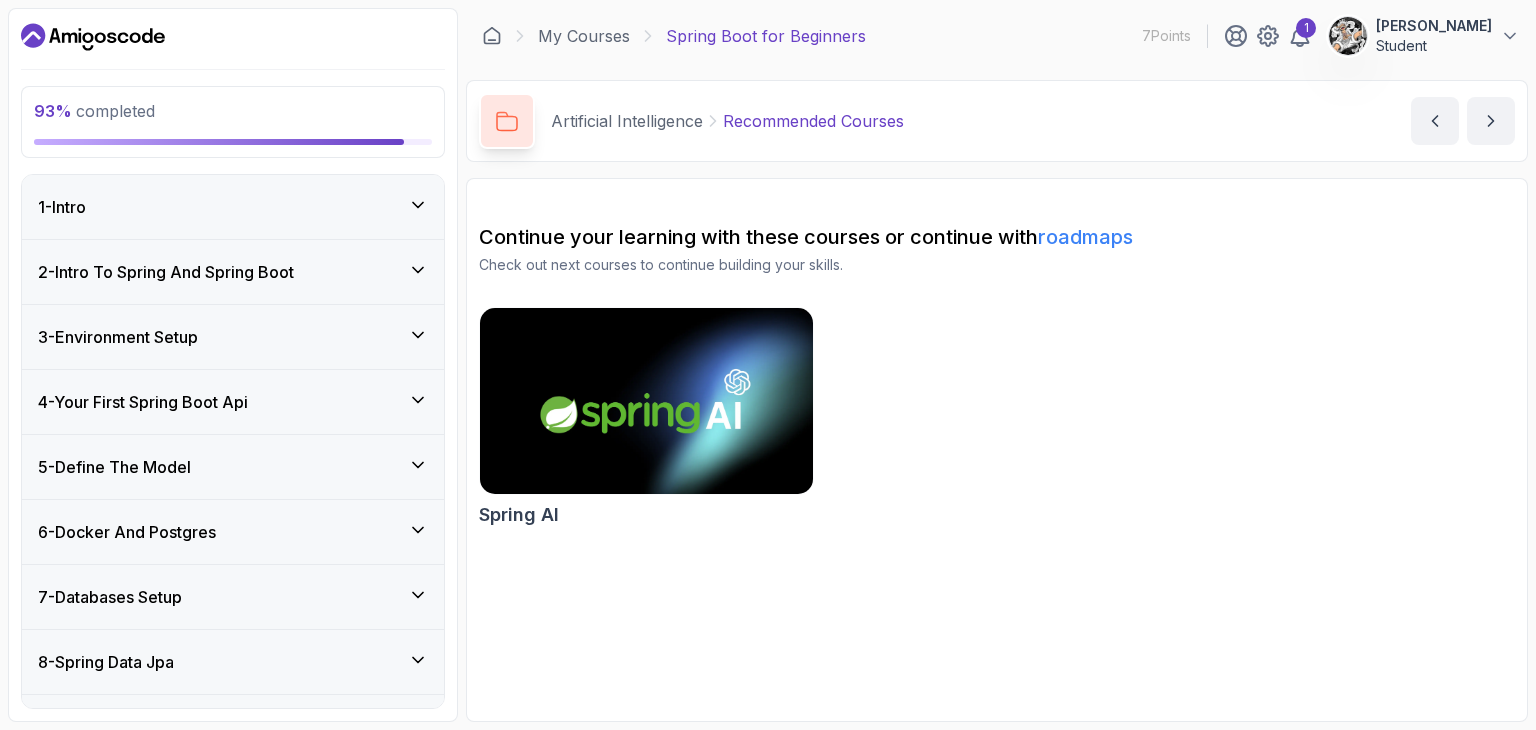 click on "1  -  Intro" at bounding box center [233, 207] 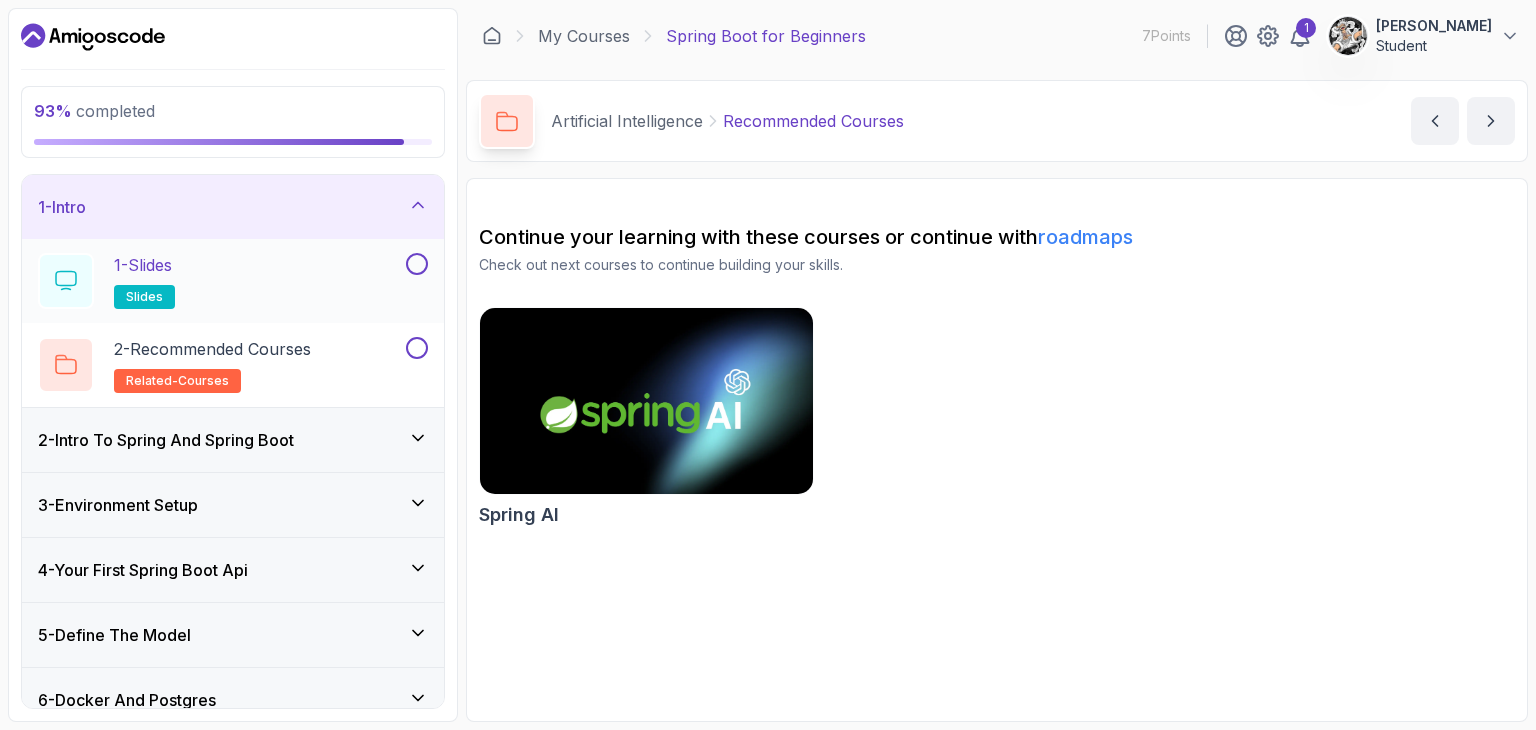 click at bounding box center (415, 264) 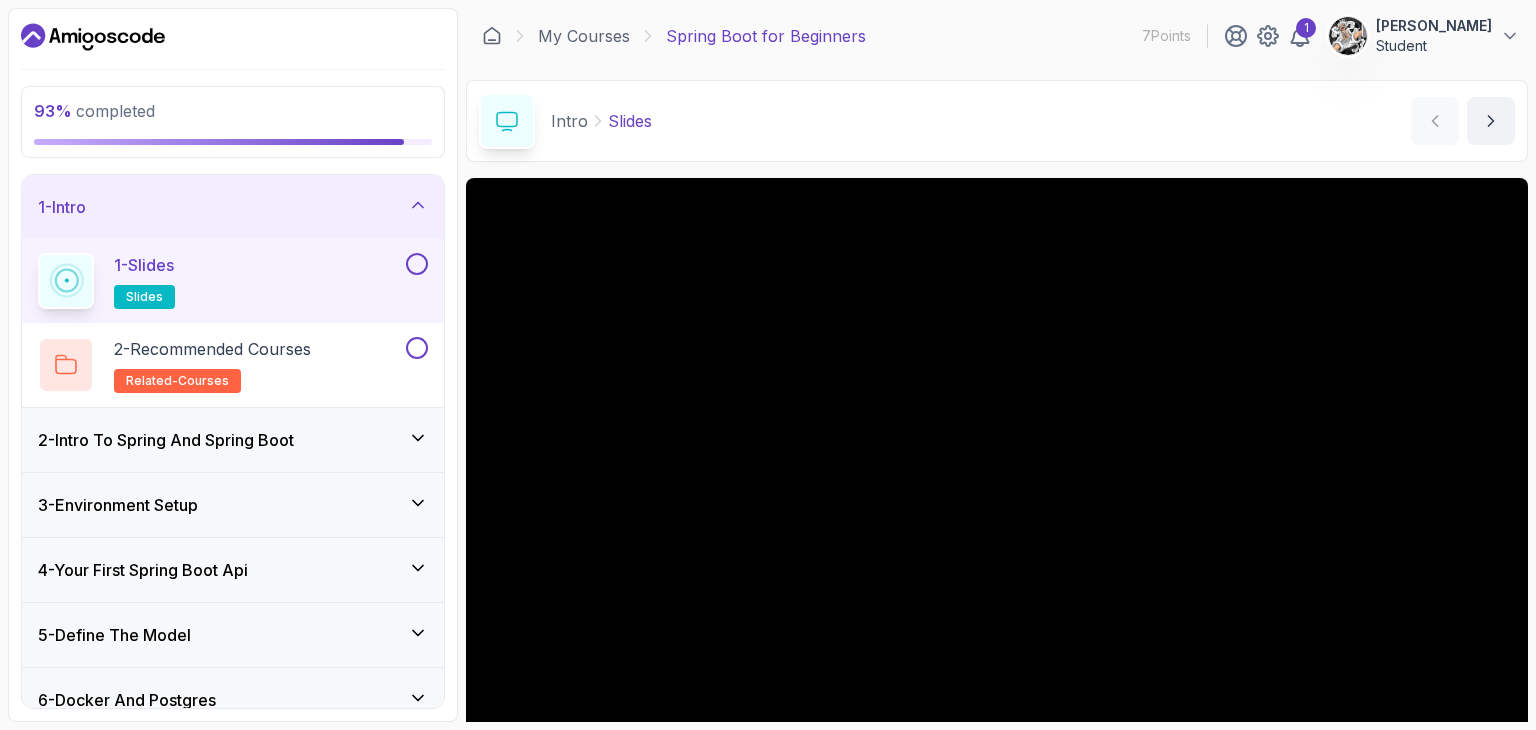 click at bounding box center (417, 264) 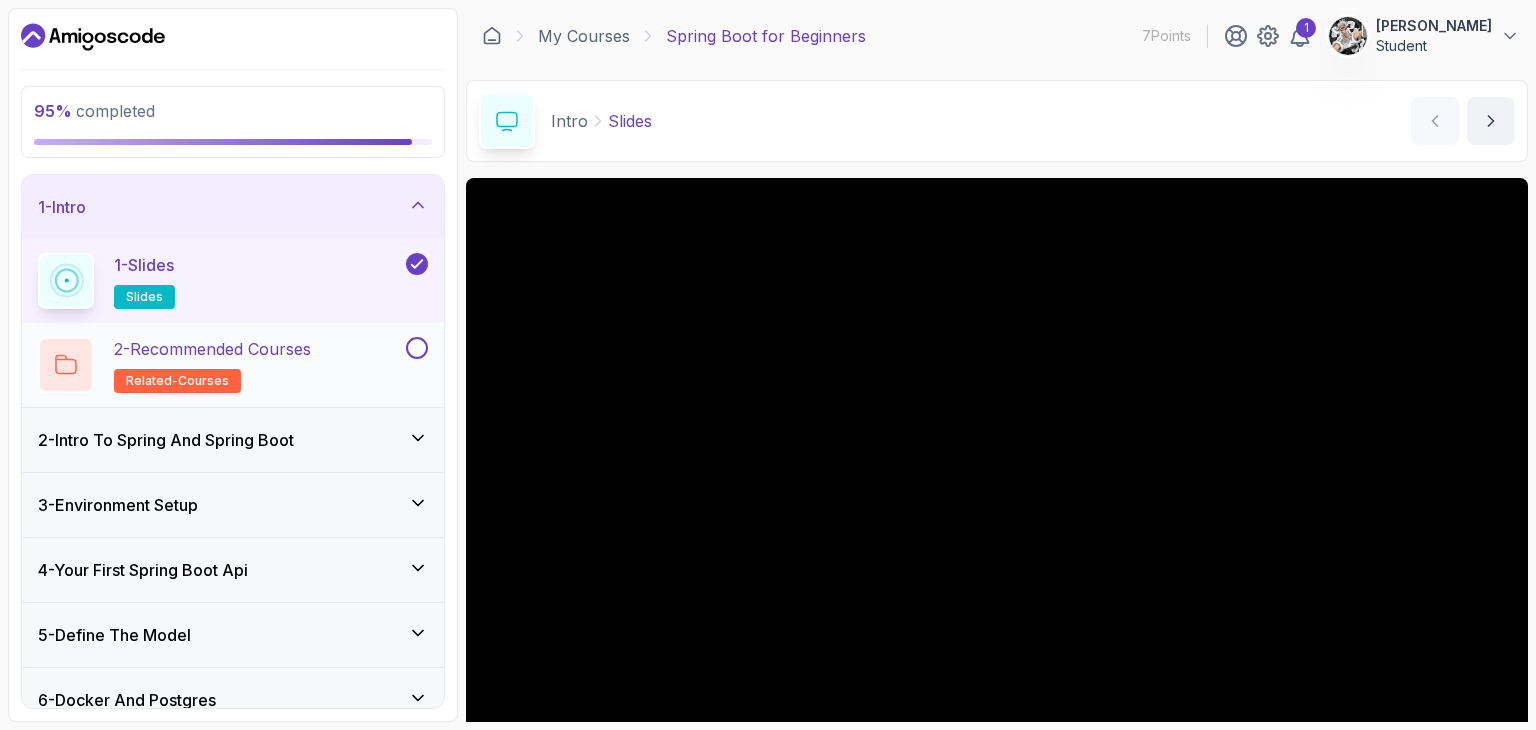 click at bounding box center (417, 348) 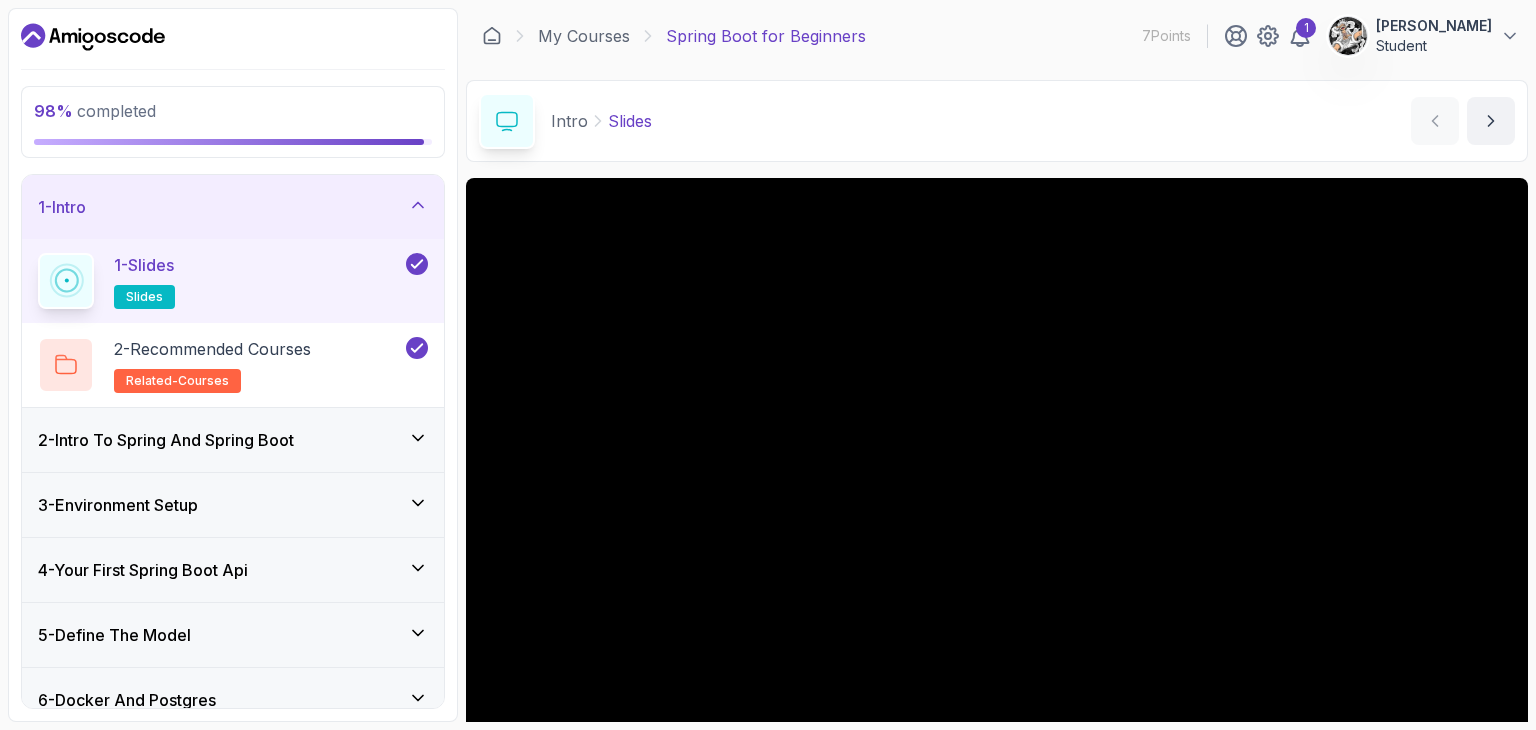 click on "2  -  Intro To Spring And Spring Boot" at bounding box center [233, 440] 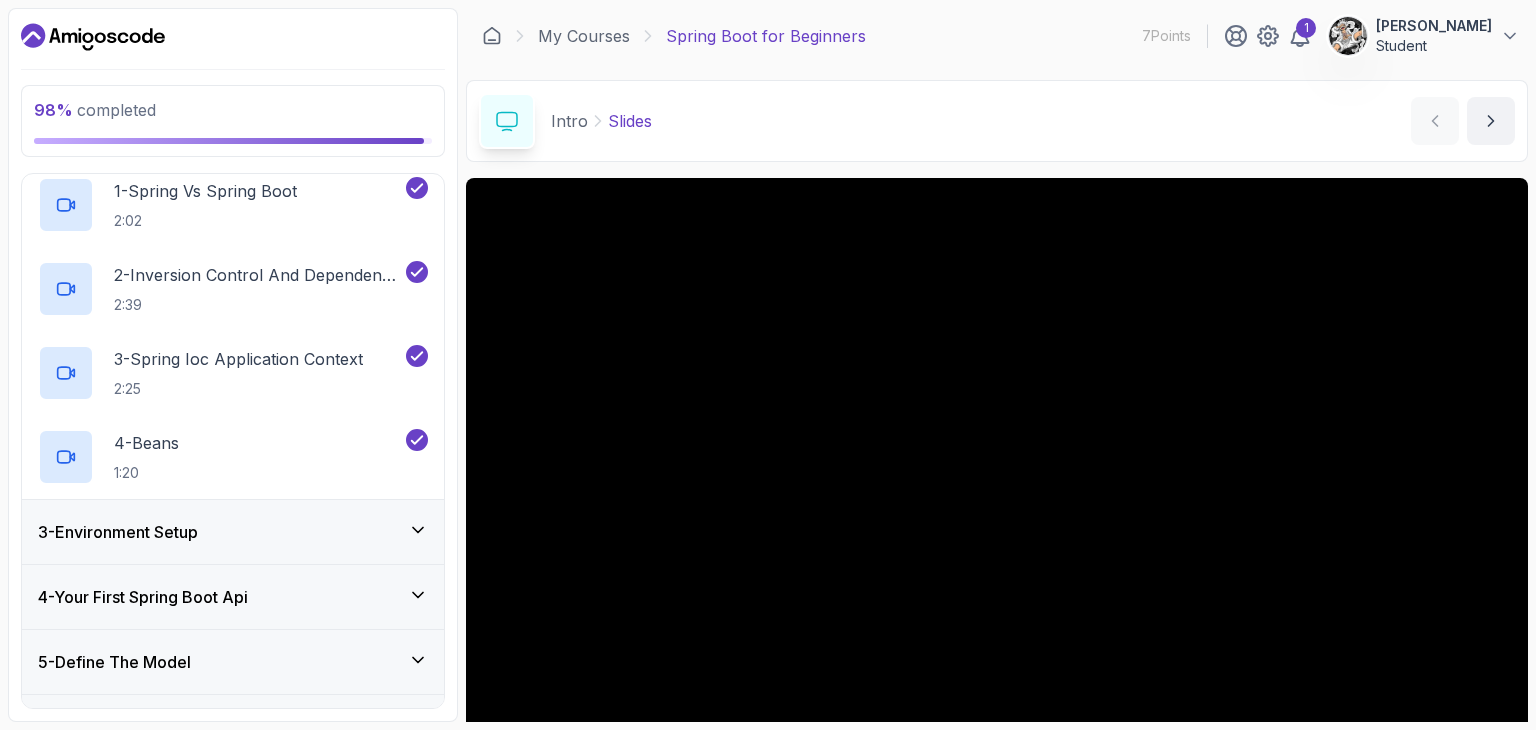 scroll, scrollTop: 162, scrollLeft: 0, axis: vertical 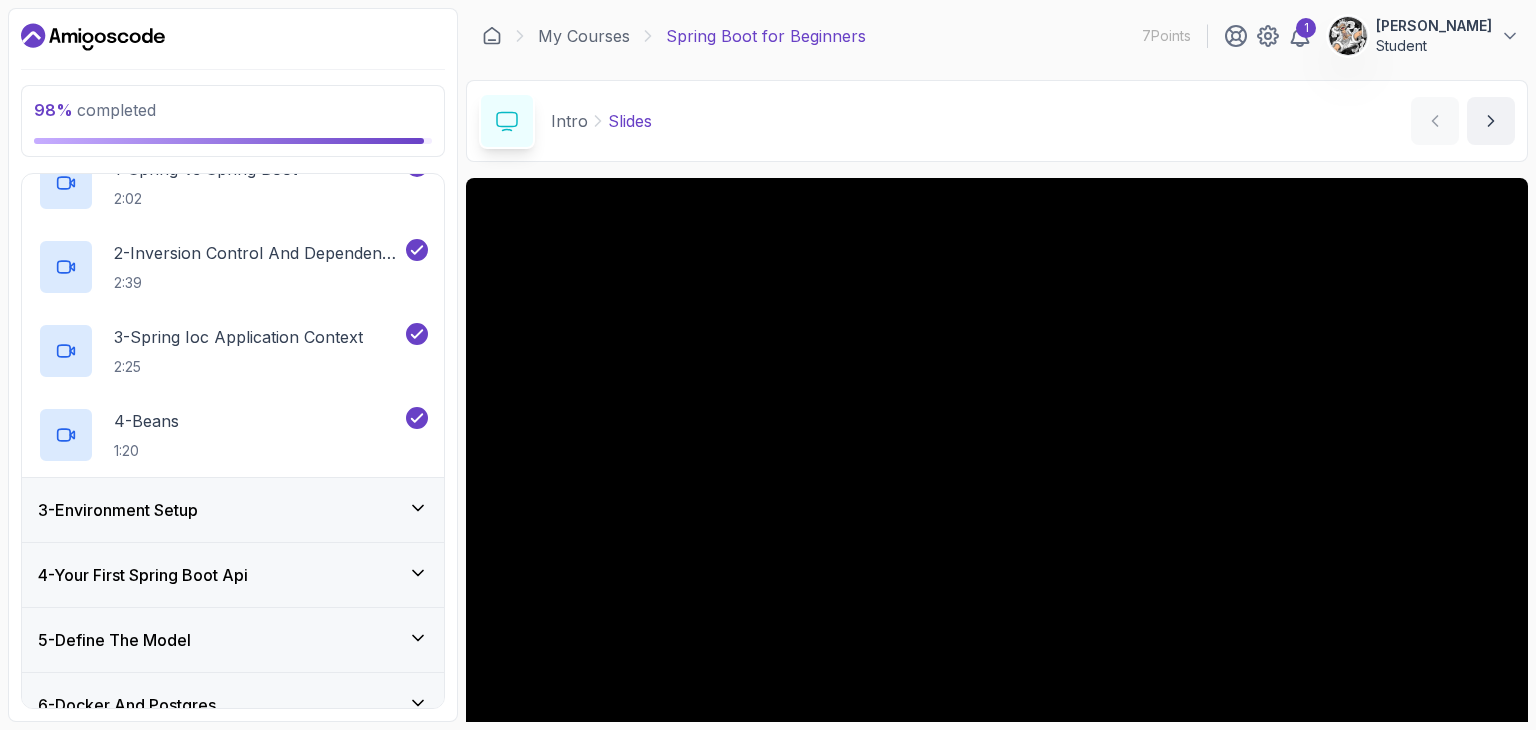 click on "3  -  Environment Setup" at bounding box center (233, 510) 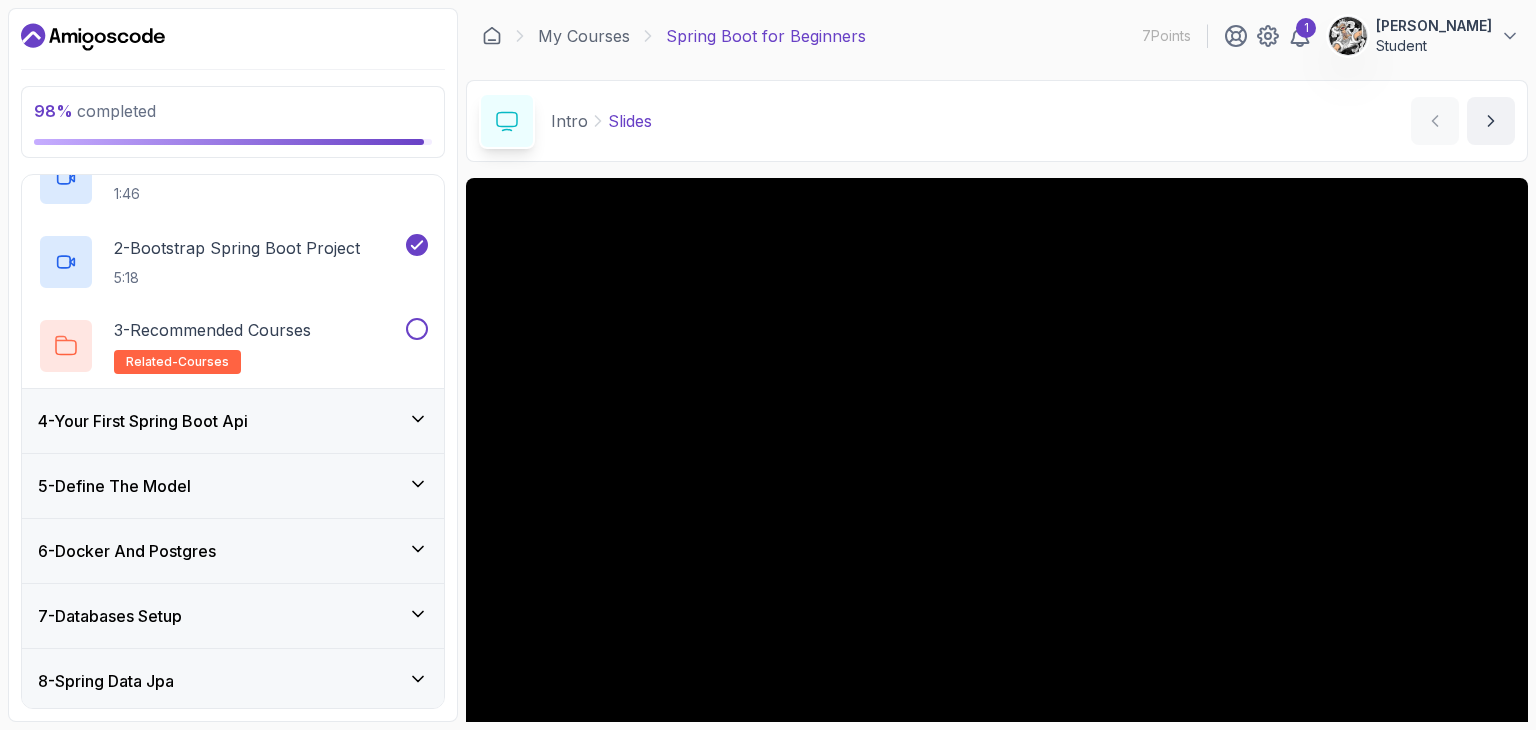 scroll, scrollTop: 233, scrollLeft: 0, axis: vertical 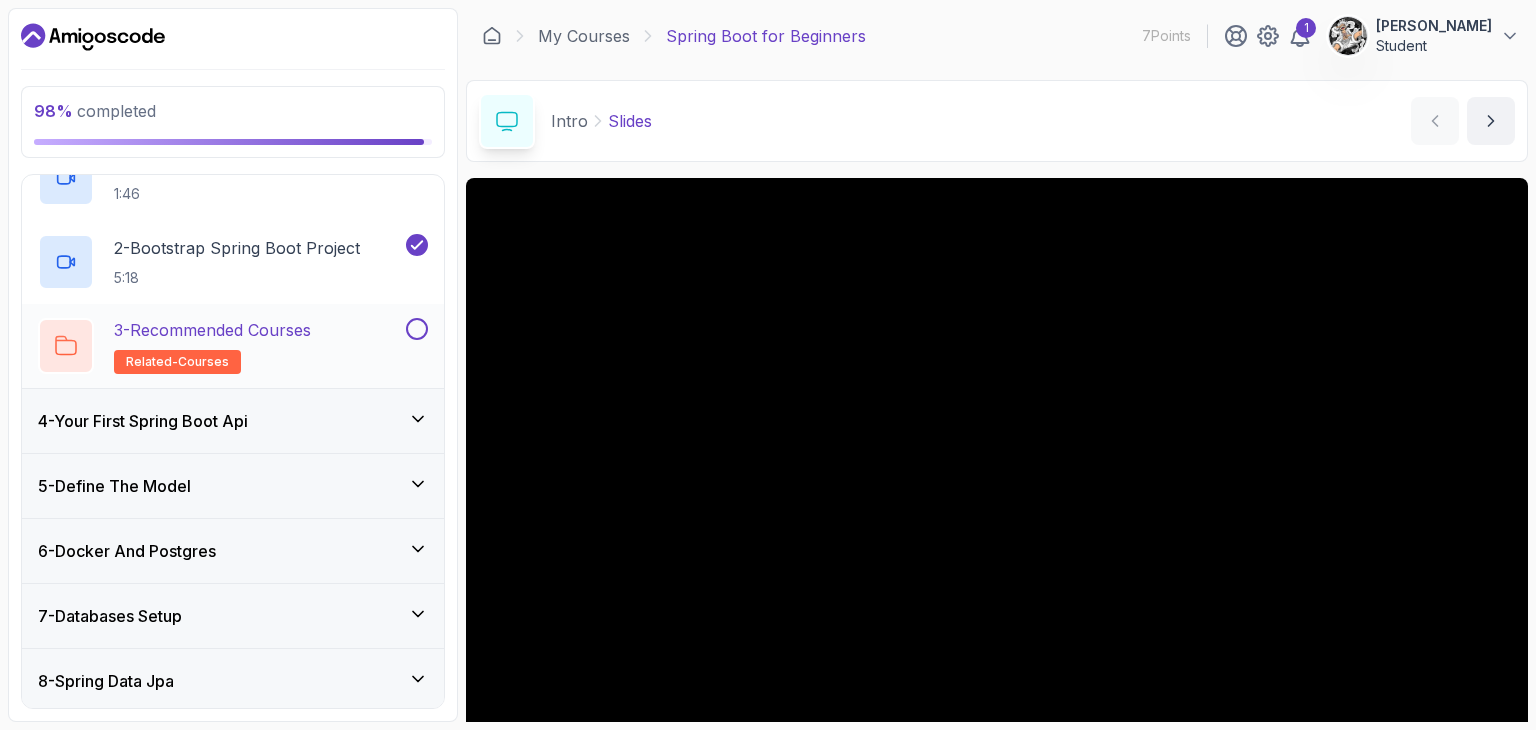 click at bounding box center [417, 329] 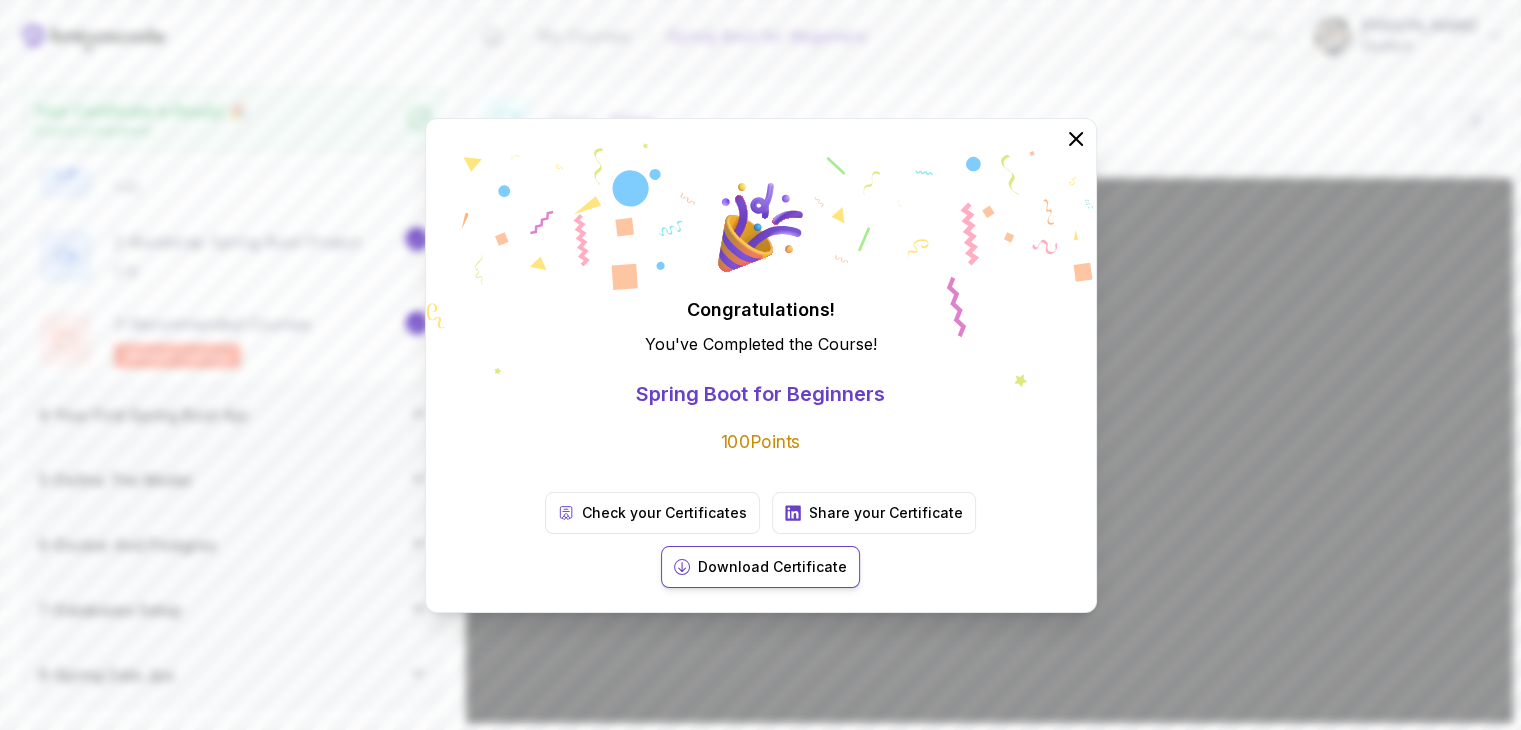 click on "Download Certificate" at bounding box center [772, 567] 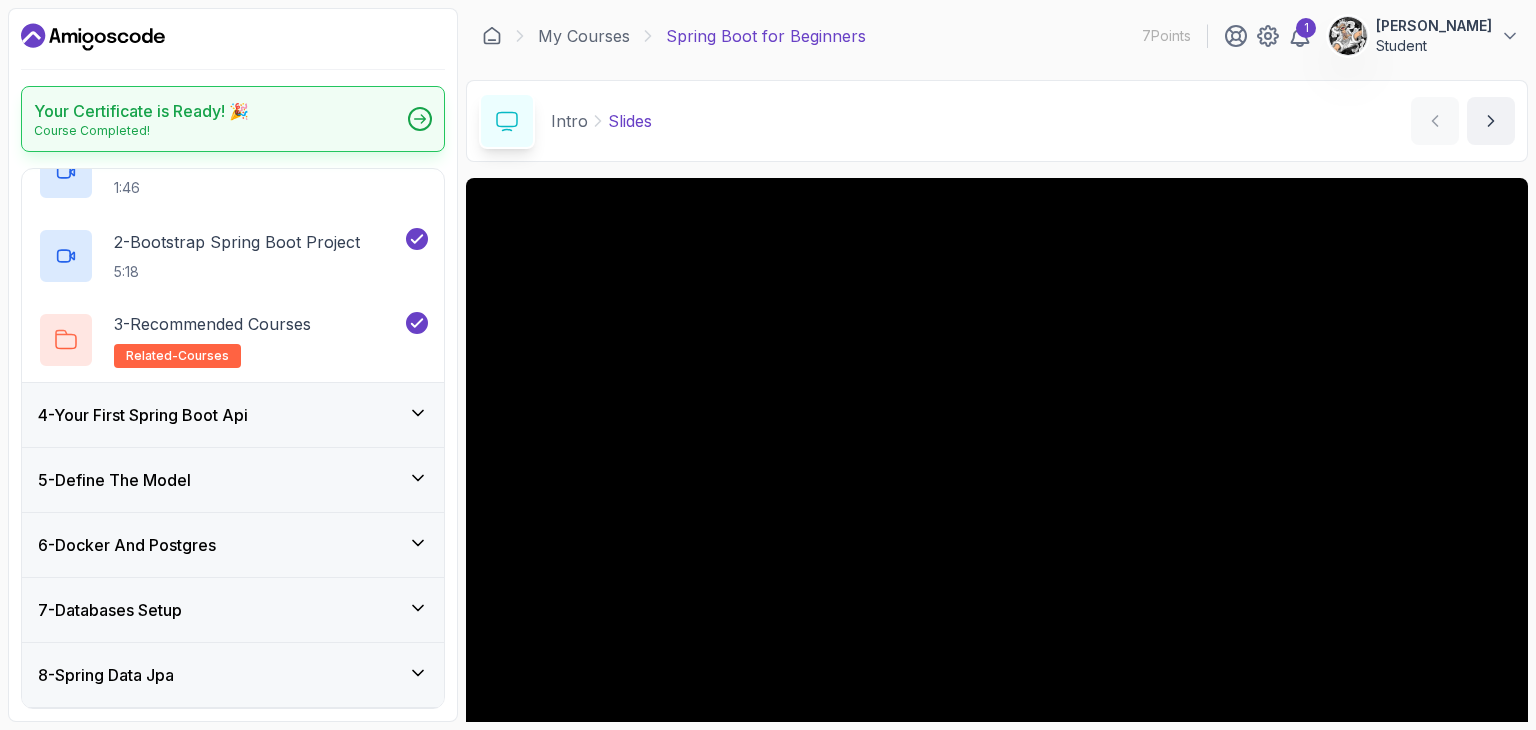 click on "Your Certificate is Ready! 🎉 Course Completed!" at bounding box center (233, 119) 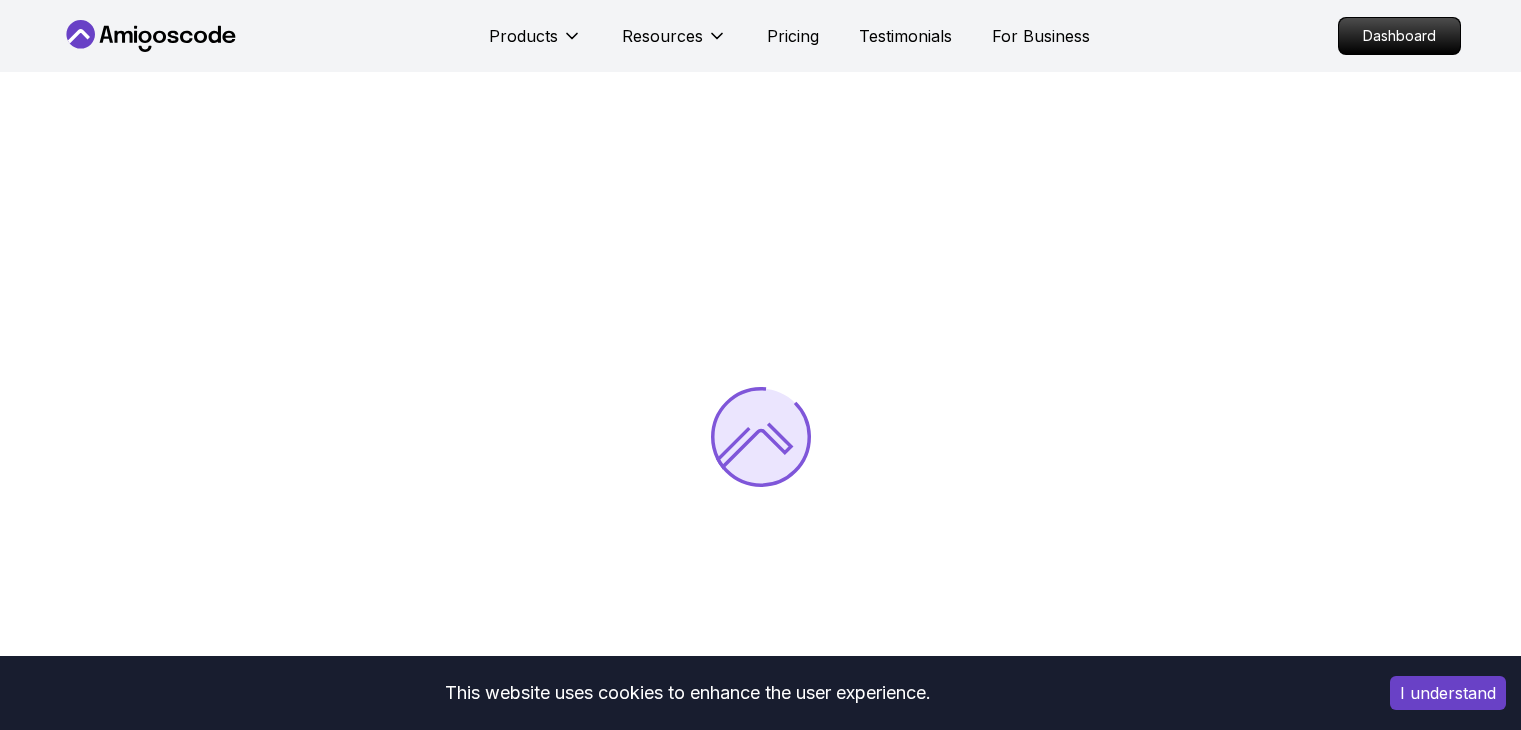 scroll, scrollTop: 0, scrollLeft: 0, axis: both 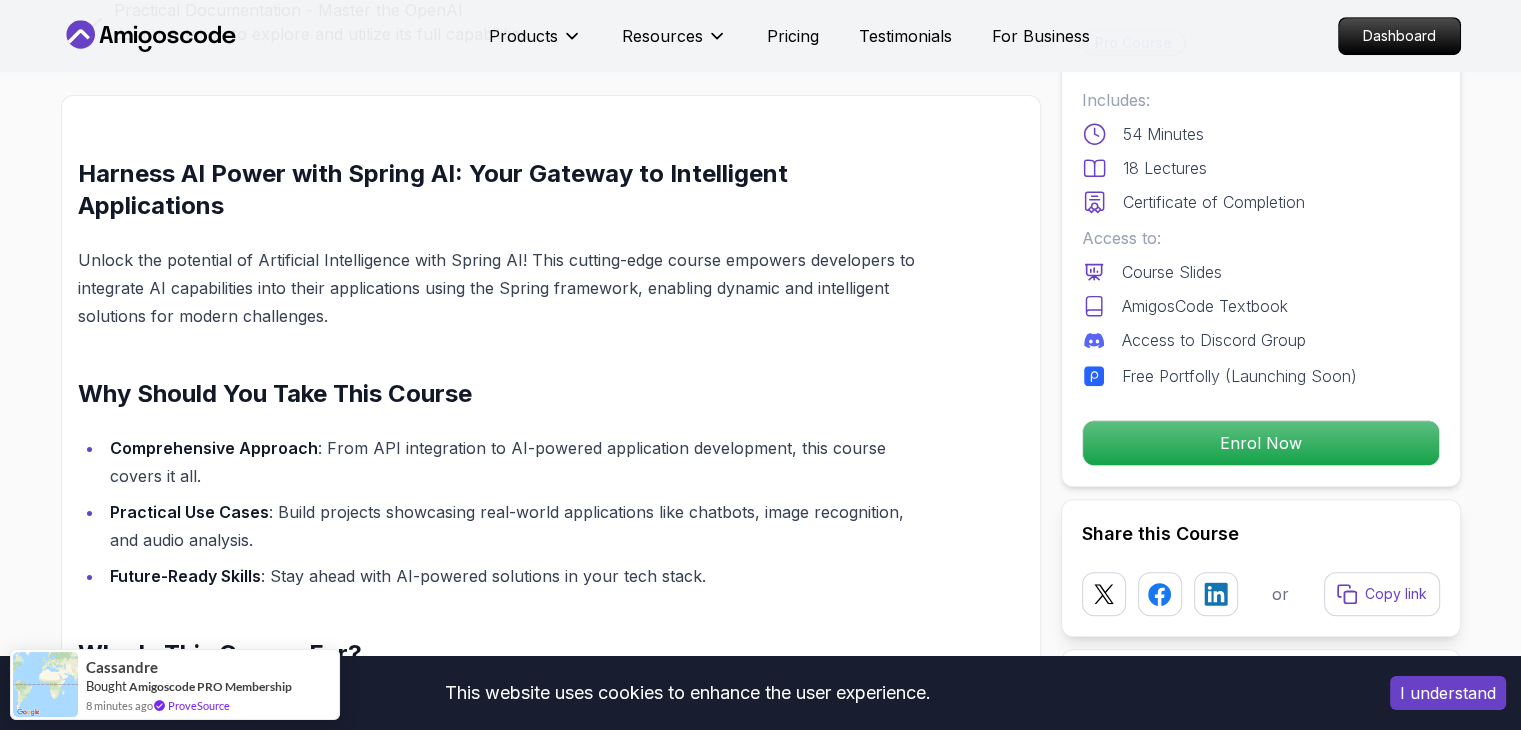 click on "This website uses cookies to enhance the user experience. I understand Products Resources Pricing Testimonials For Business Dashboard Products Resources Pricing Testimonials For Business Dashboard Spring AI Welcome to the Spring AI course! Learn to build intelligent applications with the Spring framework effortlessly. Mama Samba Braima Djalo  /   Instructor Pro Course Includes: 54 Minutes 18 Lectures Certificate of Completion Access to: Course Slides AmigosCode Textbook Access to Discord Group Free Portfolly (Launching Soon) Enrol Now Share this Course or Copy link Got a Team of 5 or More? With one subscription, give your entire team access to all courses and features. Check our Business Plan Mama Samba Braima Djalo  /   Instructor What you will learn spring-boot spring-ai spring-framework ai openai AI Fundamentals - Grasp the core concepts of Artificial Intelligence and how it integrates with Spring. ChatGPT with Spring - Build intelligent chat clients and explore advanced configuration techniques." at bounding box center (760, 2755) 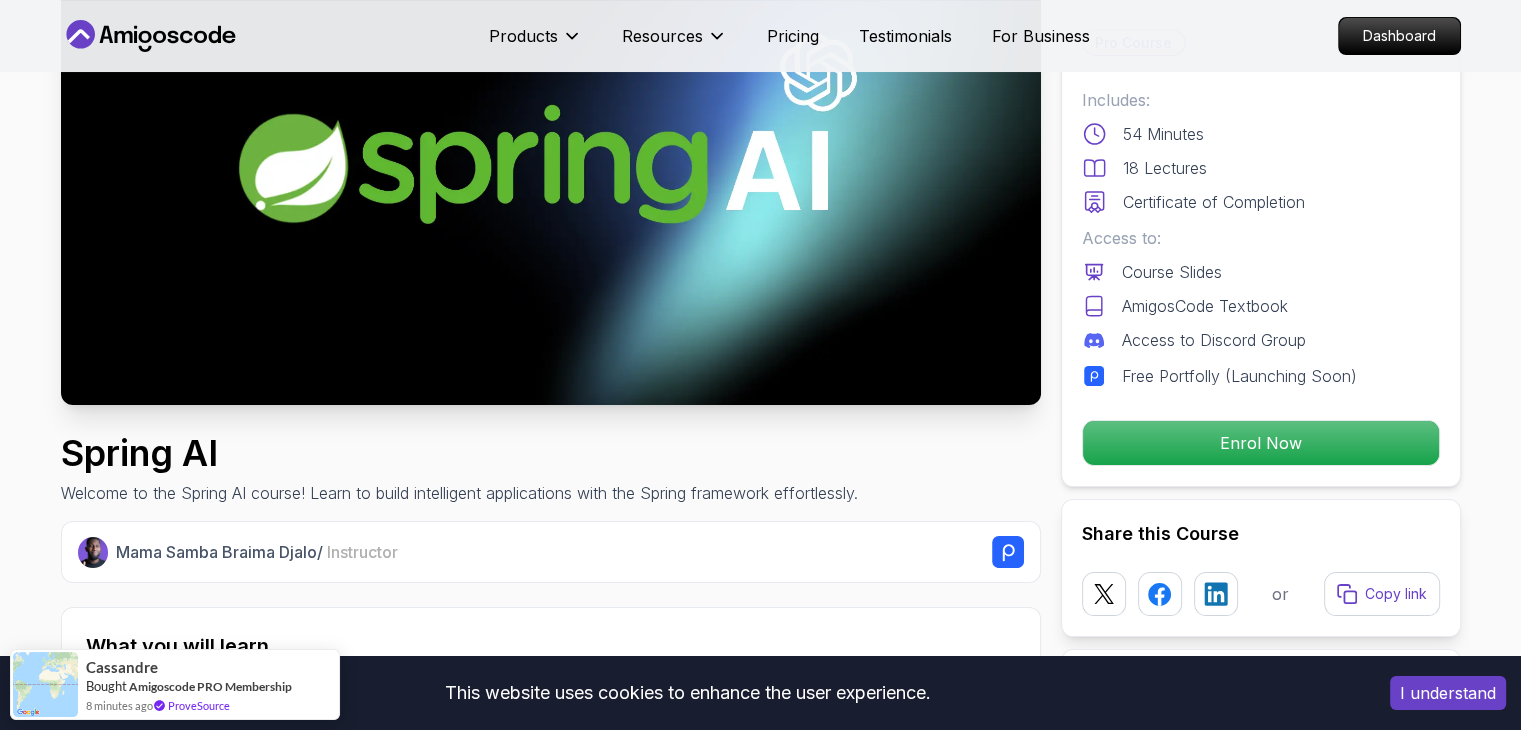 scroll, scrollTop: 0, scrollLeft: 0, axis: both 